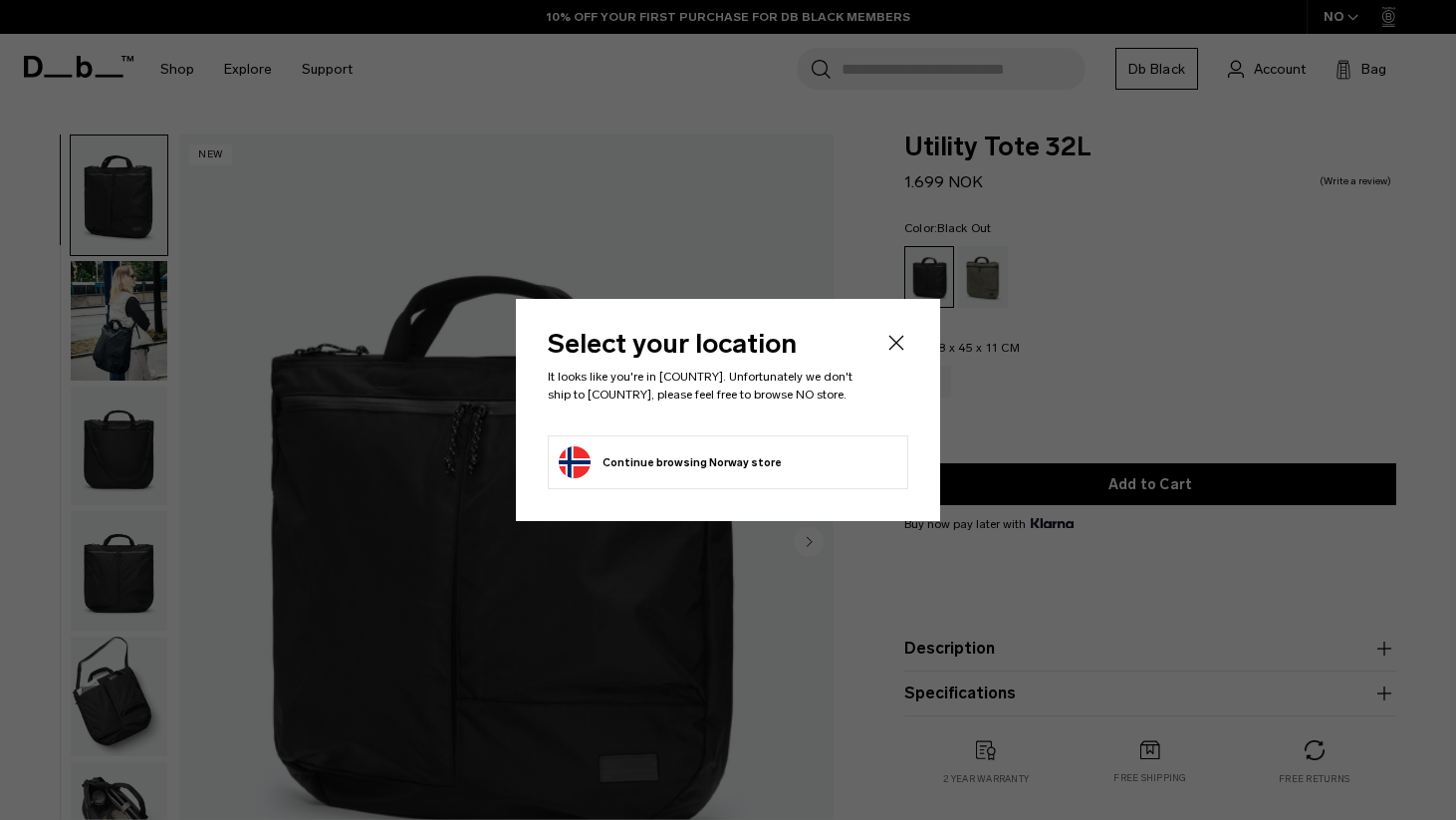 scroll, scrollTop: 0, scrollLeft: 0, axis: both 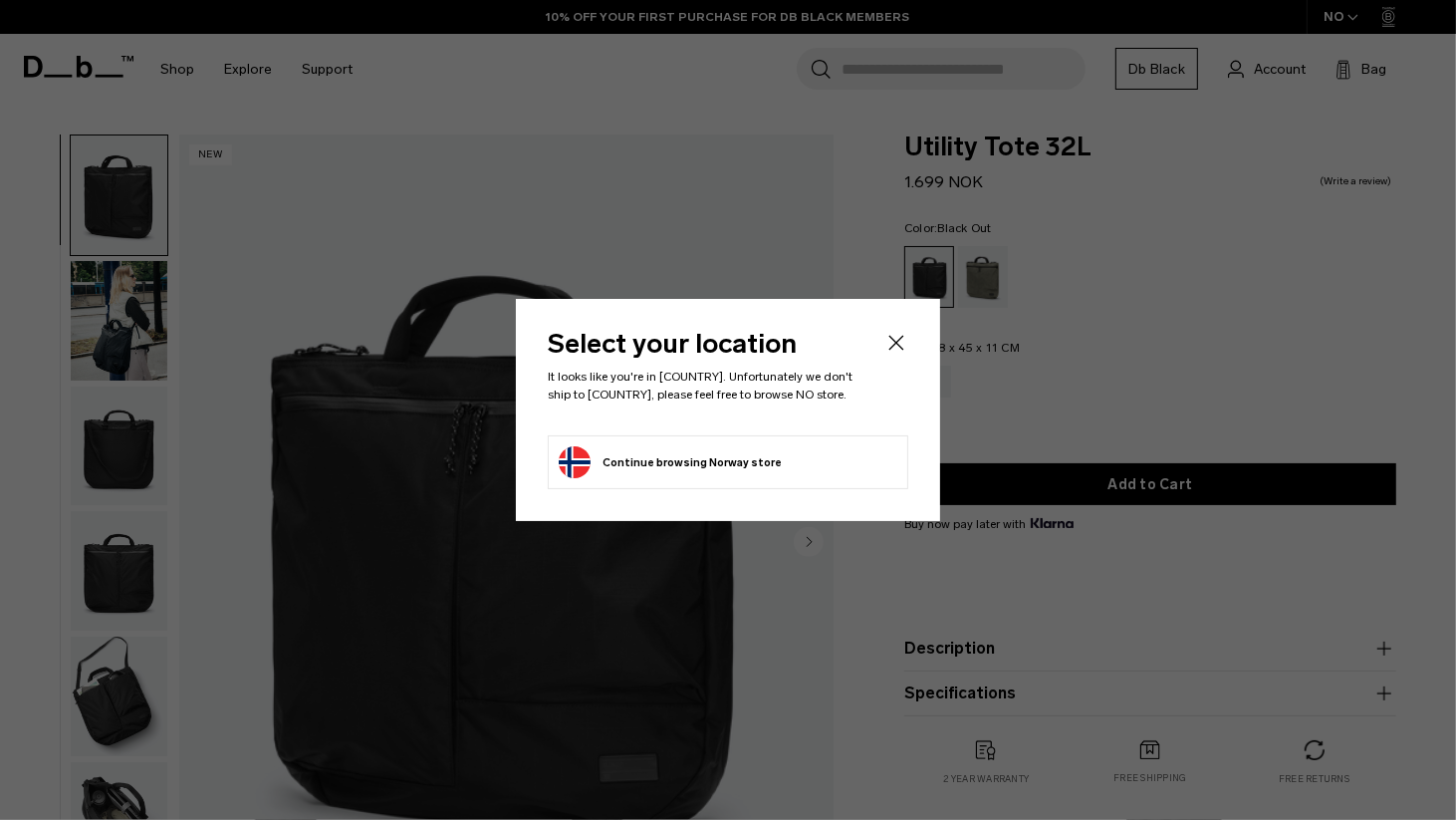 click 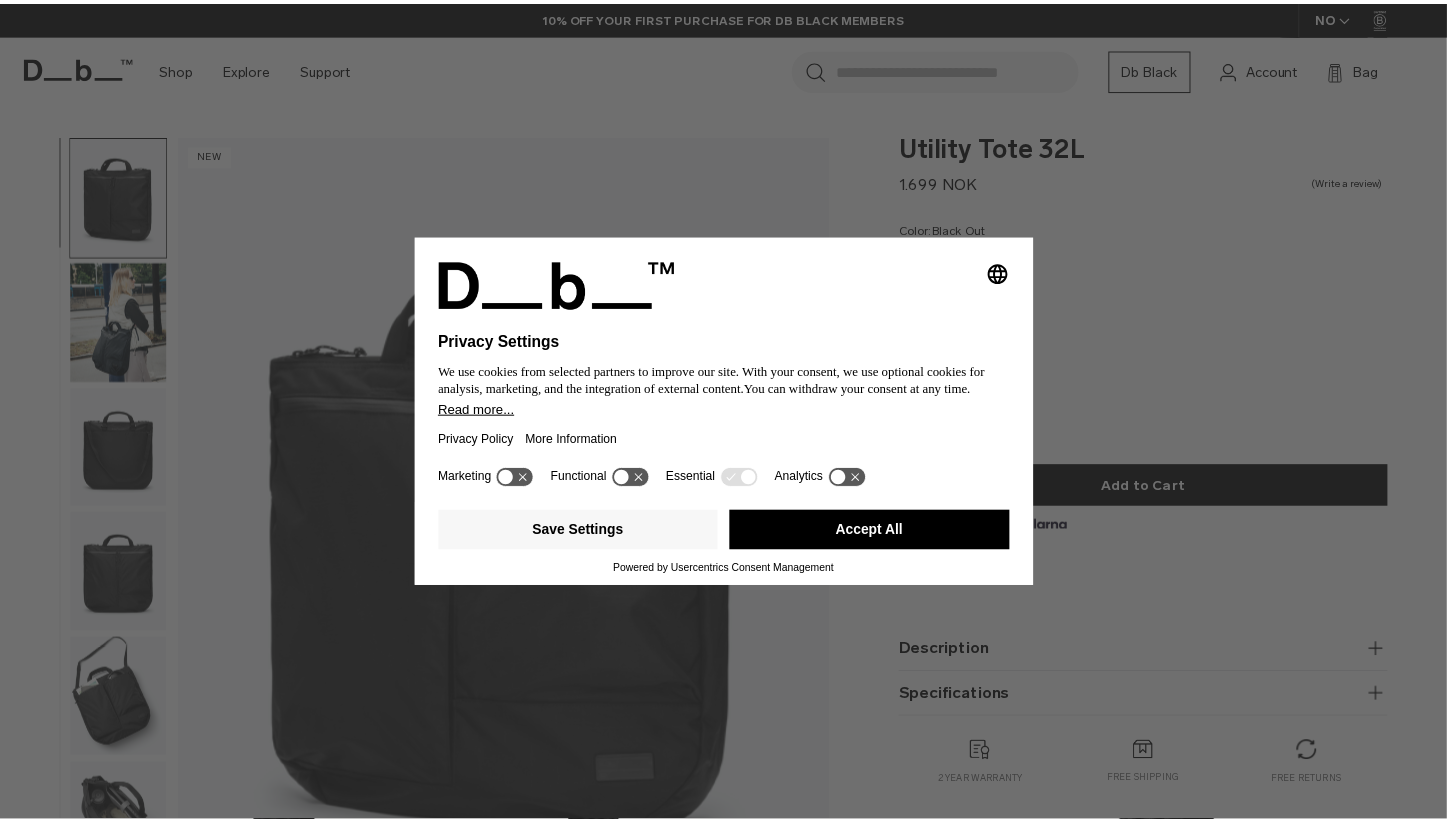 scroll, scrollTop: 0, scrollLeft: 0, axis: both 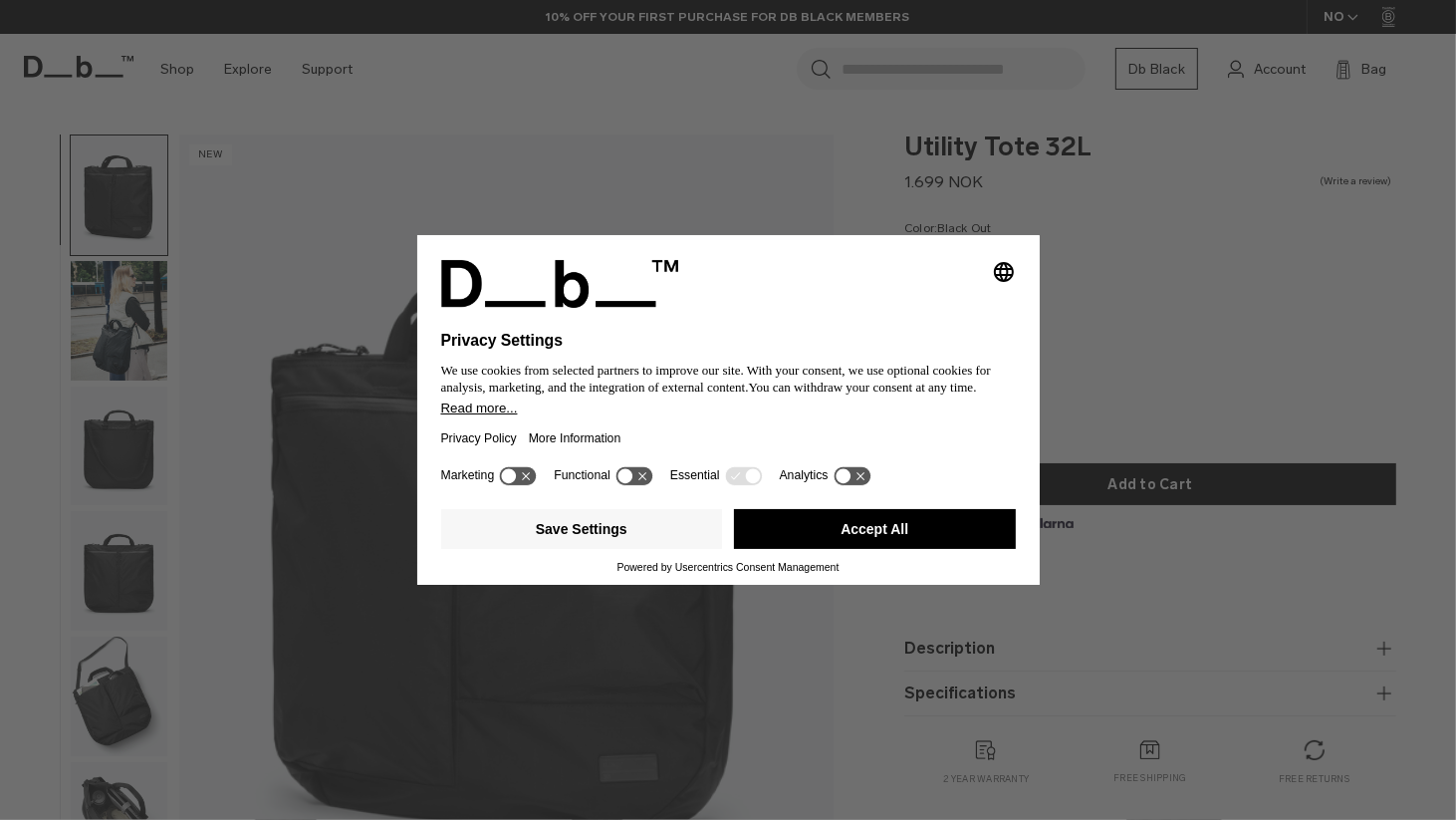 click on "Accept All" at bounding box center [874, 529] 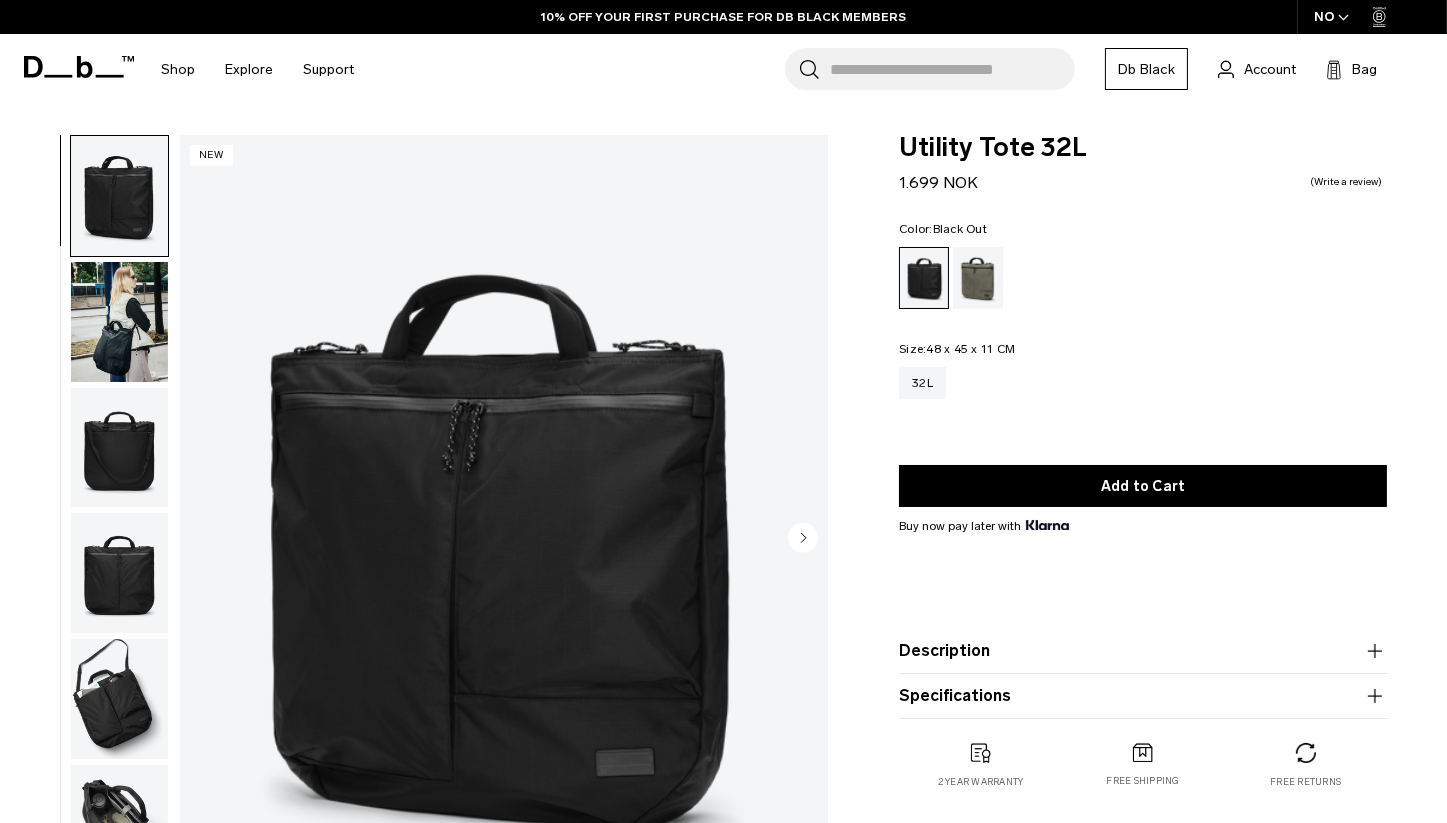 scroll, scrollTop: 68, scrollLeft: 0, axis: vertical 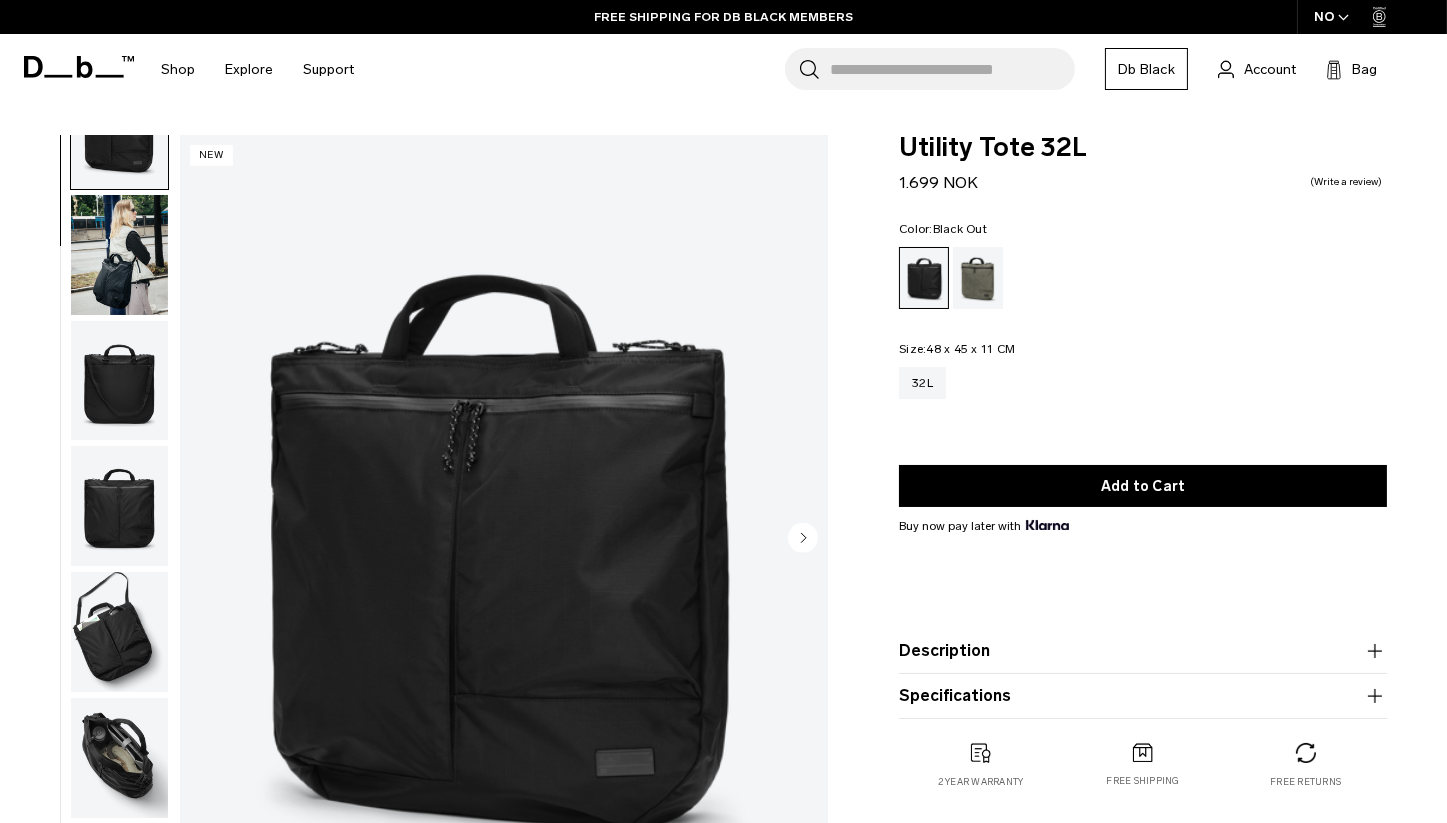 click at bounding box center [119, 758] 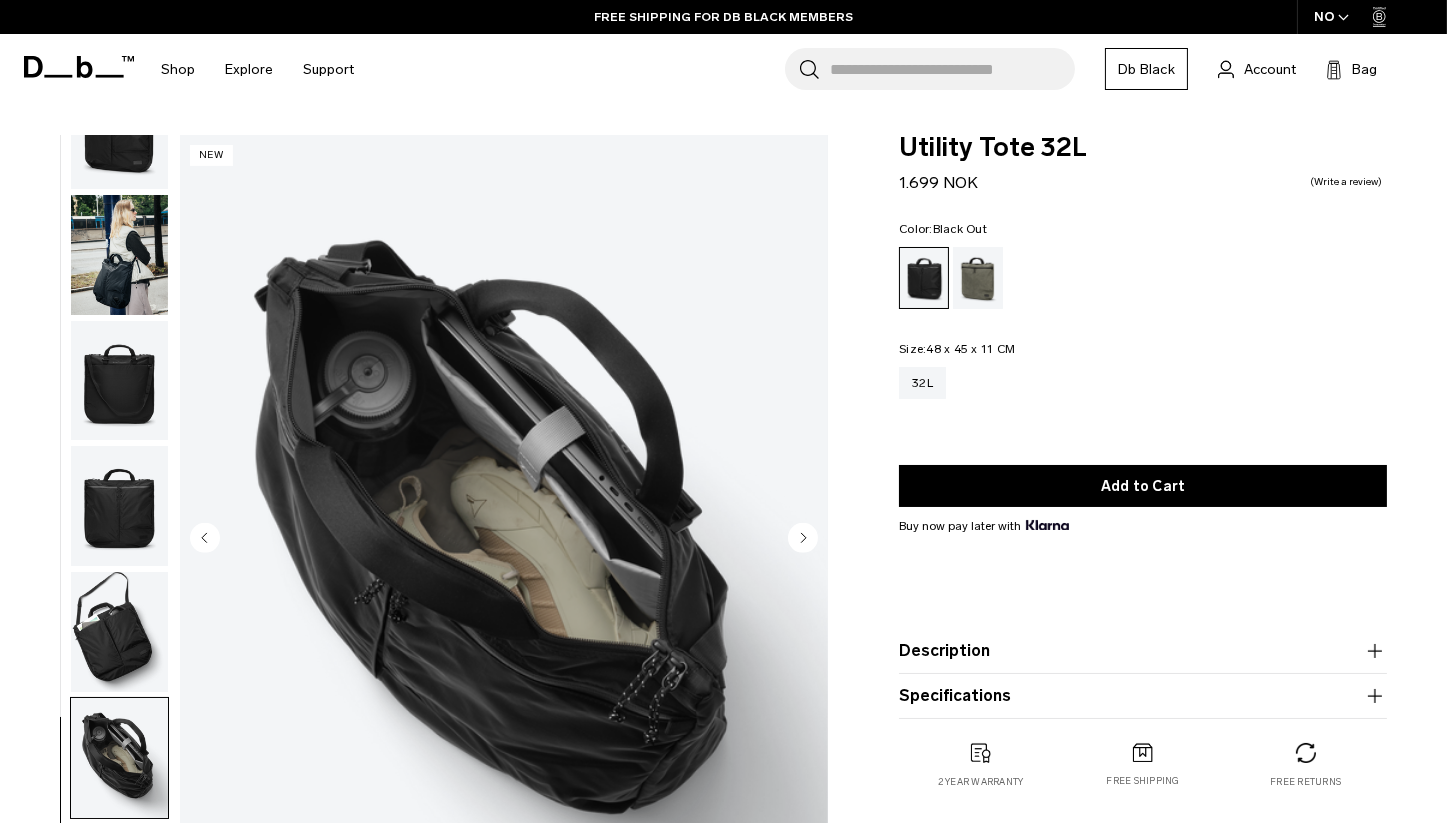 type 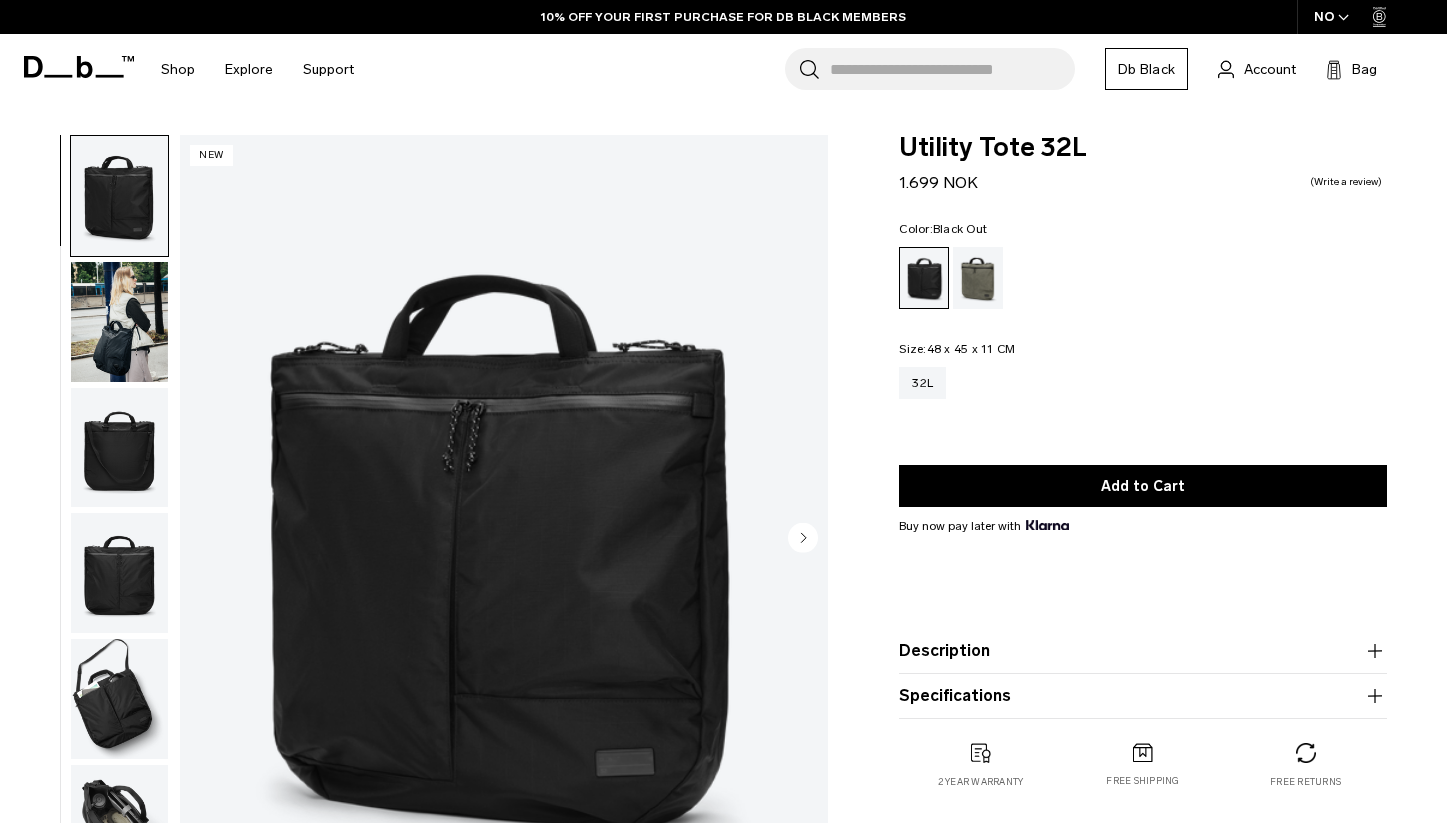 scroll, scrollTop: 0, scrollLeft: 0, axis: both 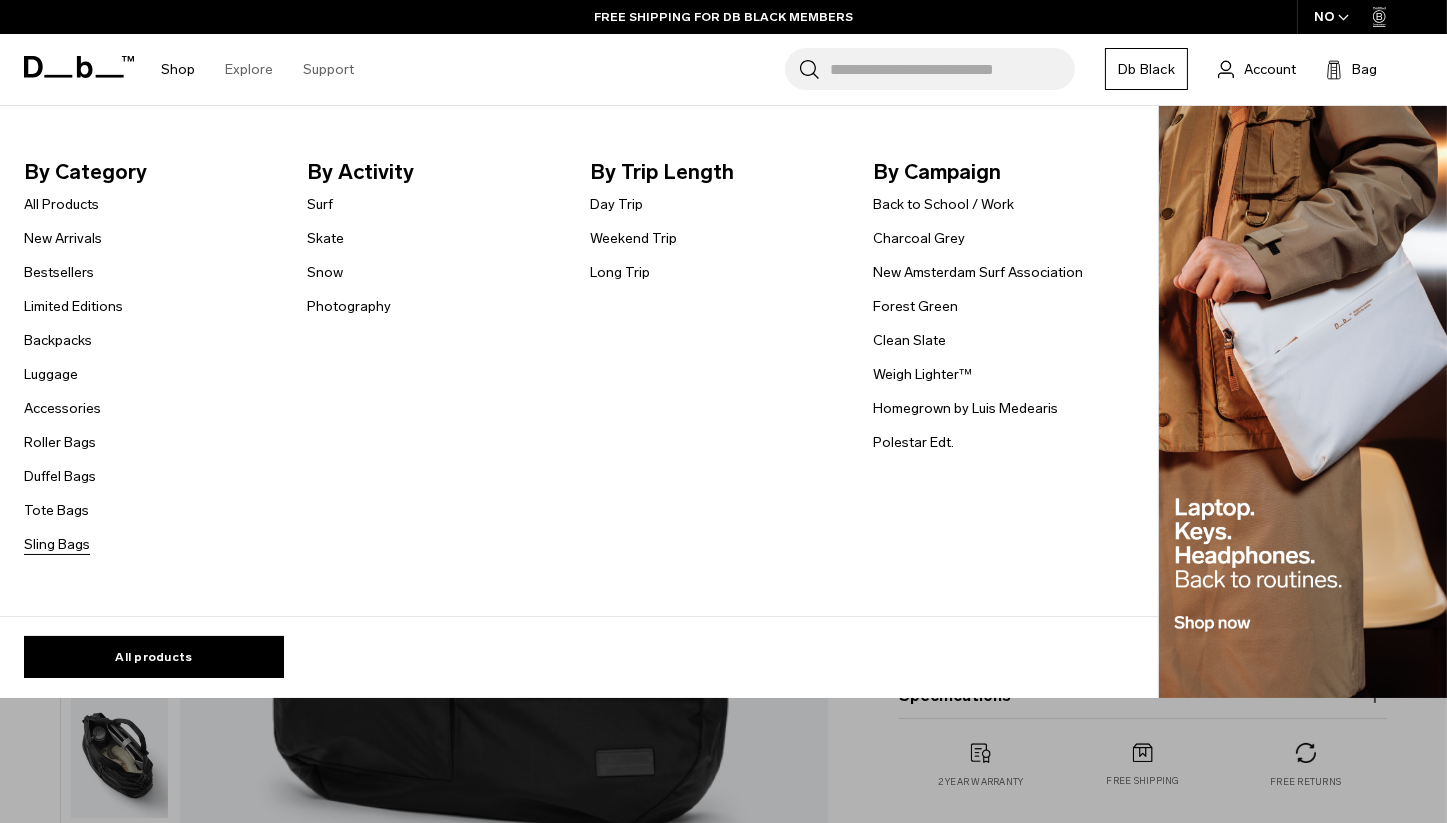 click on "Sling Bags" at bounding box center [57, 544] 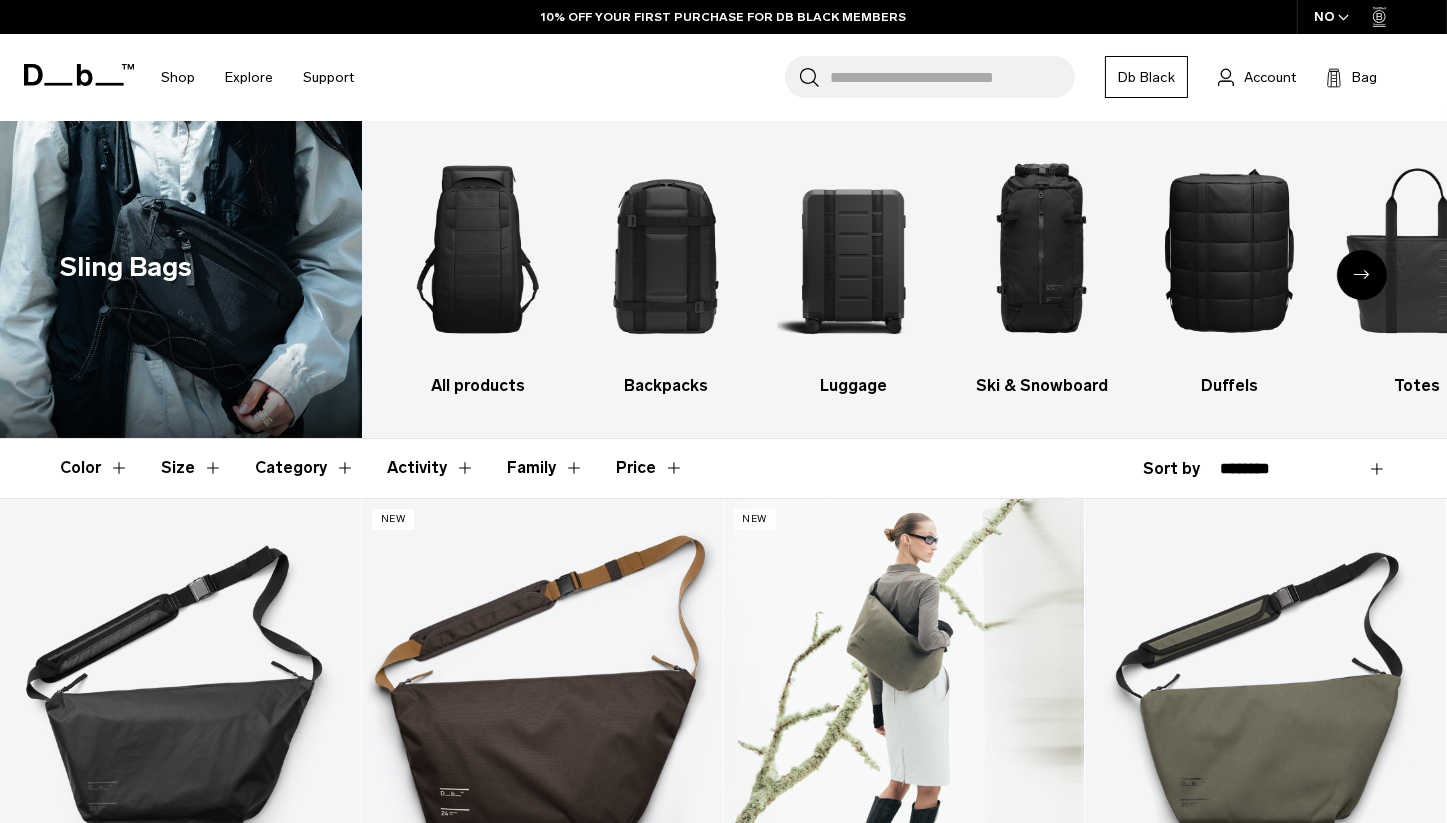 scroll, scrollTop: 366, scrollLeft: 0, axis: vertical 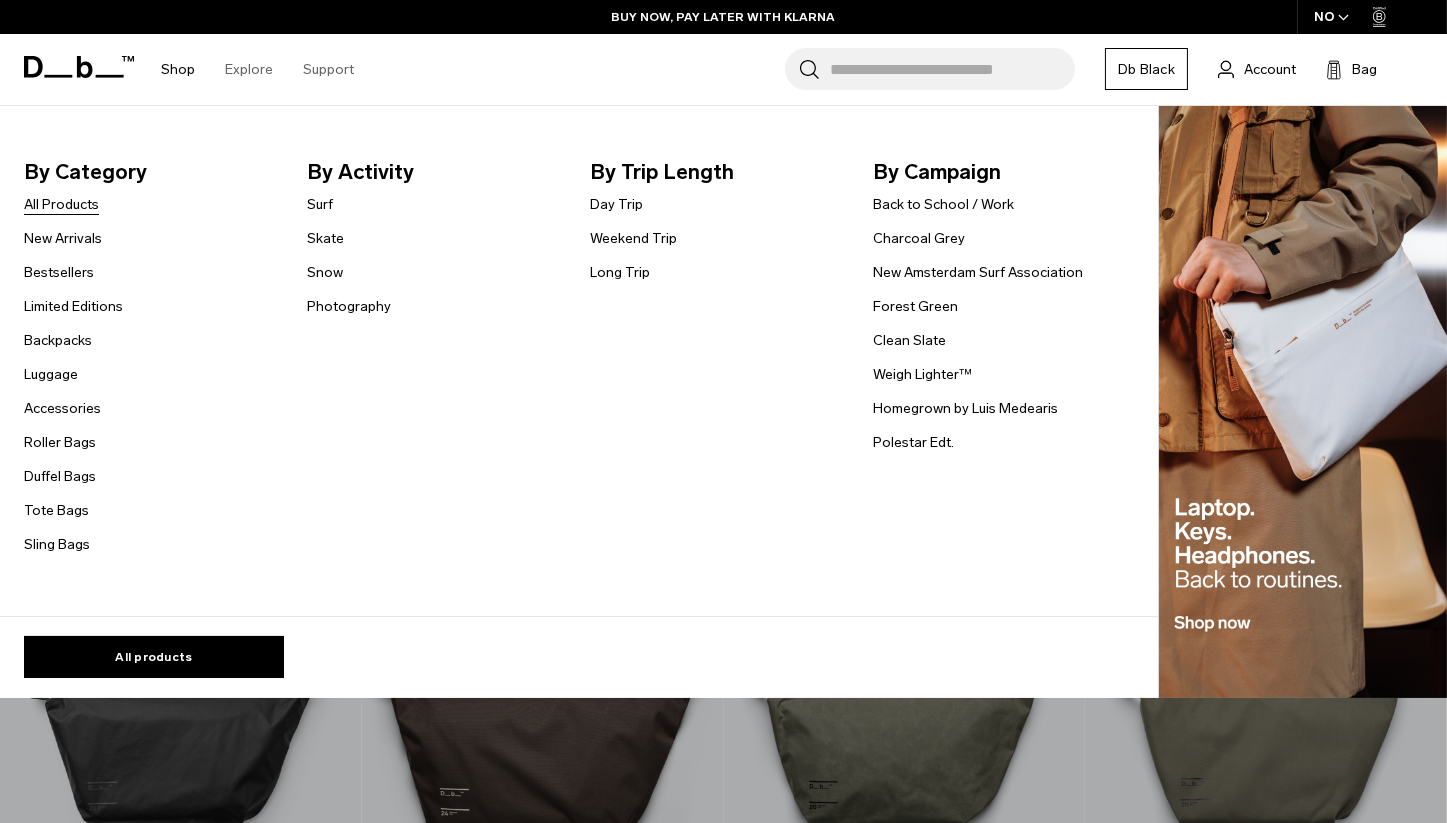 click on "All Products" at bounding box center [61, 204] 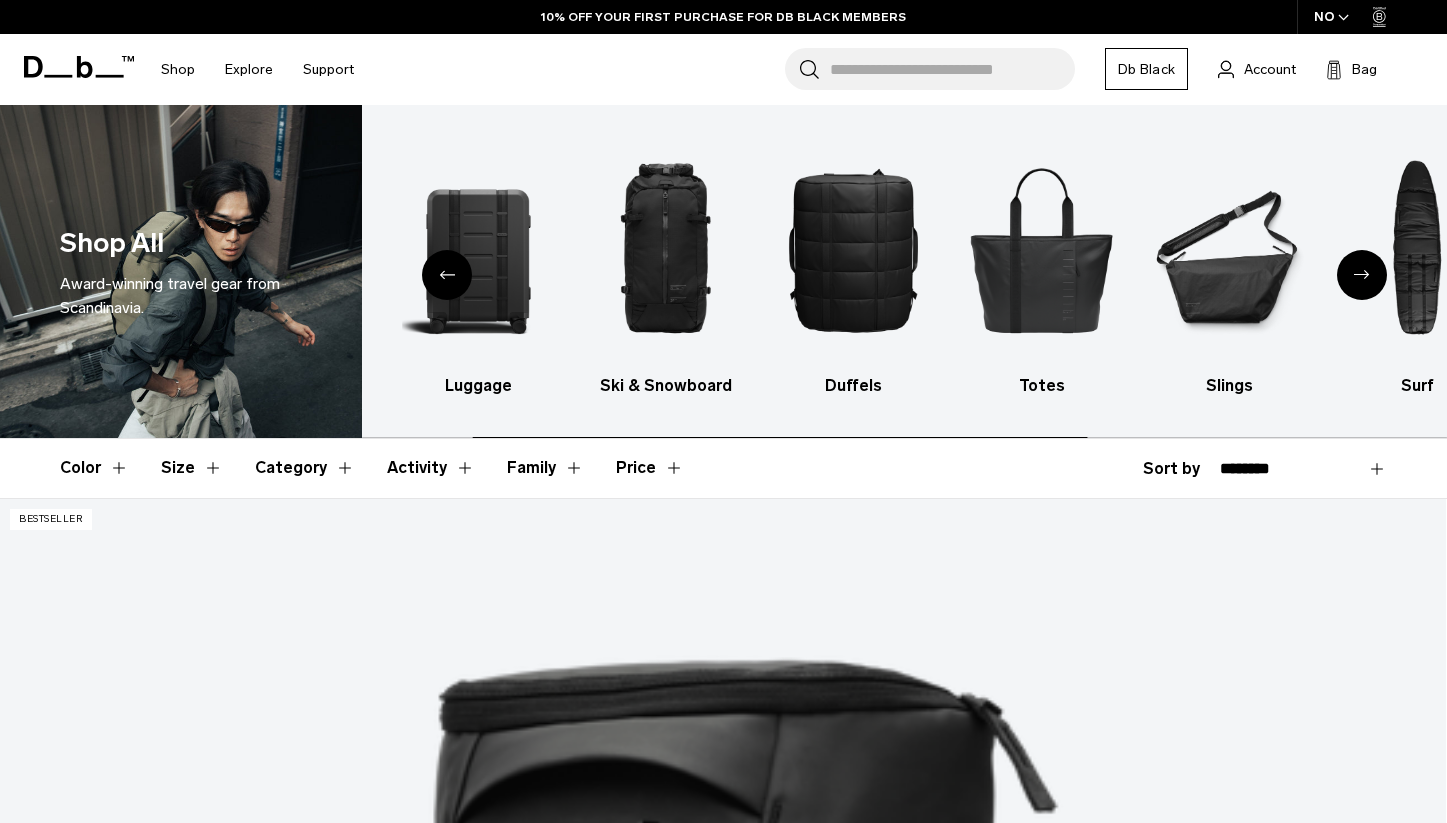 scroll, scrollTop: 0, scrollLeft: 0, axis: both 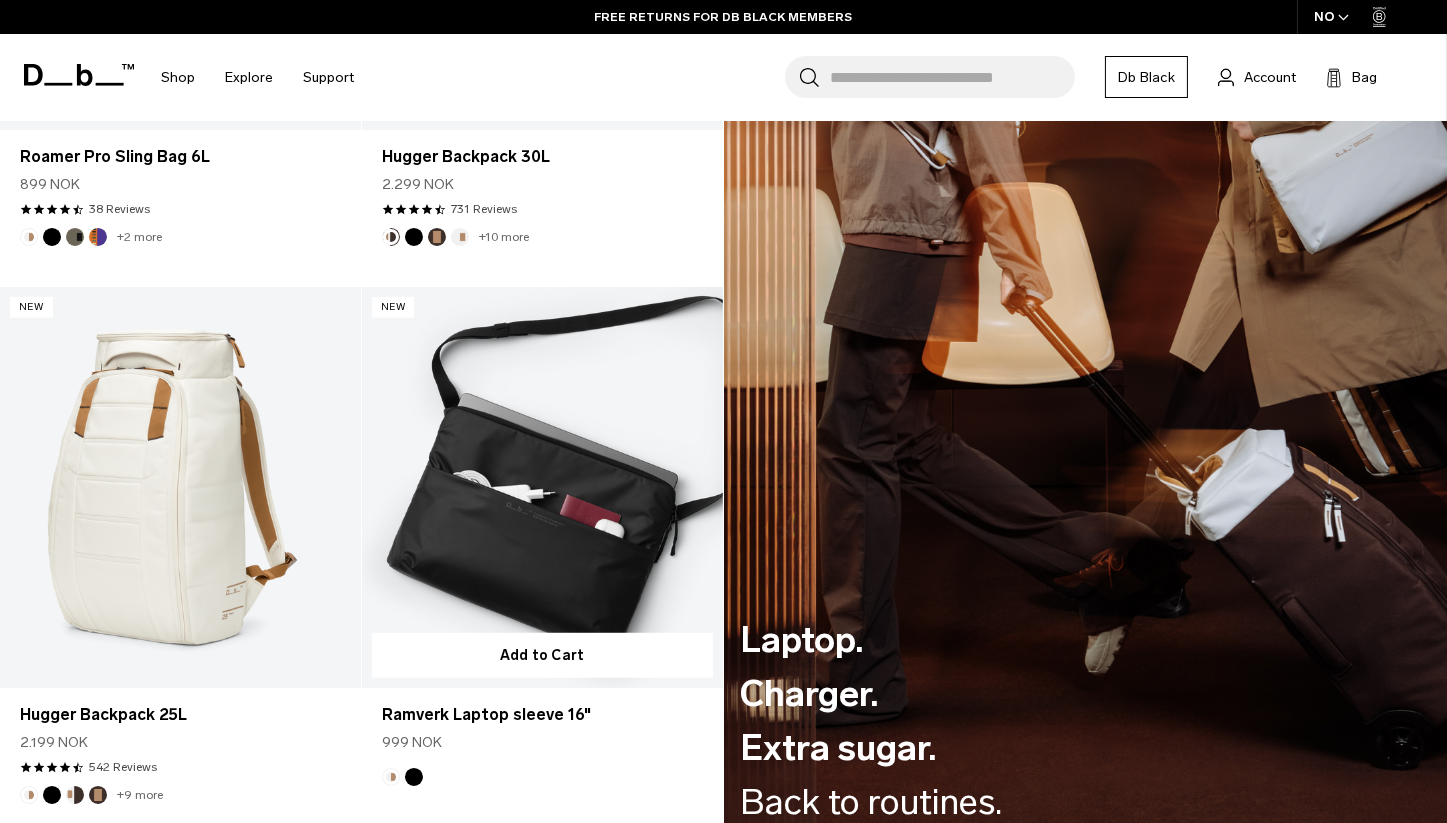 click at bounding box center [542, 487] 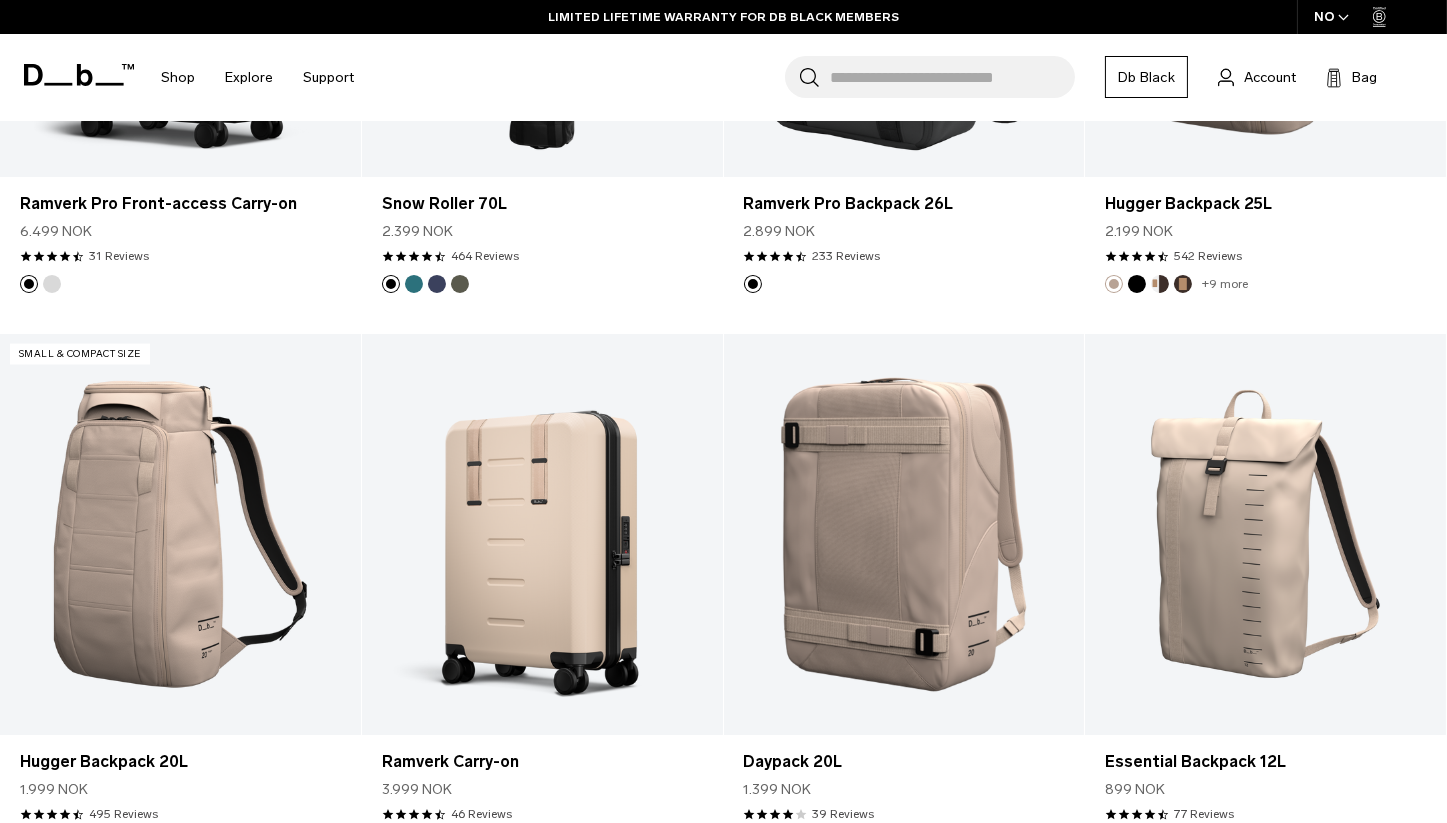 scroll, scrollTop: 6109, scrollLeft: 0, axis: vertical 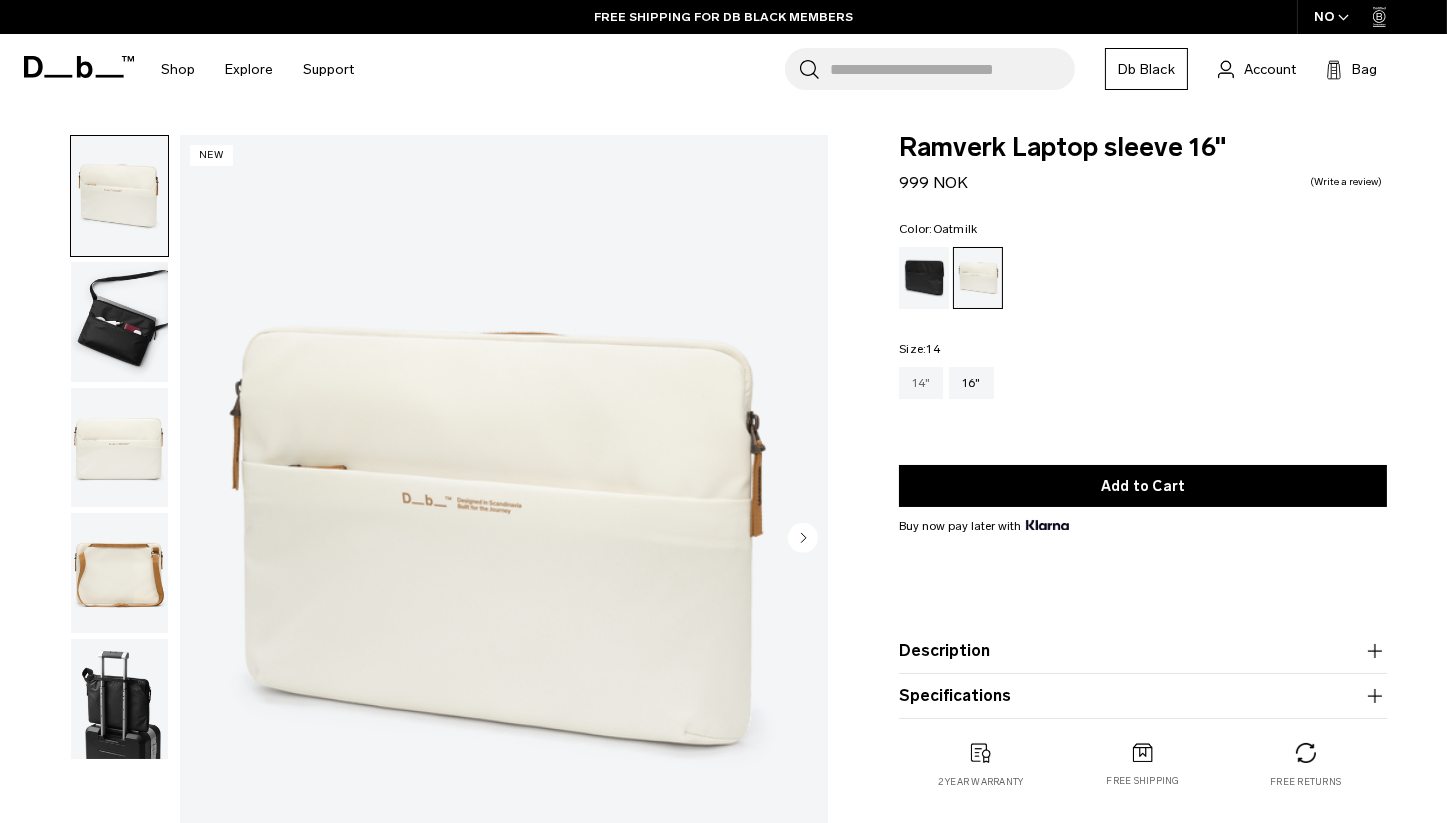 click on "14"" at bounding box center [921, 383] 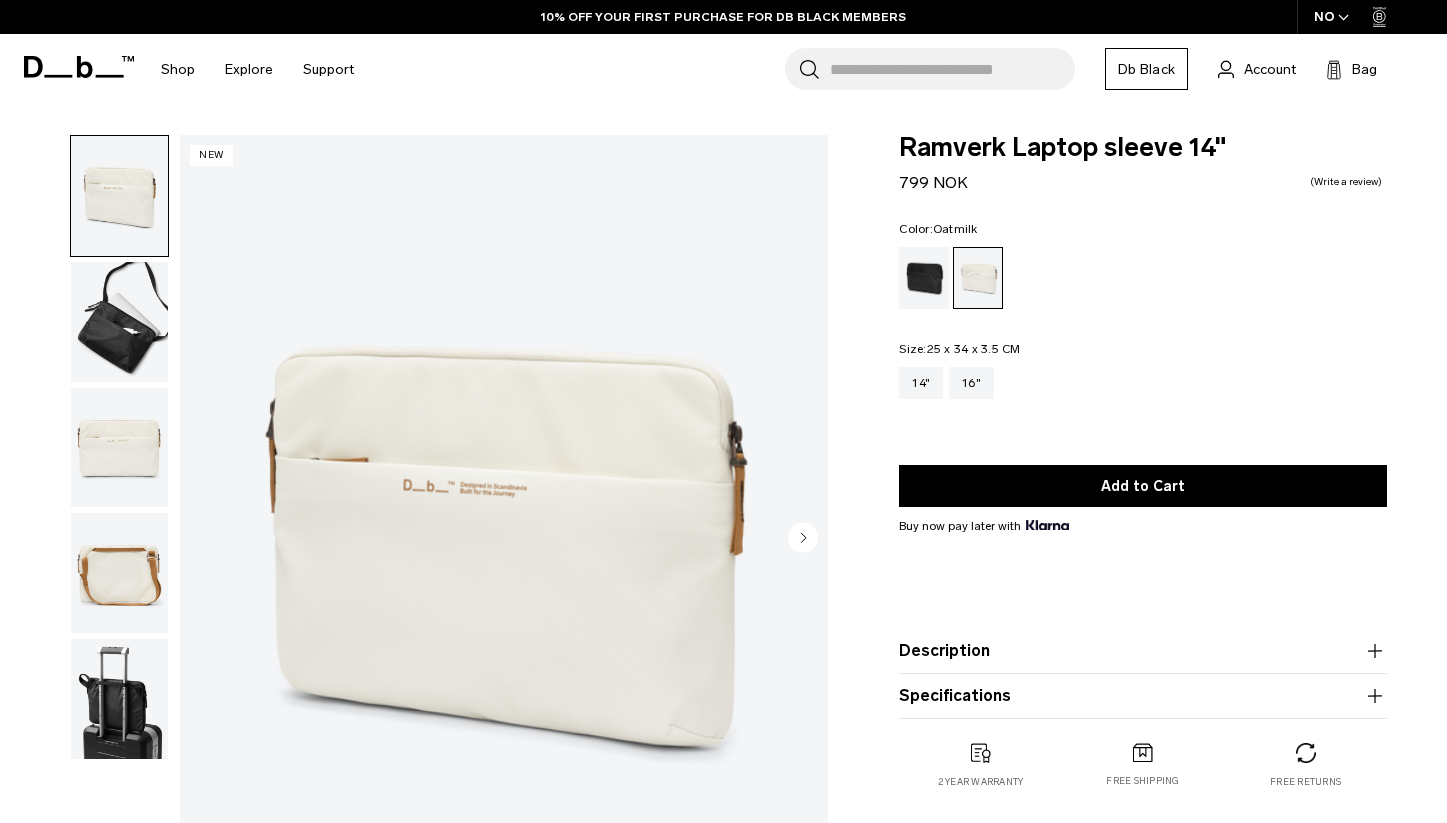 scroll, scrollTop: 0, scrollLeft: 0, axis: both 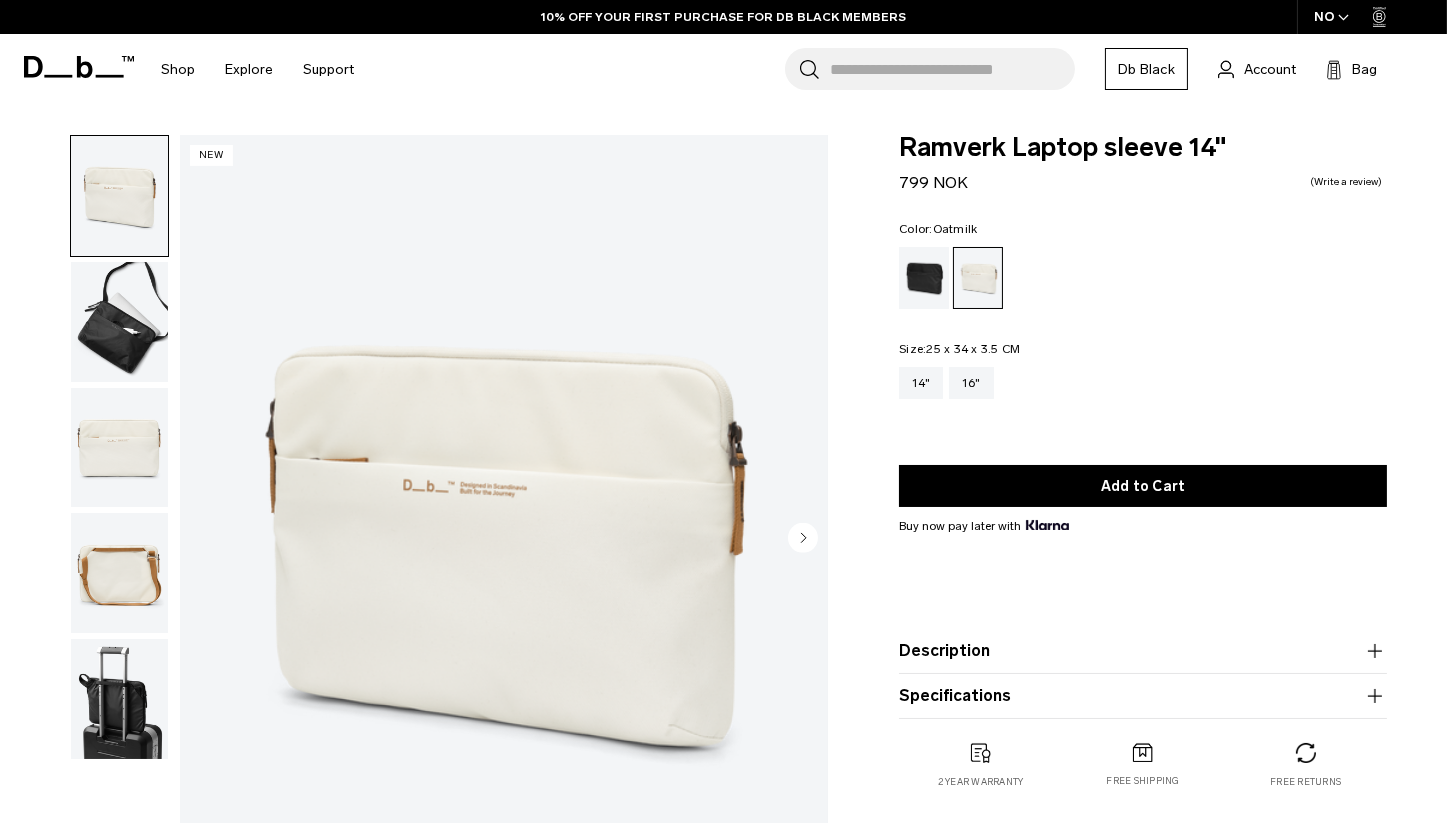 click at bounding box center (119, 699) 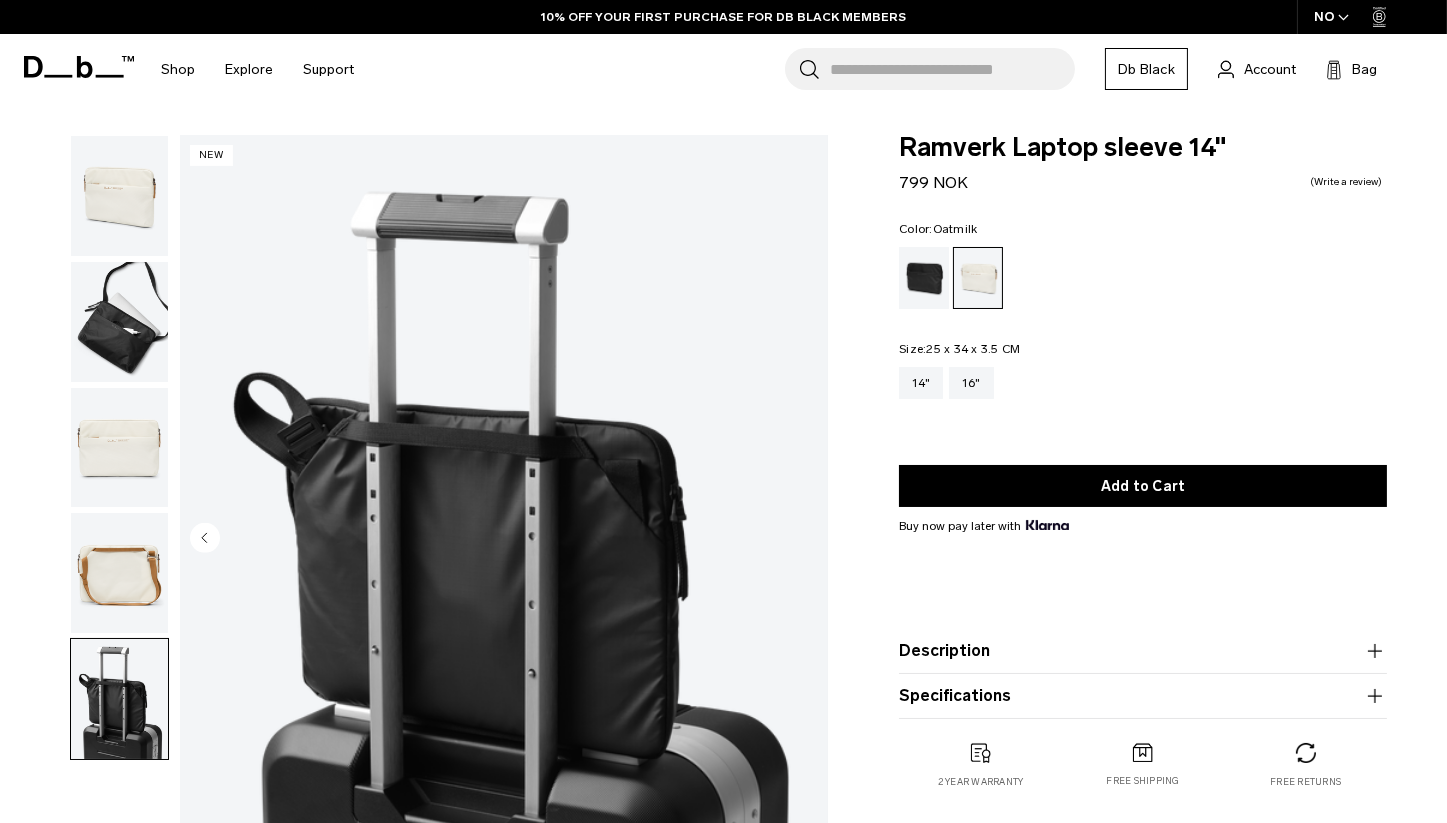click at bounding box center (119, 448) 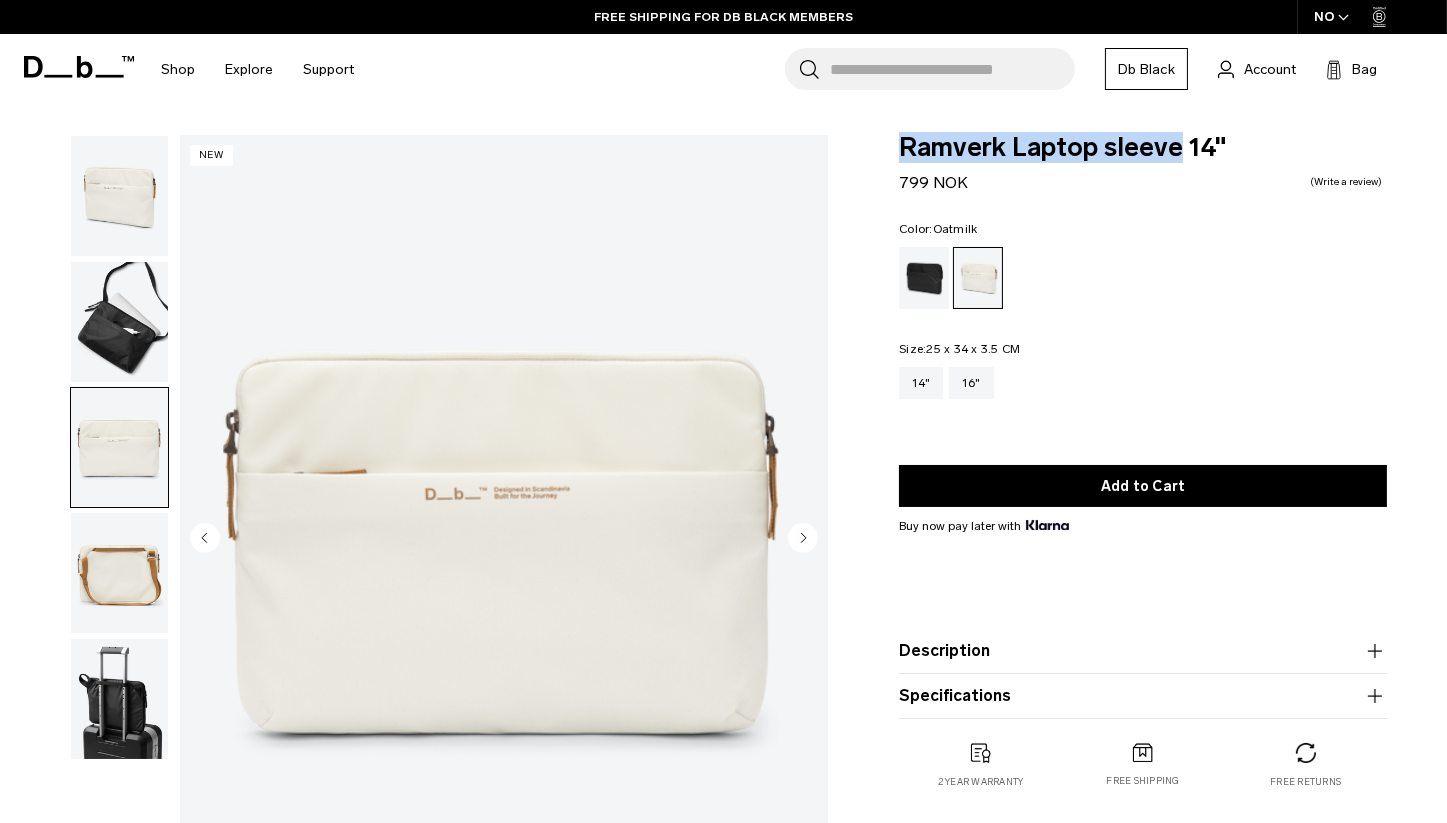drag, startPoint x: 905, startPoint y: 150, endPoint x: 1178, endPoint y: 150, distance: 273 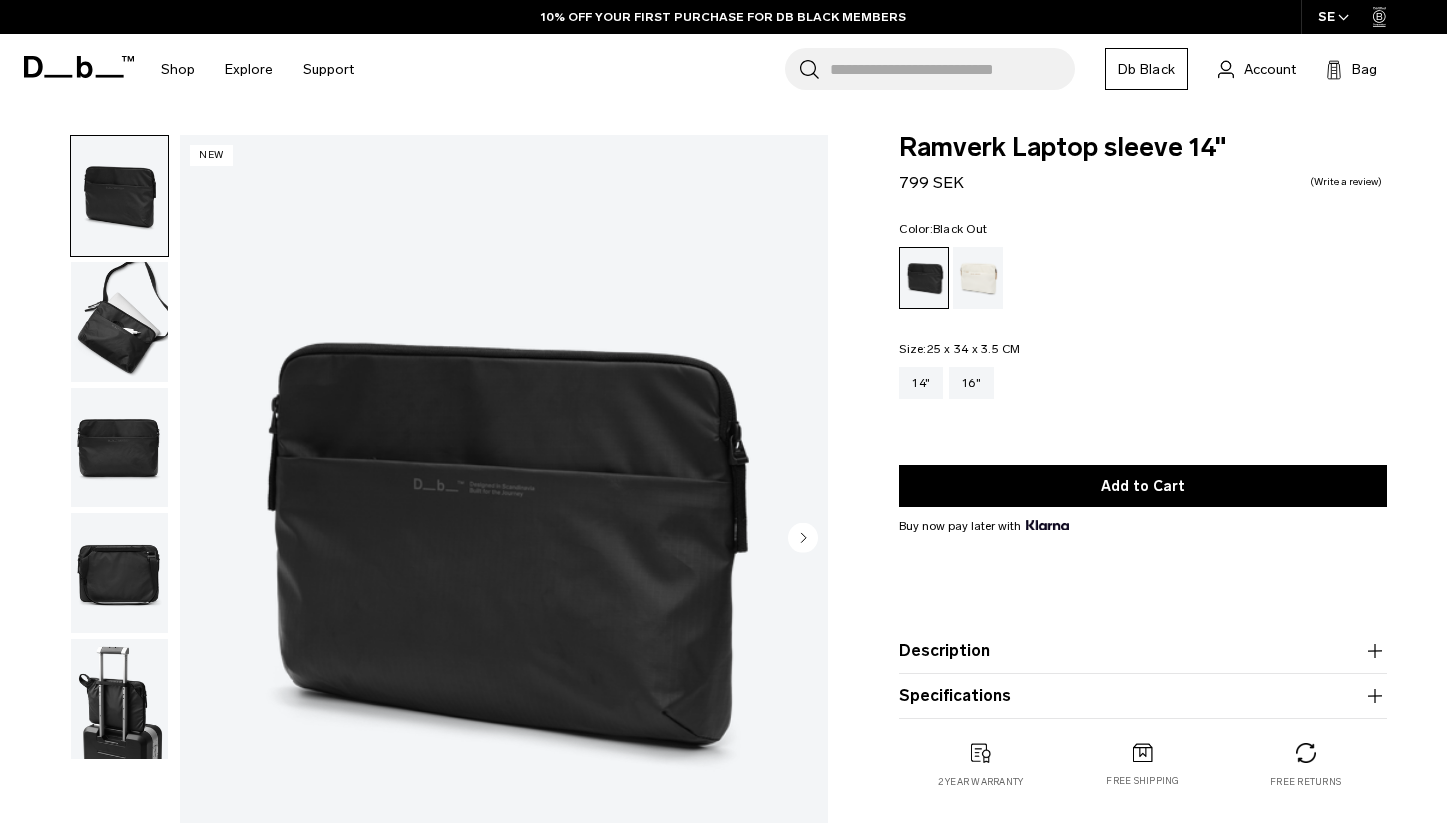 scroll, scrollTop: 0, scrollLeft: 0, axis: both 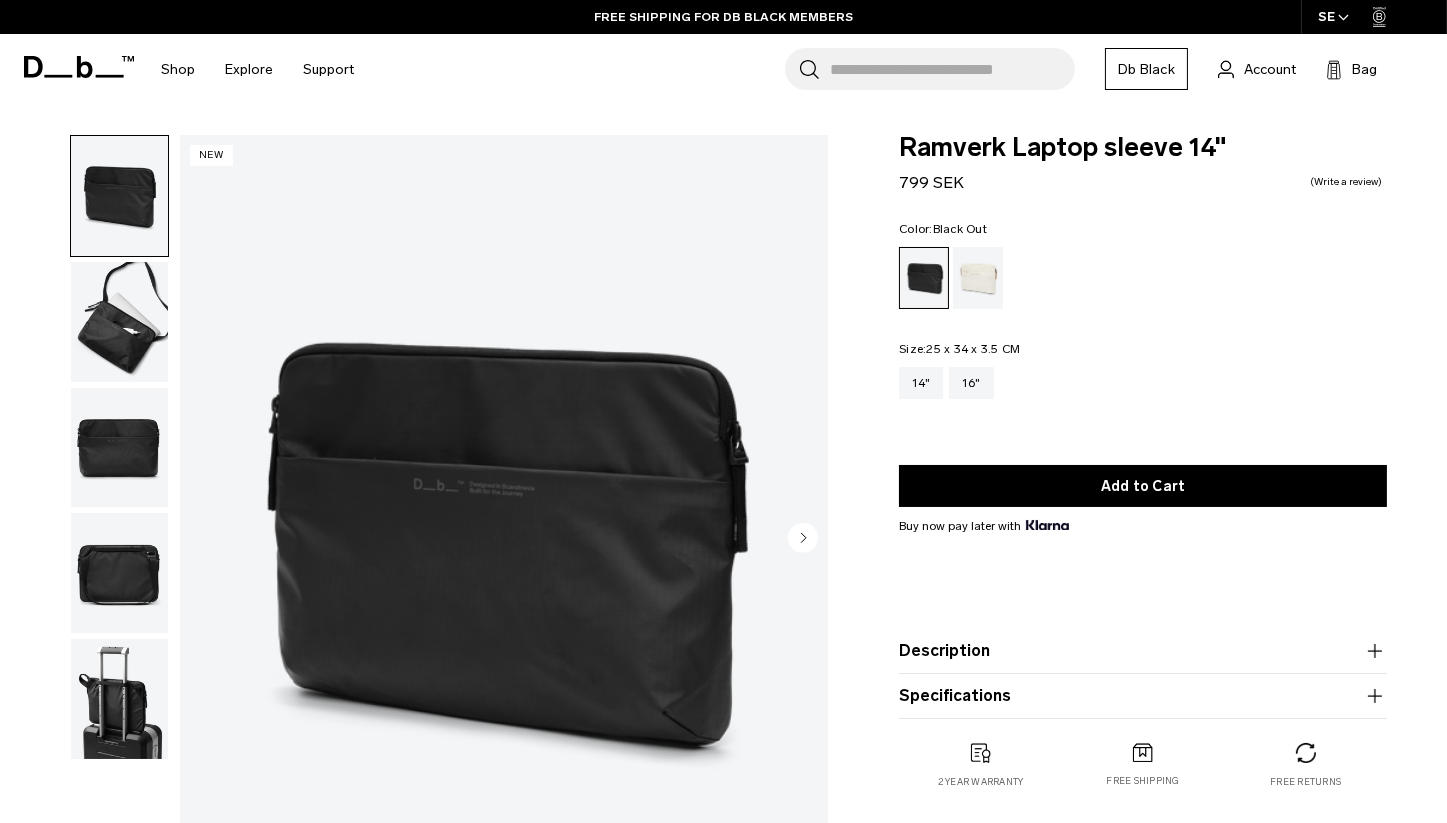 click at bounding box center (119, 322) 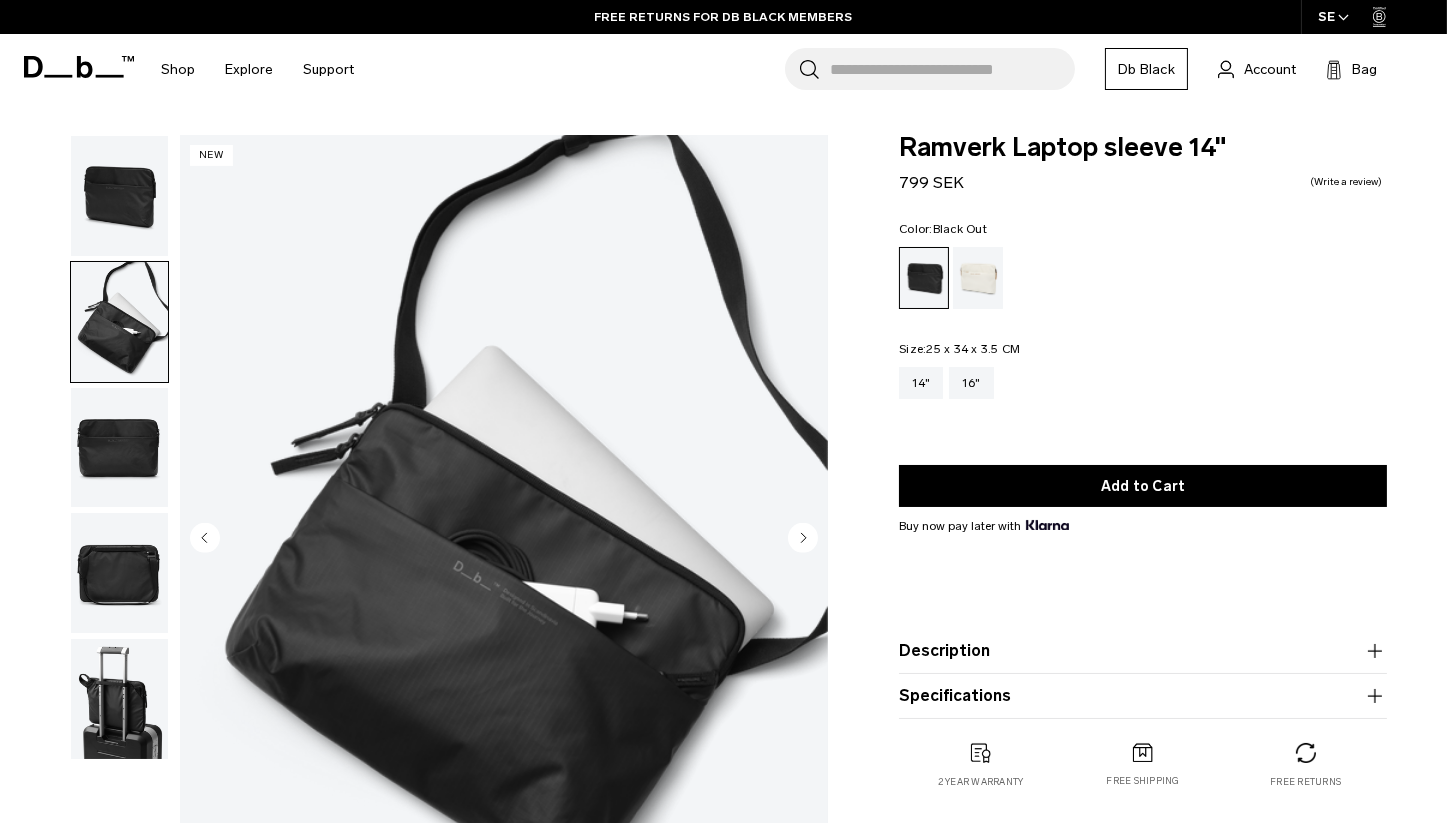click at bounding box center [119, 448] 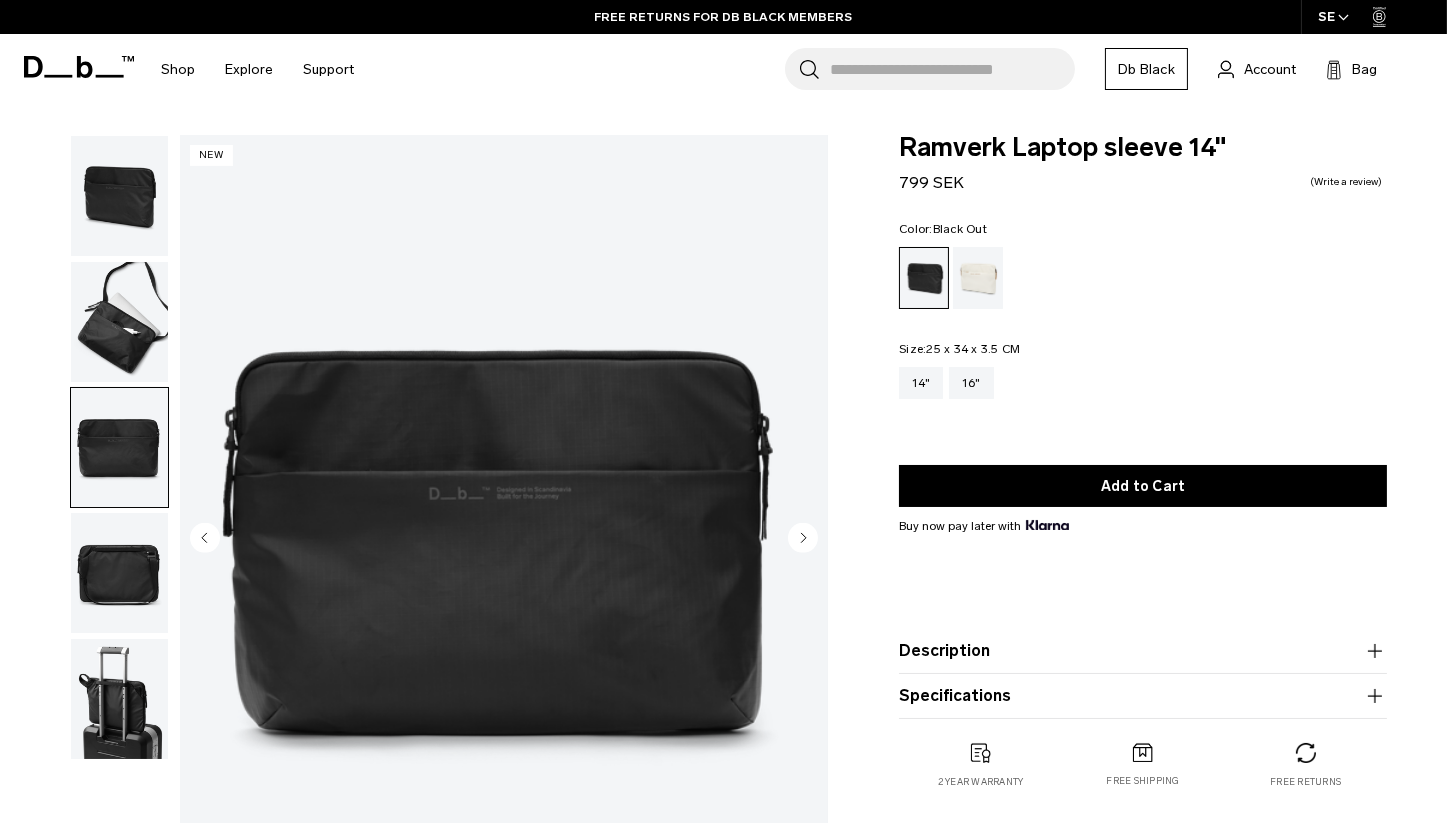 click at bounding box center (119, 573) 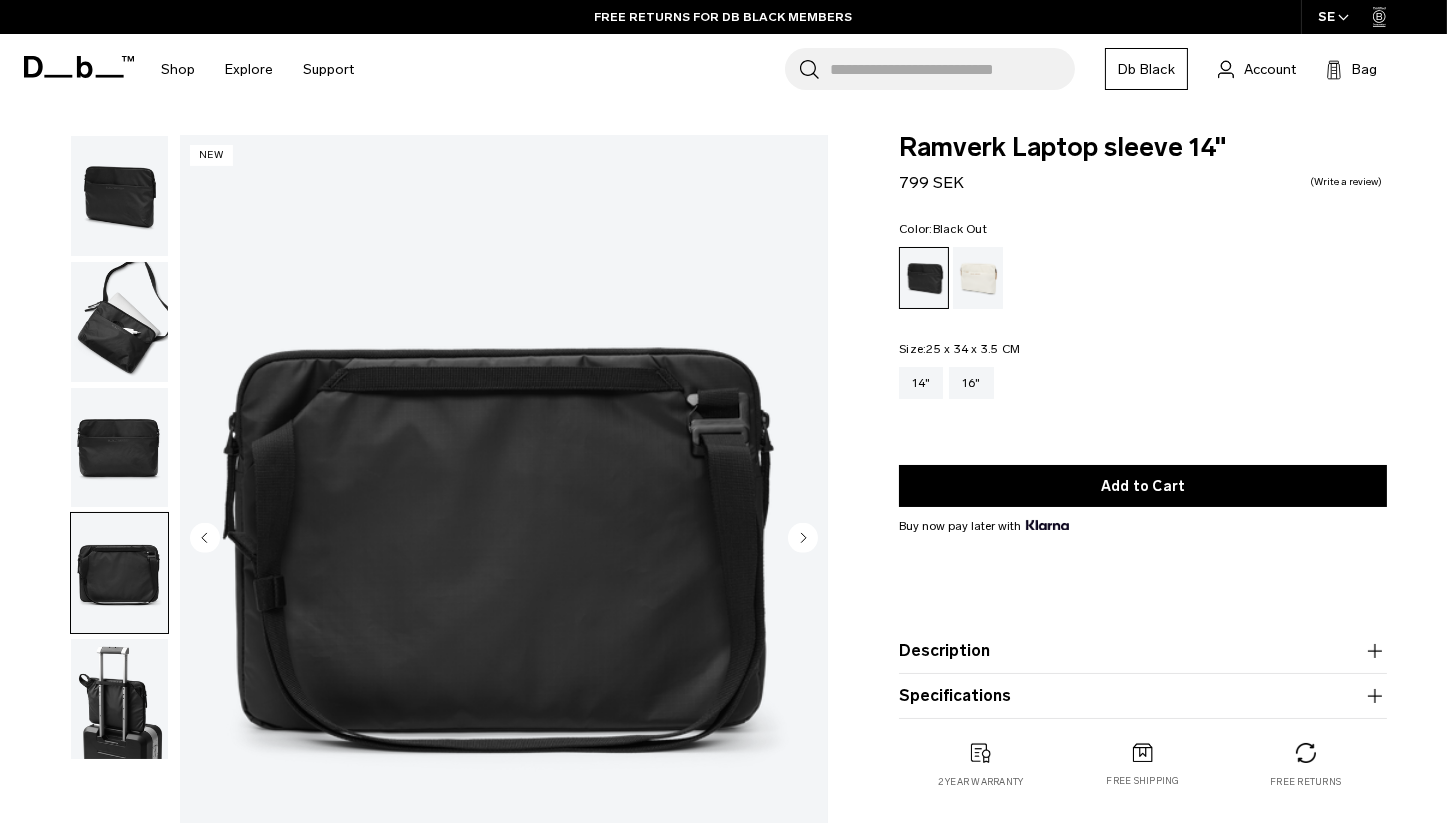 click at bounding box center [119, 699] 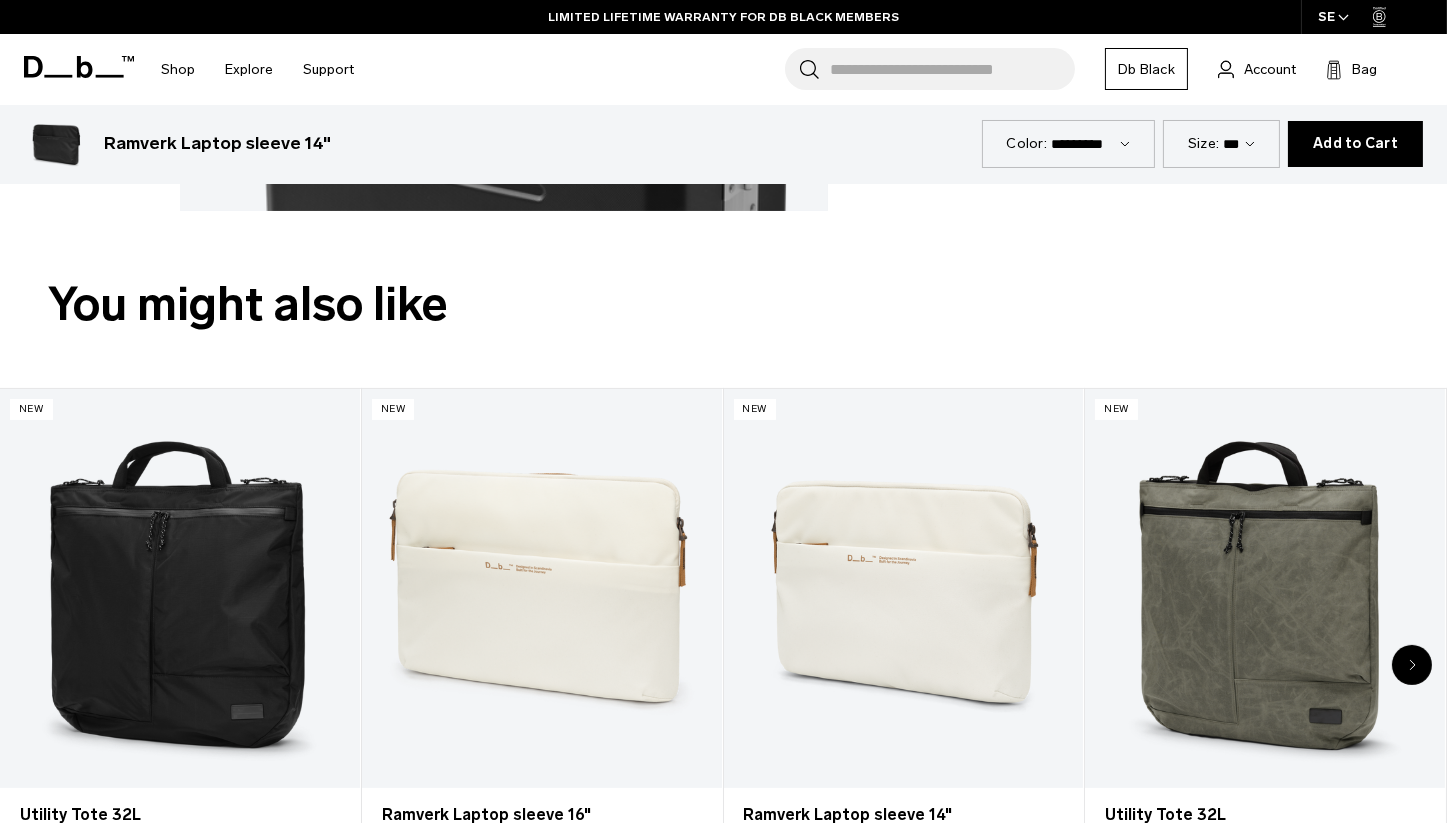 scroll, scrollTop: 1100, scrollLeft: 0, axis: vertical 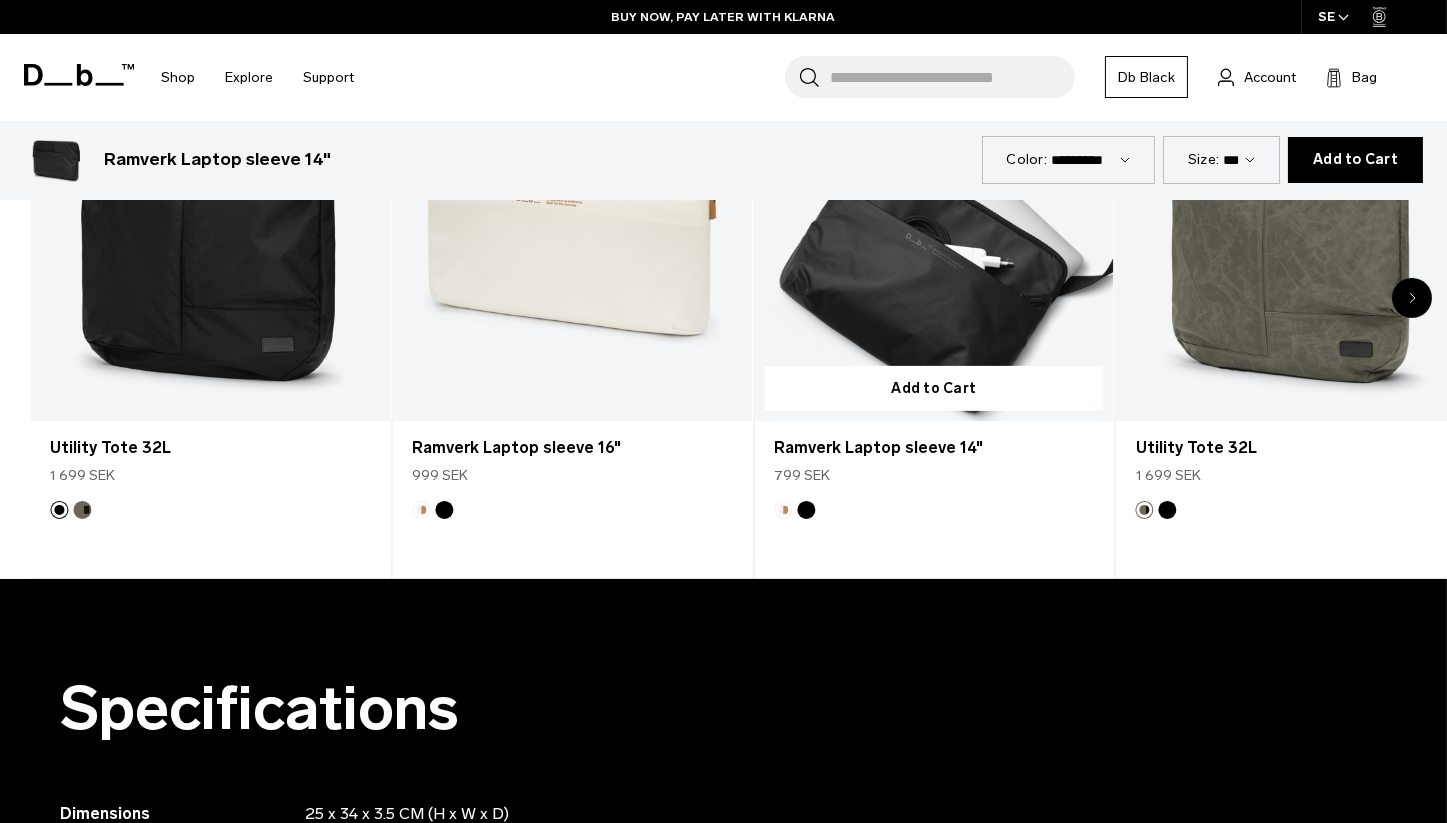 click on "799 SEK" at bounding box center [802, 475] 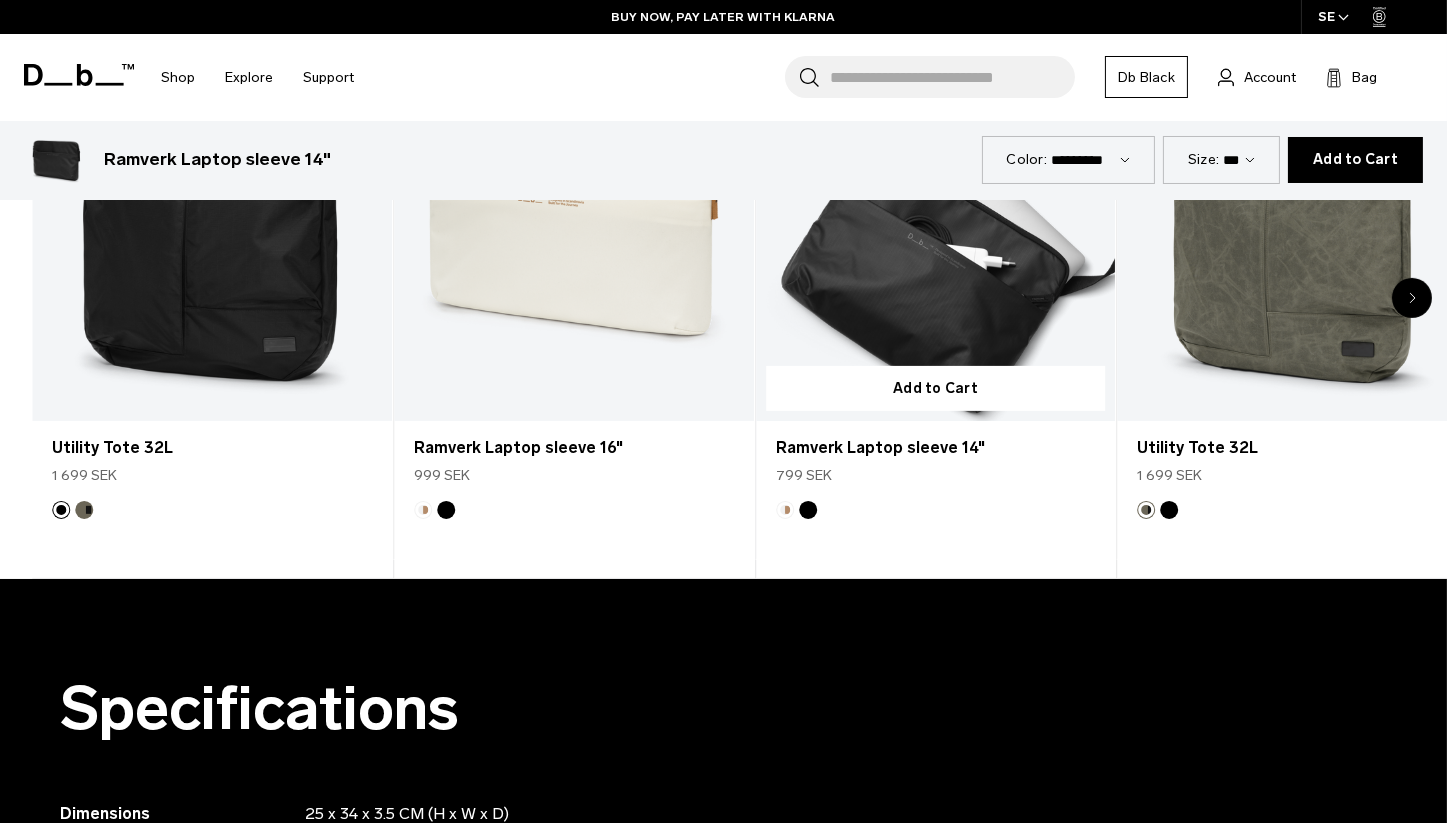 click on "799 SEK" at bounding box center [804, 475] 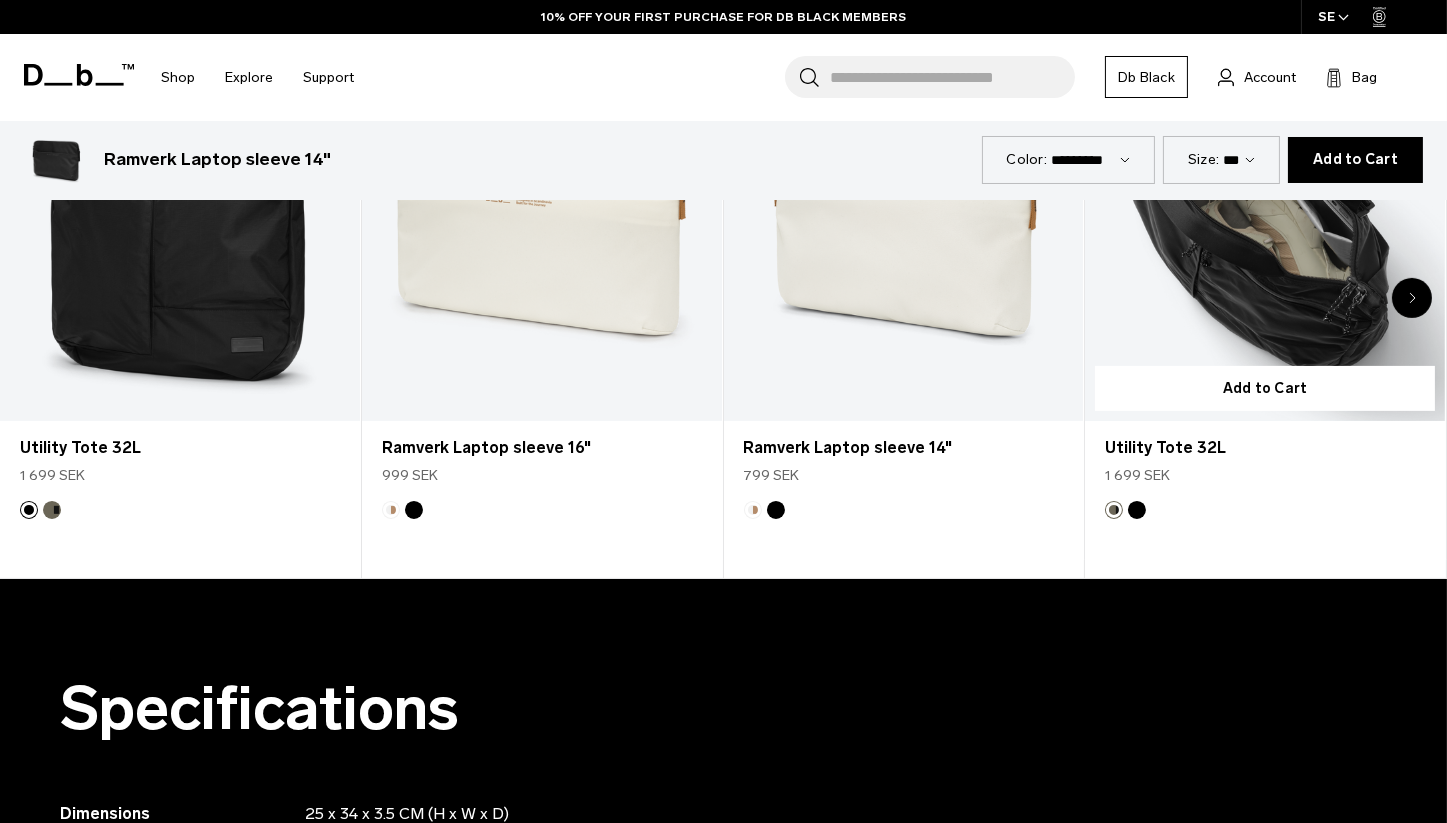 scroll, scrollTop: 0, scrollLeft: 0, axis: both 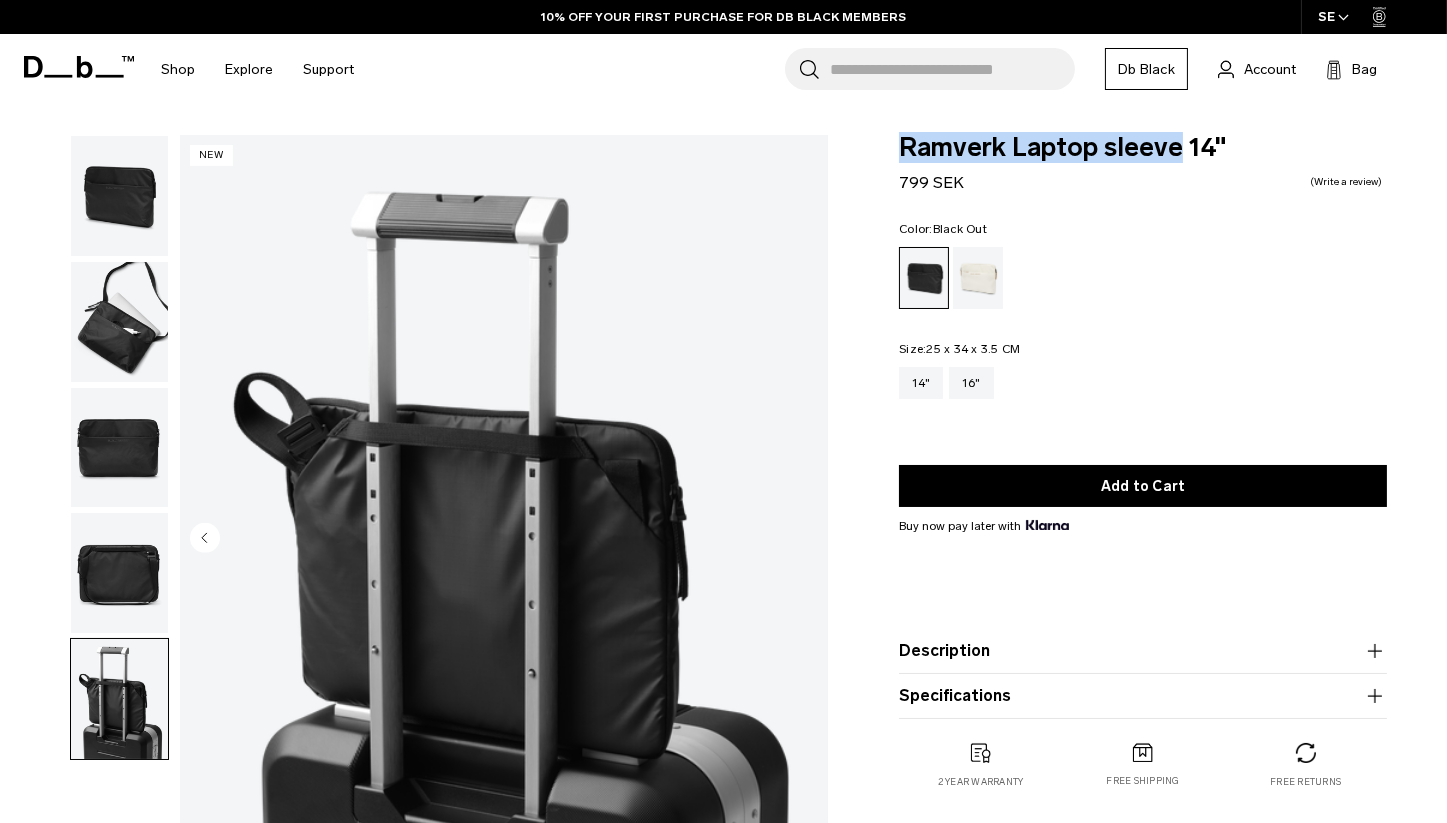 drag, startPoint x: 894, startPoint y: 151, endPoint x: 1175, endPoint y: 159, distance: 281.11386 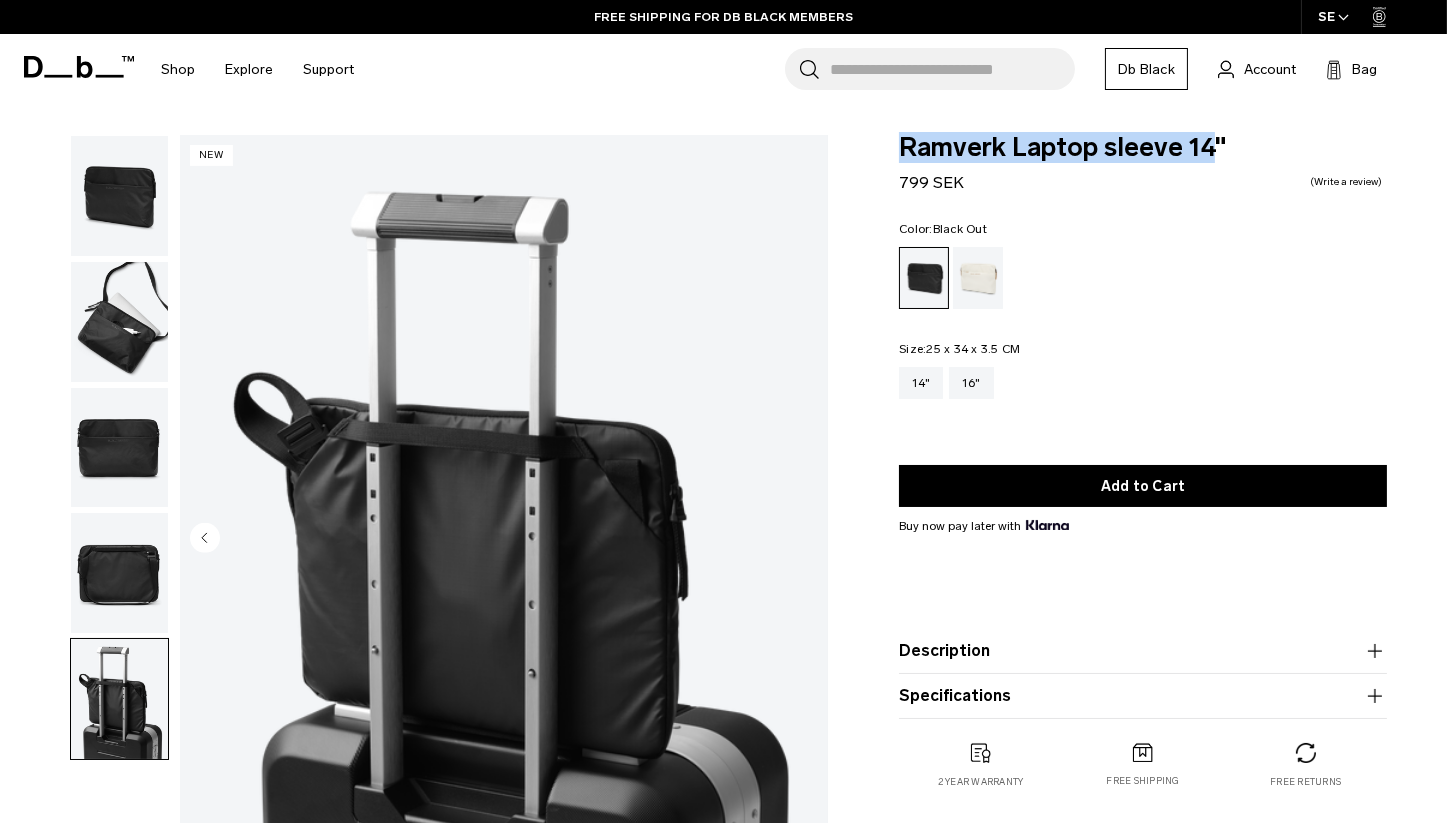 drag, startPoint x: 1209, startPoint y: 147, endPoint x: 884, endPoint y: 136, distance: 325.1861 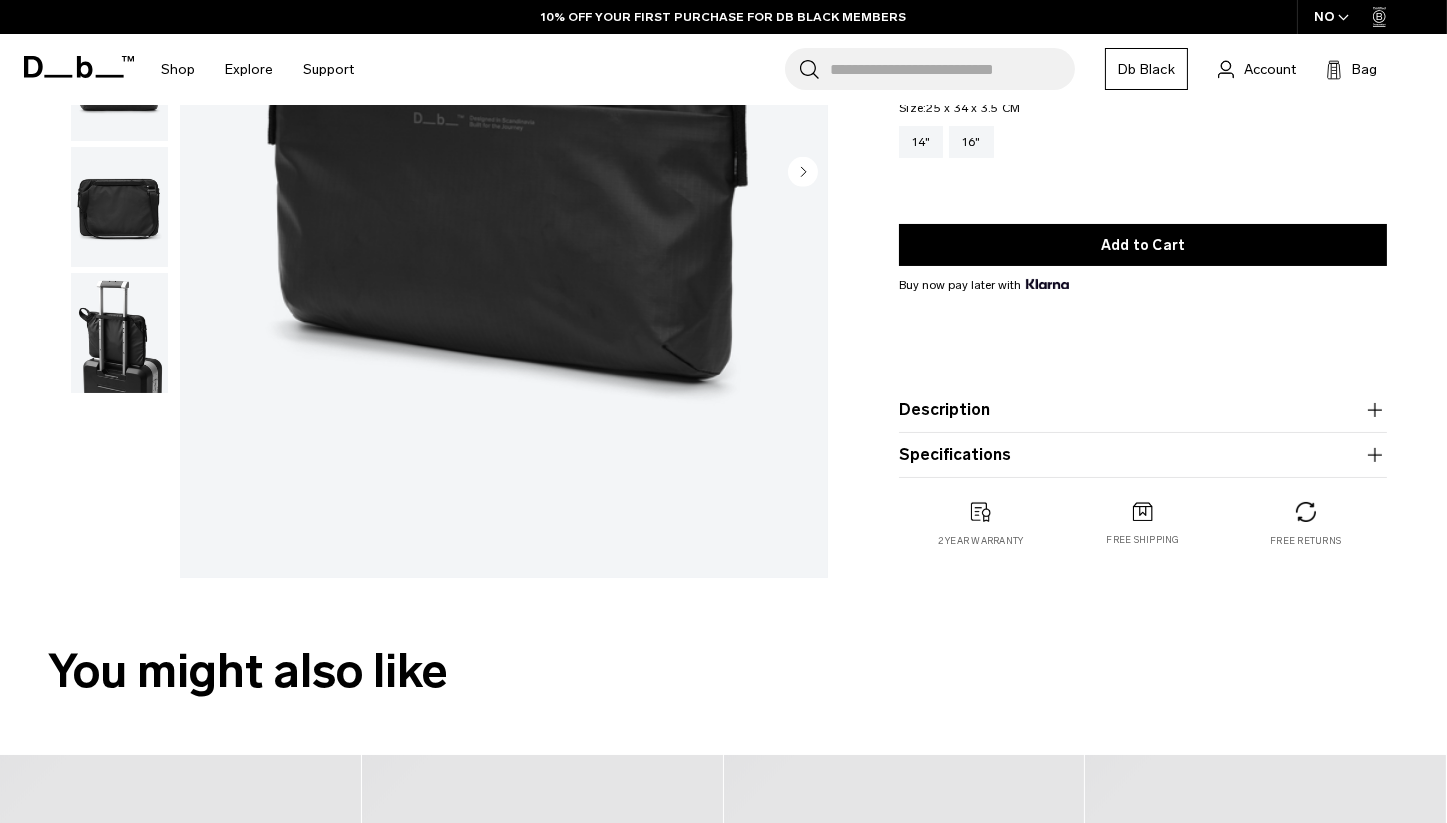 scroll, scrollTop: 366, scrollLeft: 0, axis: vertical 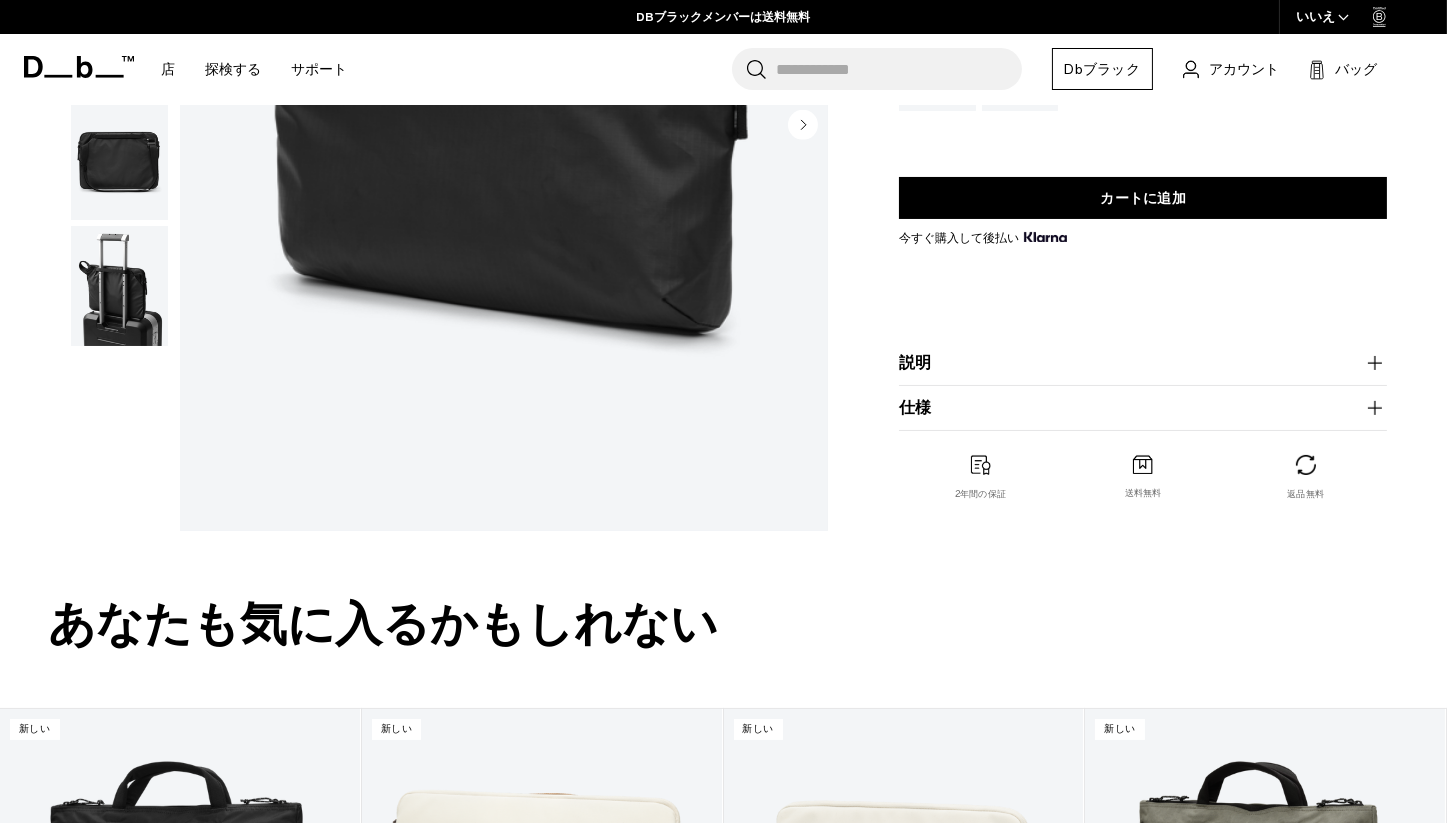 click on "説明" at bounding box center [915, 362] 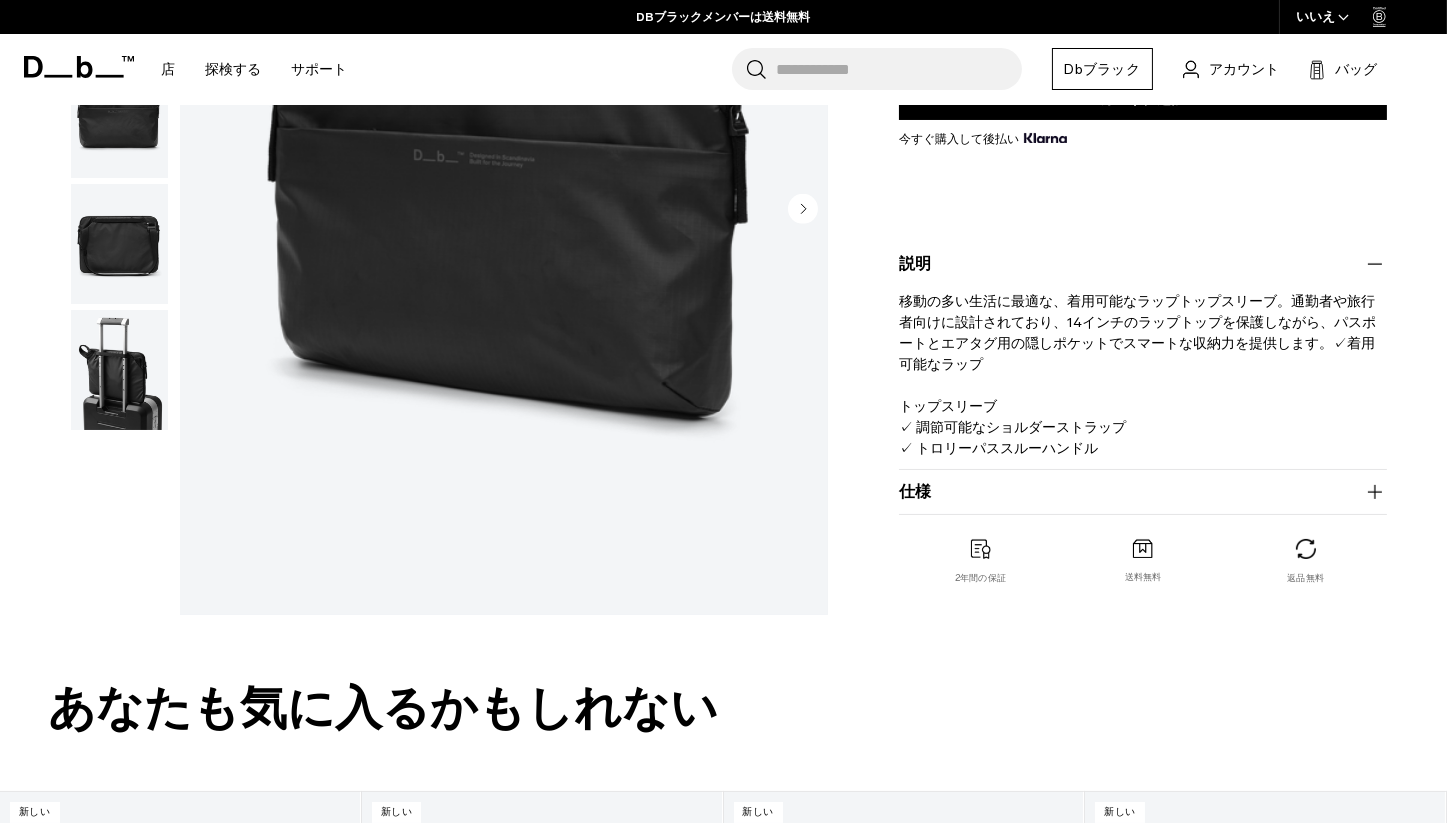 click on "仕様" at bounding box center (915, 491) 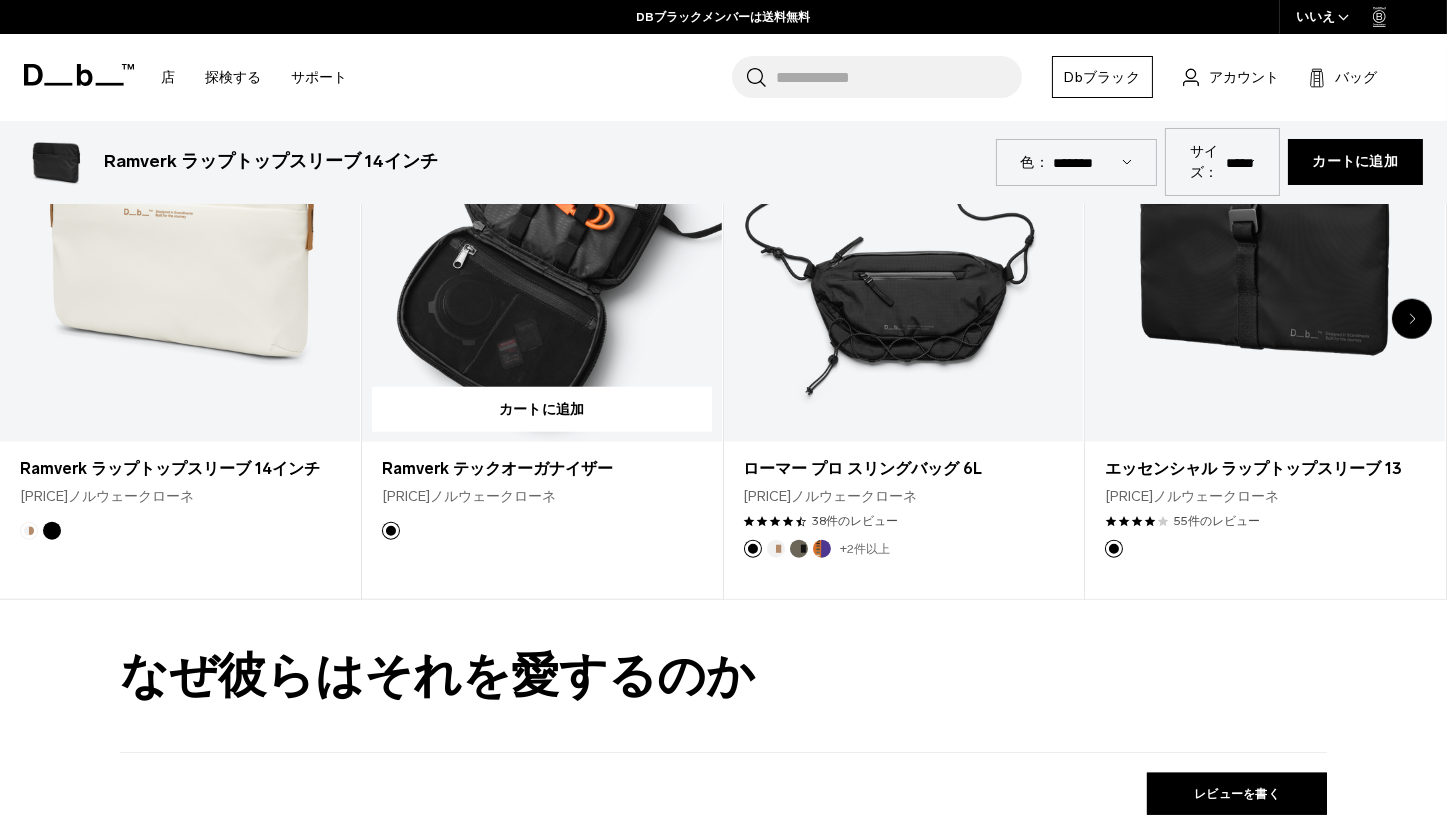 scroll, scrollTop: 2980, scrollLeft: 0, axis: vertical 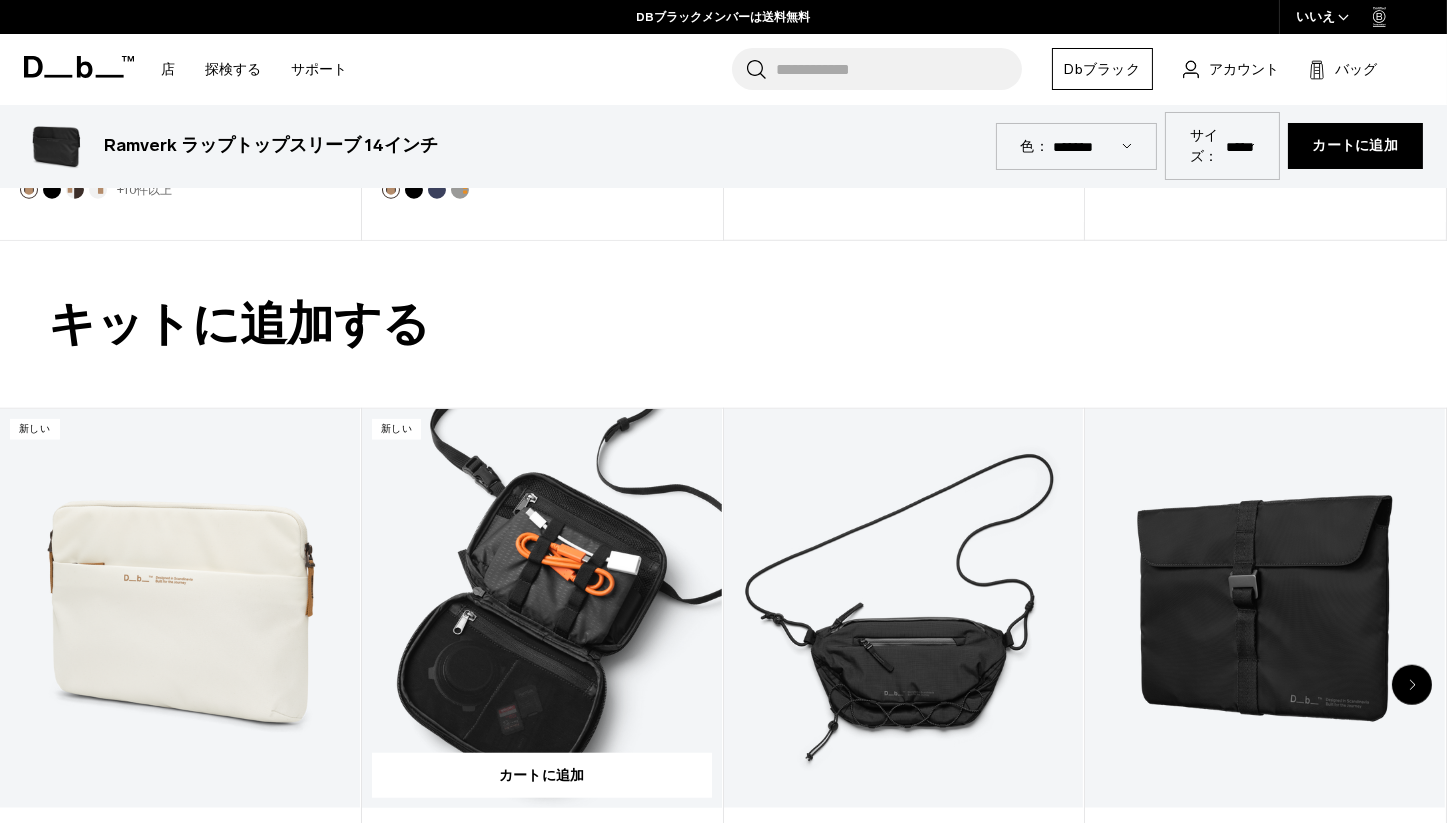 type 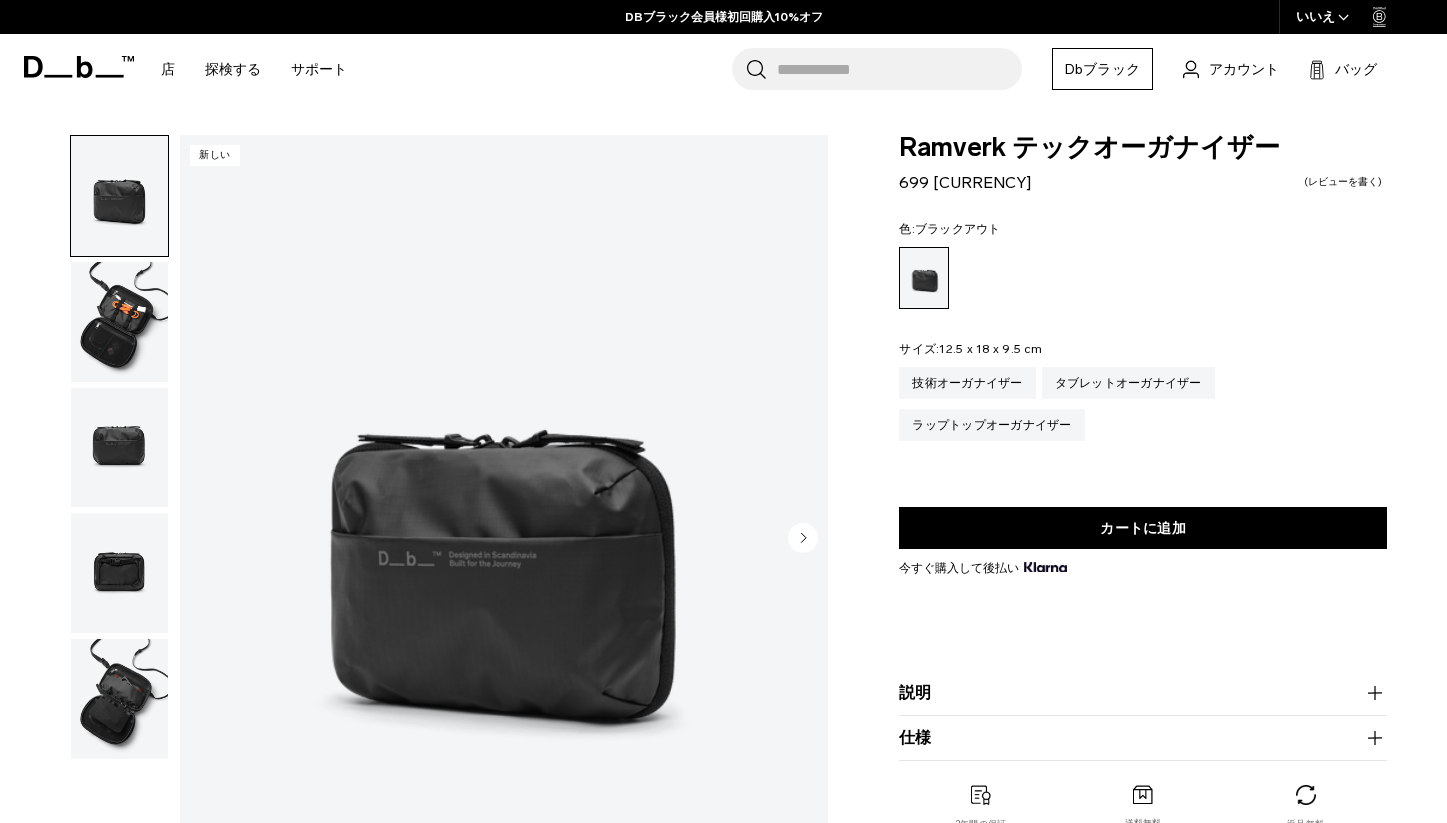scroll, scrollTop: 0, scrollLeft: 0, axis: both 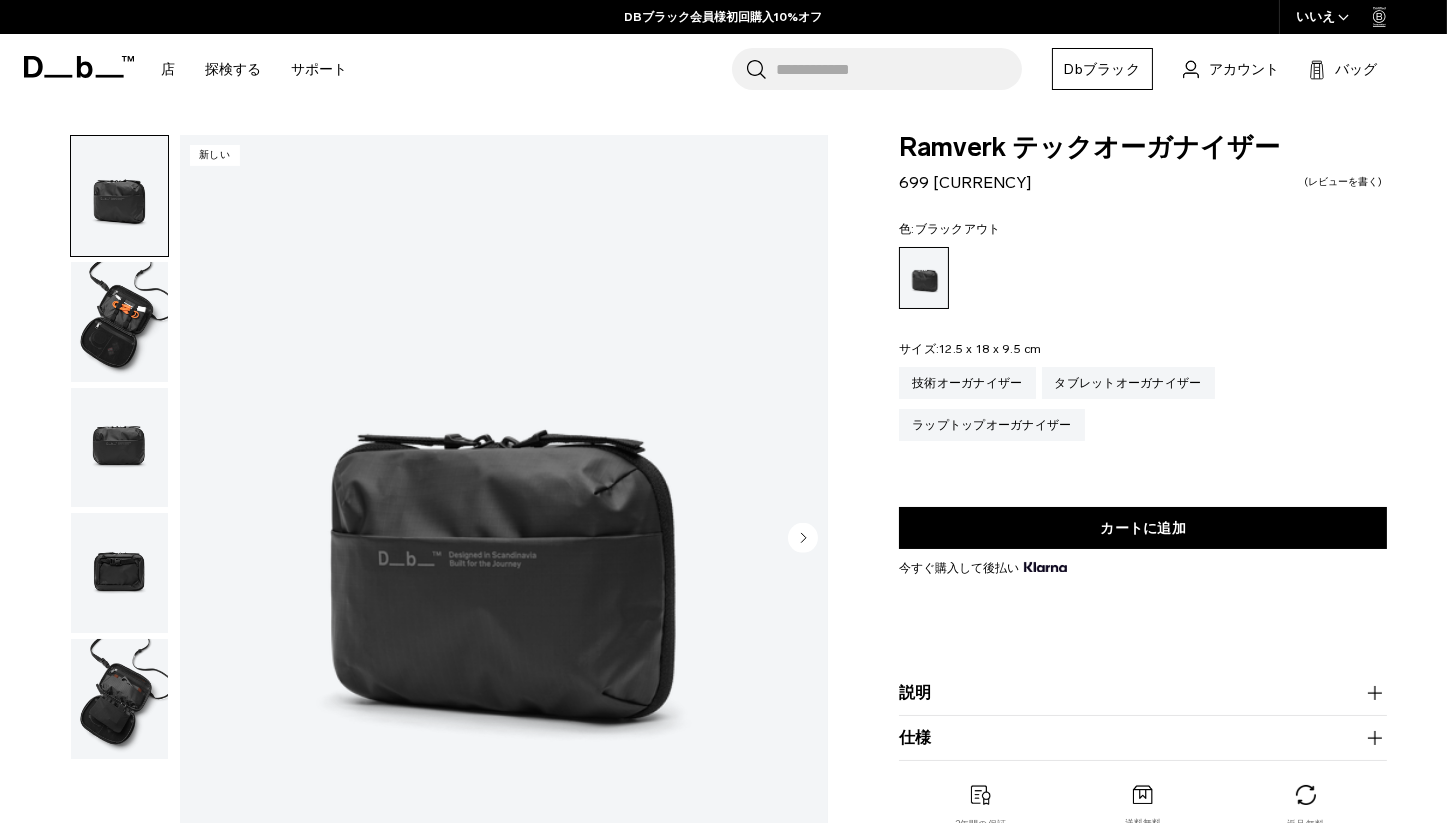 click at bounding box center (119, 322) 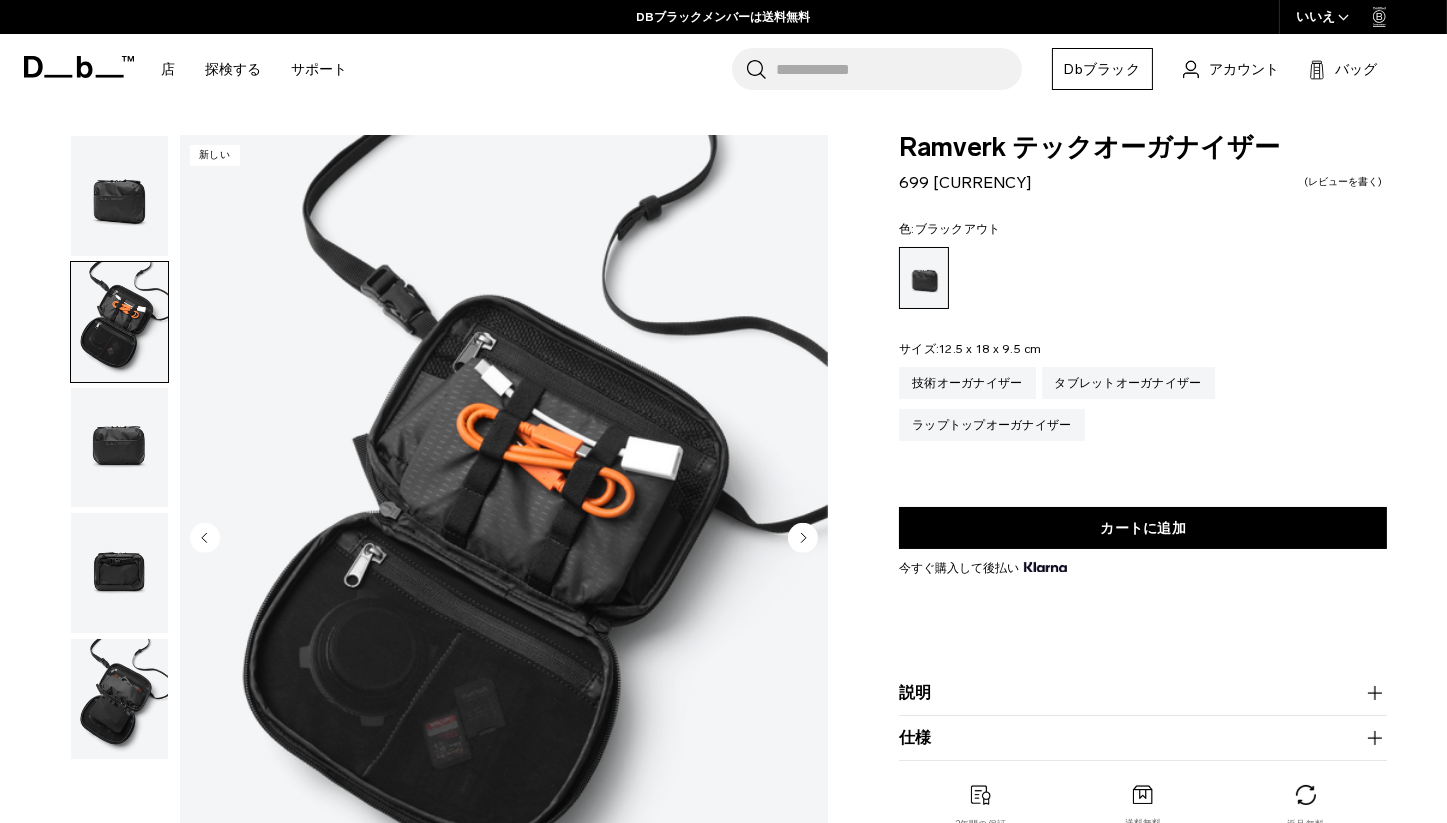 click at bounding box center (119, 448) 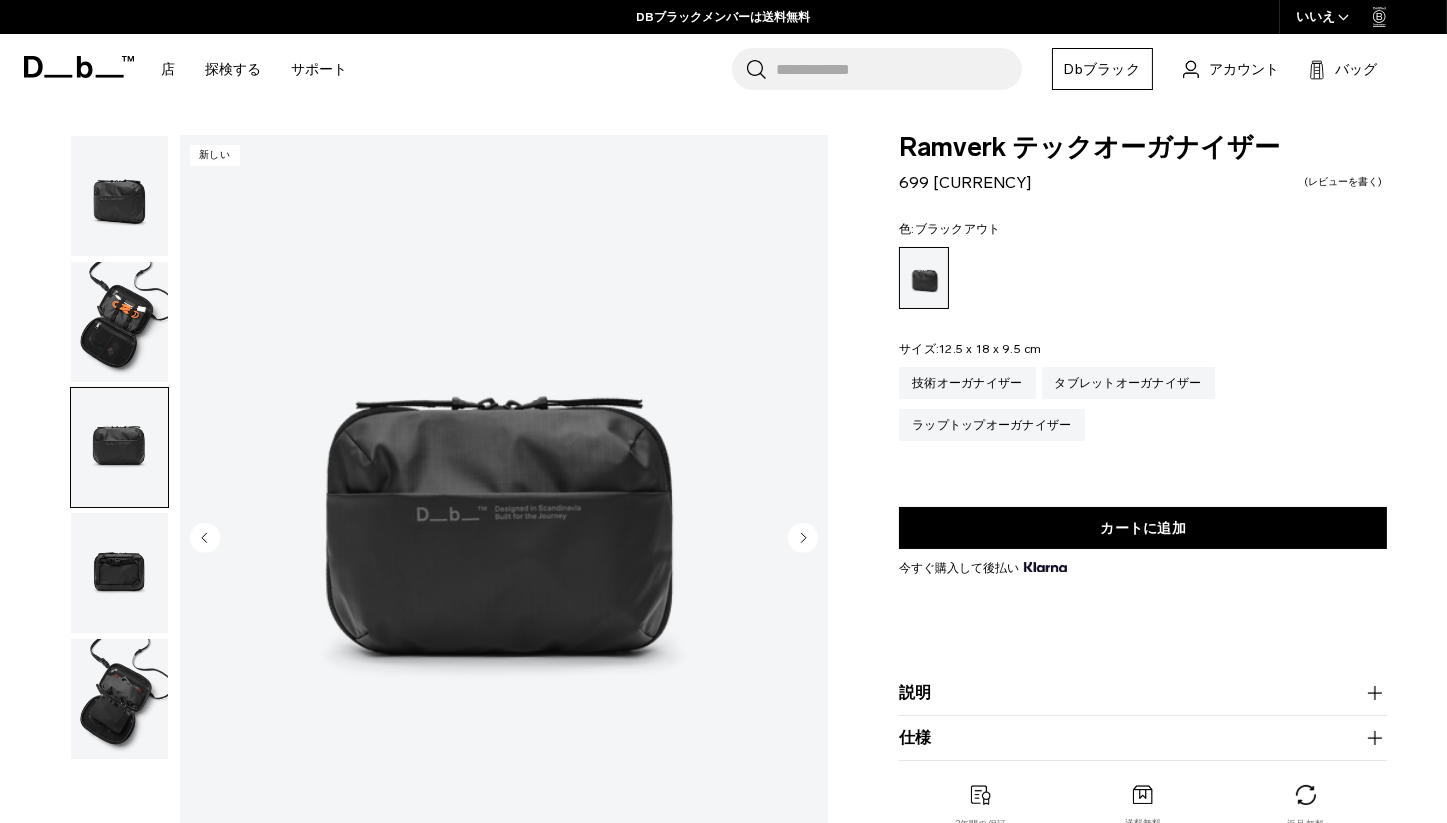 click at bounding box center (119, 573) 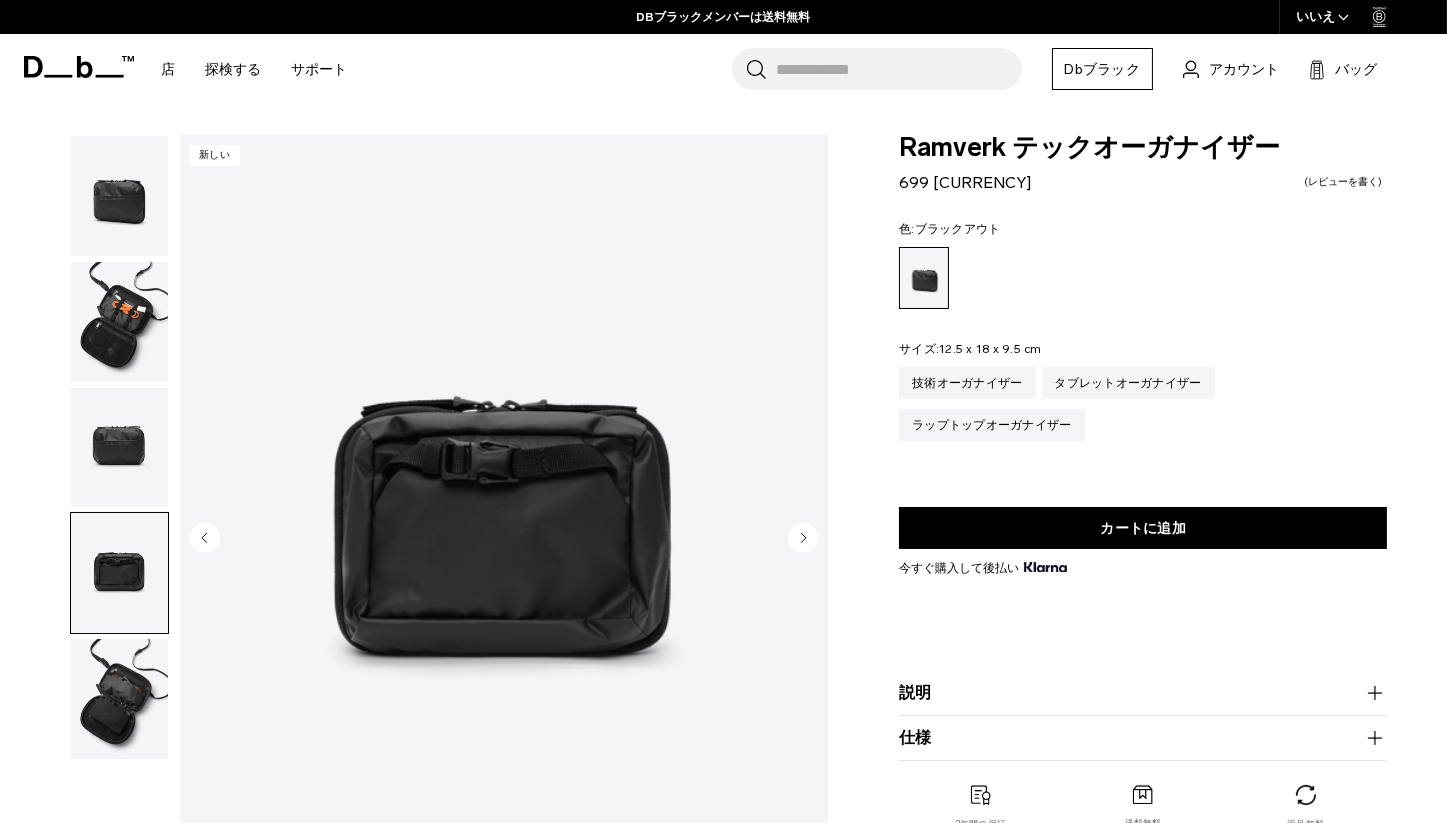 click at bounding box center (119, 699) 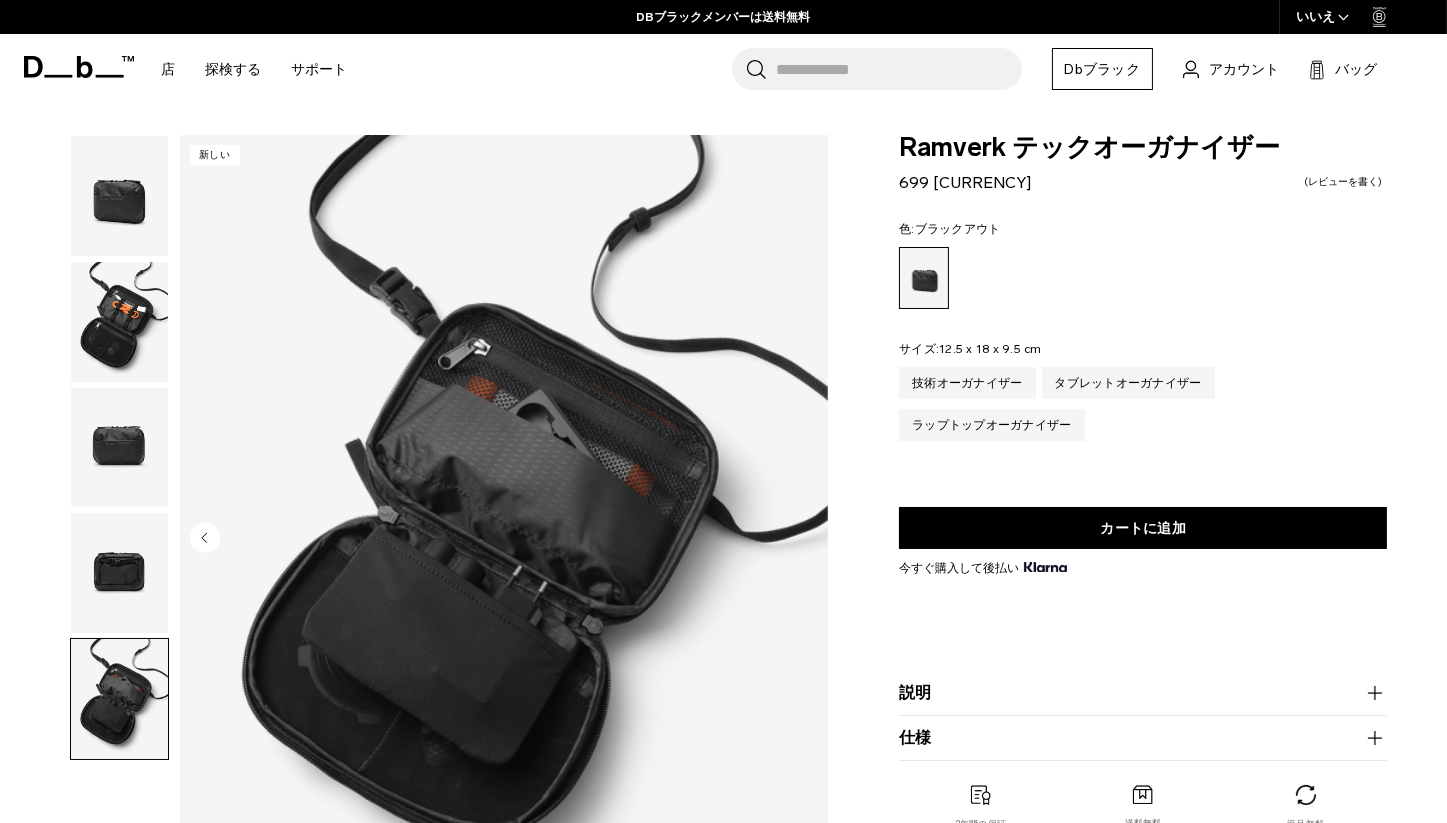 scroll, scrollTop: 366, scrollLeft: 0, axis: vertical 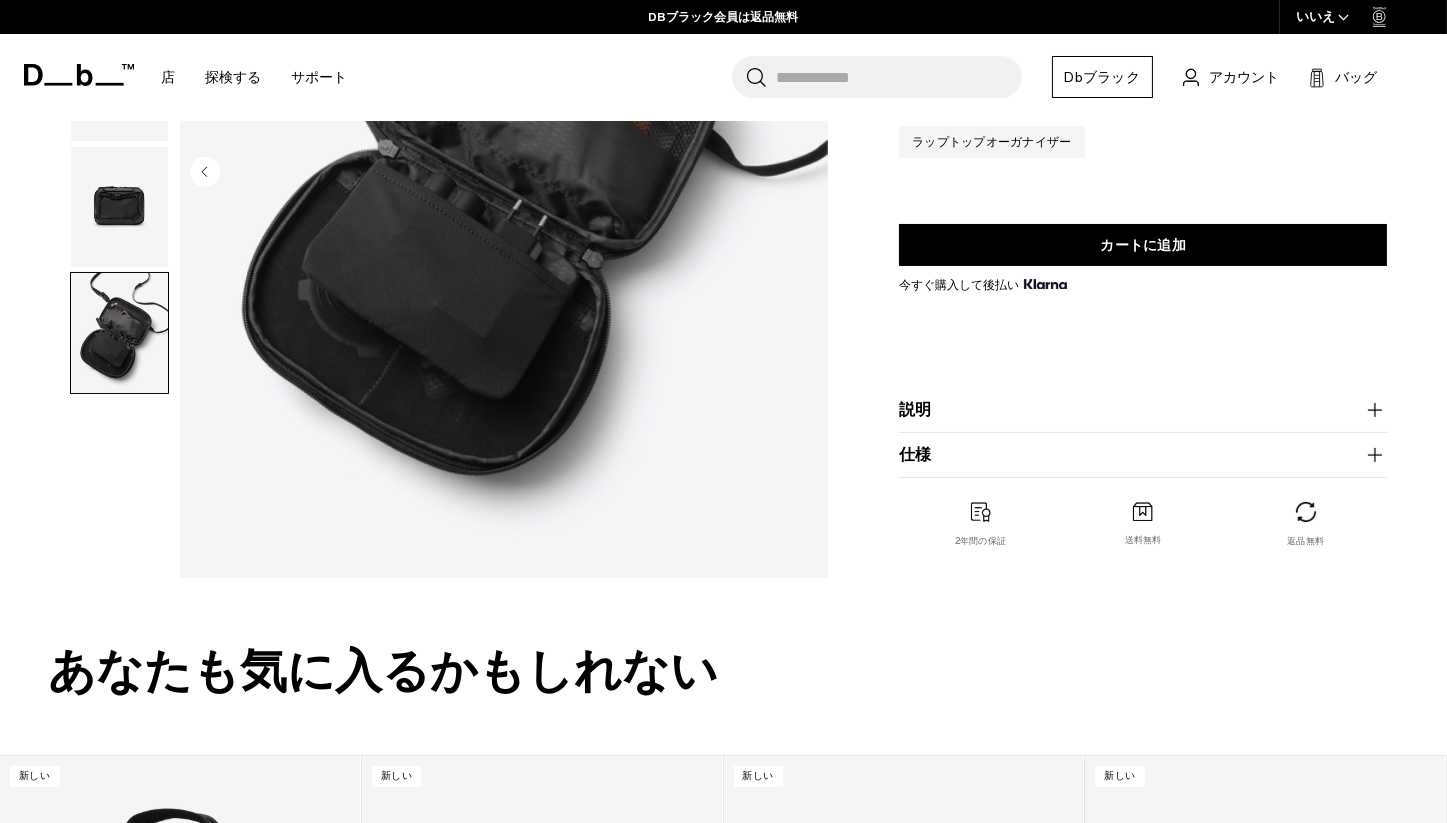 click on "説明" at bounding box center (915, 409) 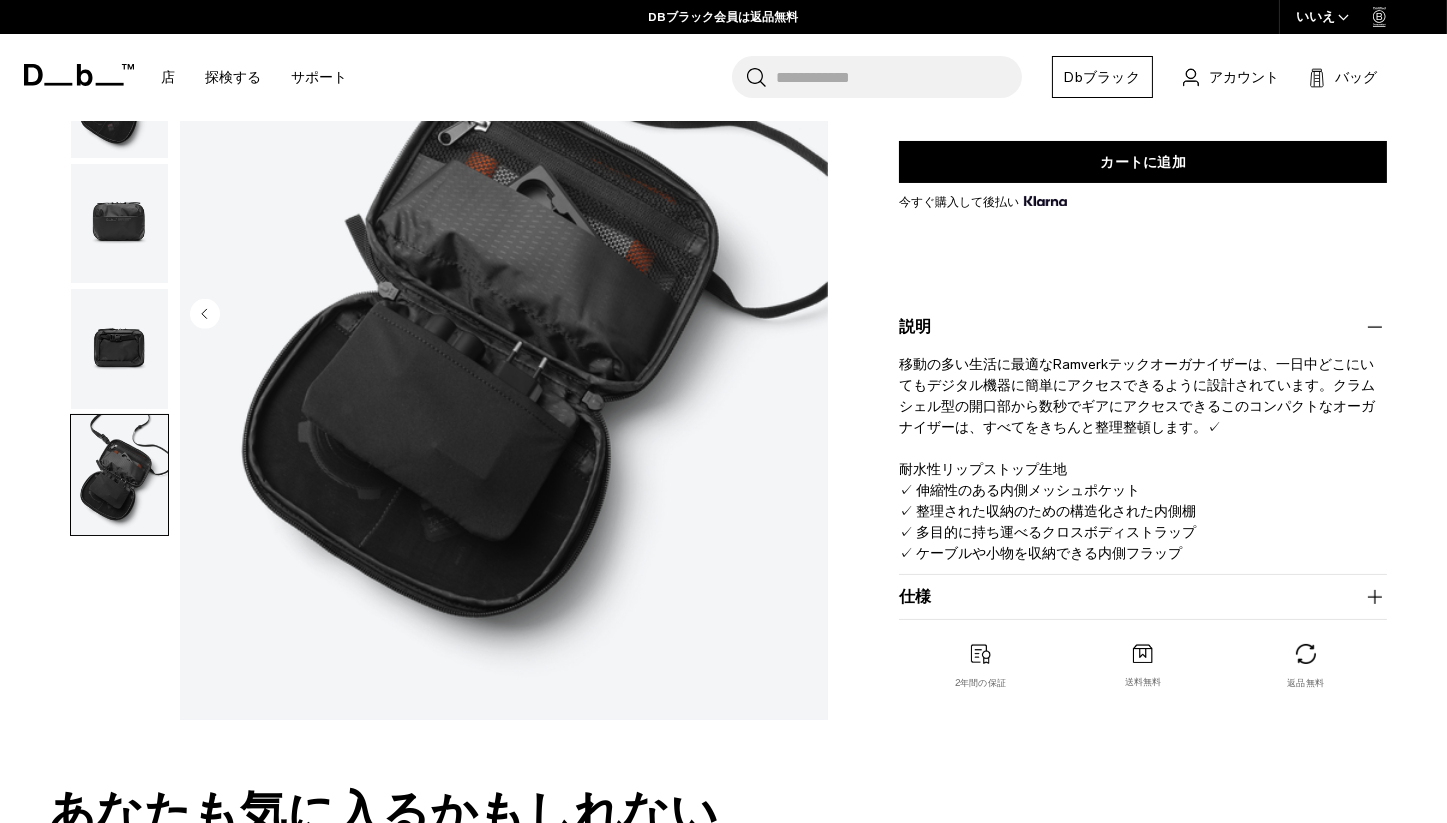 click on "仕様" at bounding box center (915, 596) 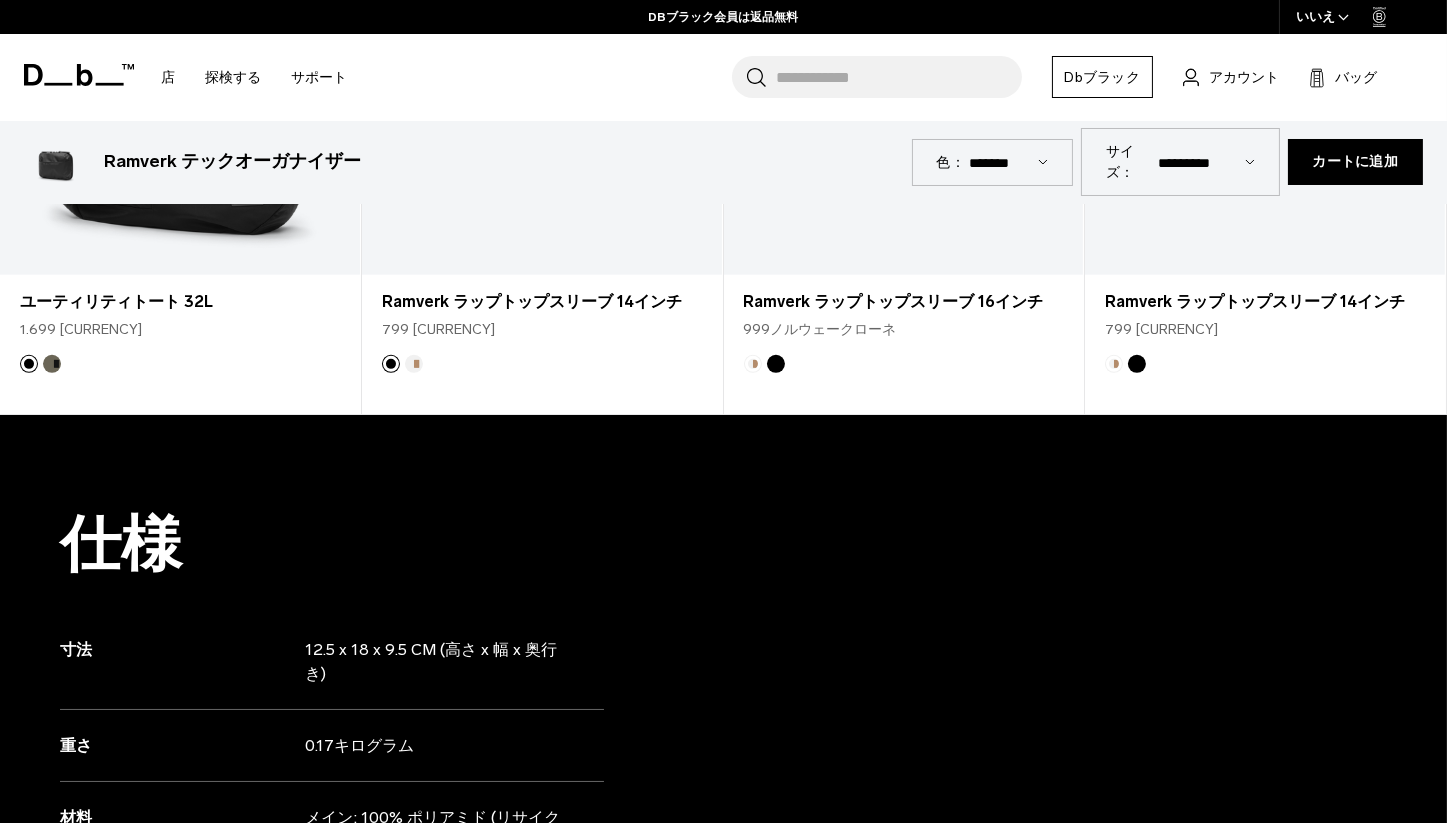 scroll, scrollTop: 1100, scrollLeft: 0, axis: vertical 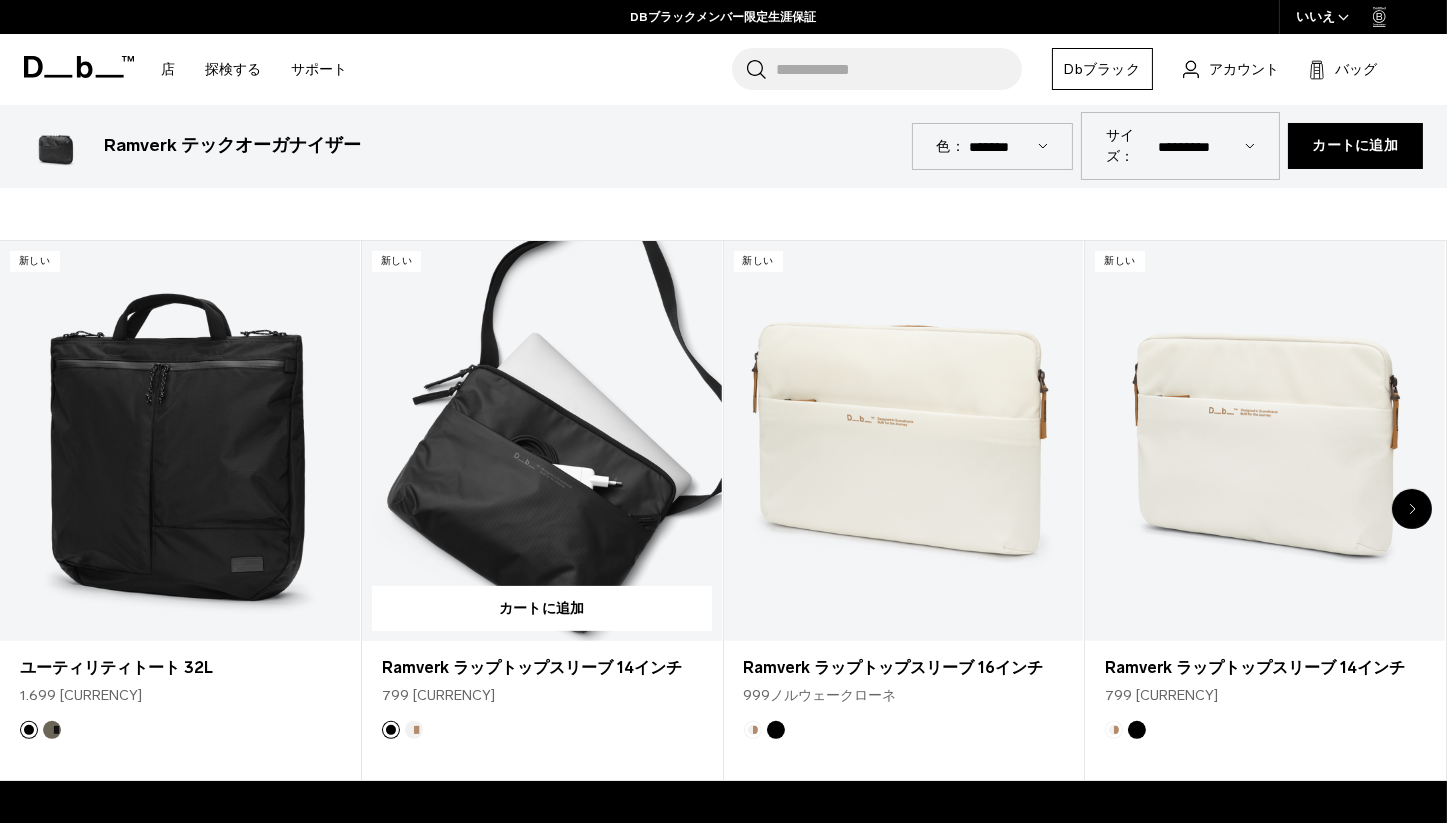 type 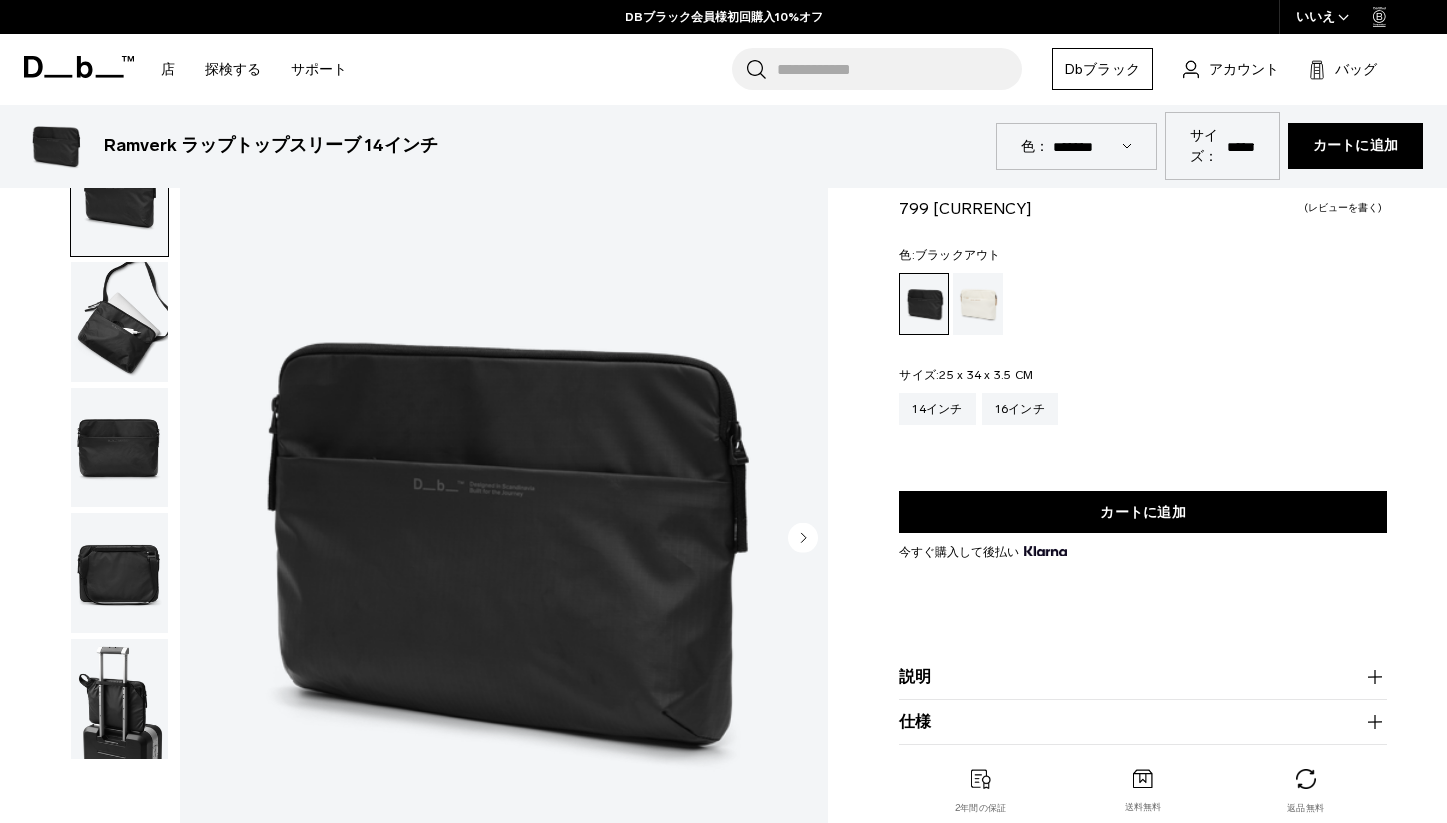 scroll, scrollTop: 1100, scrollLeft: 0, axis: vertical 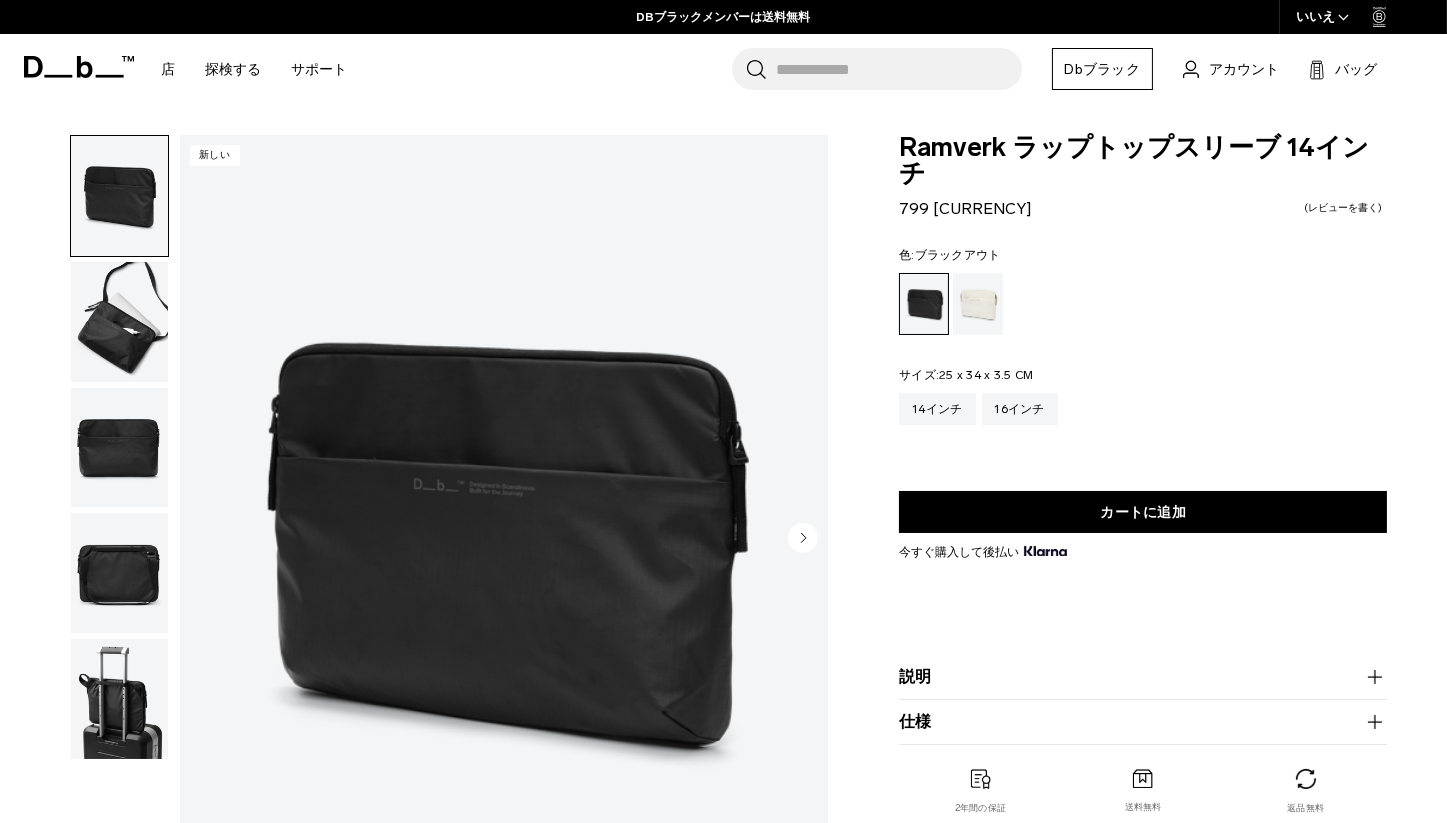 drag, startPoint x: 900, startPoint y: 124, endPoint x: 1295, endPoint y: 259, distance: 417.43262 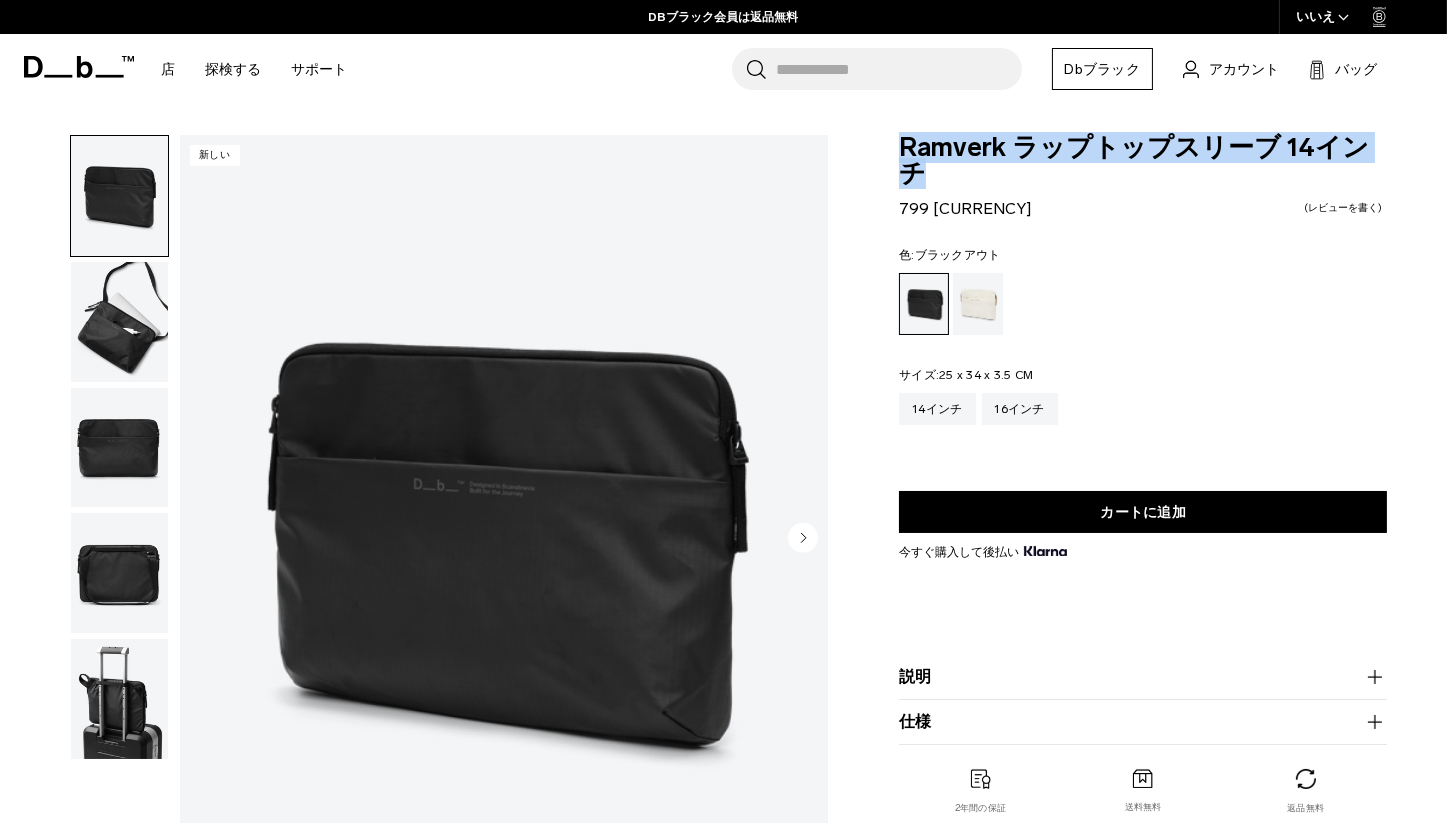 drag, startPoint x: 900, startPoint y: 149, endPoint x: 1380, endPoint y: 151, distance: 480.00418 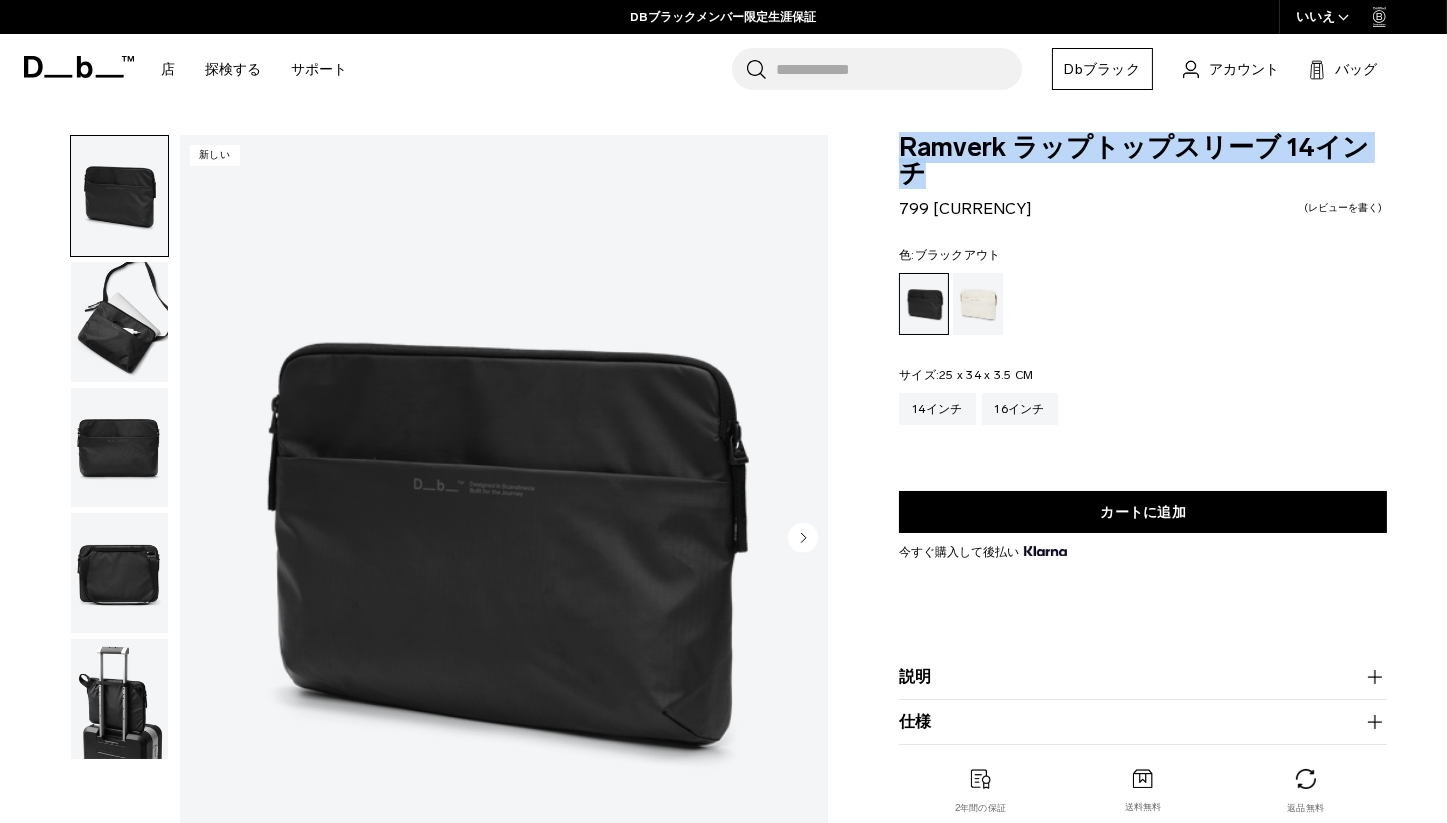 click 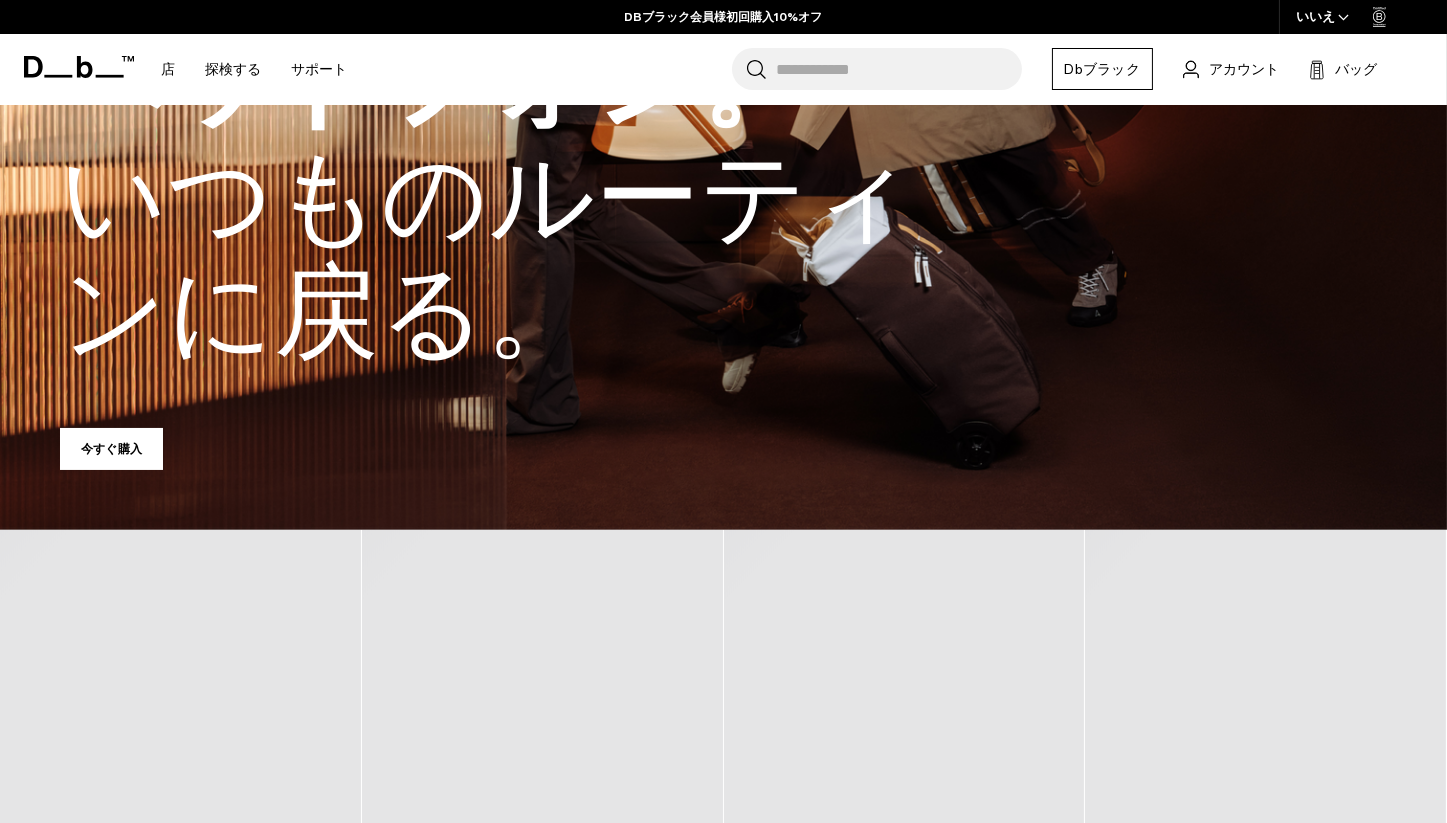 scroll, scrollTop: 366, scrollLeft: 0, axis: vertical 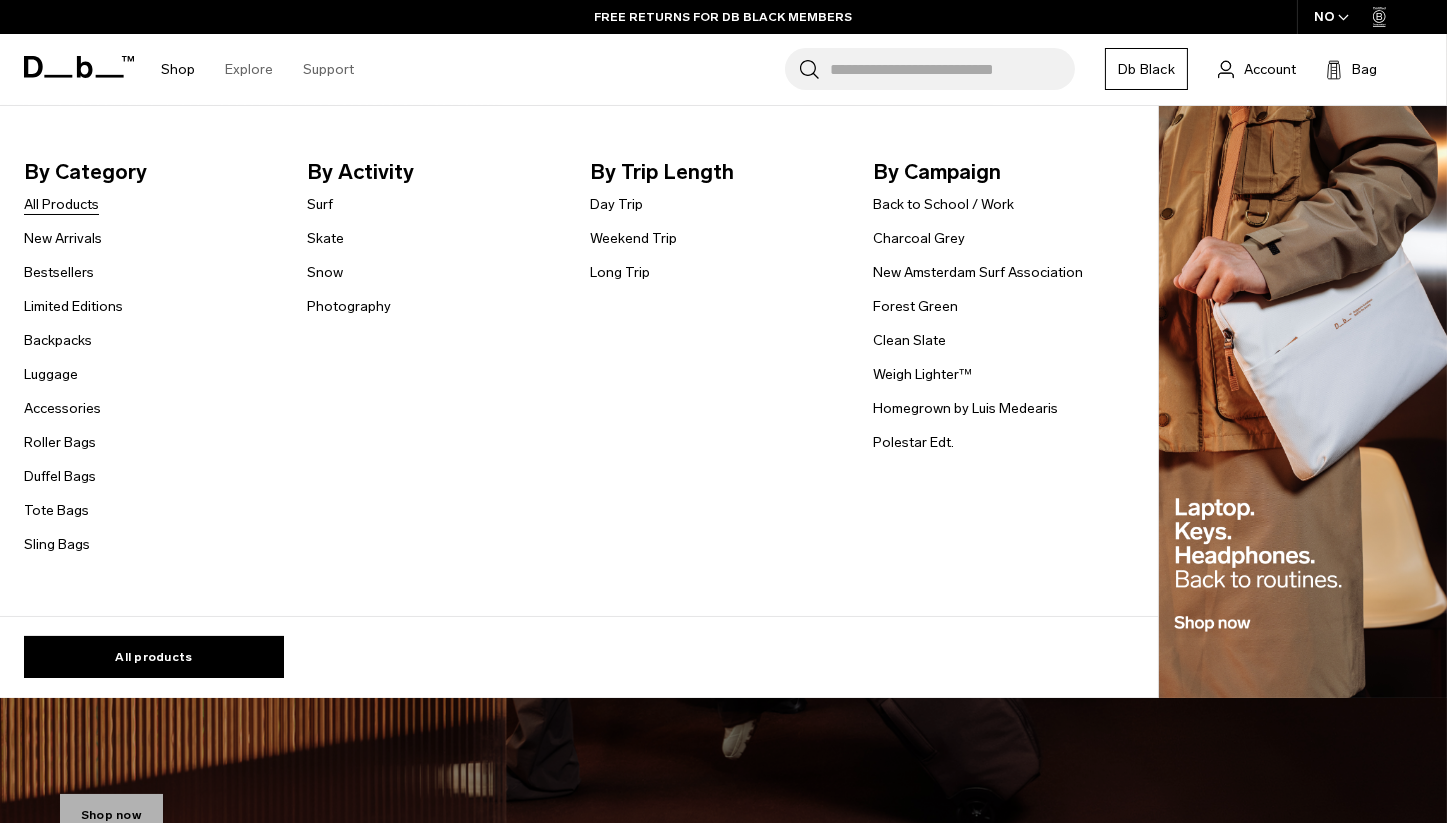 click on "All Products" at bounding box center [61, 204] 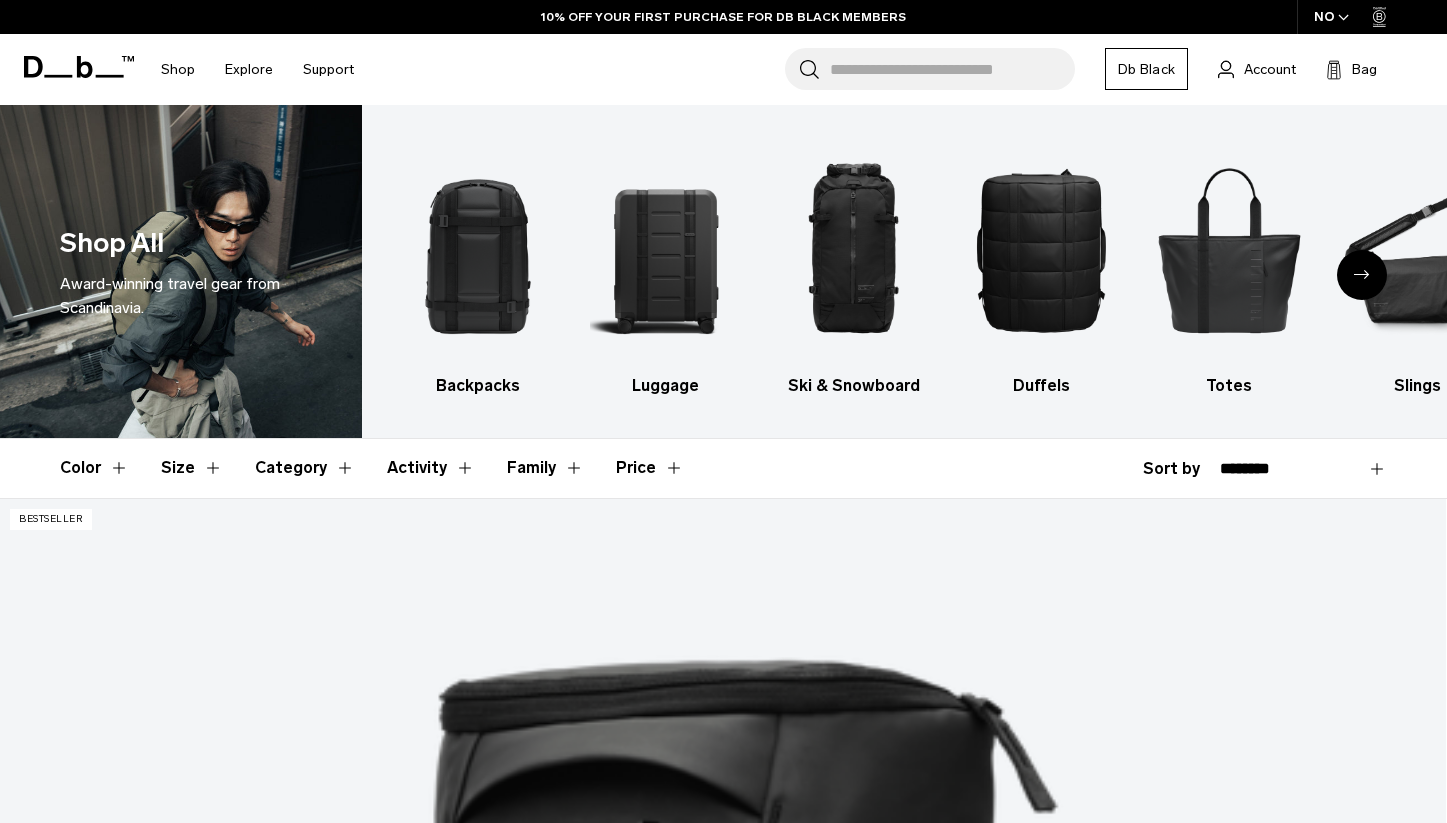 scroll, scrollTop: 0, scrollLeft: 0, axis: both 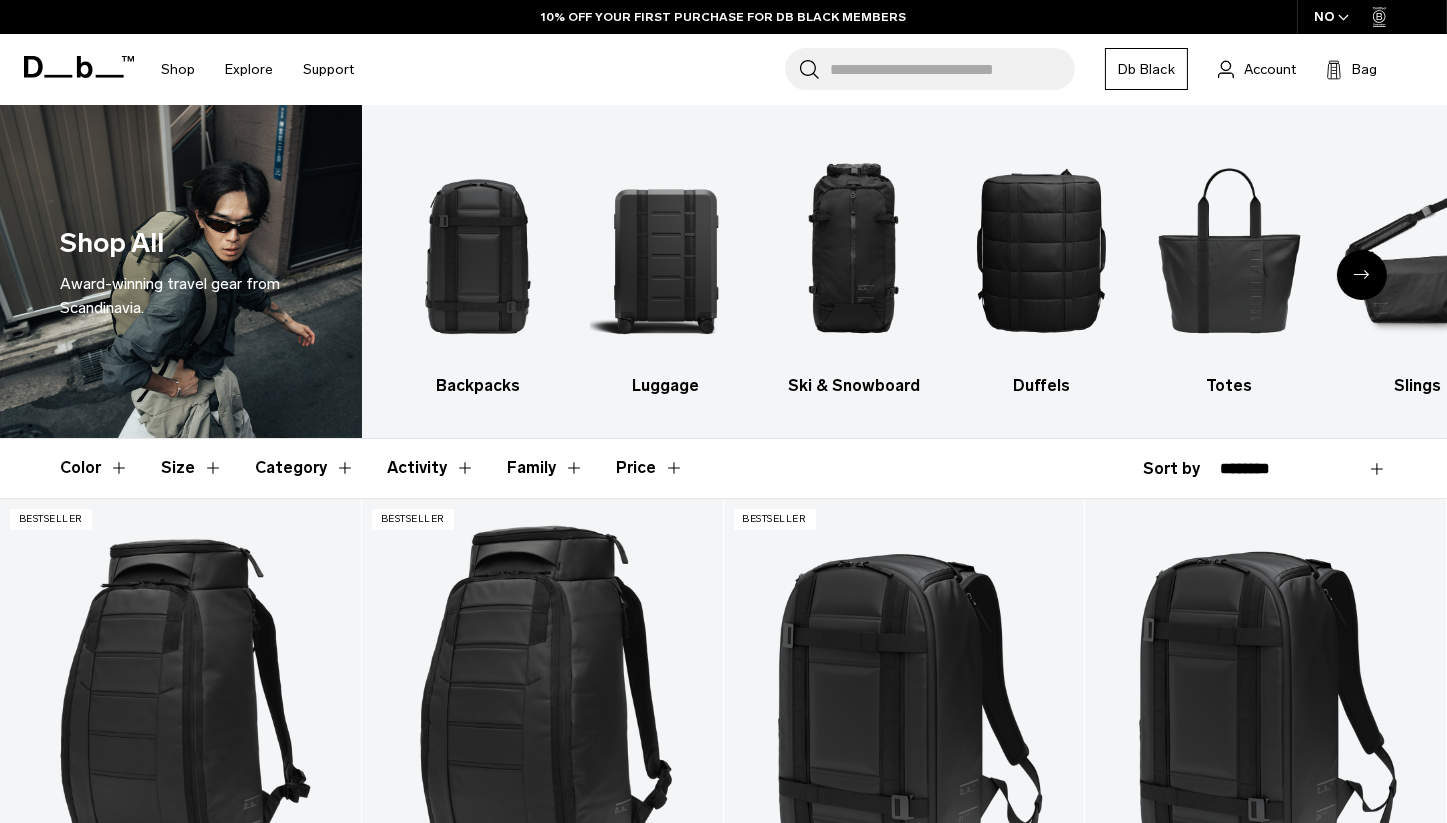 click on "**********" at bounding box center (1303, 469) 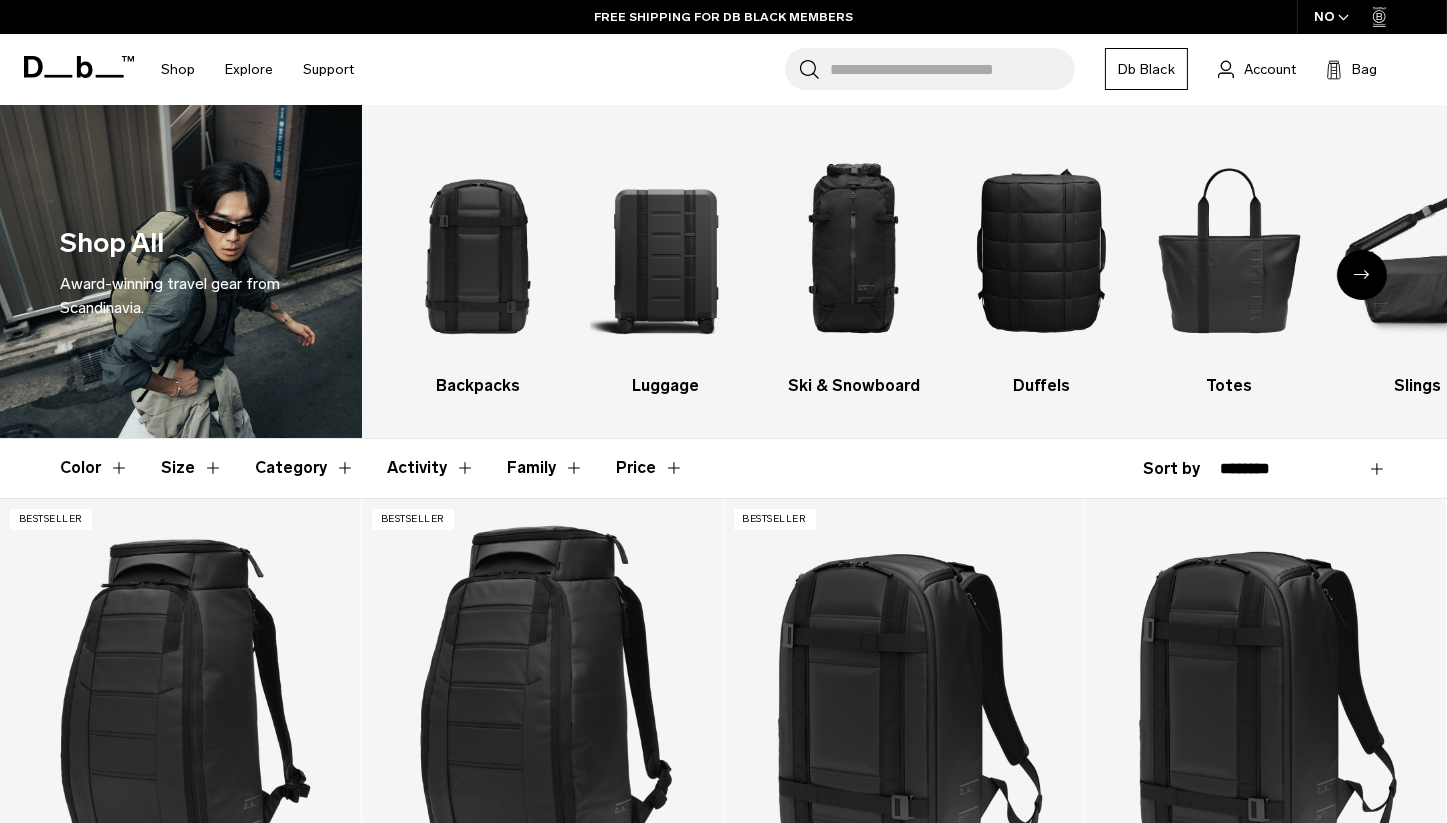 select on "**********" 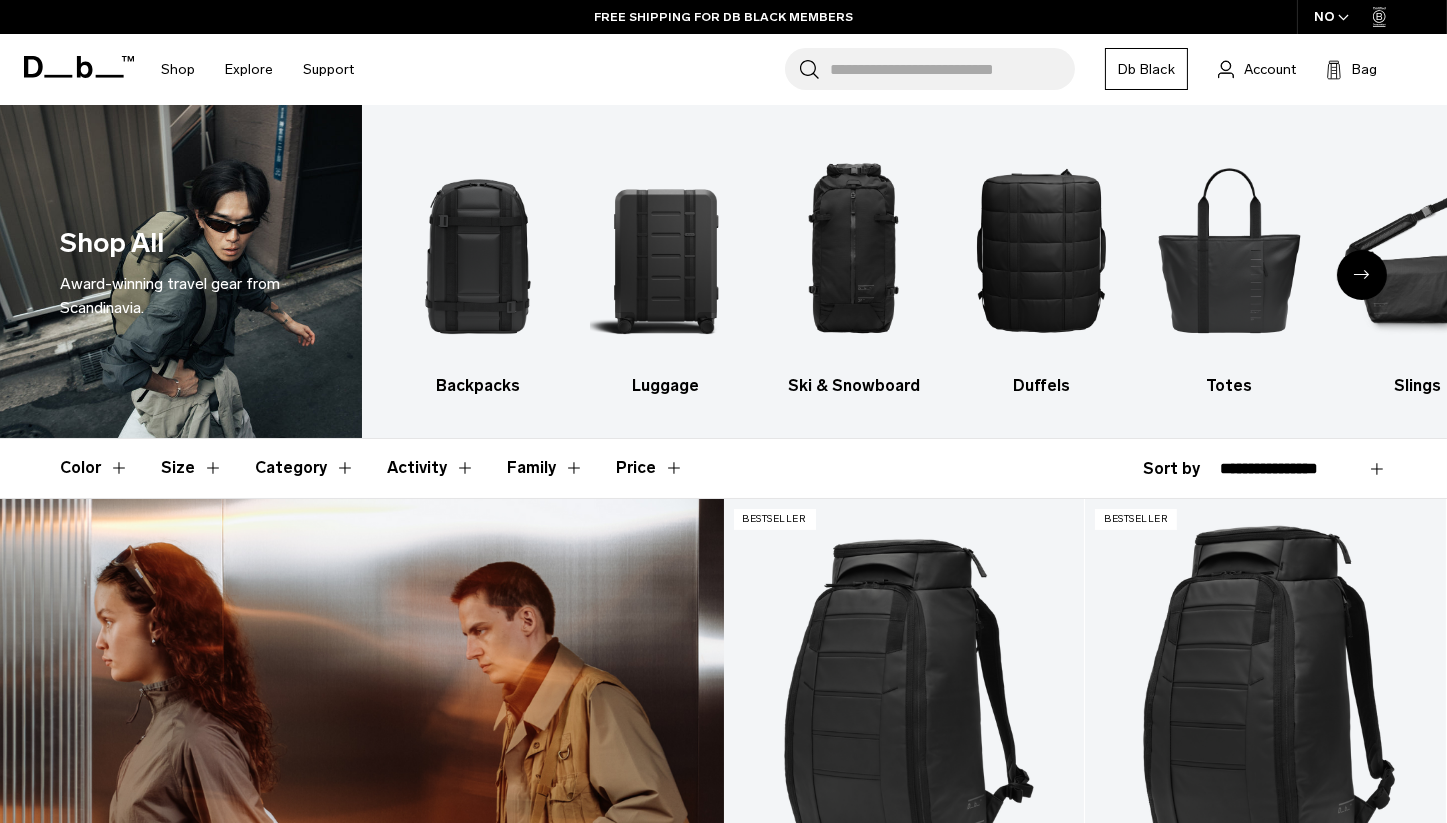 click on "**********" at bounding box center [1303, 469] 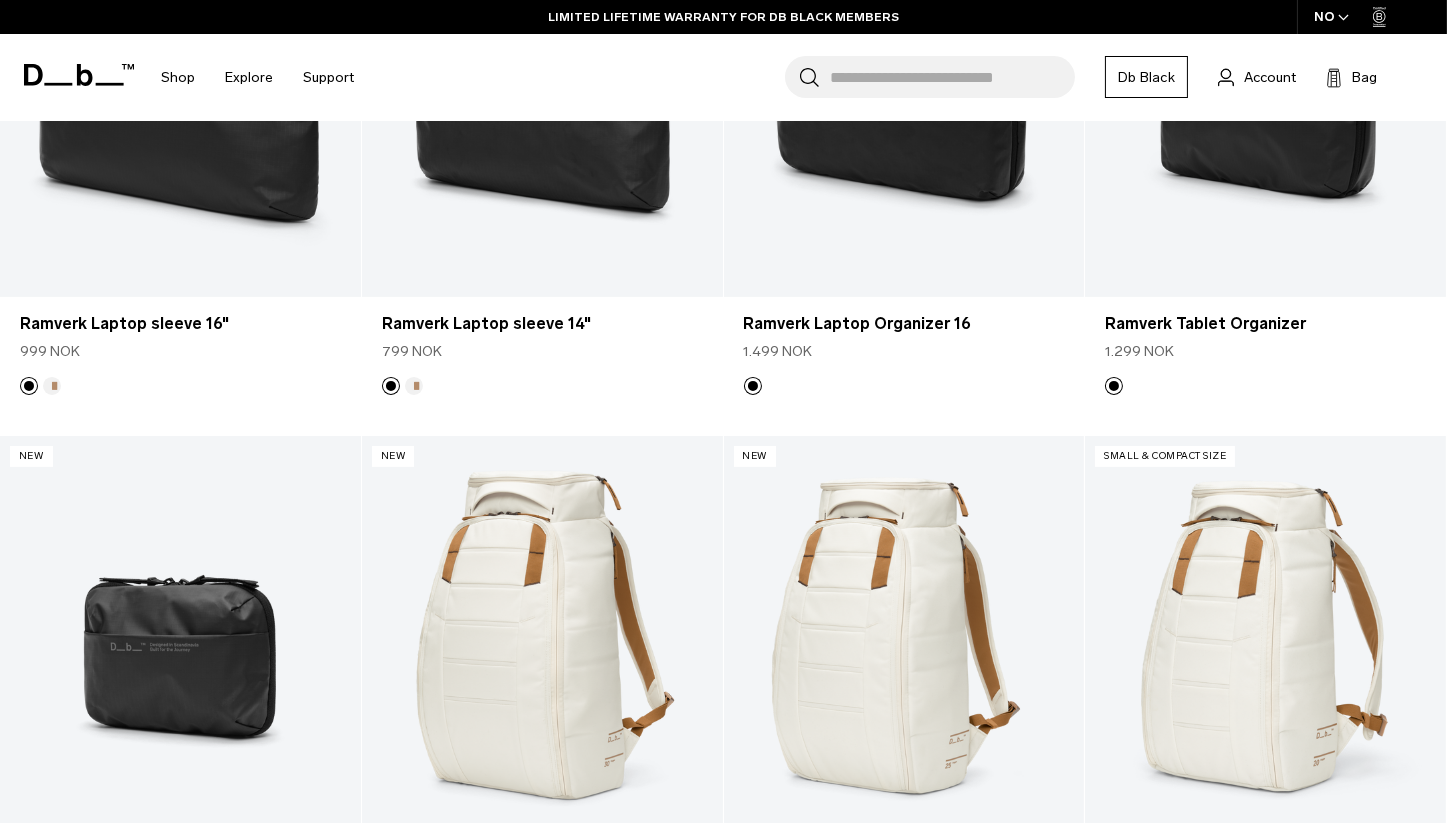 scroll, scrollTop: 1385, scrollLeft: 0, axis: vertical 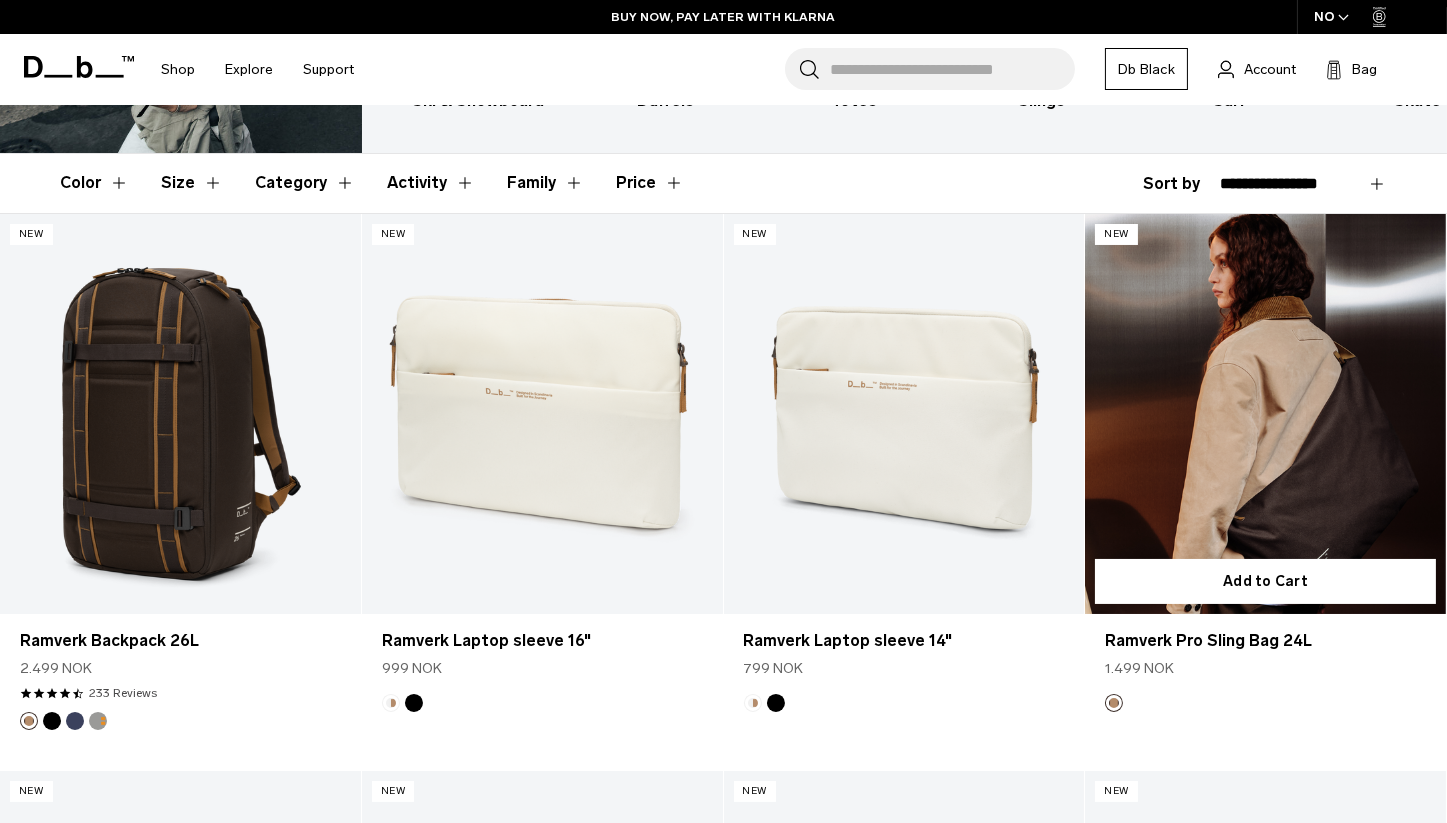 click at bounding box center (1265, 414) 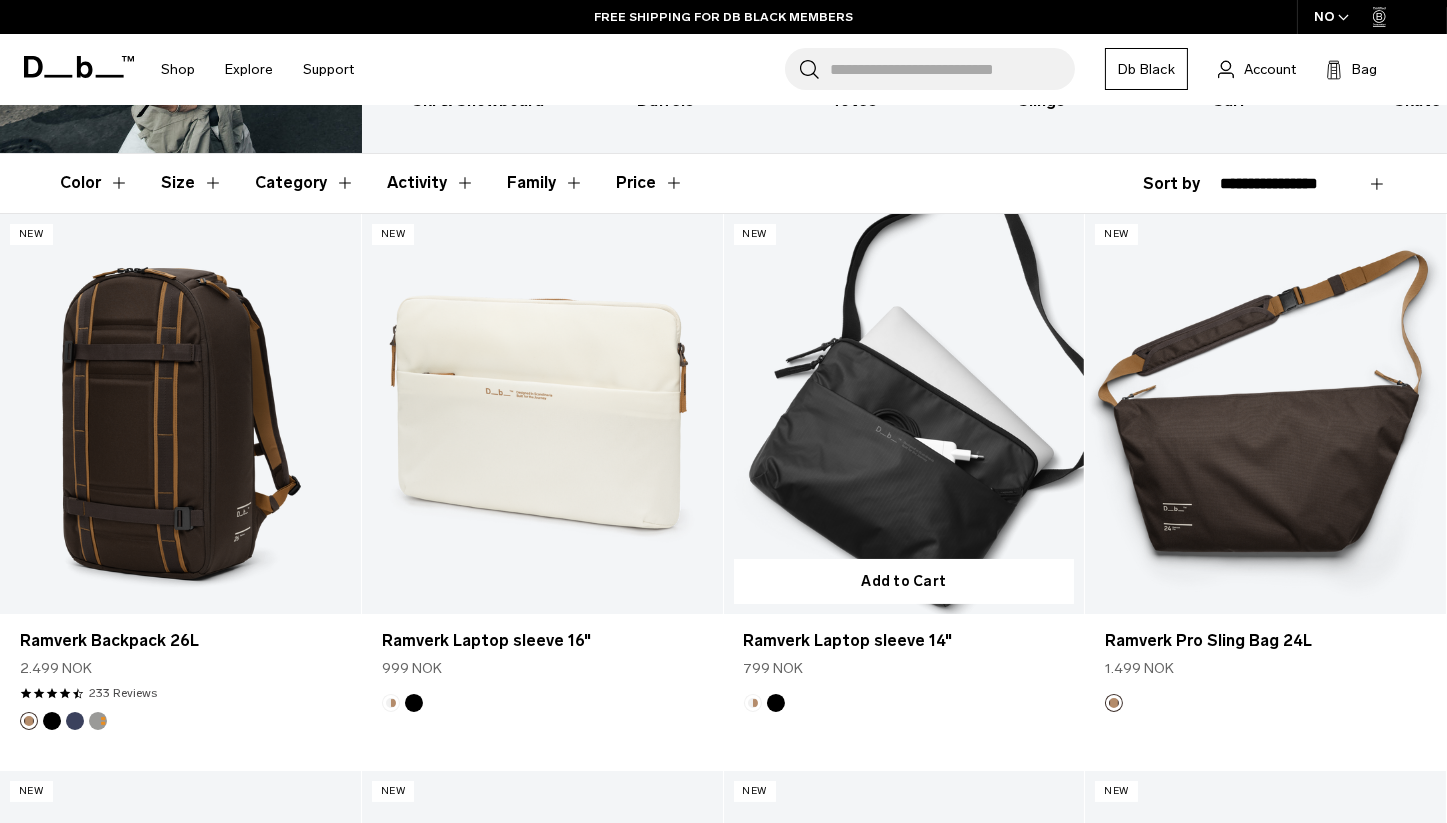 click at bounding box center (904, 414) 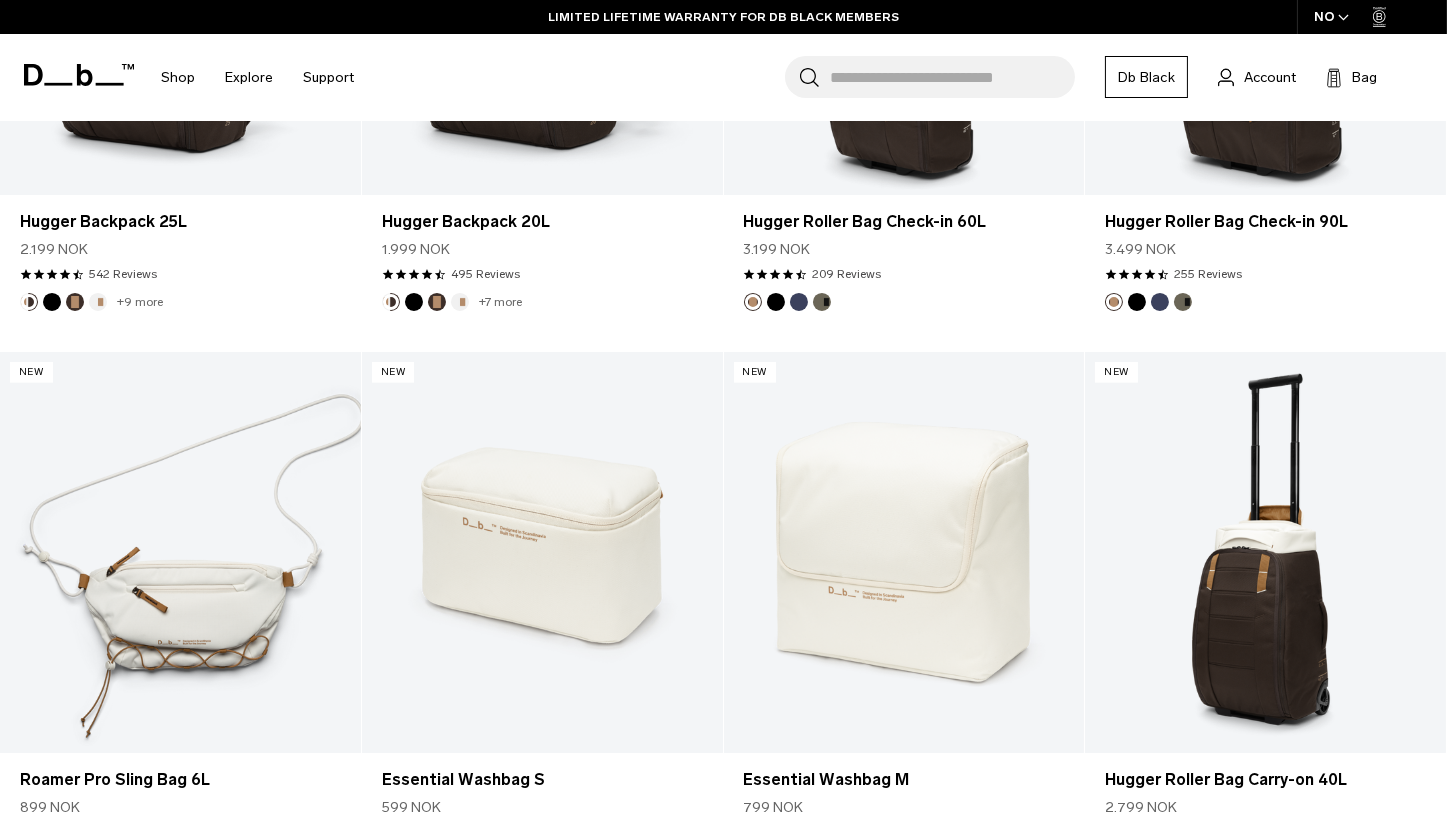 scroll, scrollTop: 4400, scrollLeft: 0, axis: vertical 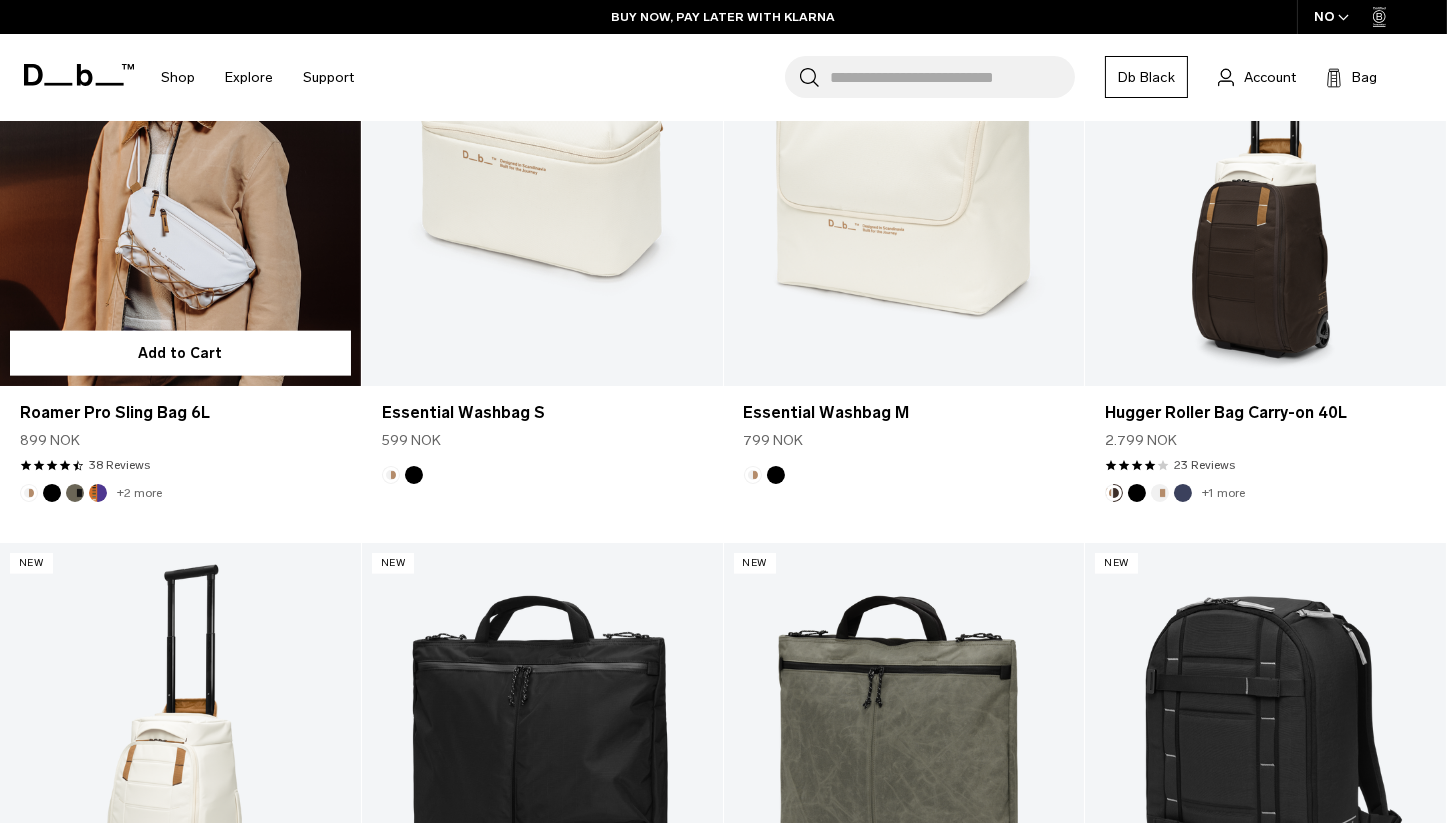 click at bounding box center [52, 493] 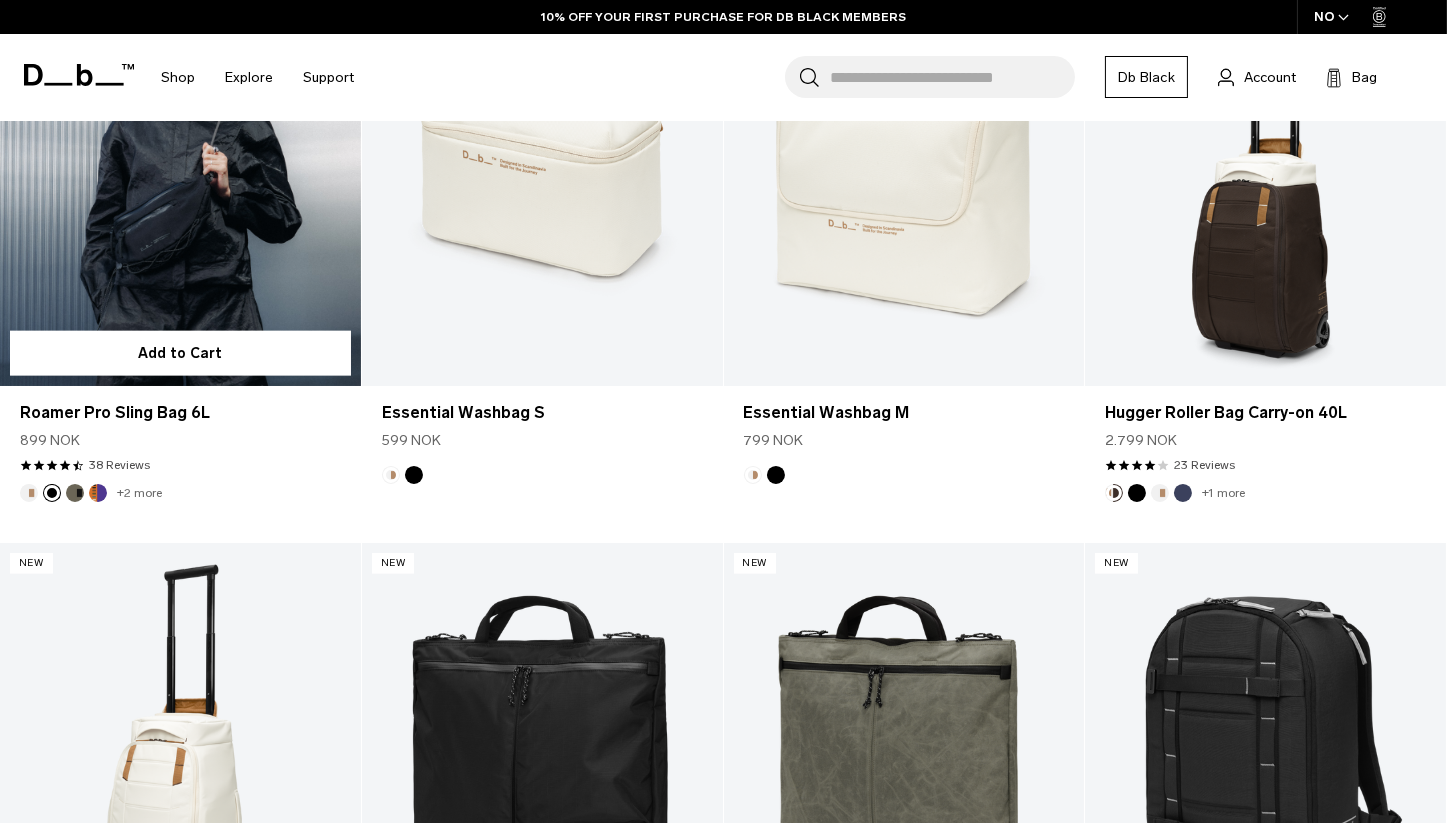 click at bounding box center (75, 493) 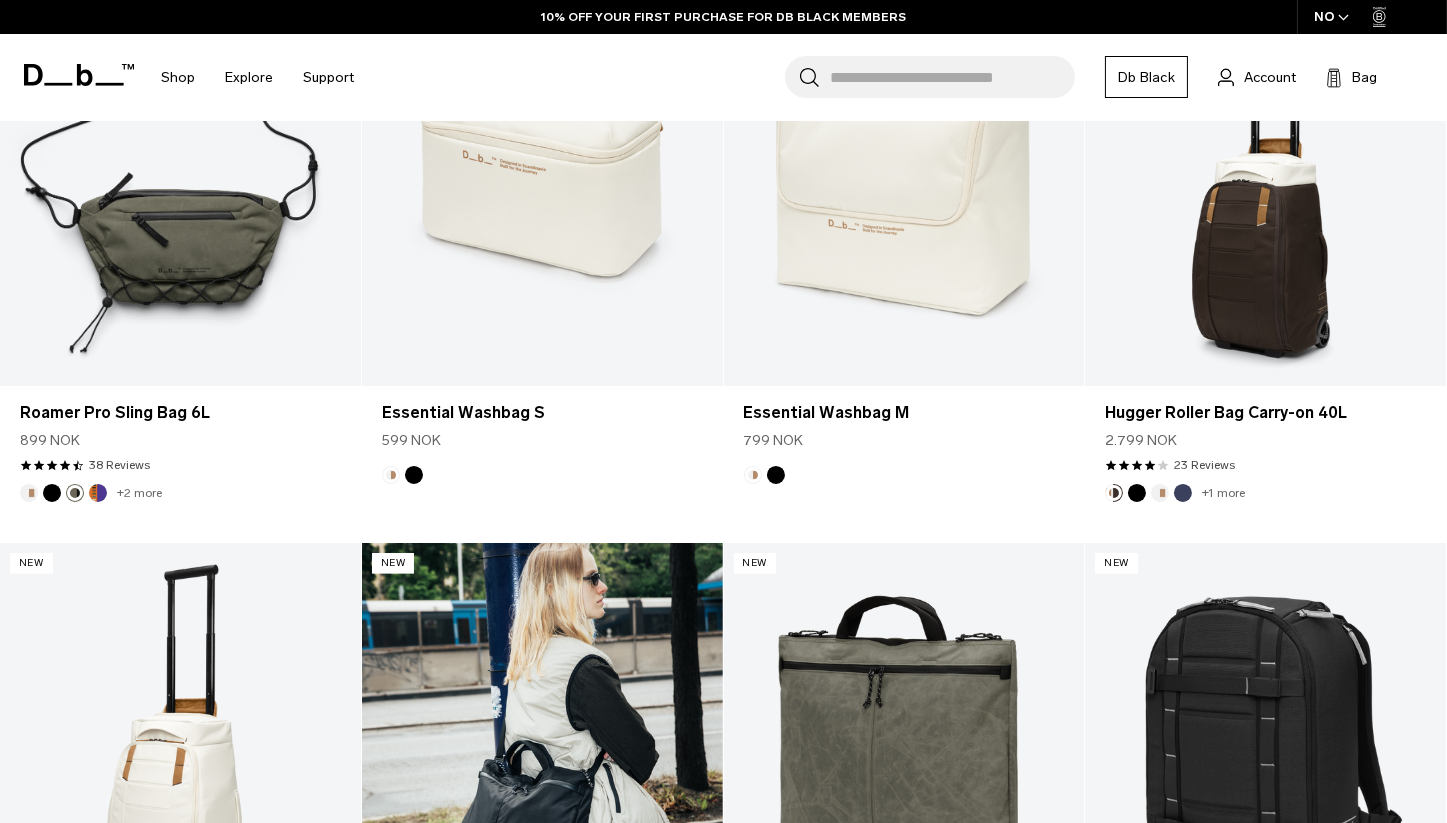 scroll, scrollTop: 4766, scrollLeft: 0, axis: vertical 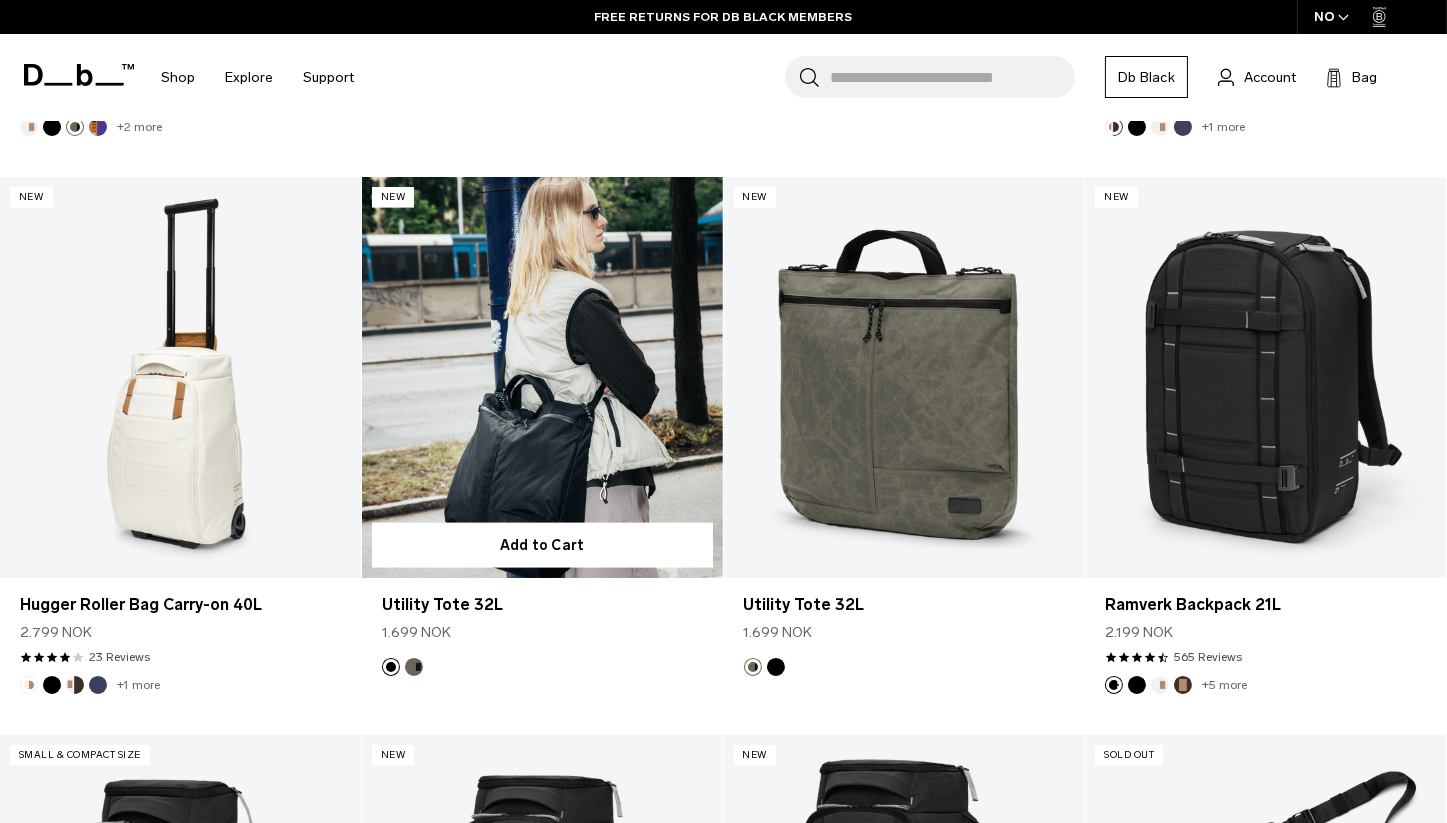 type 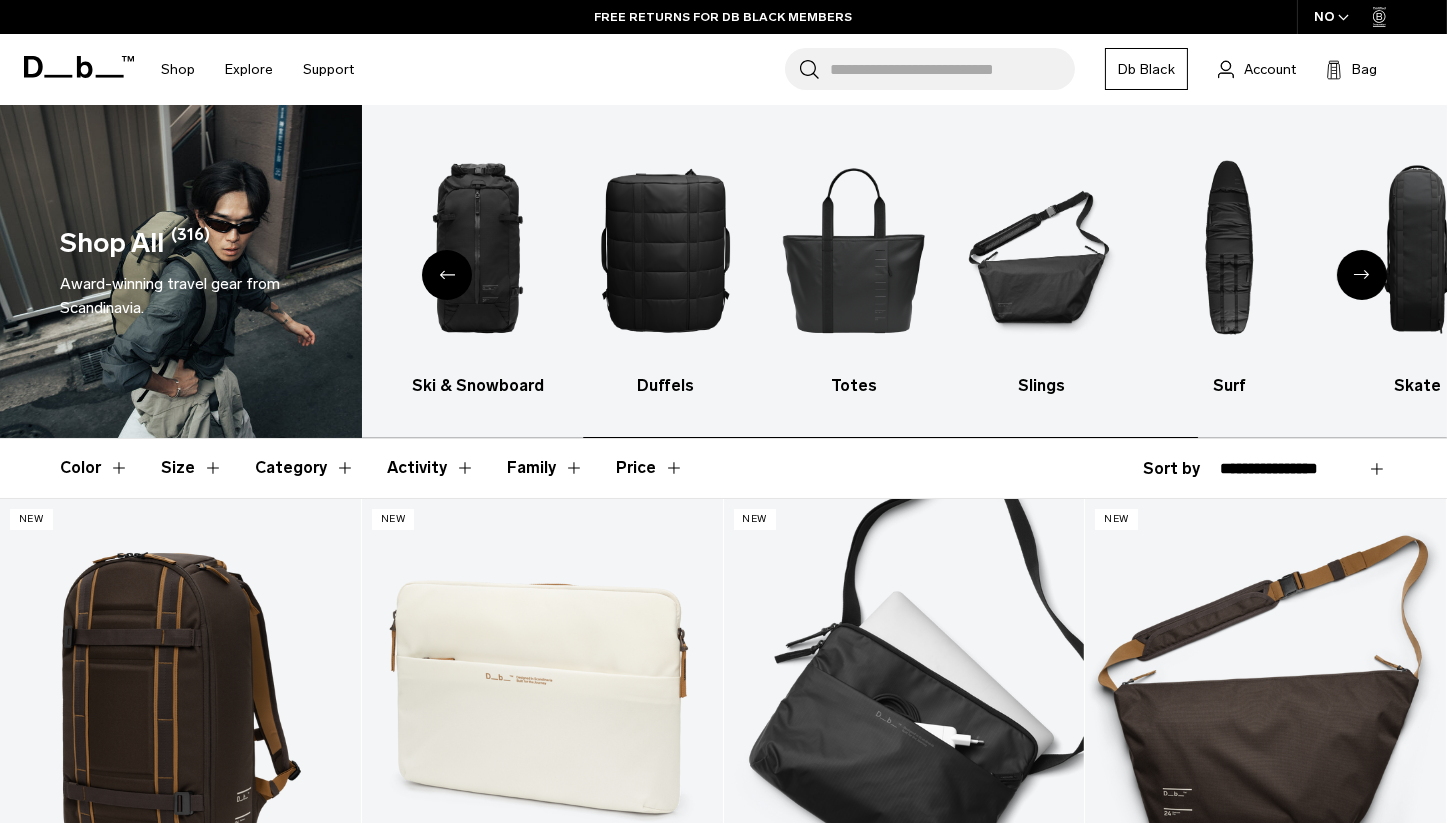 scroll, scrollTop: 366, scrollLeft: 0, axis: vertical 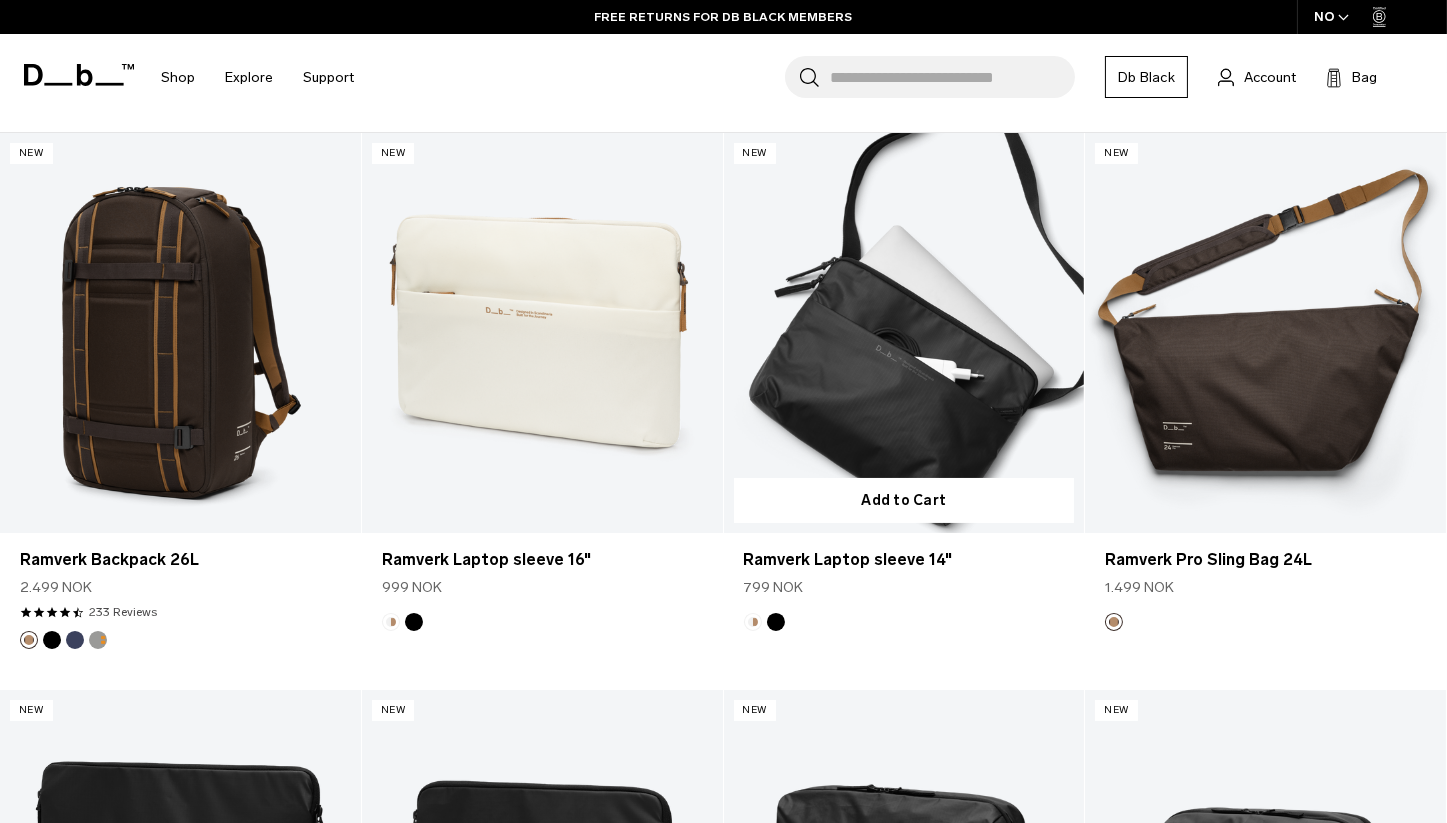click at bounding box center [904, 333] 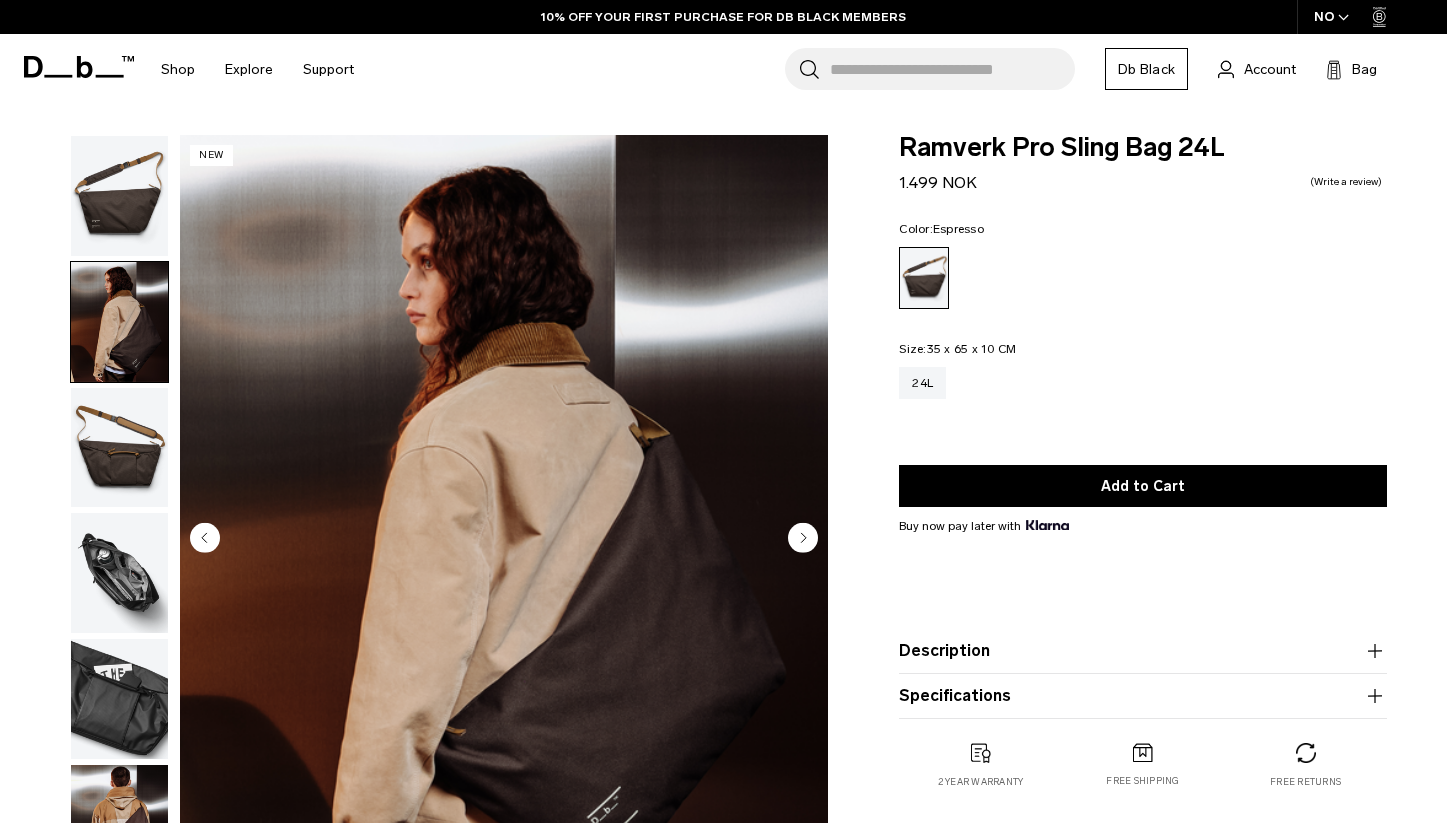 scroll, scrollTop: 0, scrollLeft: 0, axis: both 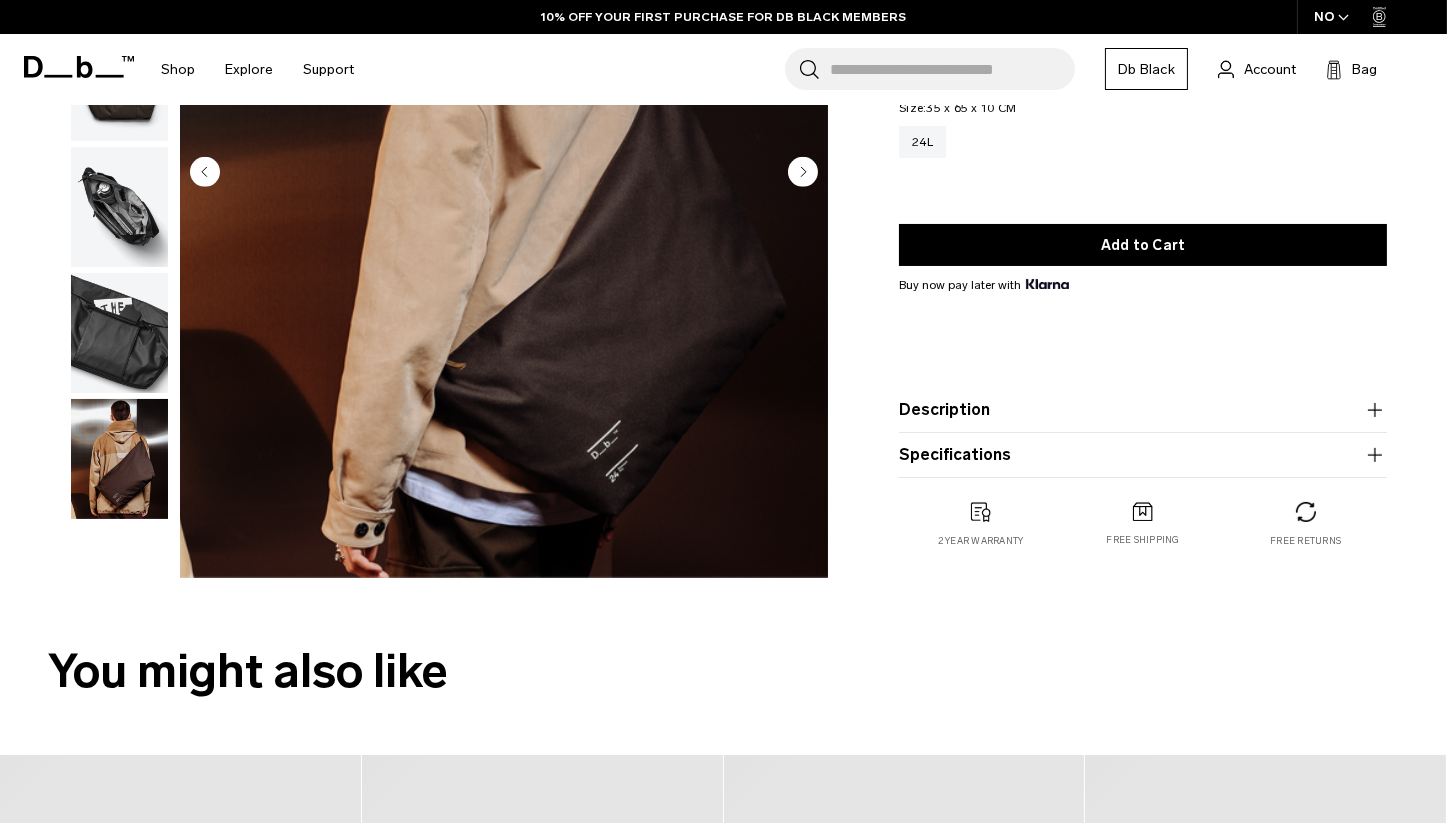 click at bounding box center (119, 207) 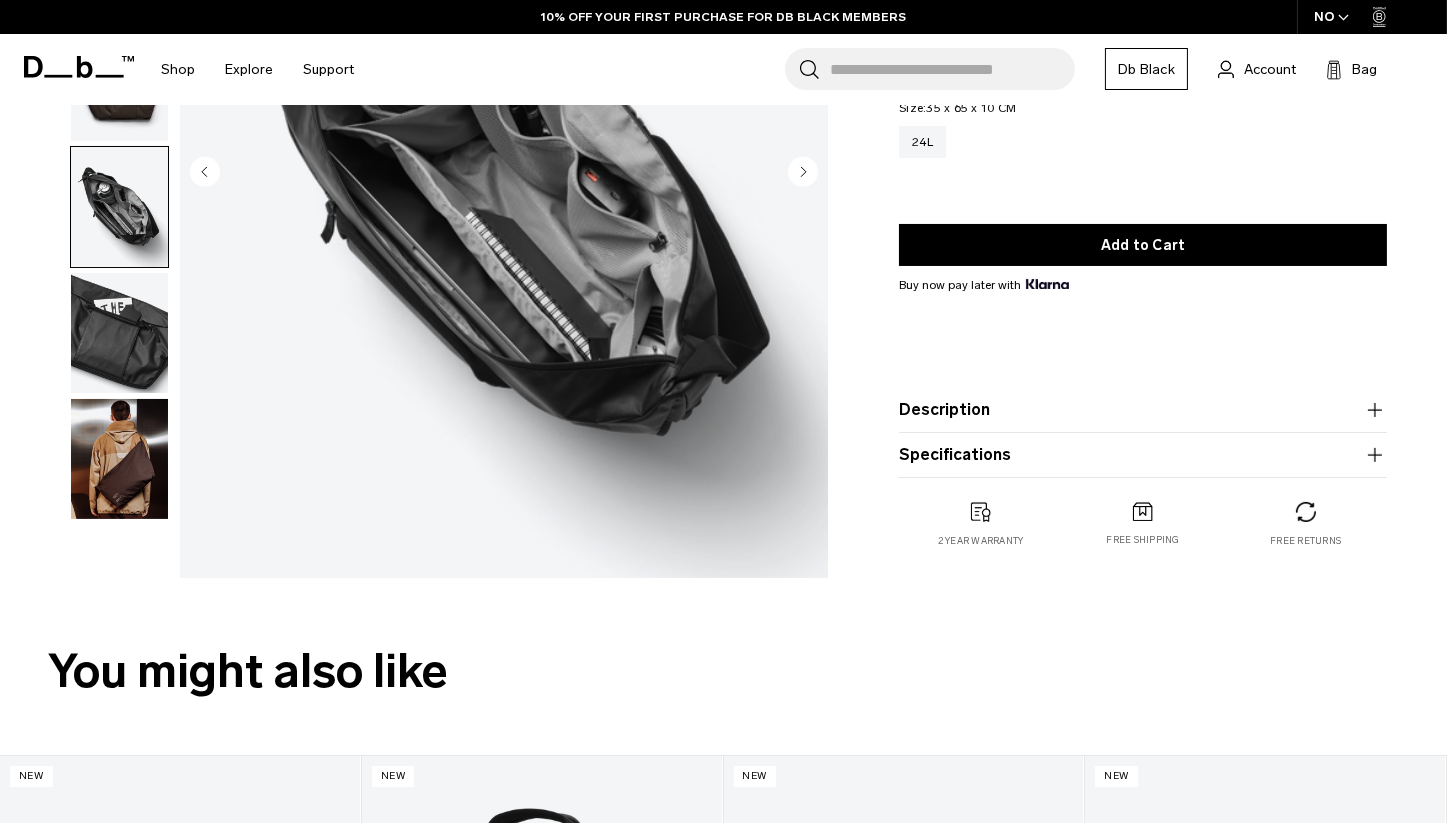 click at bounding box center [119, 459] 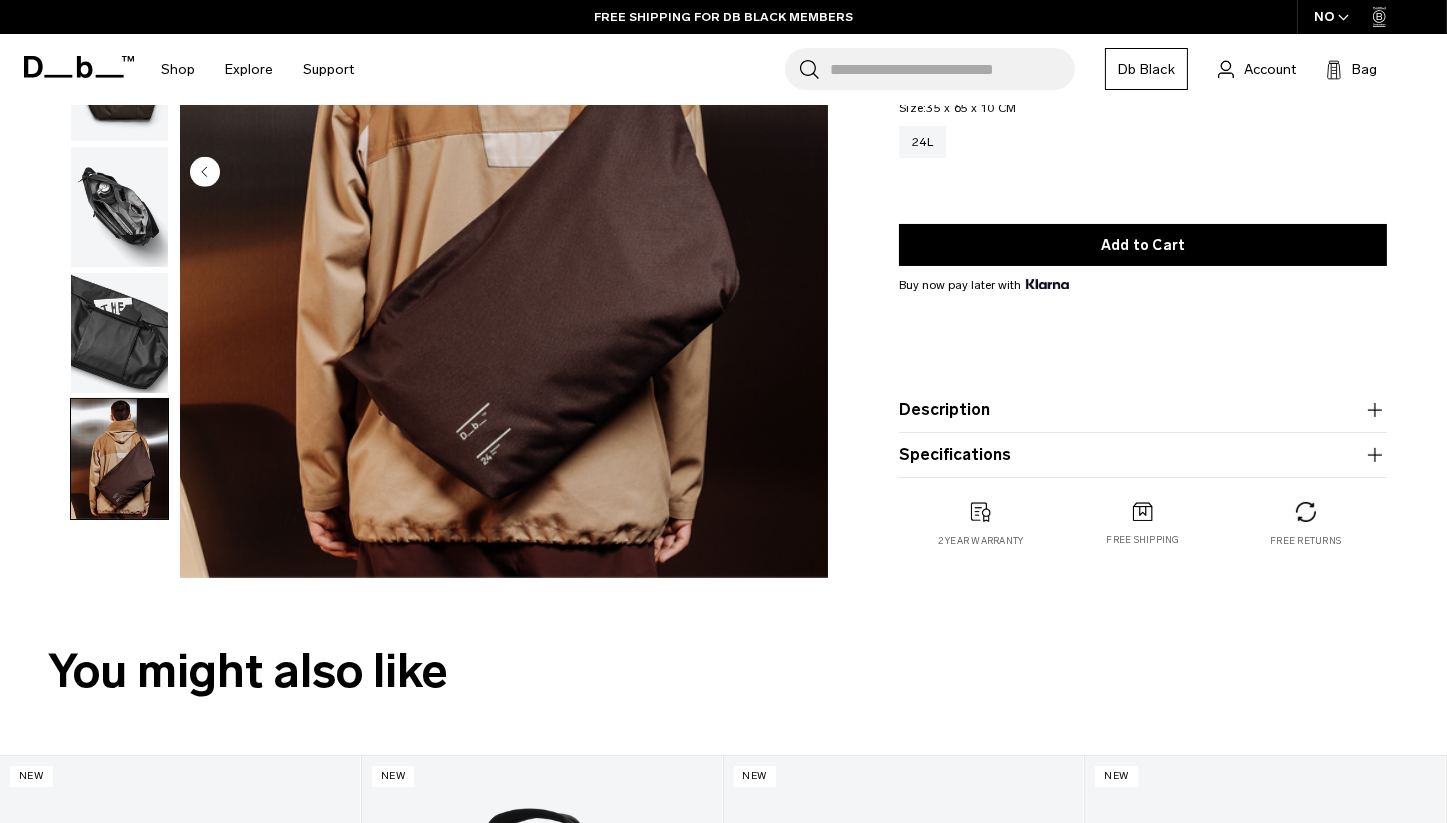scroll, scrollTop: 0, scrollLeft: 0, axis: both 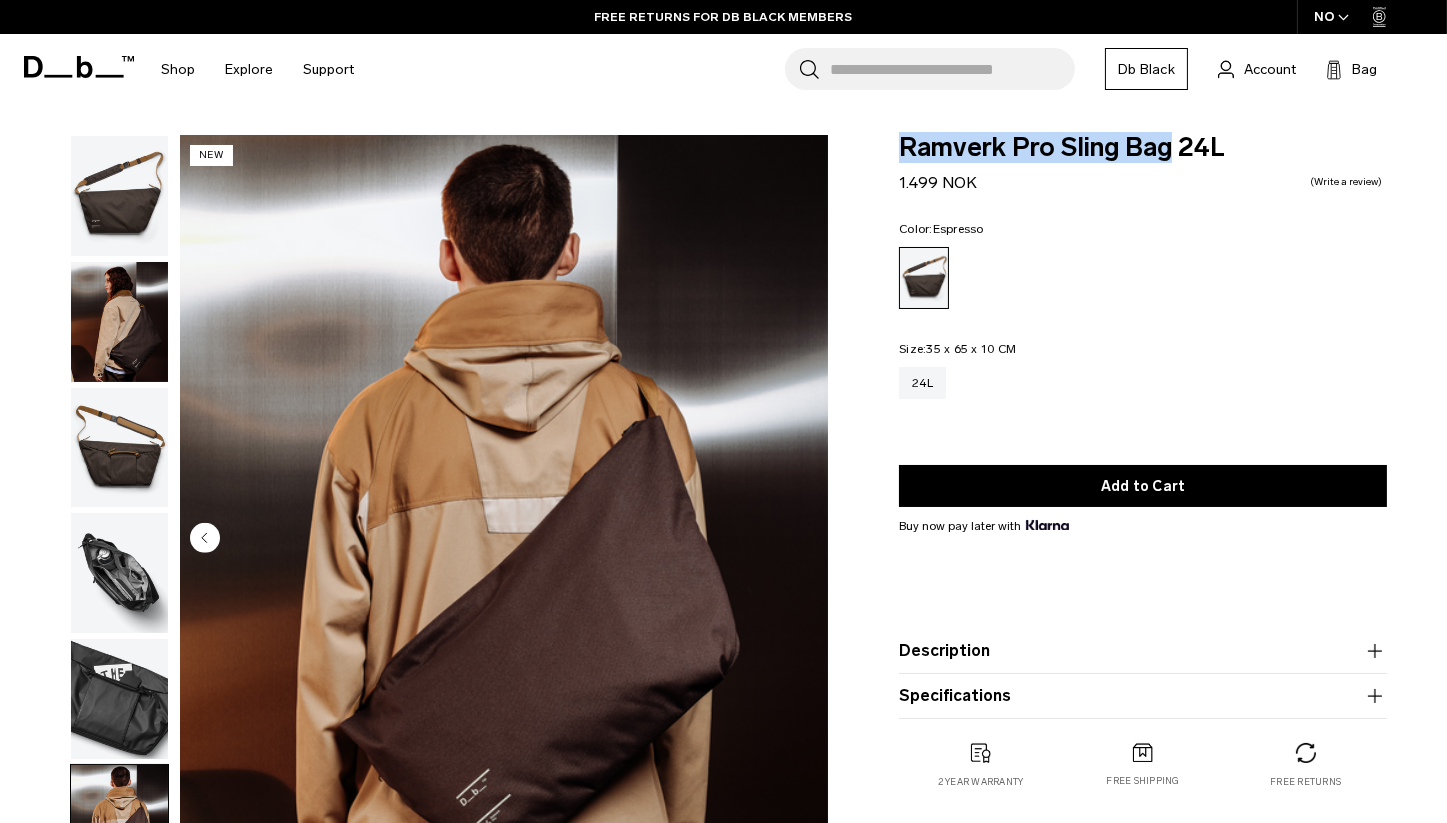 drag, startPoint x: 900, startPoint y: 147, endPoint x: 1175, endPoint y: 153, distance: 275.06546 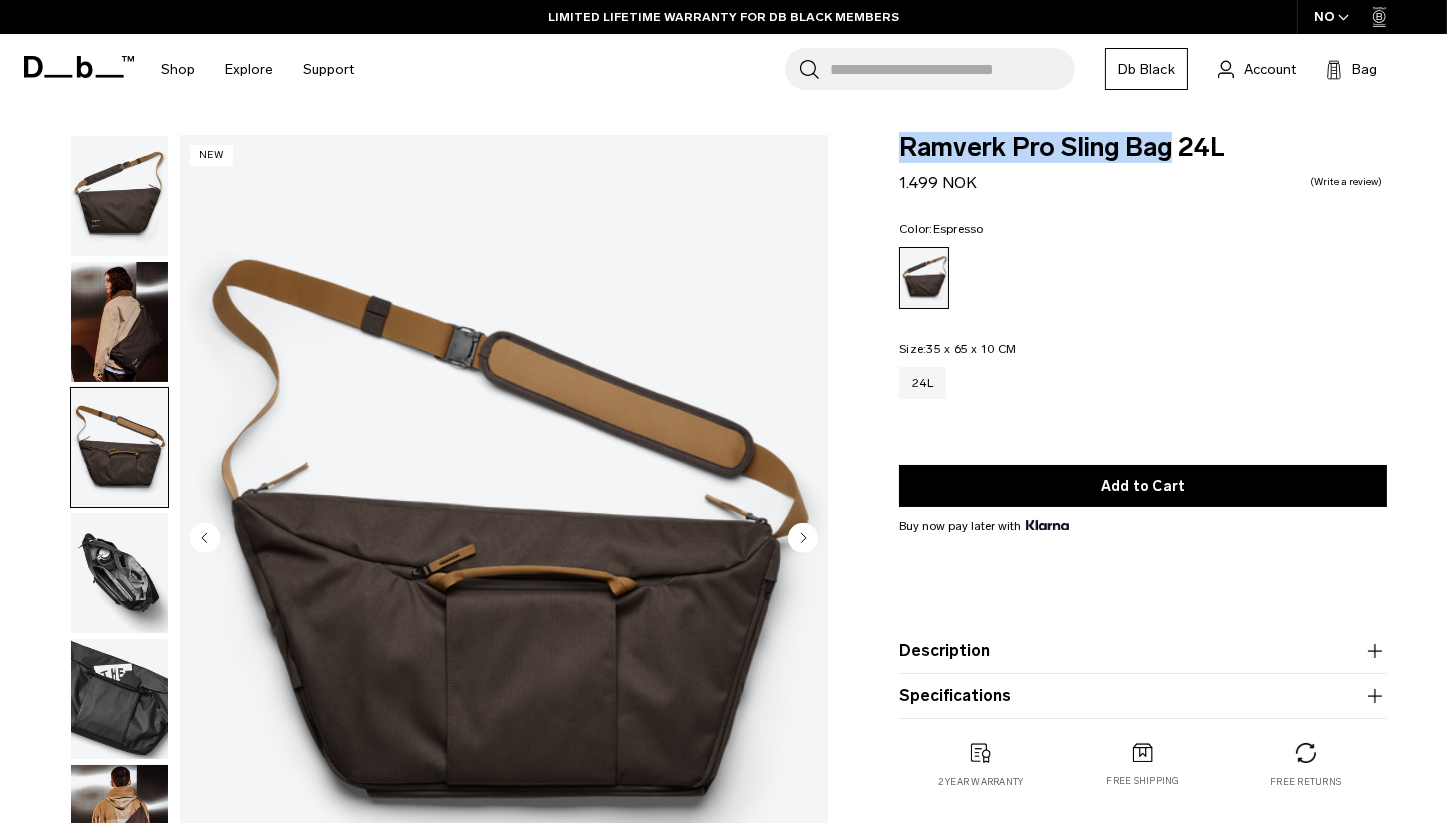 click at bounding box center (119, 573) 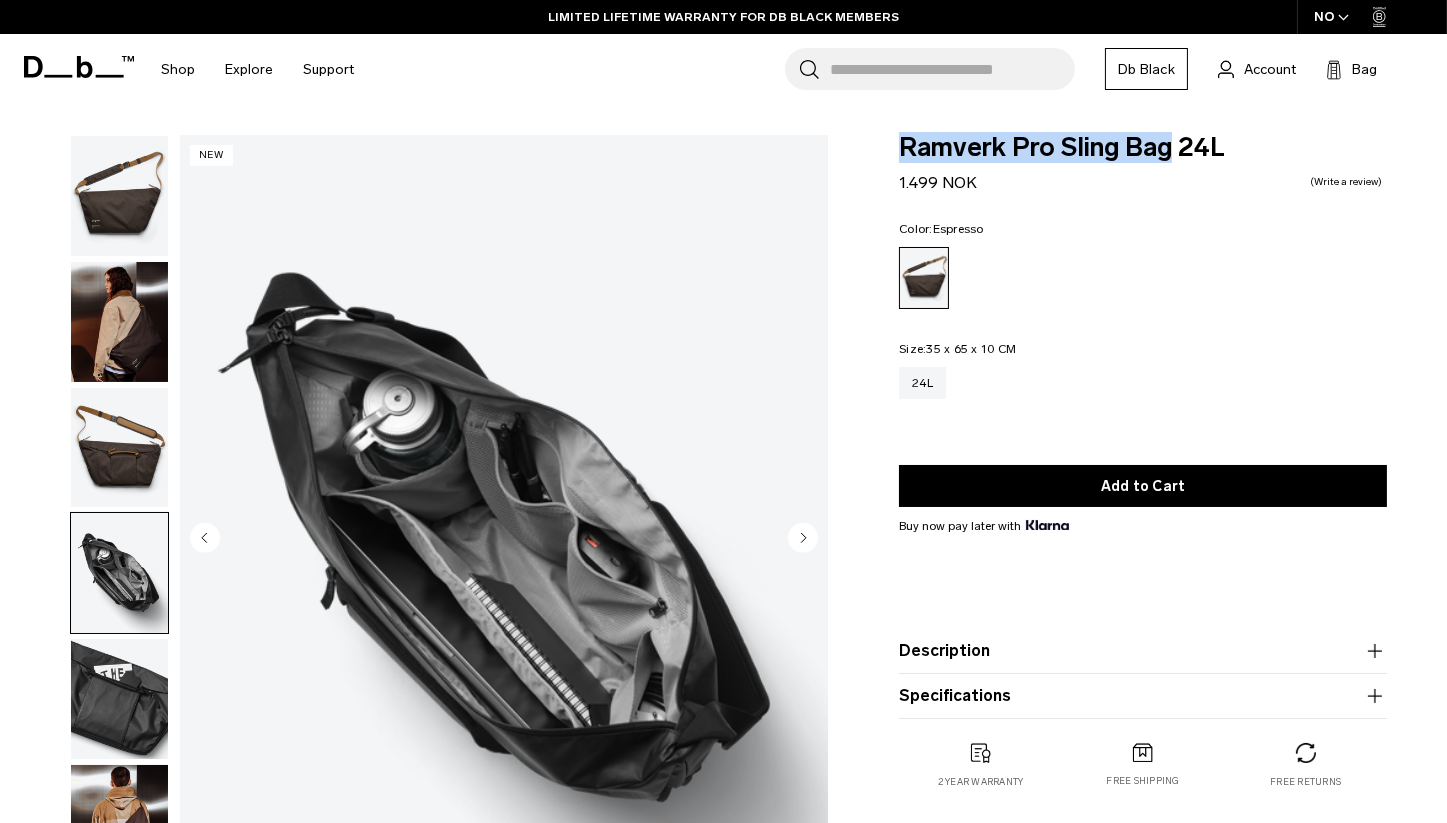 click at bounding box center [119, 699] 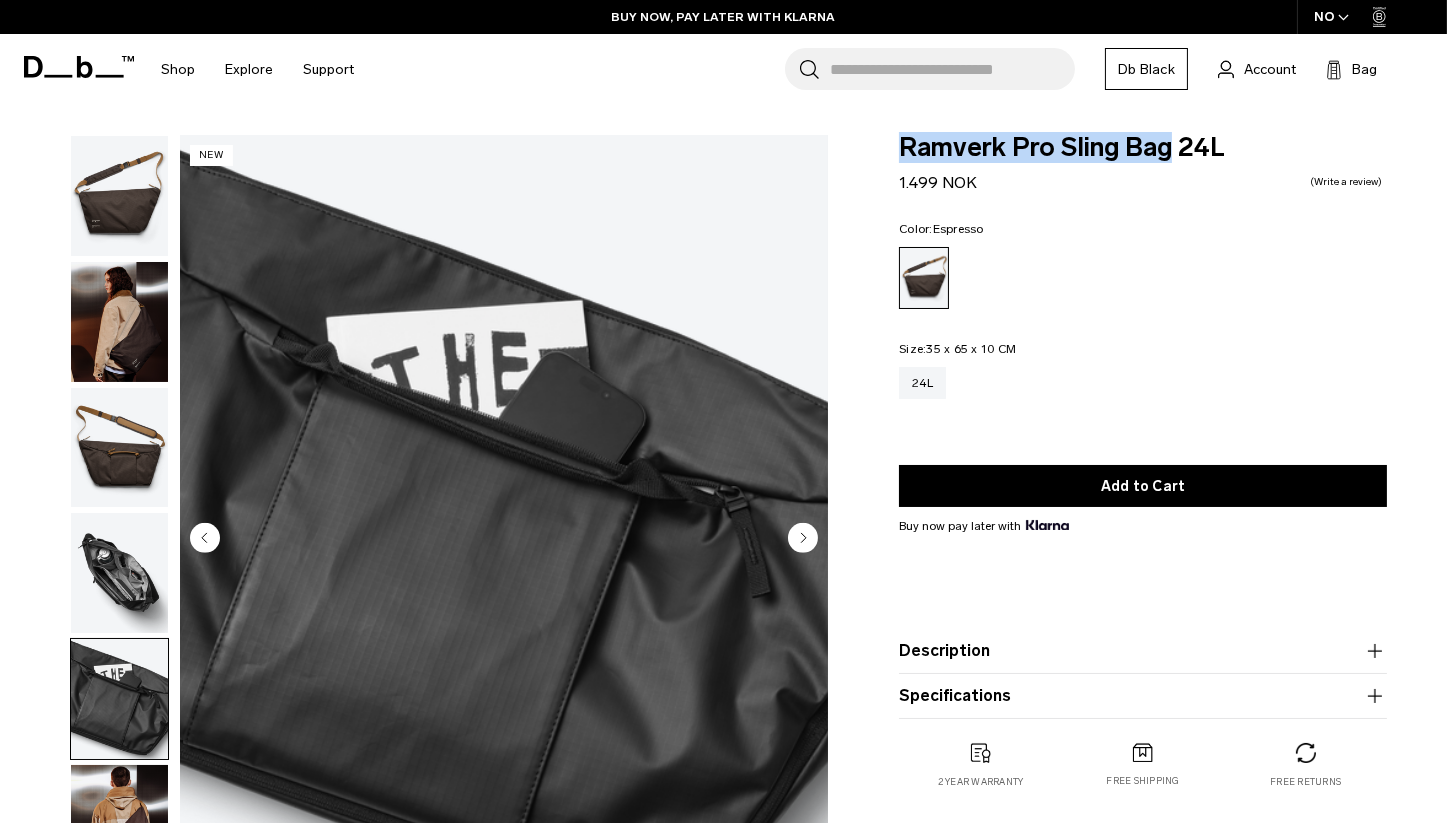 scroll, scrollTop: 366, scrollLeft: 0, axis: vertical 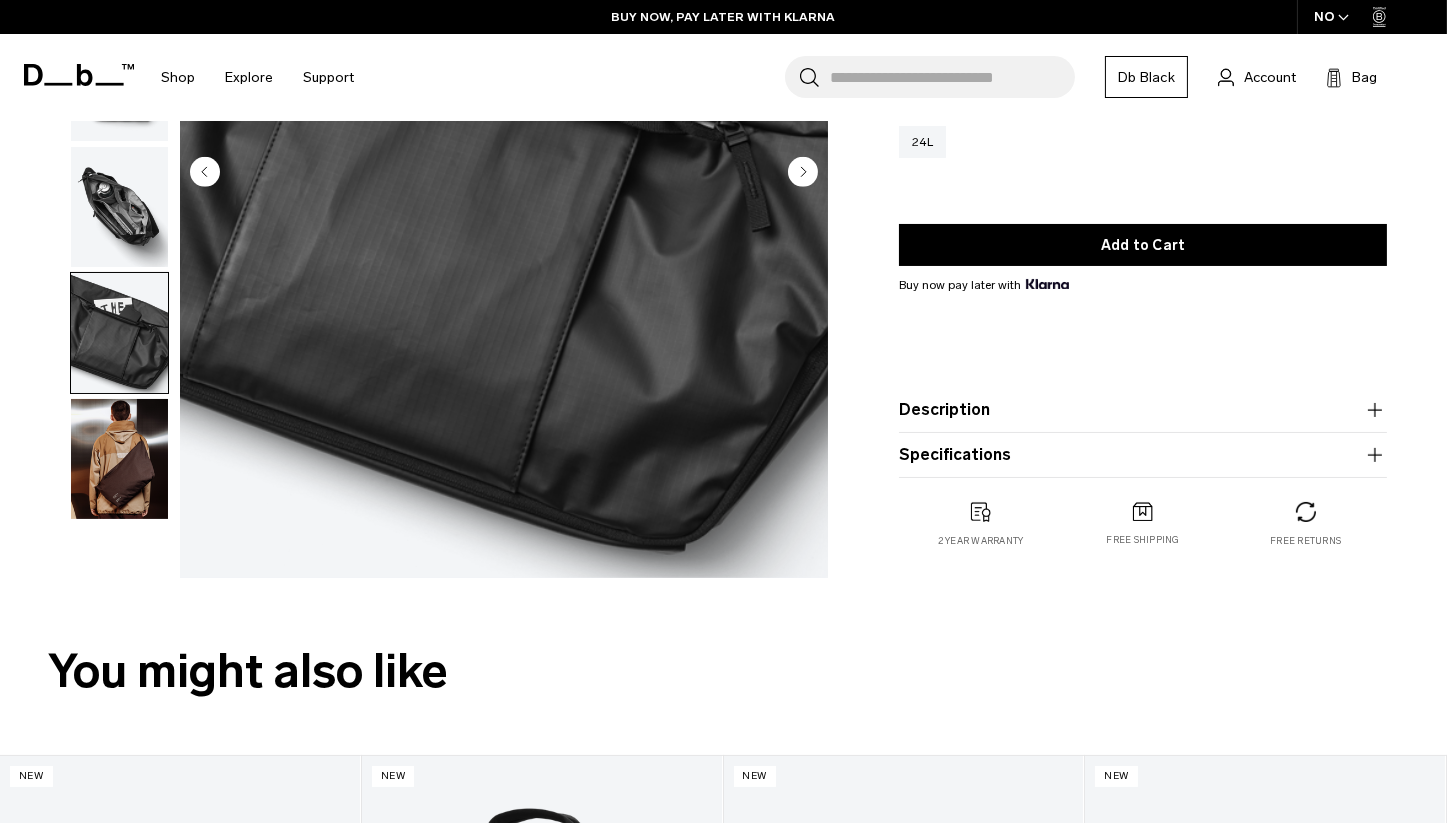 click at bounding box center (119, 459) 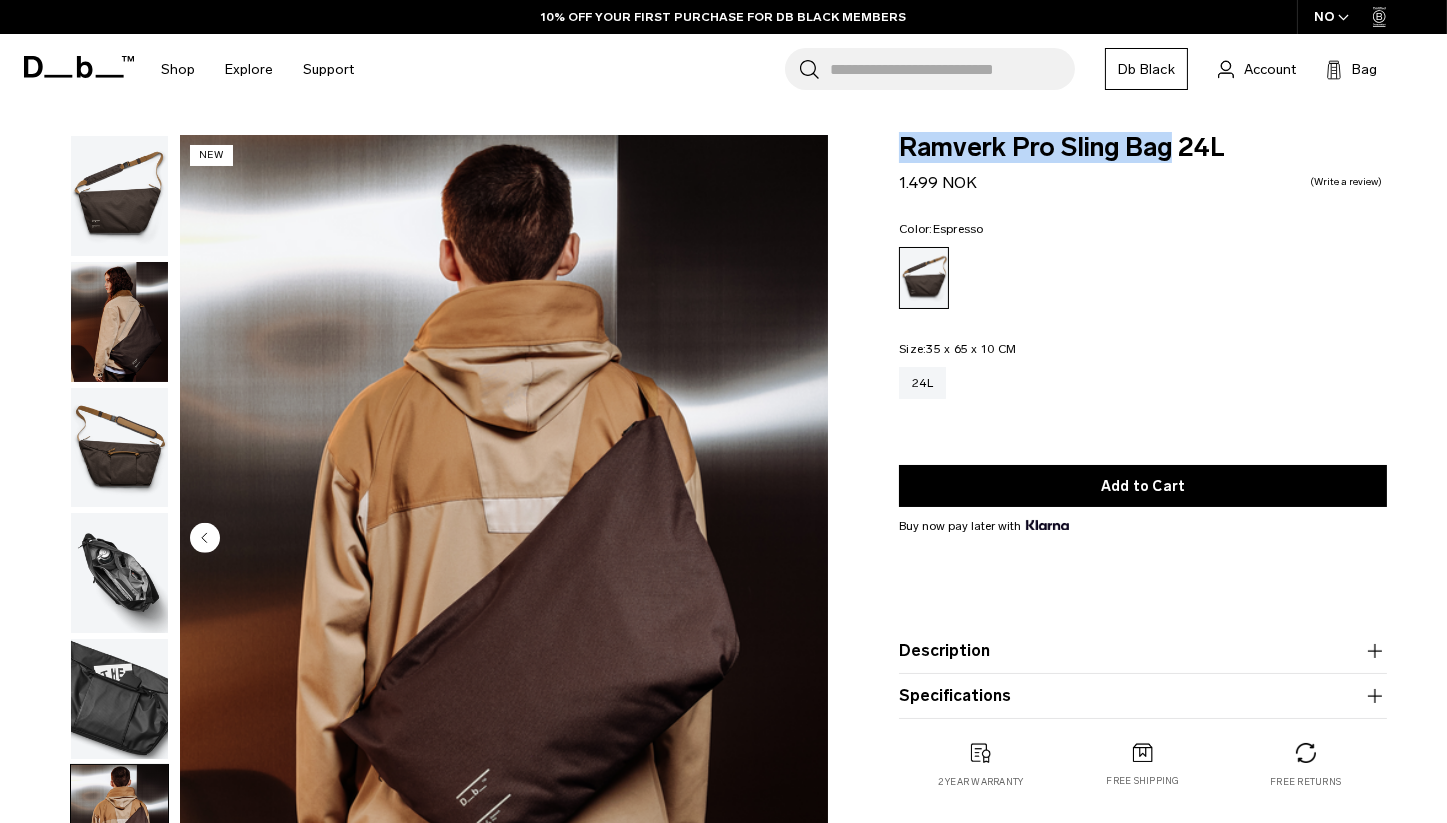 scroll, scrollTop: 366, scrollLeft: 0, axis: vertical 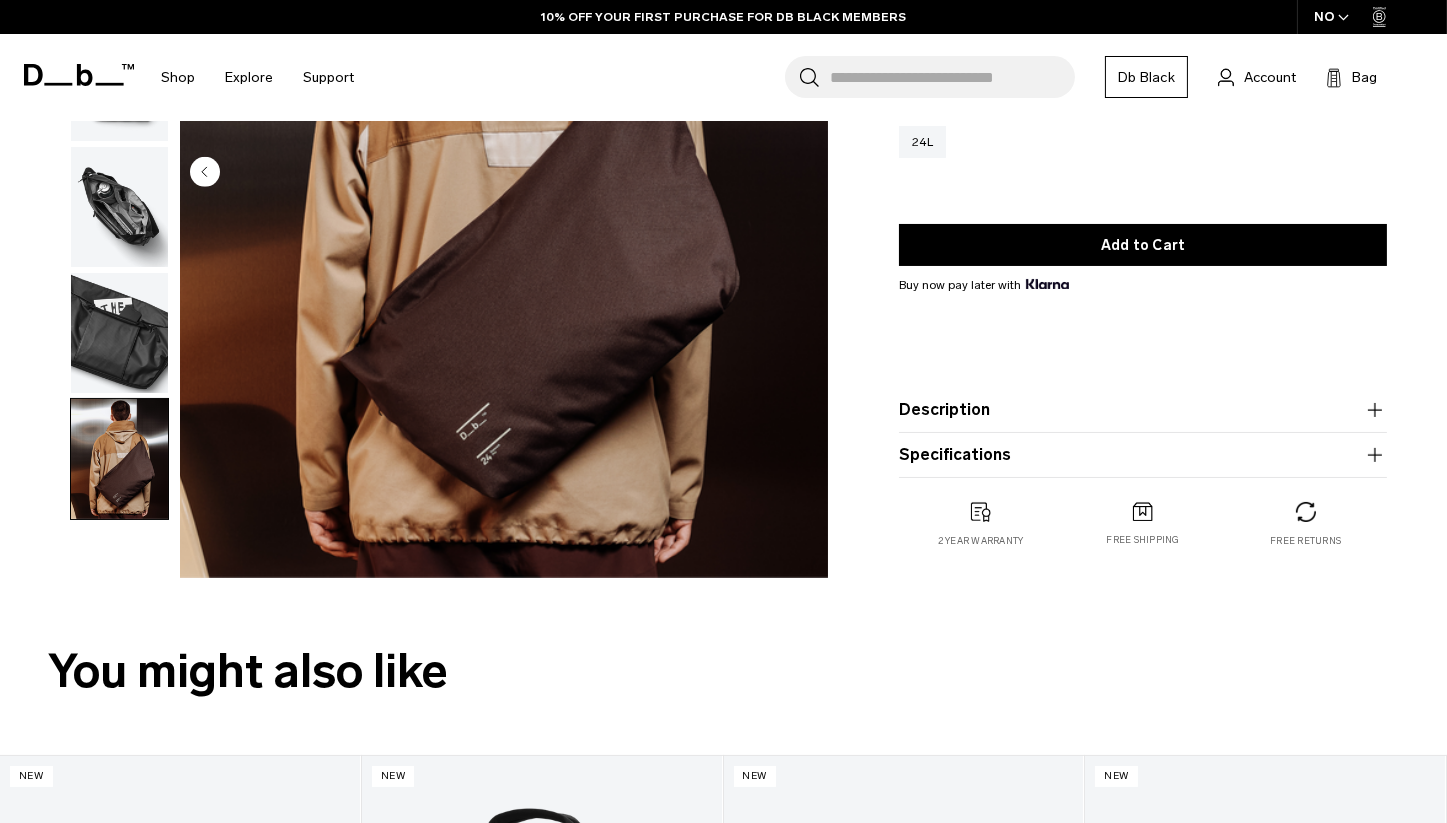 click at bounding box center [119, 333] 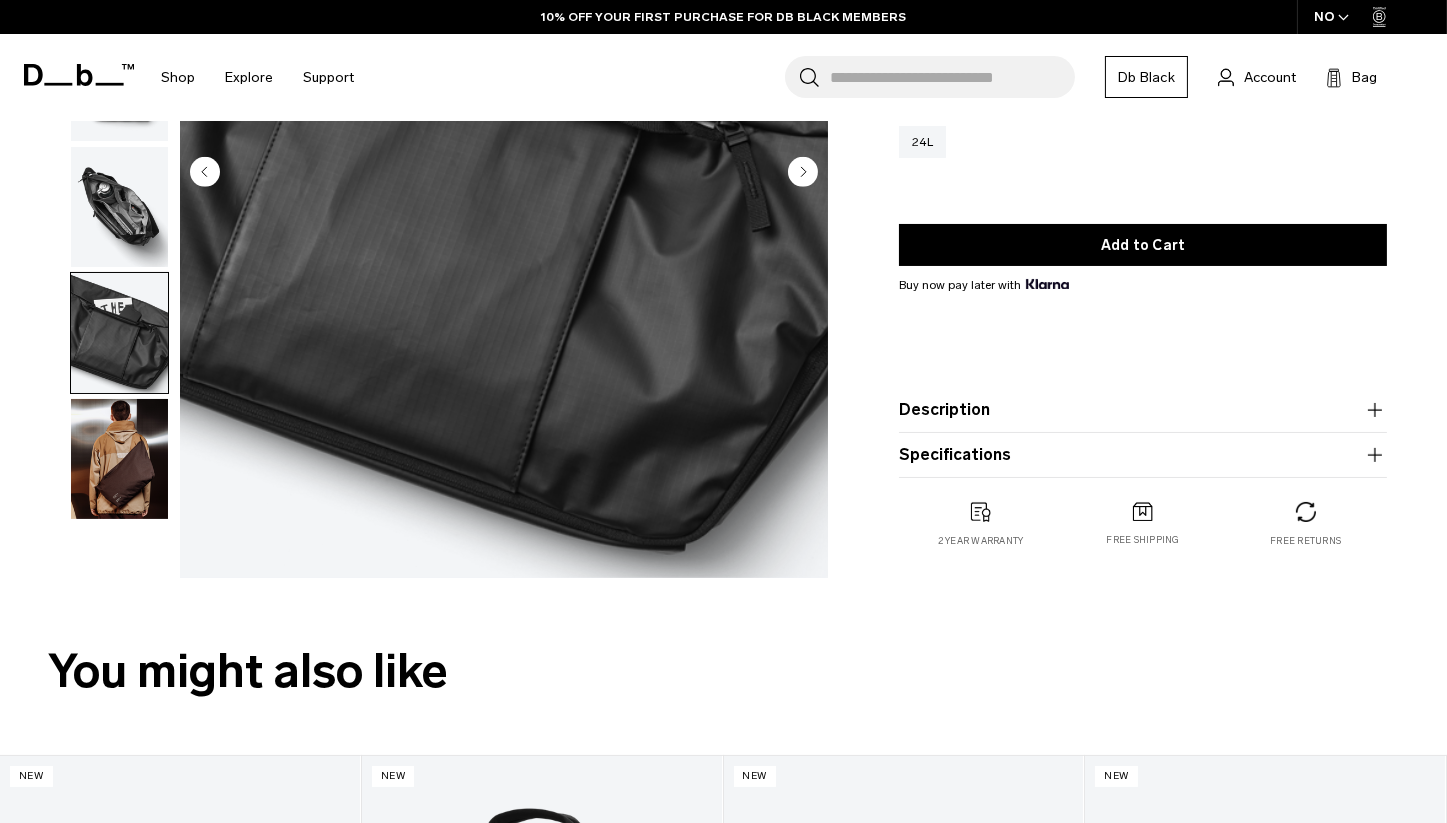 scroll, scrollTop: 0, scrollLeft: 0, axis: both 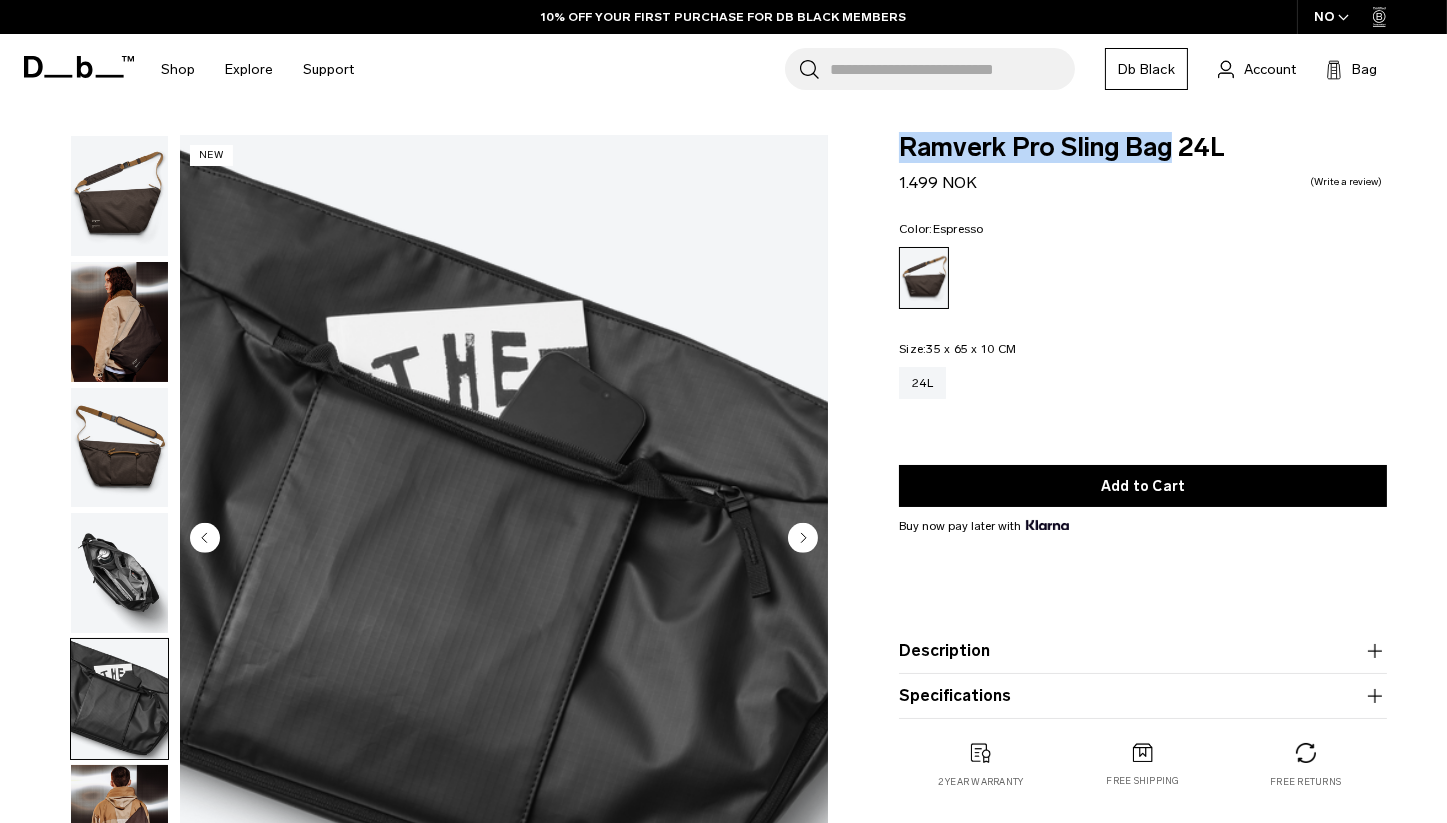 click at bounding box center (119, 573) 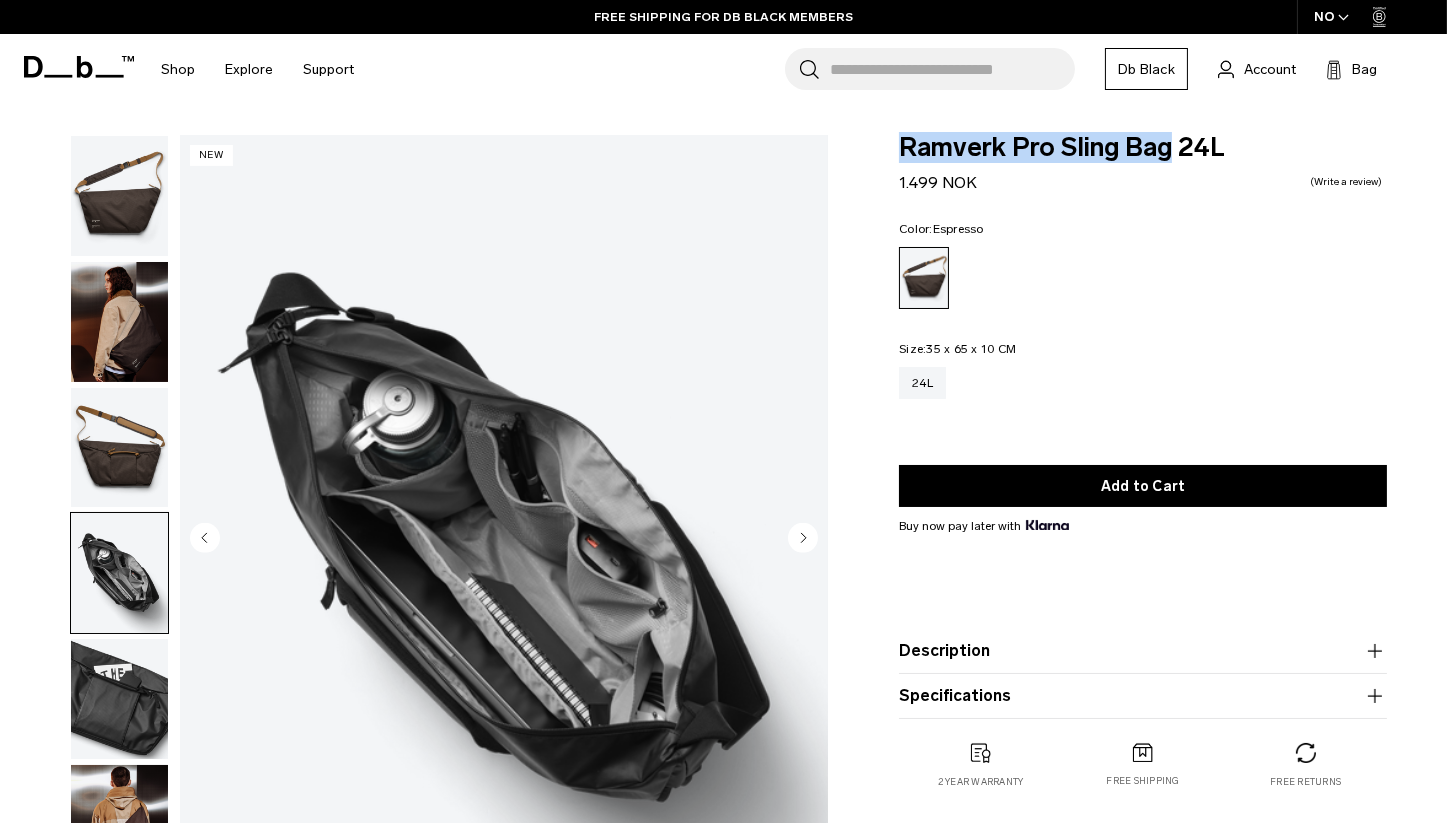 click at bounding box center (119, 448) 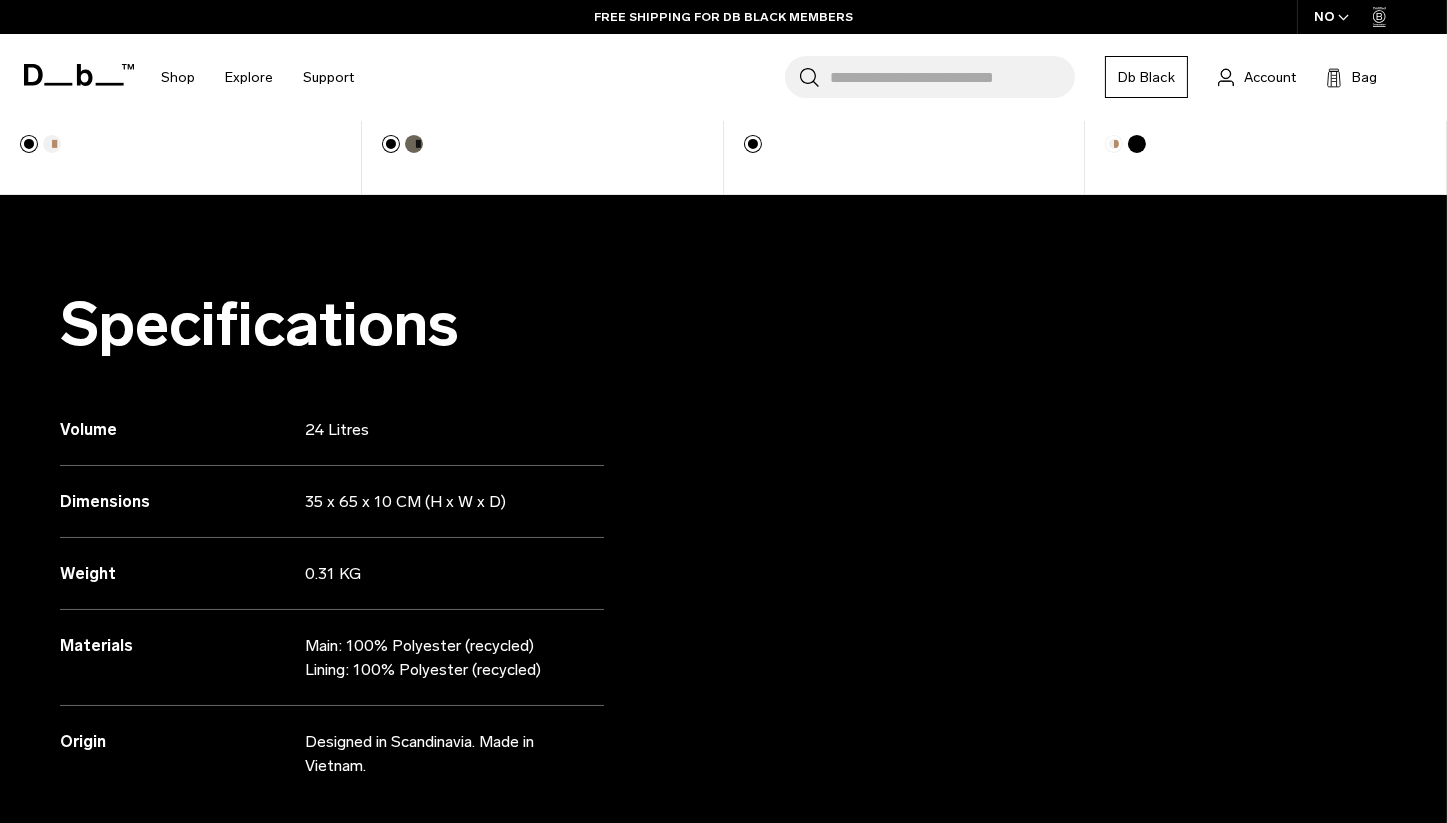 scroll, scrollTop: 0, scrollLeft: 0, axis: both 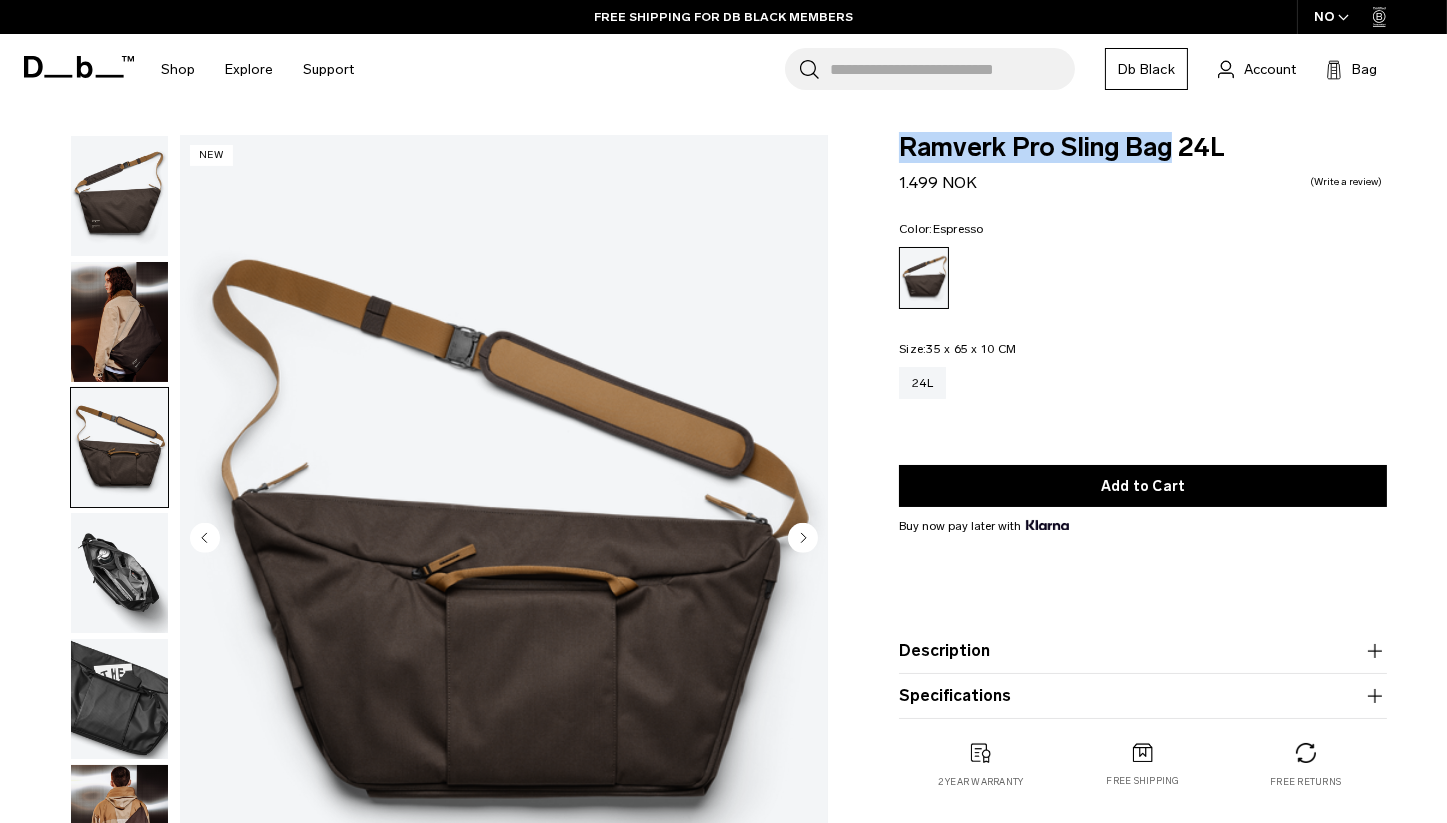 type 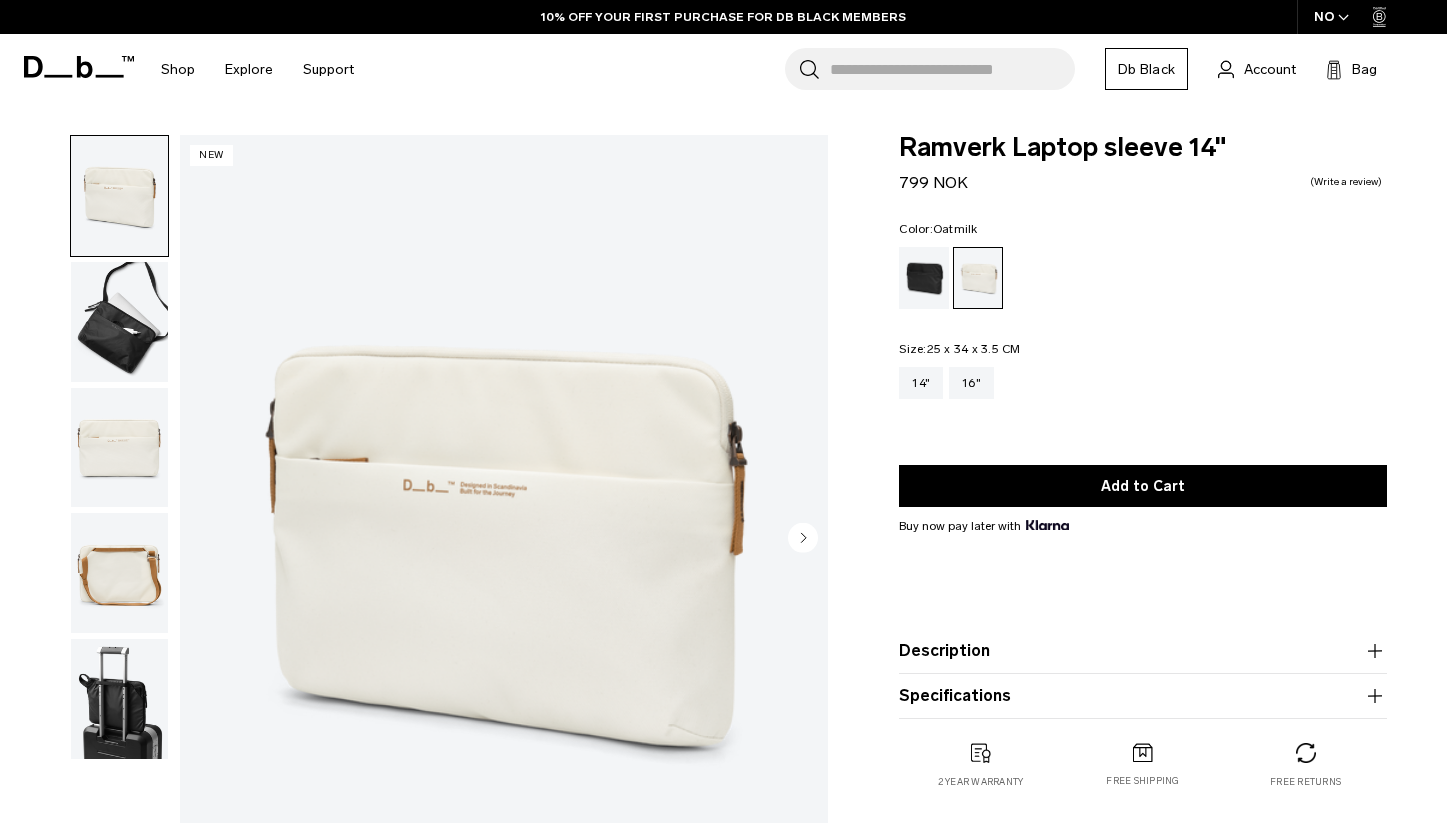 scroll, scrollTop: 0, scrollLeft: 0, axis: both 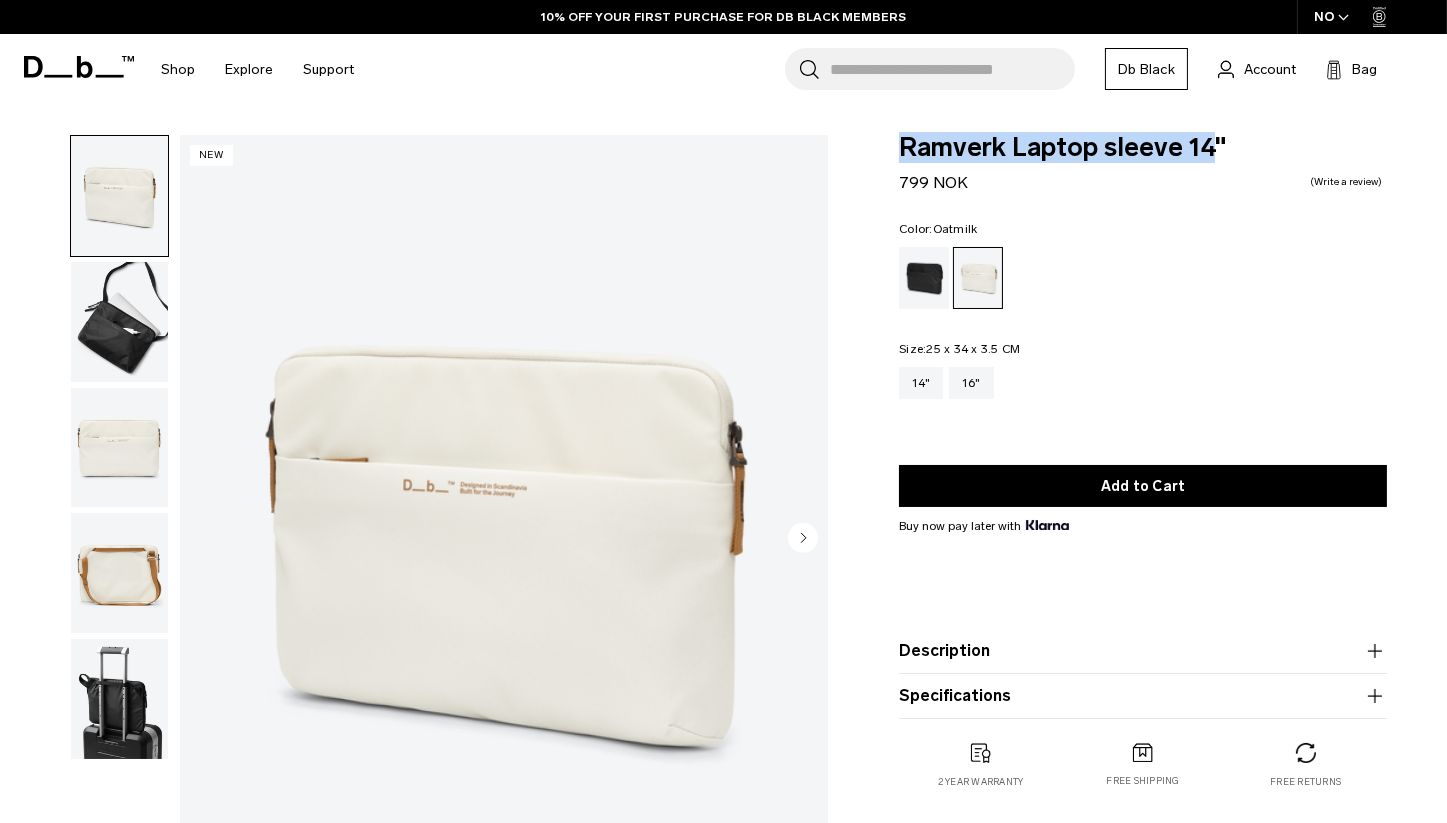 click on "Ramverk Laptop sleeve 14"
799 NOK
0.0 star rating      Write a review
Color:
Oatmilk
Out of stock
Size:
25 x 34 x 3.5 CM
Out of stock
14"
16"
Add to Cart" at bounding box center [1143, 482] 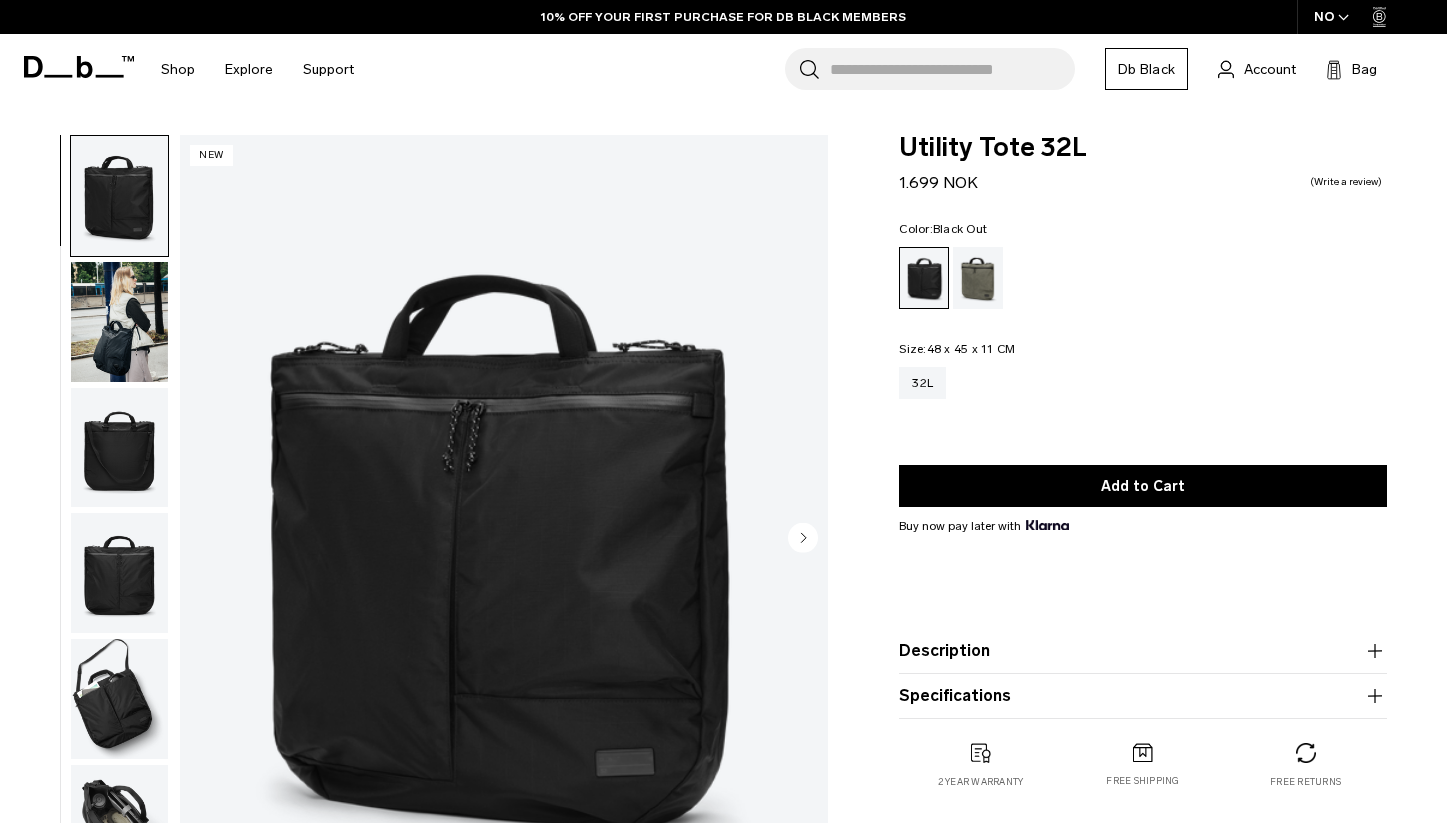 scroll, scrollTop: 0, scrollLeft: 0, axis: both 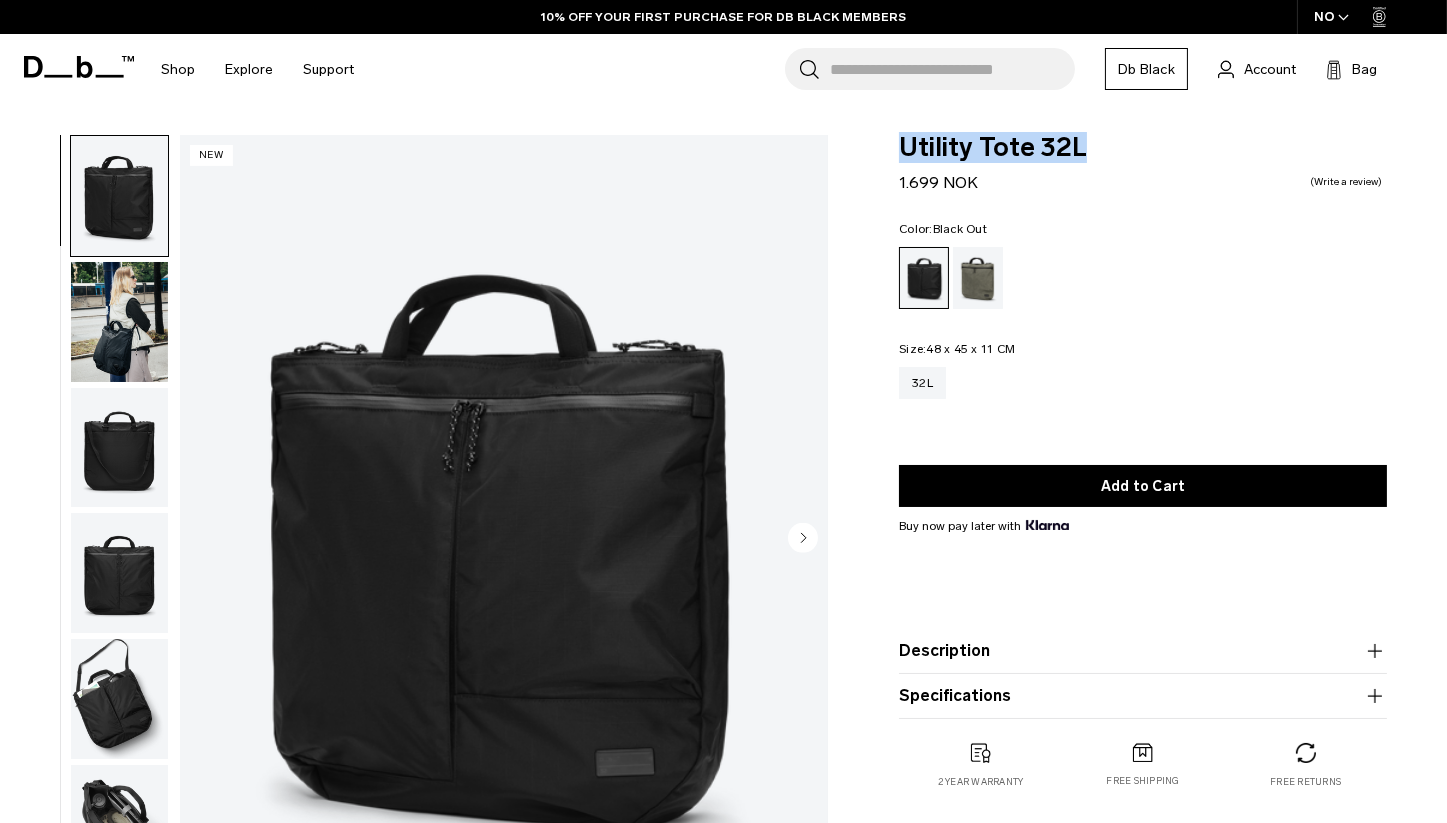 click at bounding box center (119, 699) 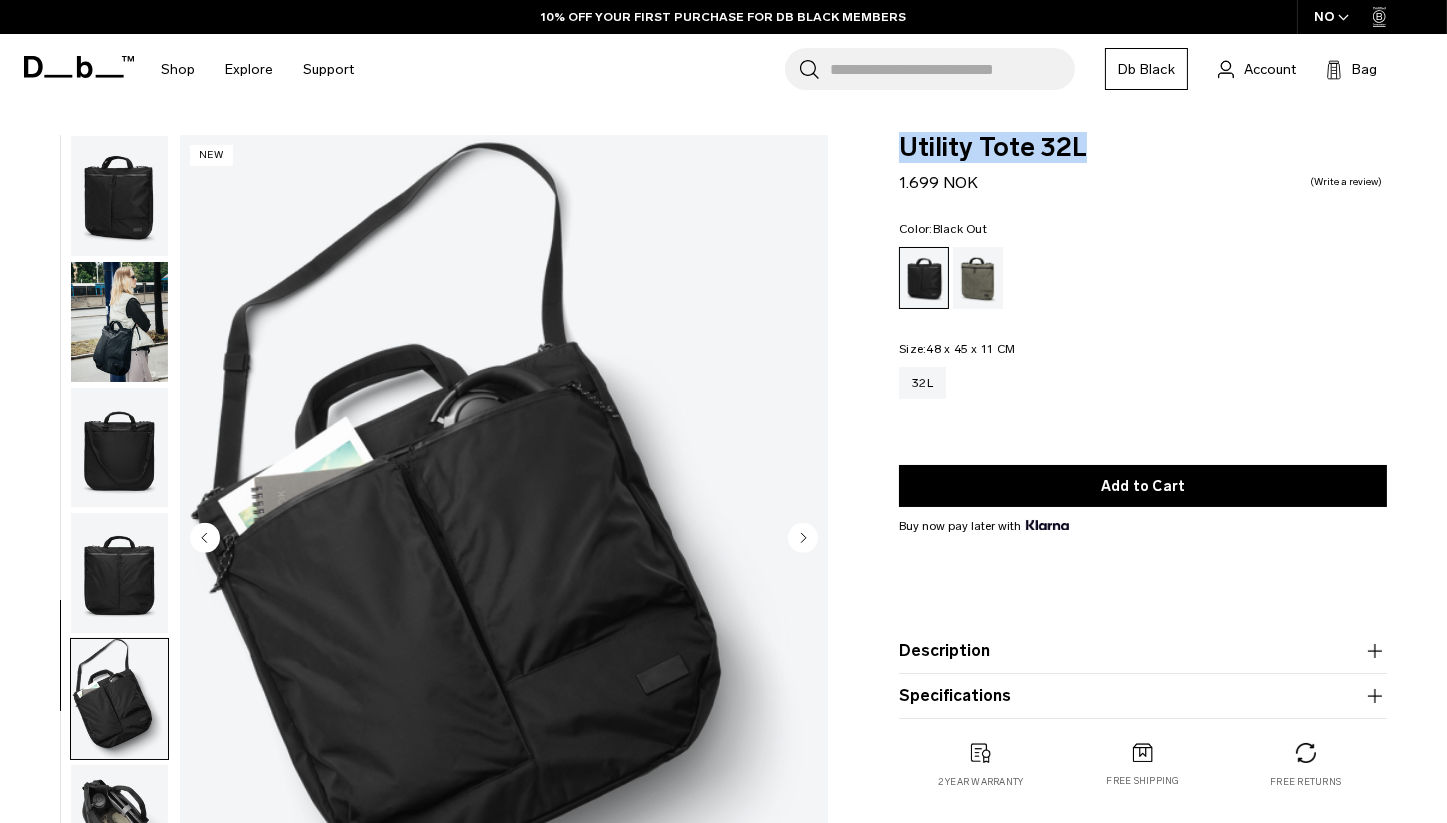 scroll, scrollTop: 68, scrollLeft: 0, axis: vertical 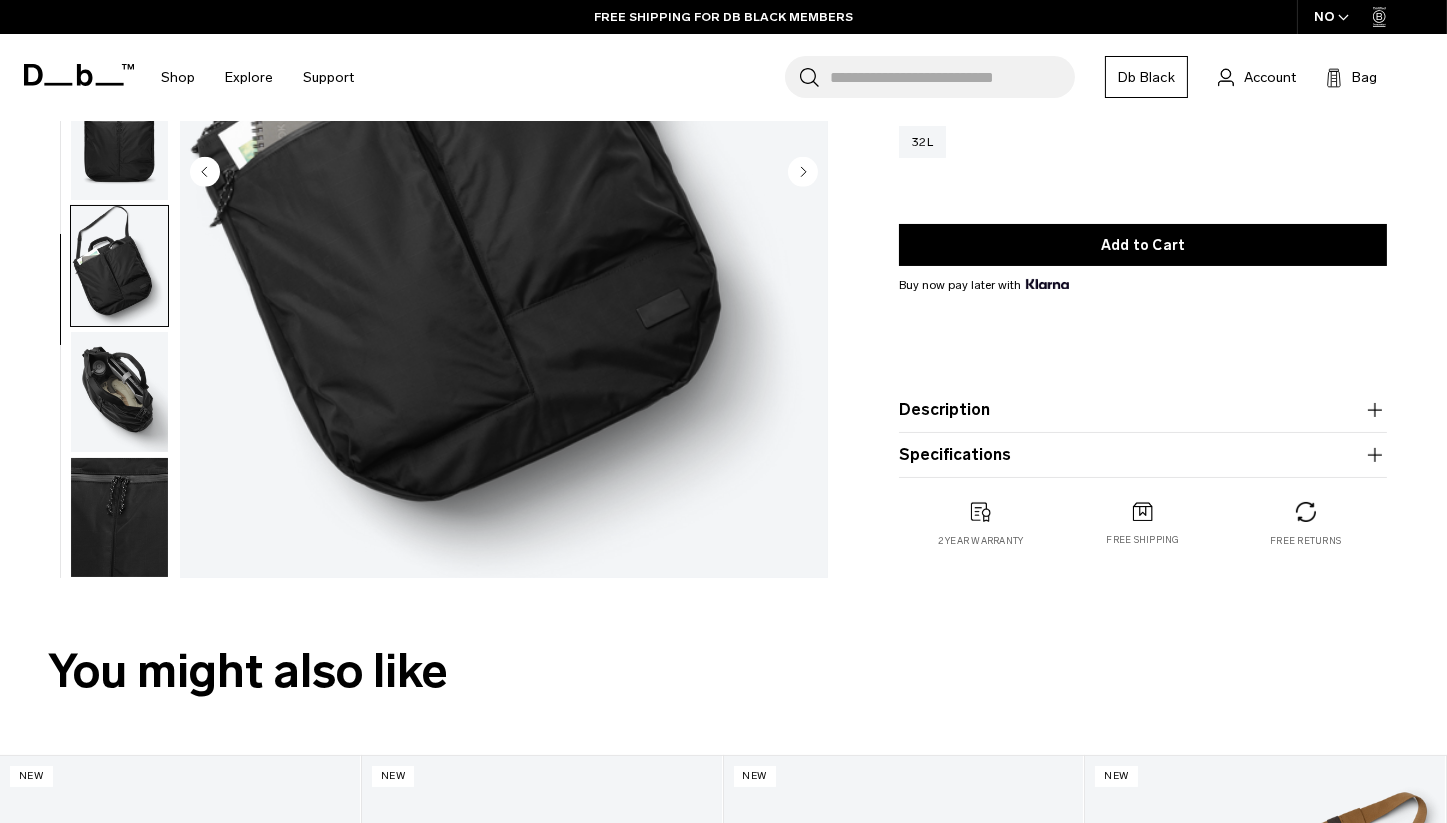 click at bounding box center [119, 392] 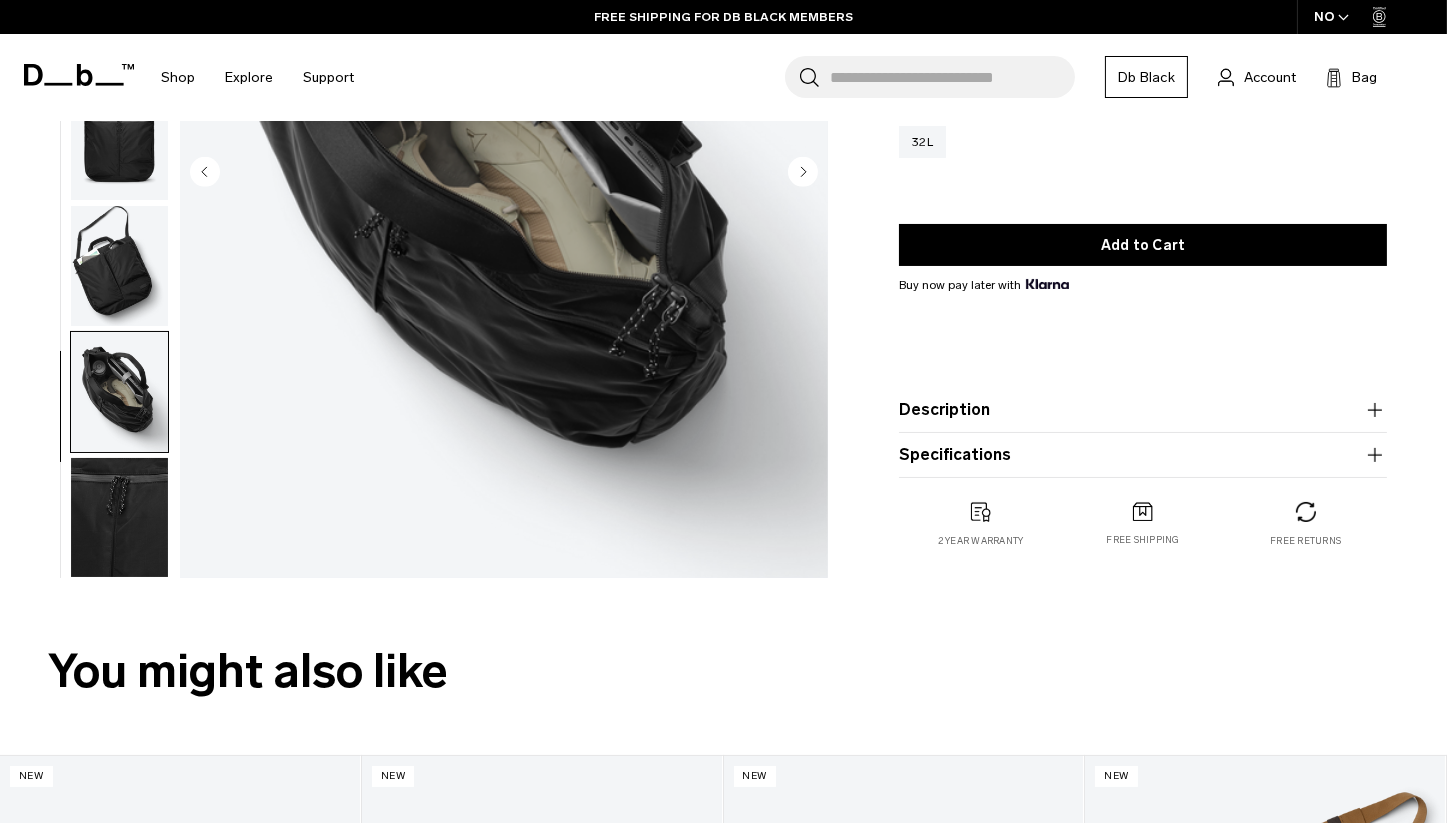 scroll, scrollTop: 0, scrollLeft: 0, axis: both 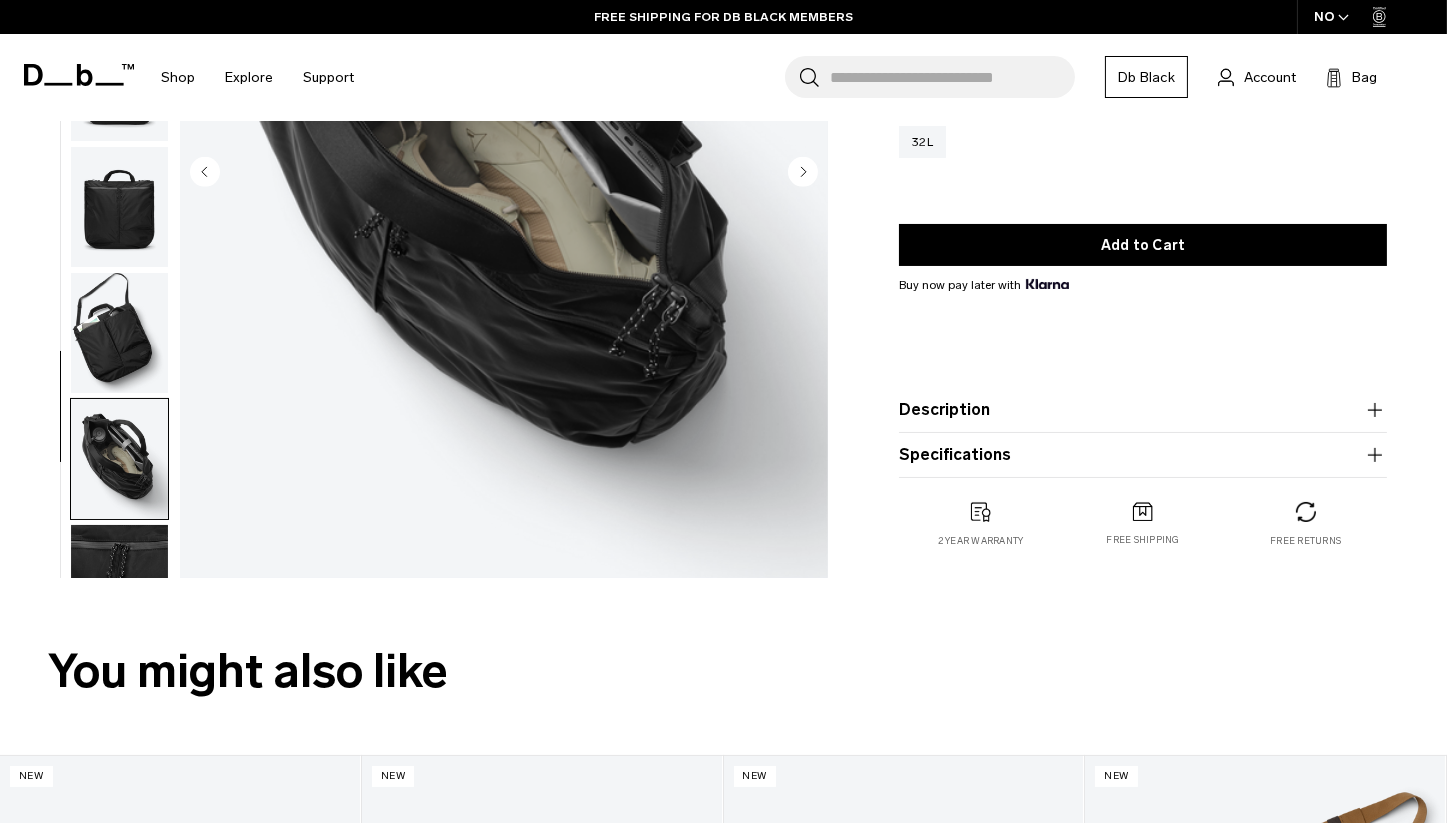 click at bounding box center [119, 585] 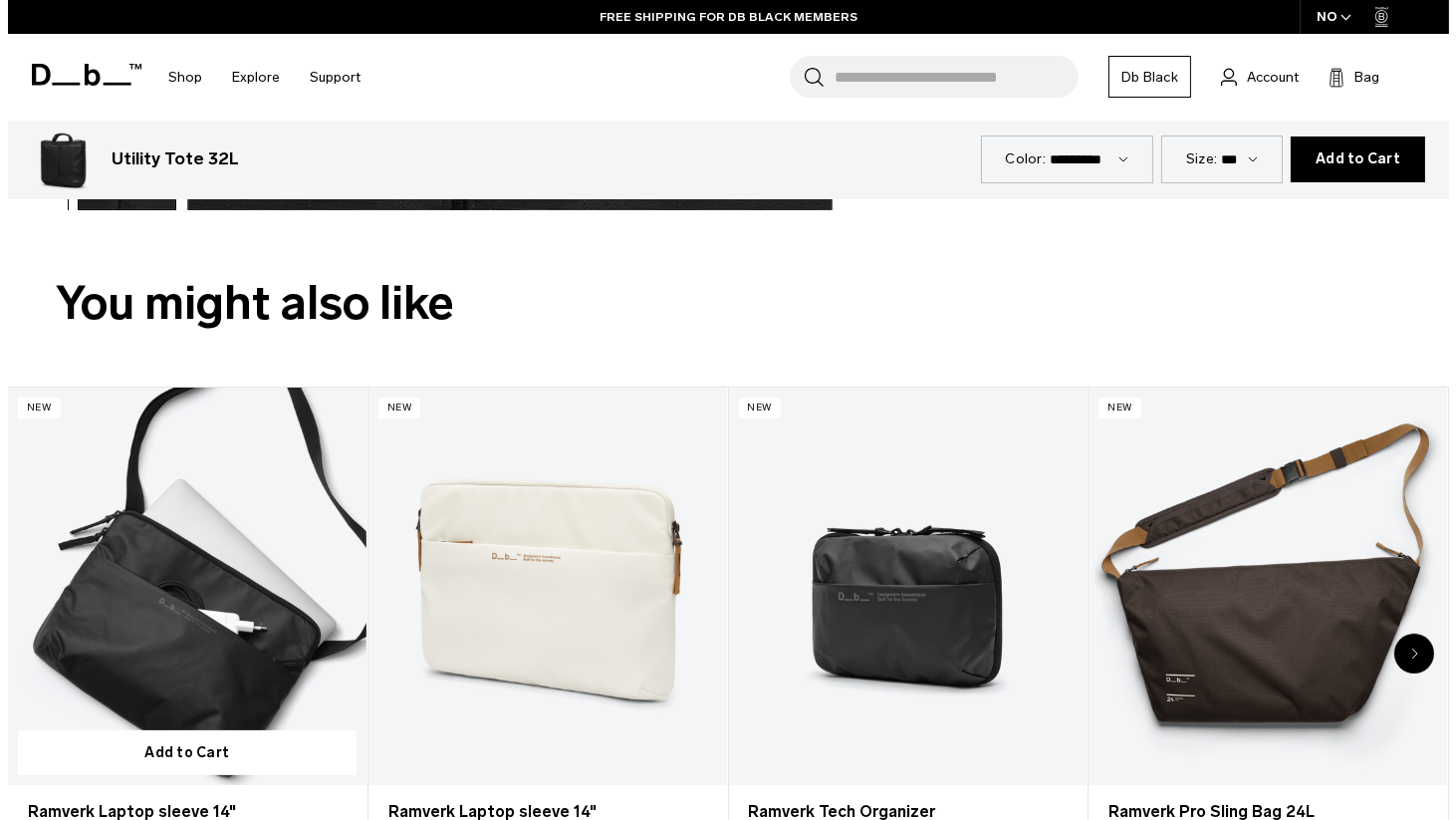 scroll, scrollTop: 365, scrollLeft: 0, axis: vertical 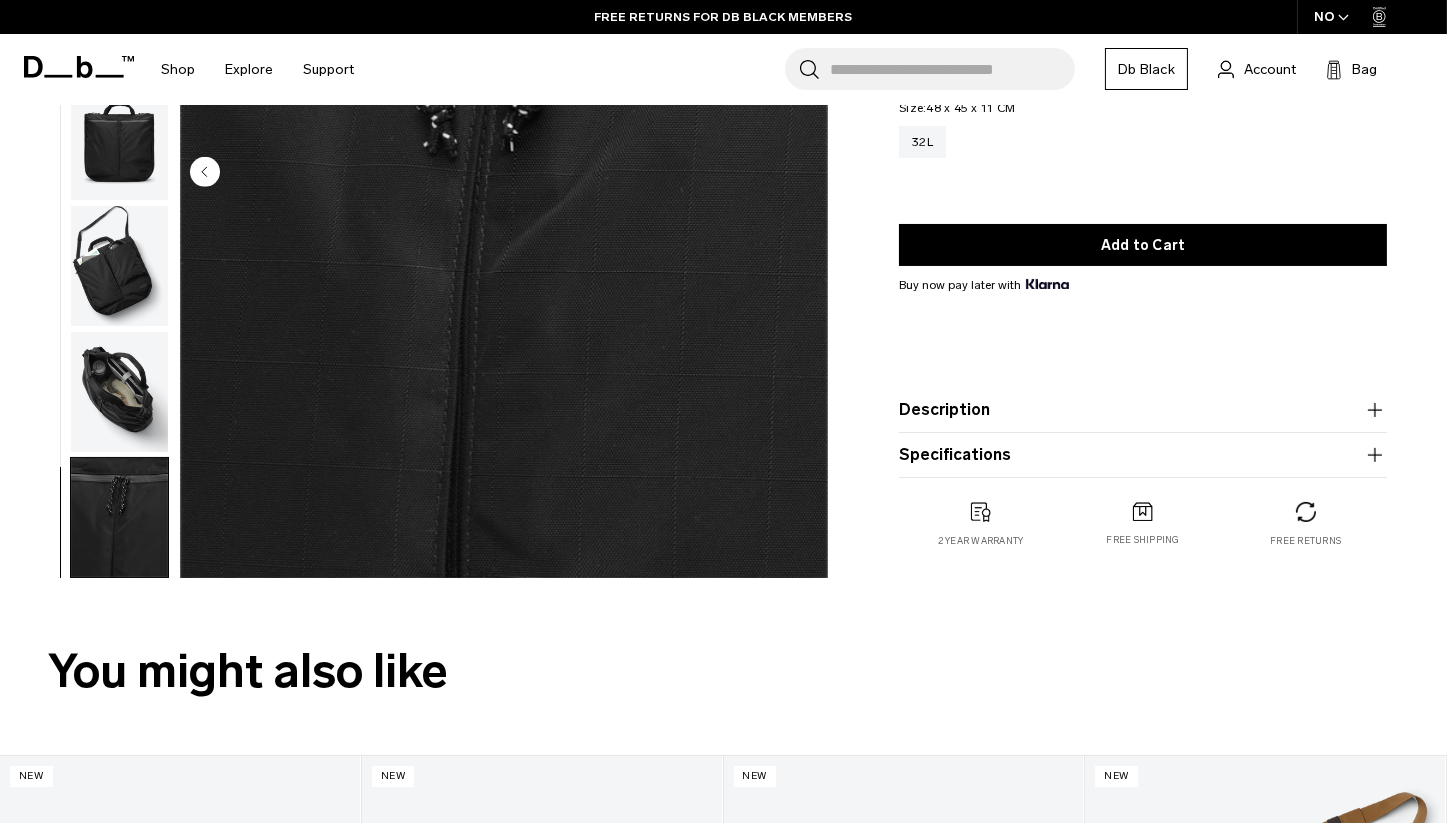 click at bounding box center (119, 392) 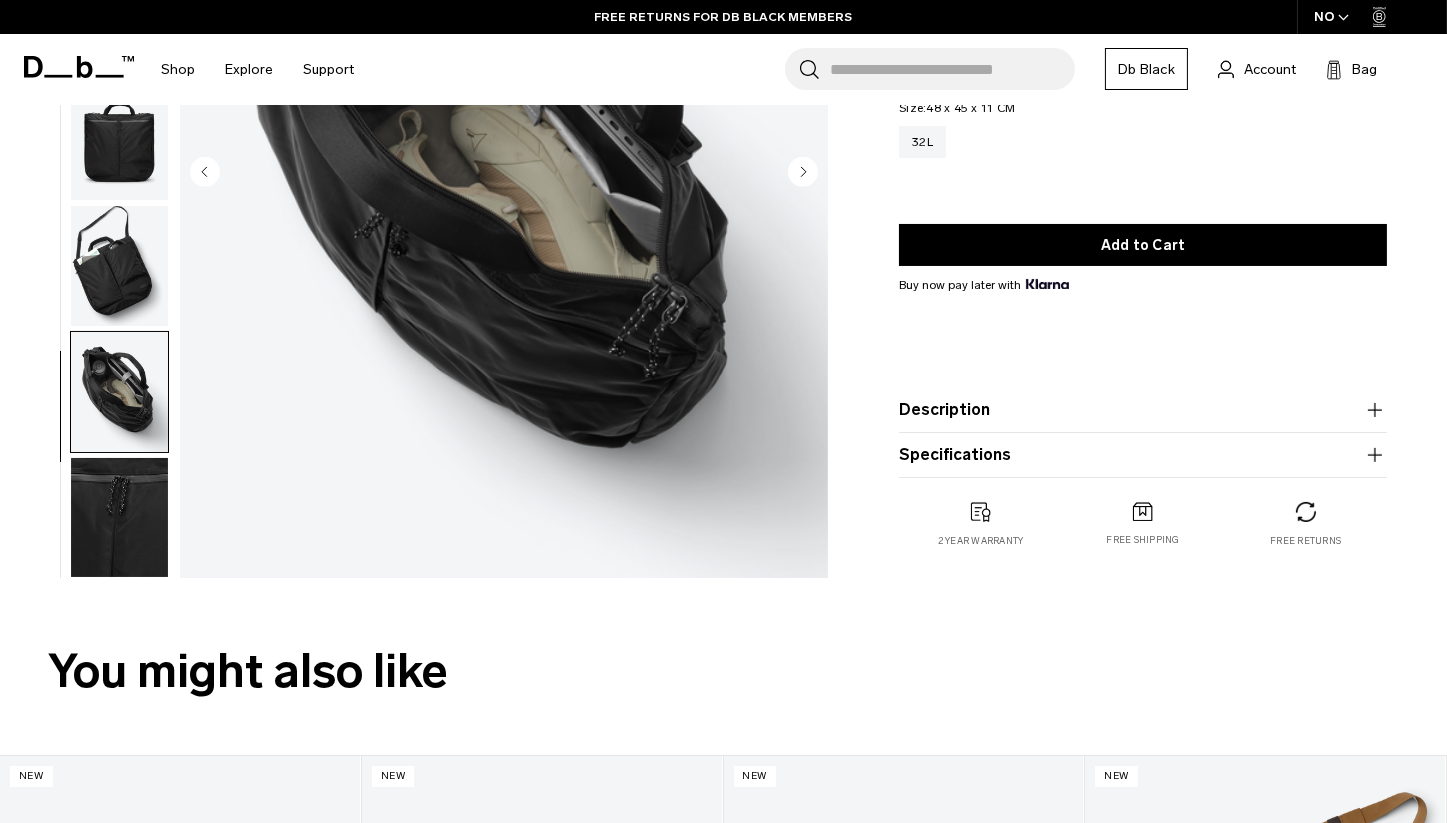 click at bounding box center (119, 518) 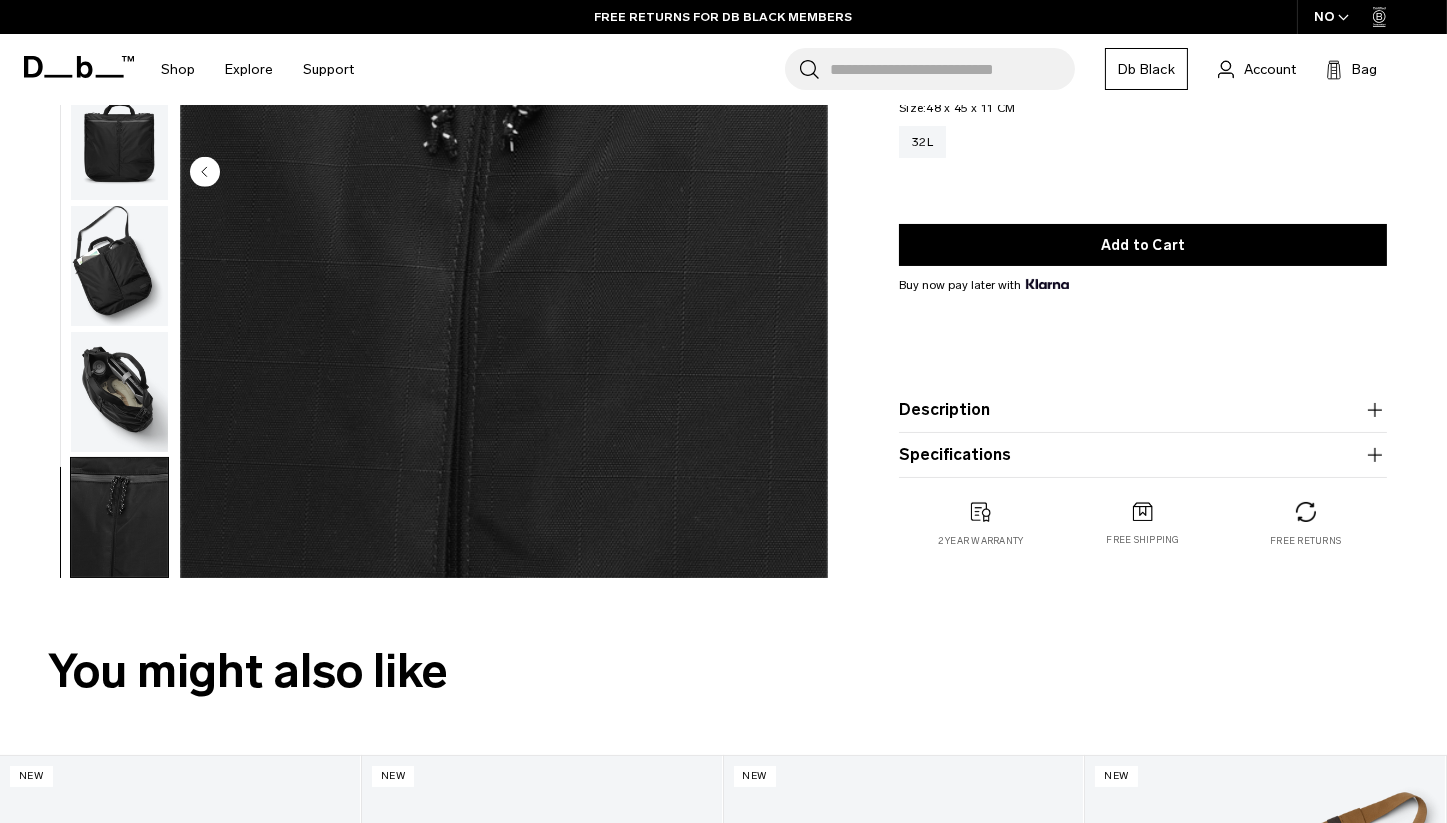 click at bounding box center [119, 392] 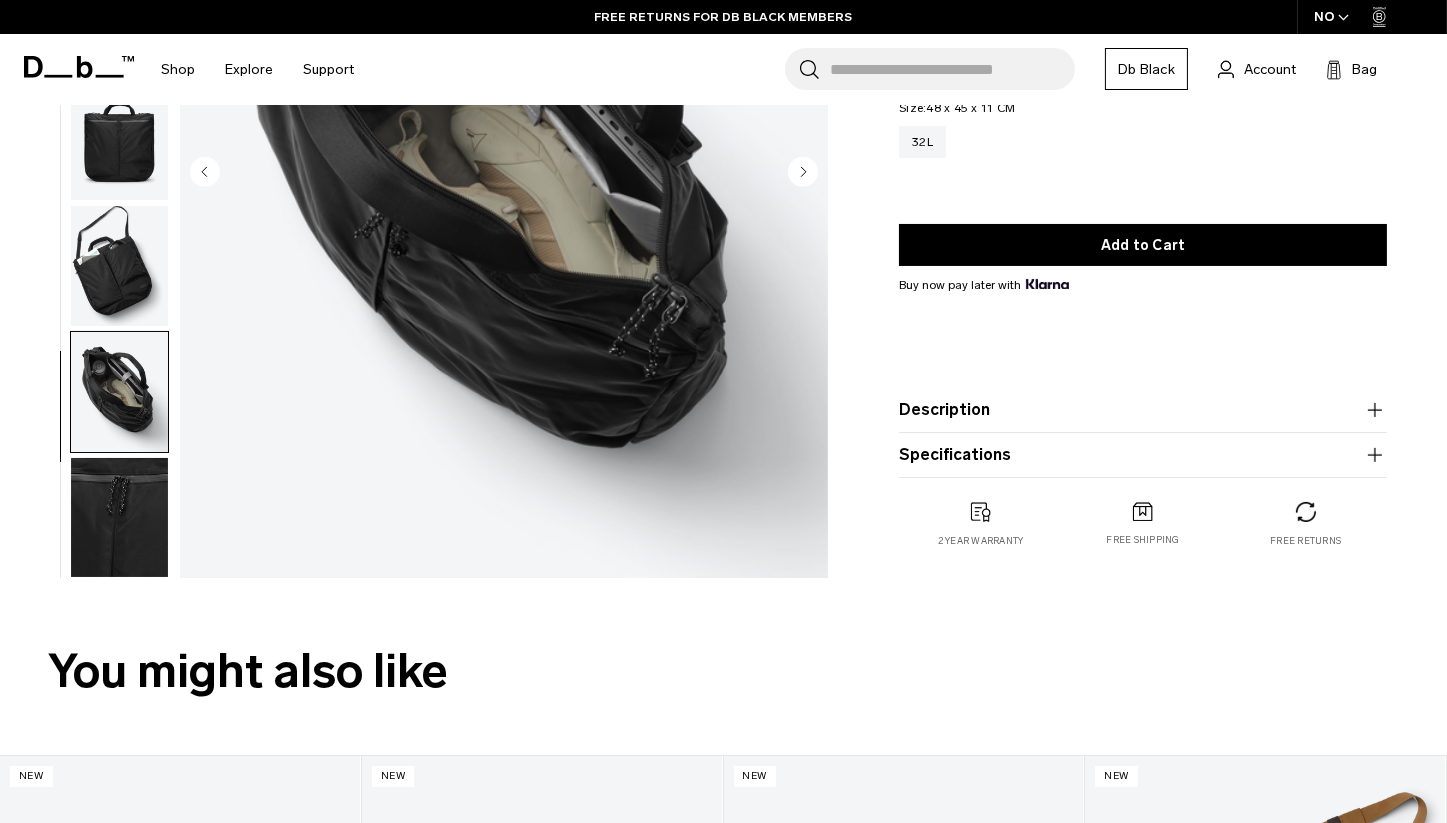 click at bounding box center [119, 266] 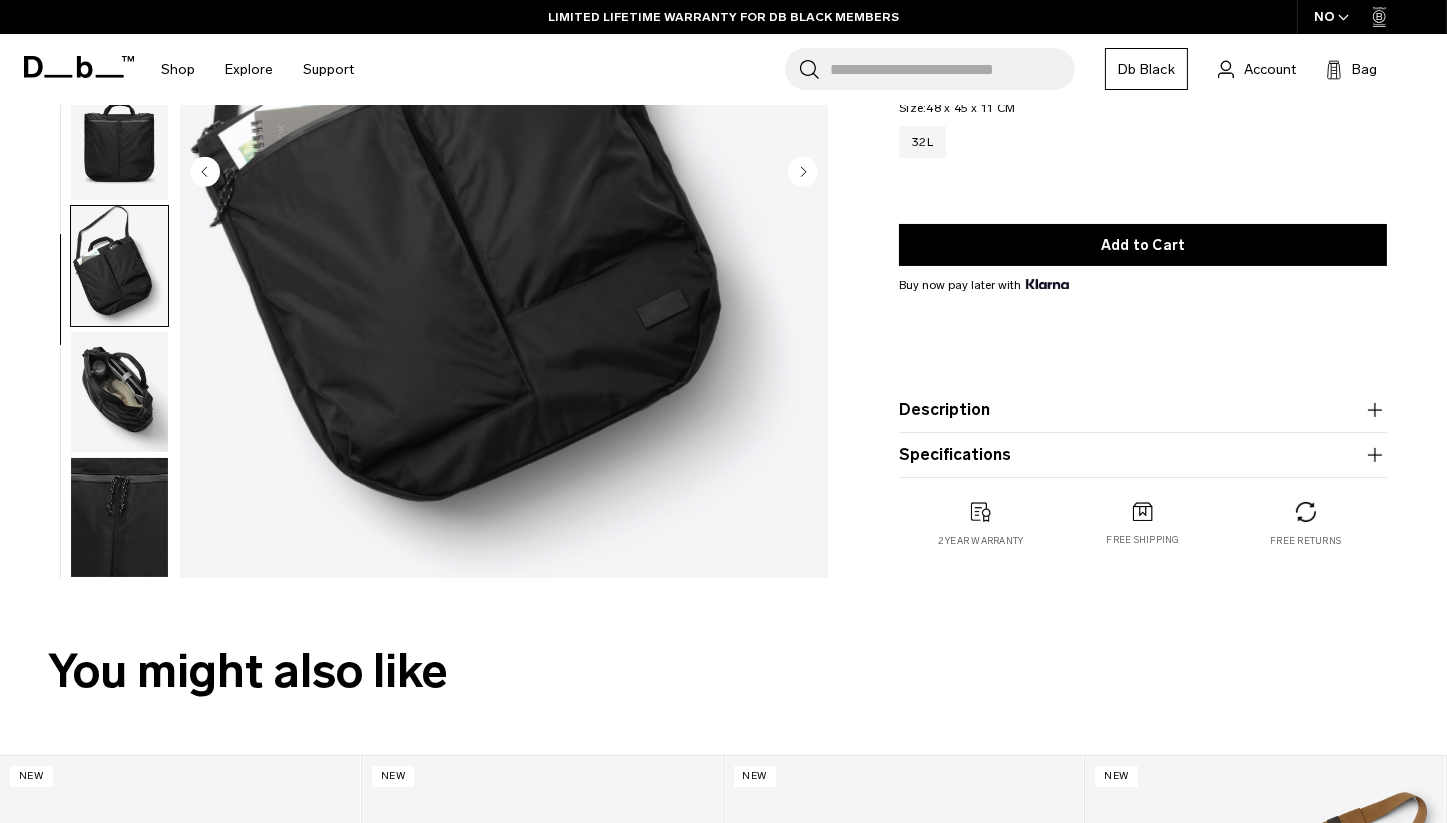 click at bounding box center (504, 173) 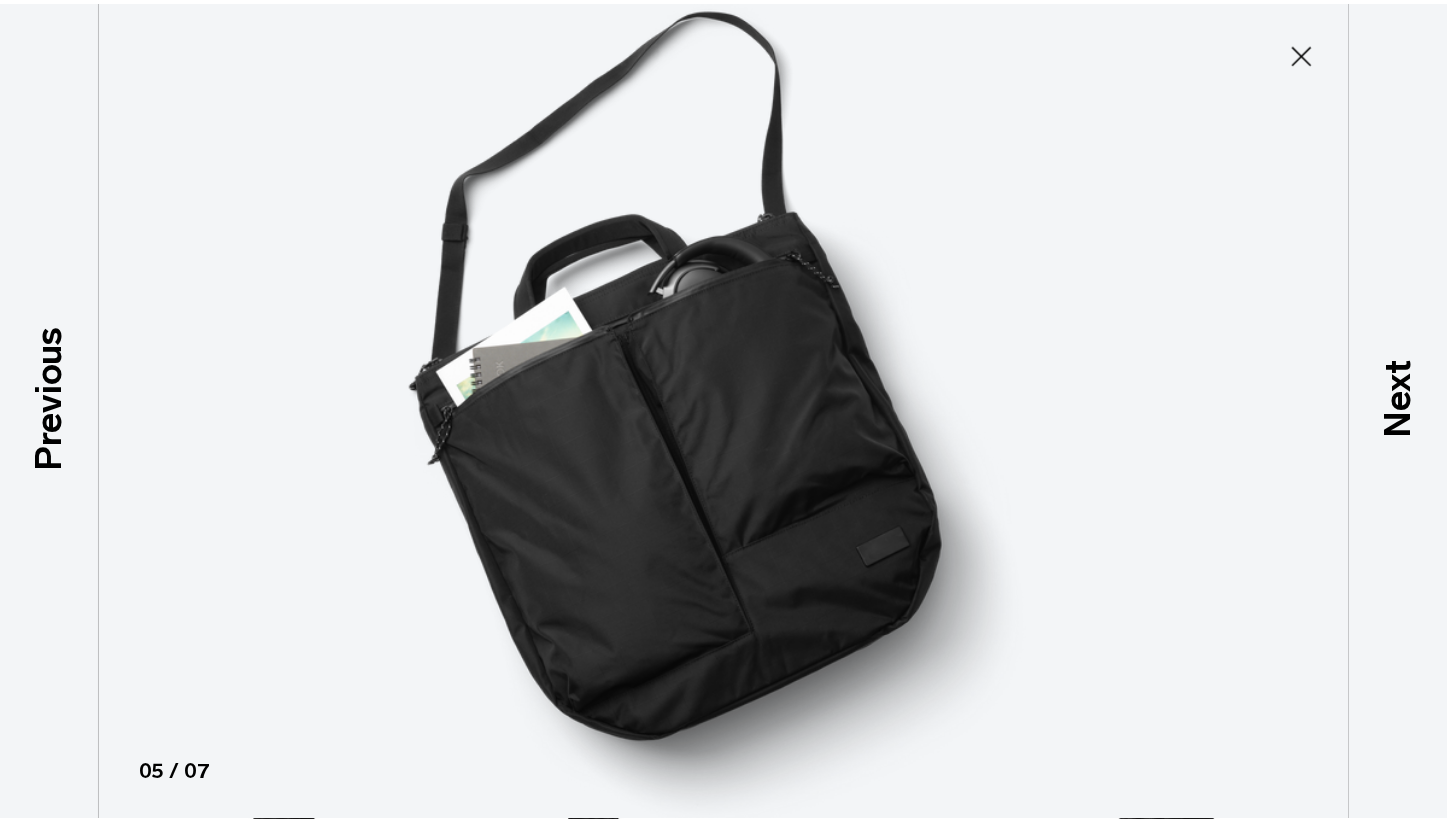 scroll, scrollTop: 56, scrollLeft: 0, axis: vertical 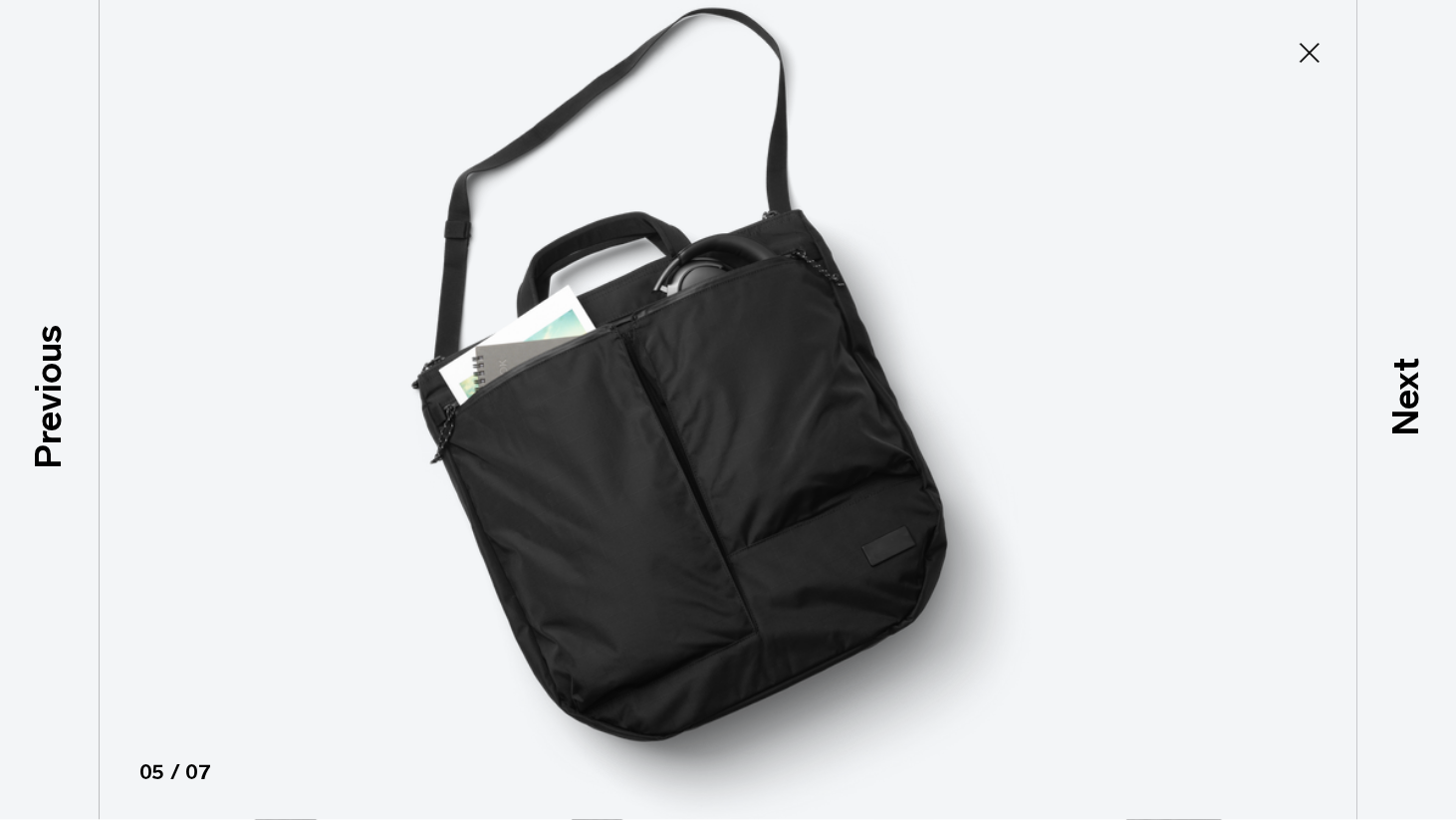 click 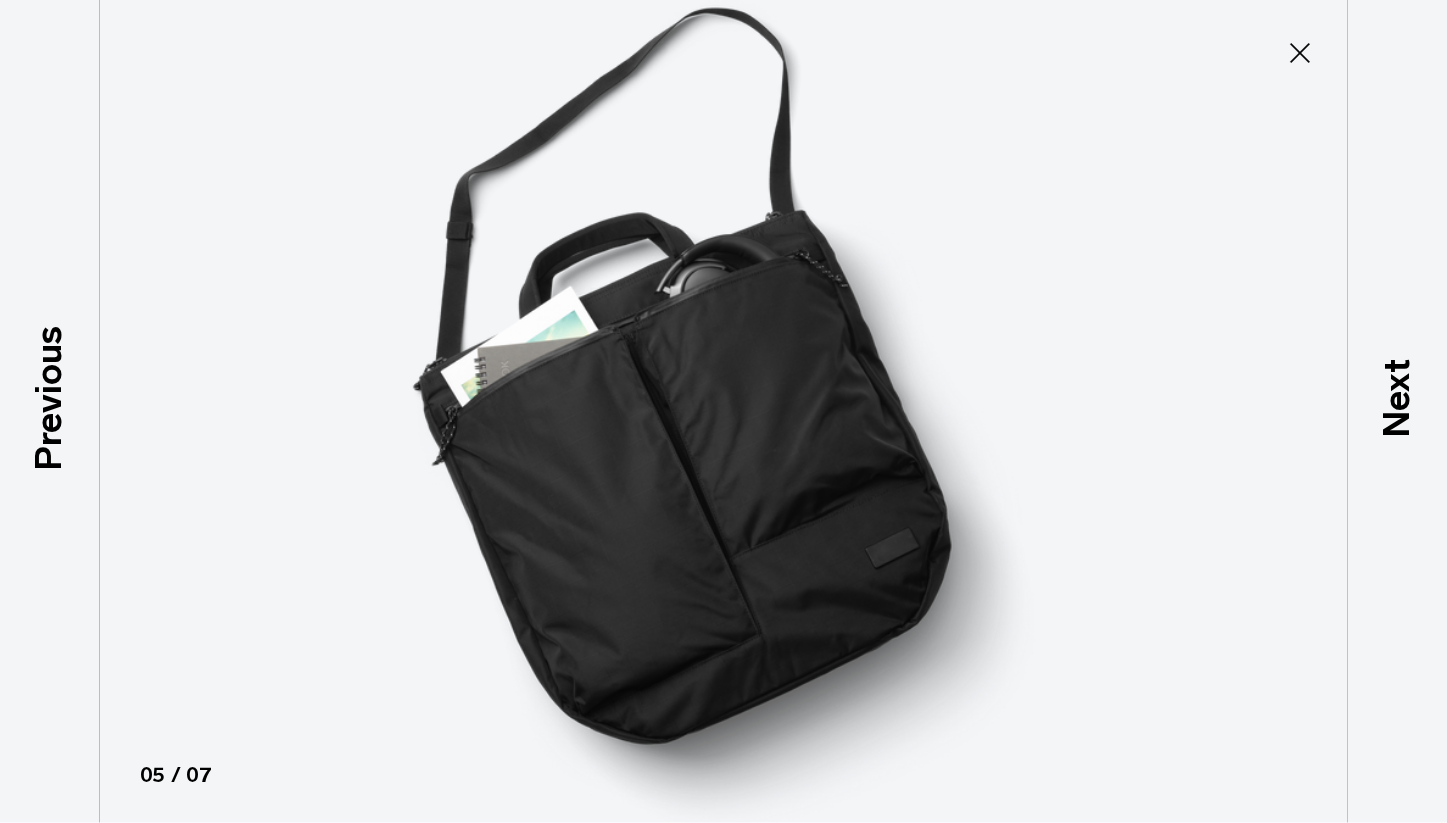 scroll, scrollTop: 68, scrollLeft: 0, axis: vertical 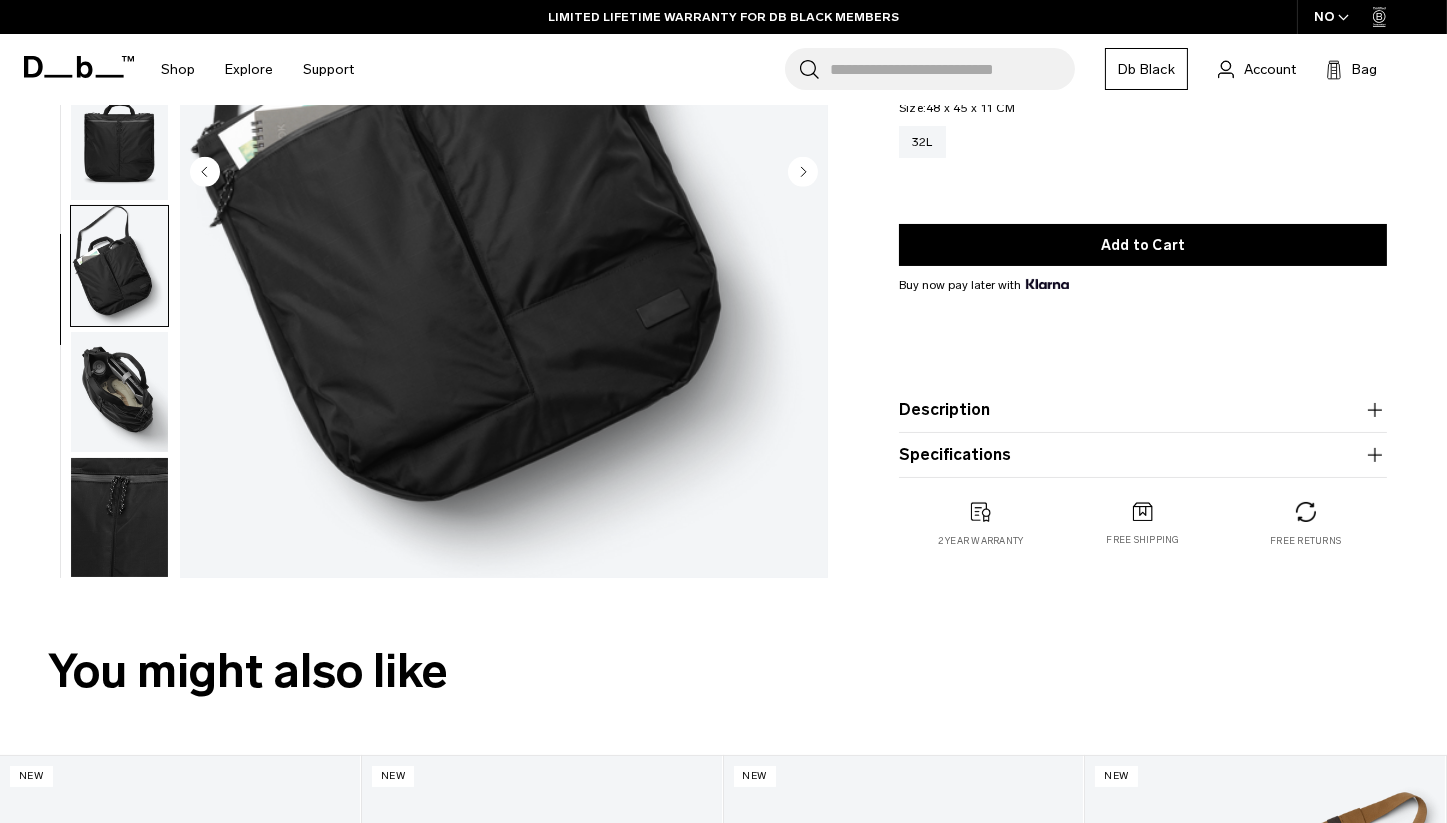click at bounding box center (119, 518) 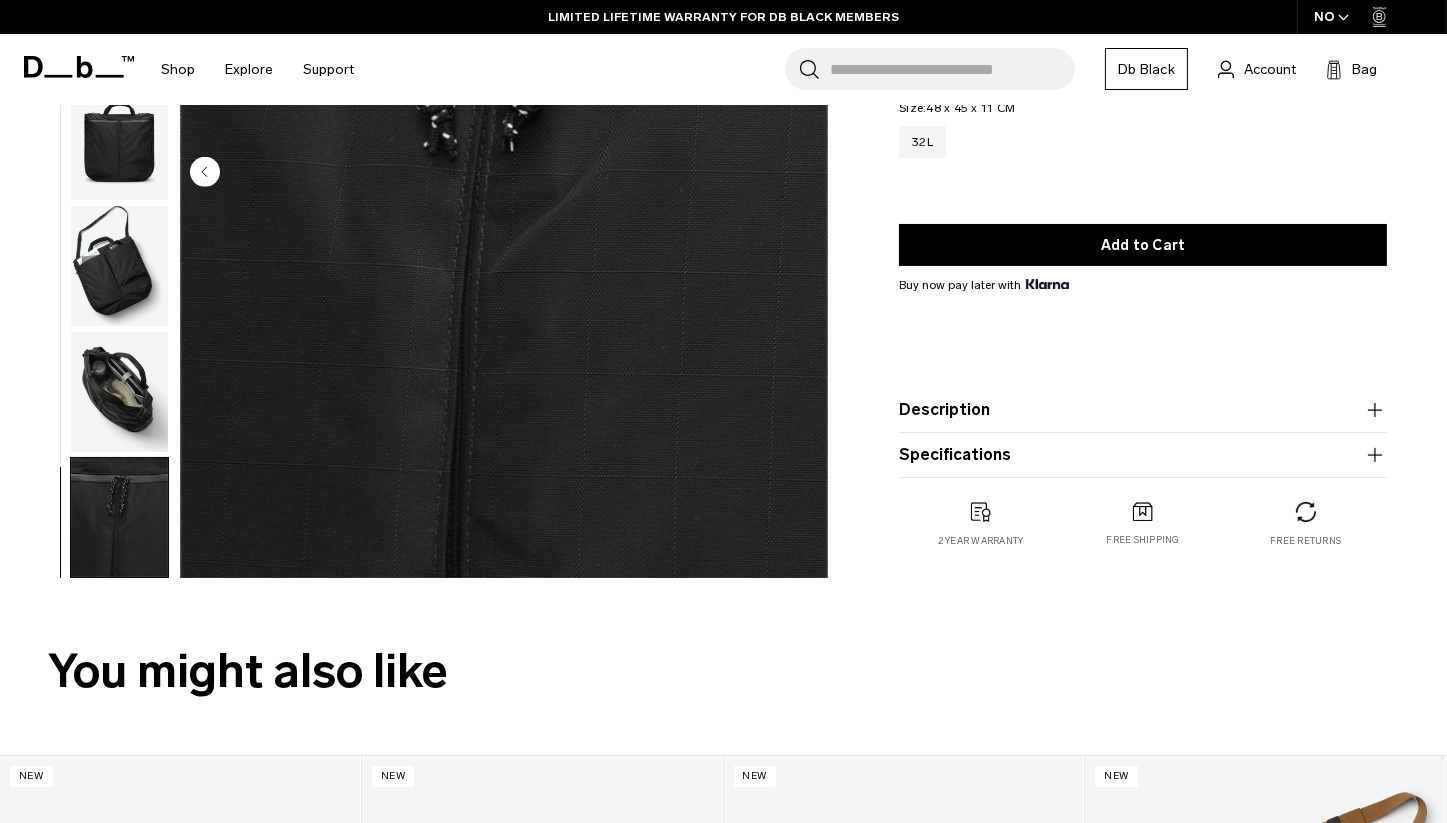 scroll, scrollTop: 0, scrollLeft: 0, axis: both 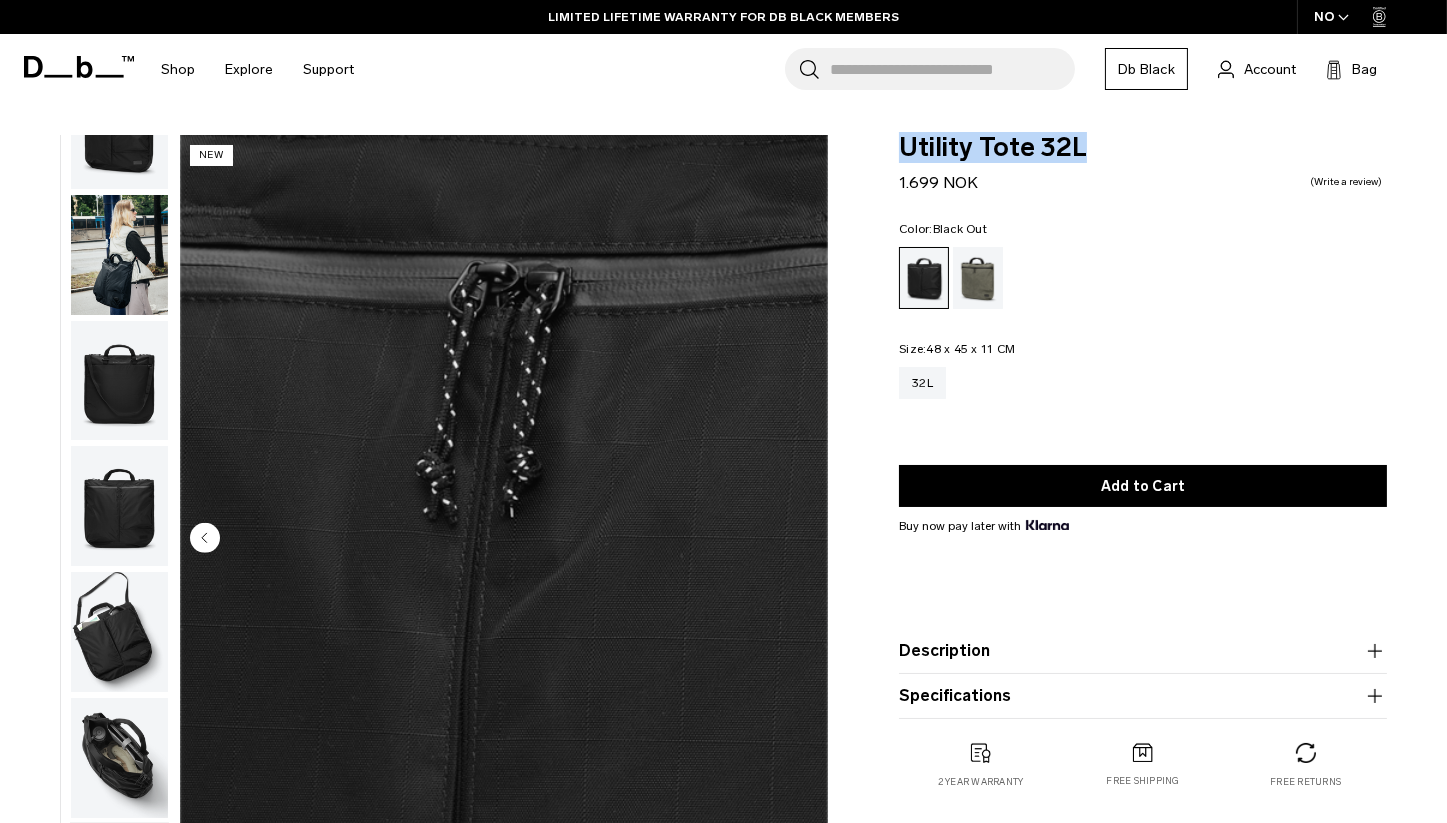 click at bounding box center [119, 506] 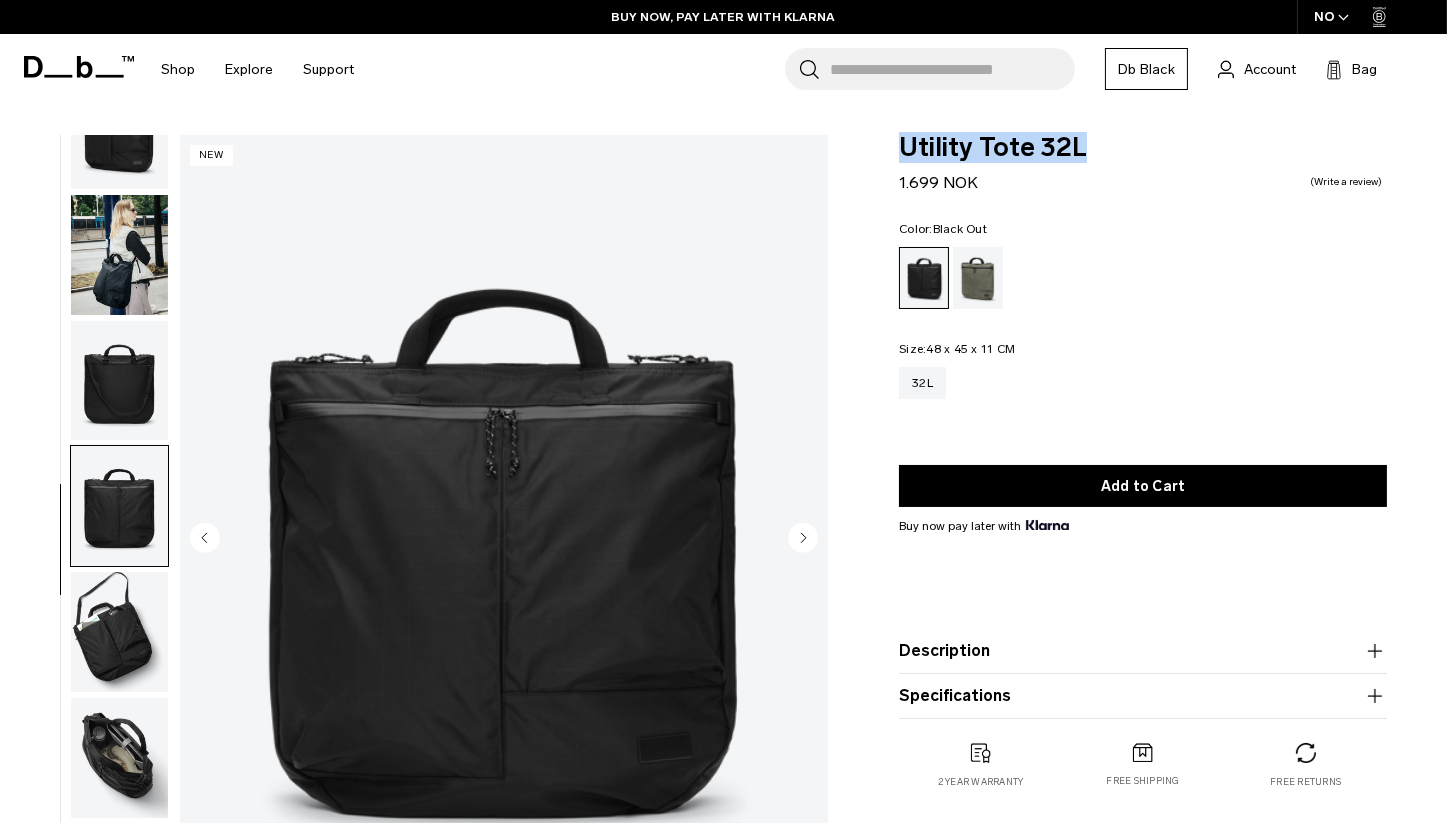 click at bounding box center [119, 381] 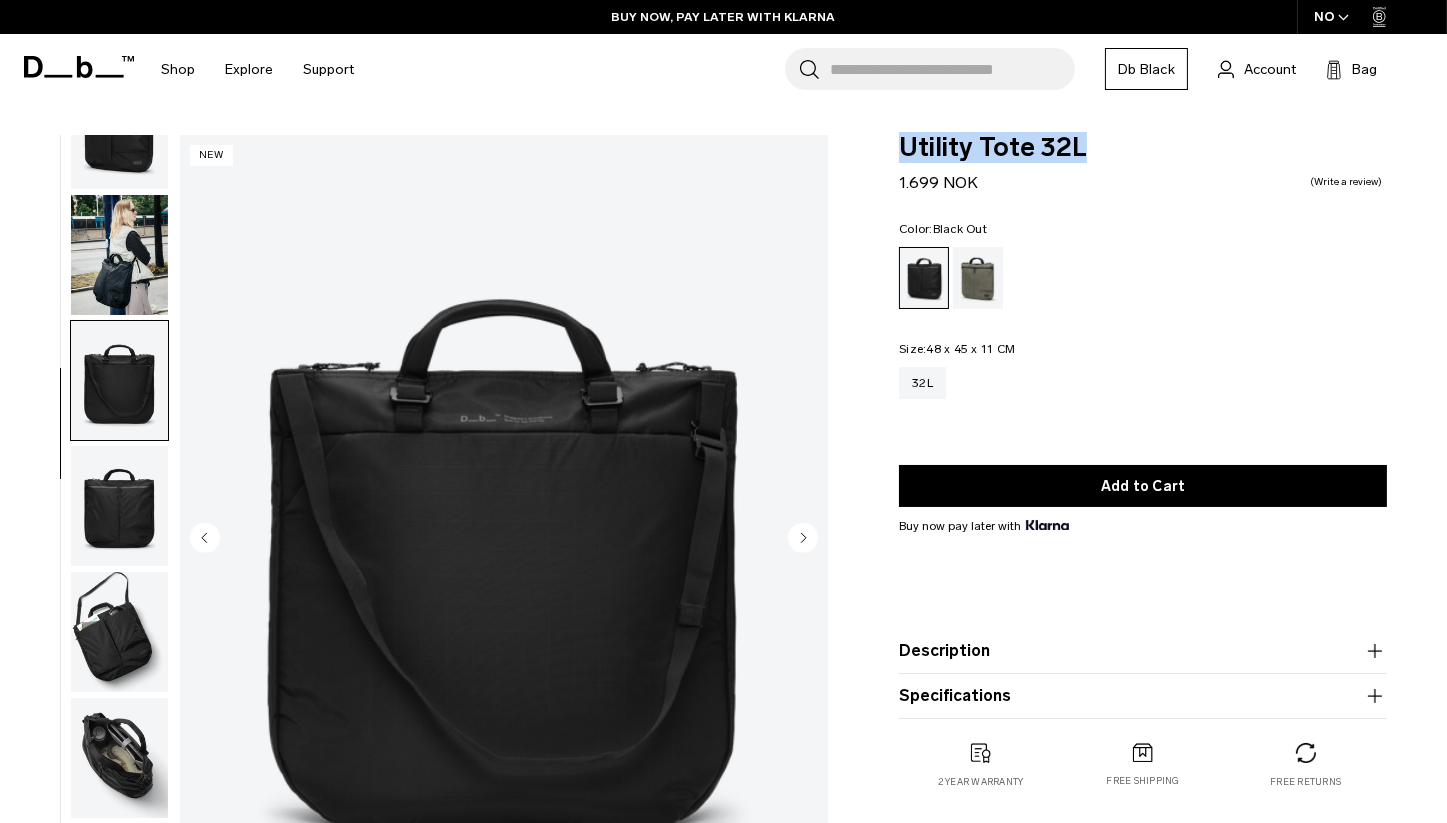 click at bounding box center [119, 255] 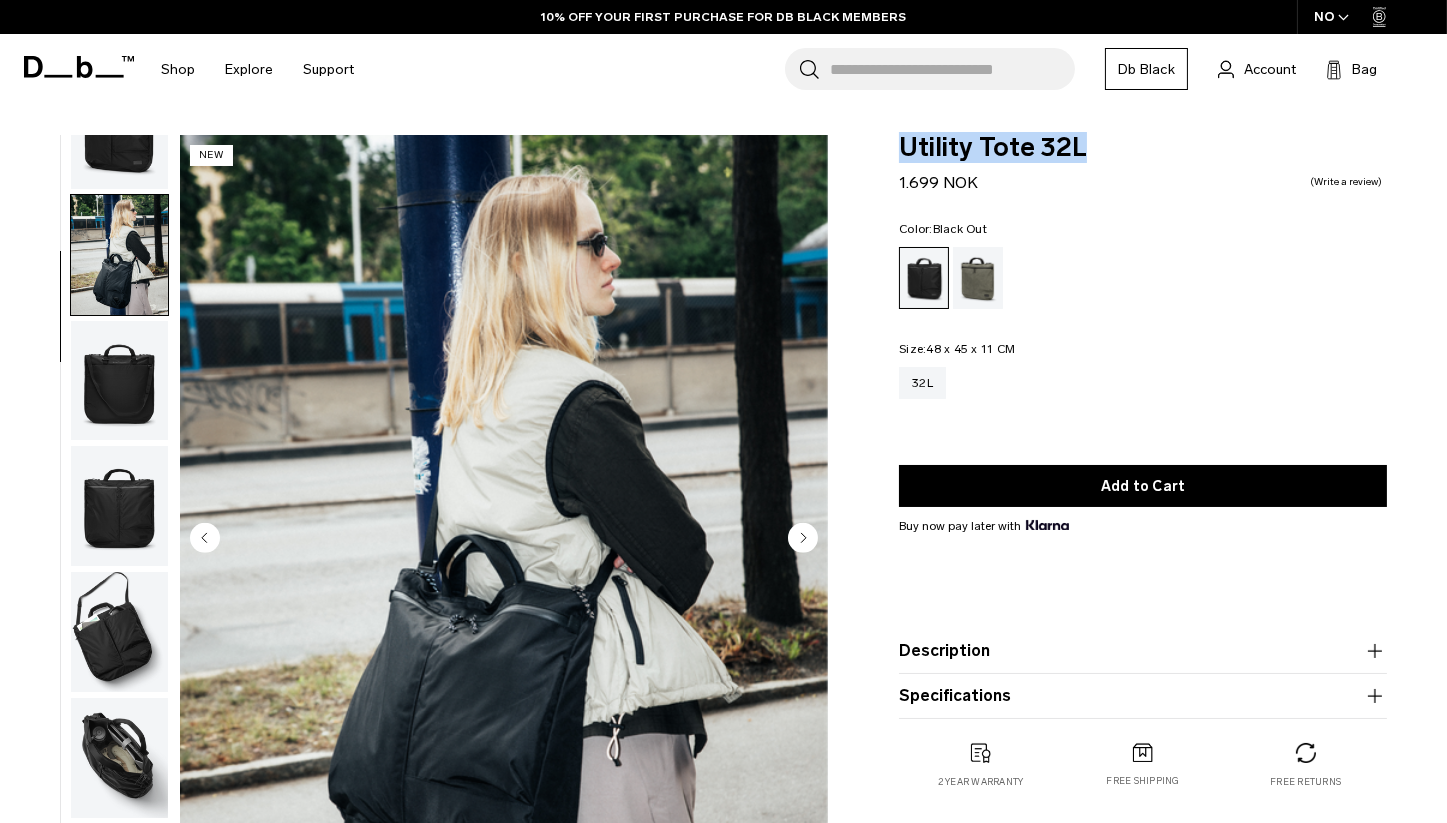 scroll, scrollTop: 366, scrollLeft: 0, axis: vertical 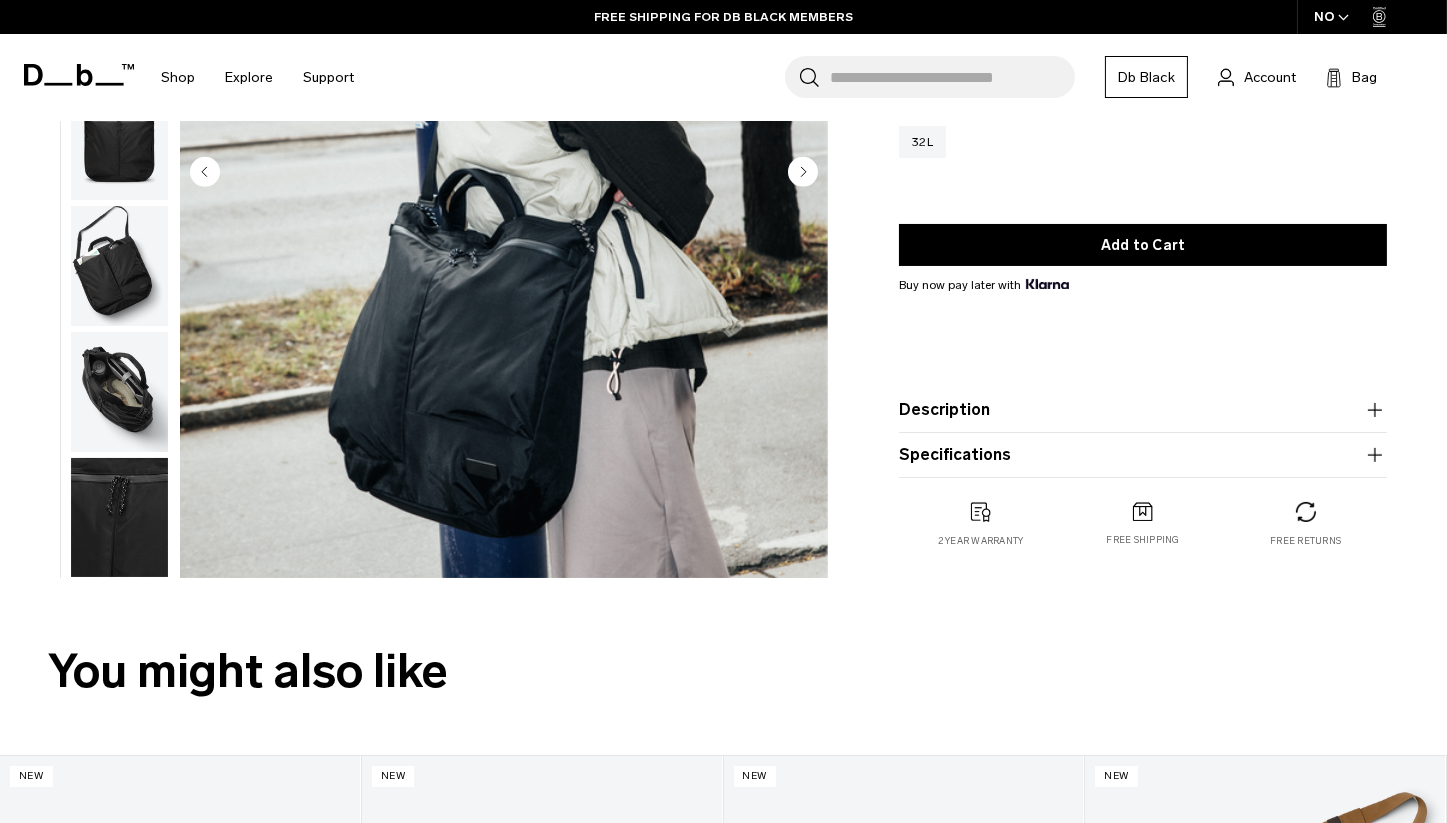 click at bounding box center [119, 266] 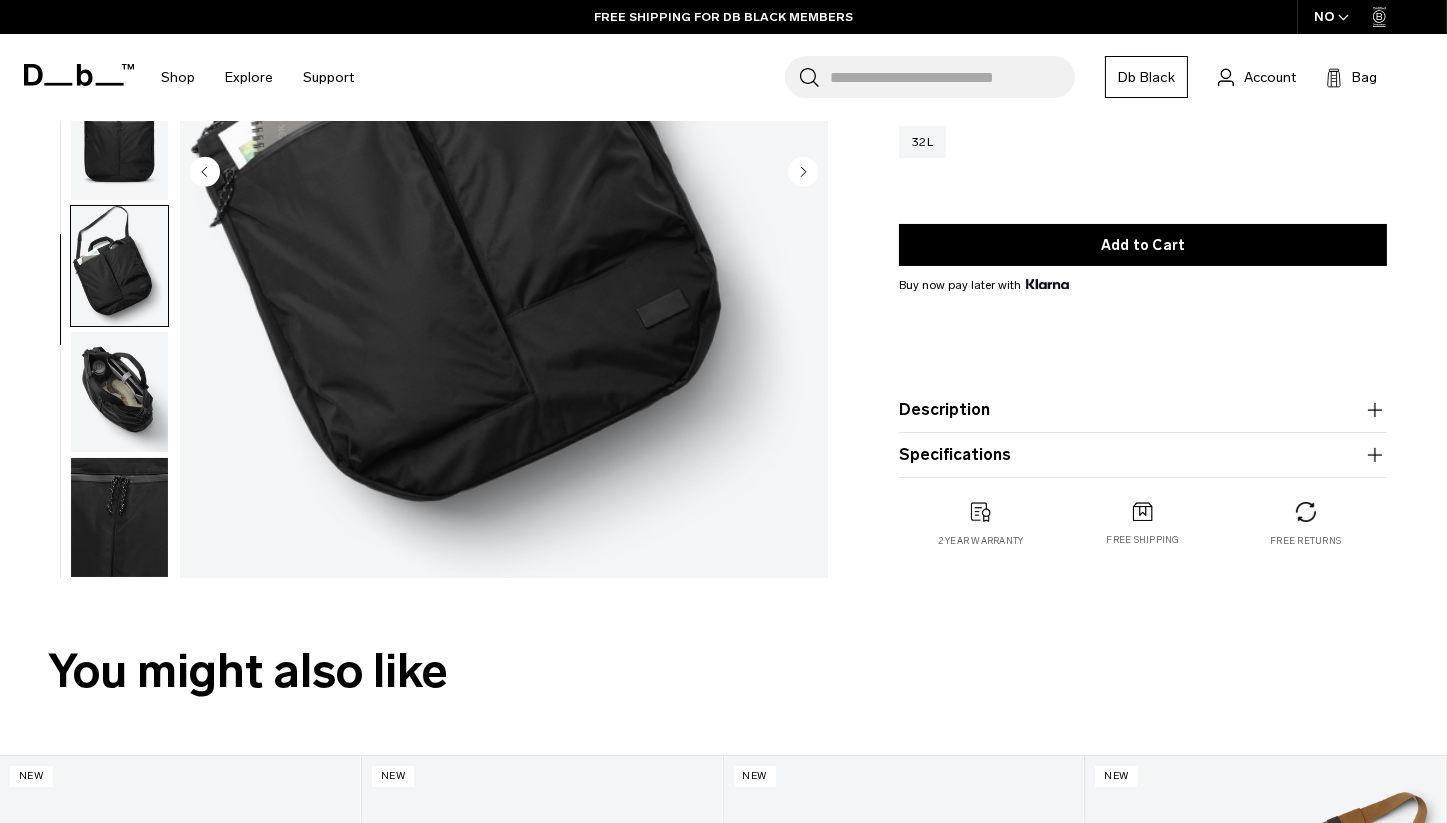 scroll, scrollTop: 0, scrollLeft: 0, axis: both 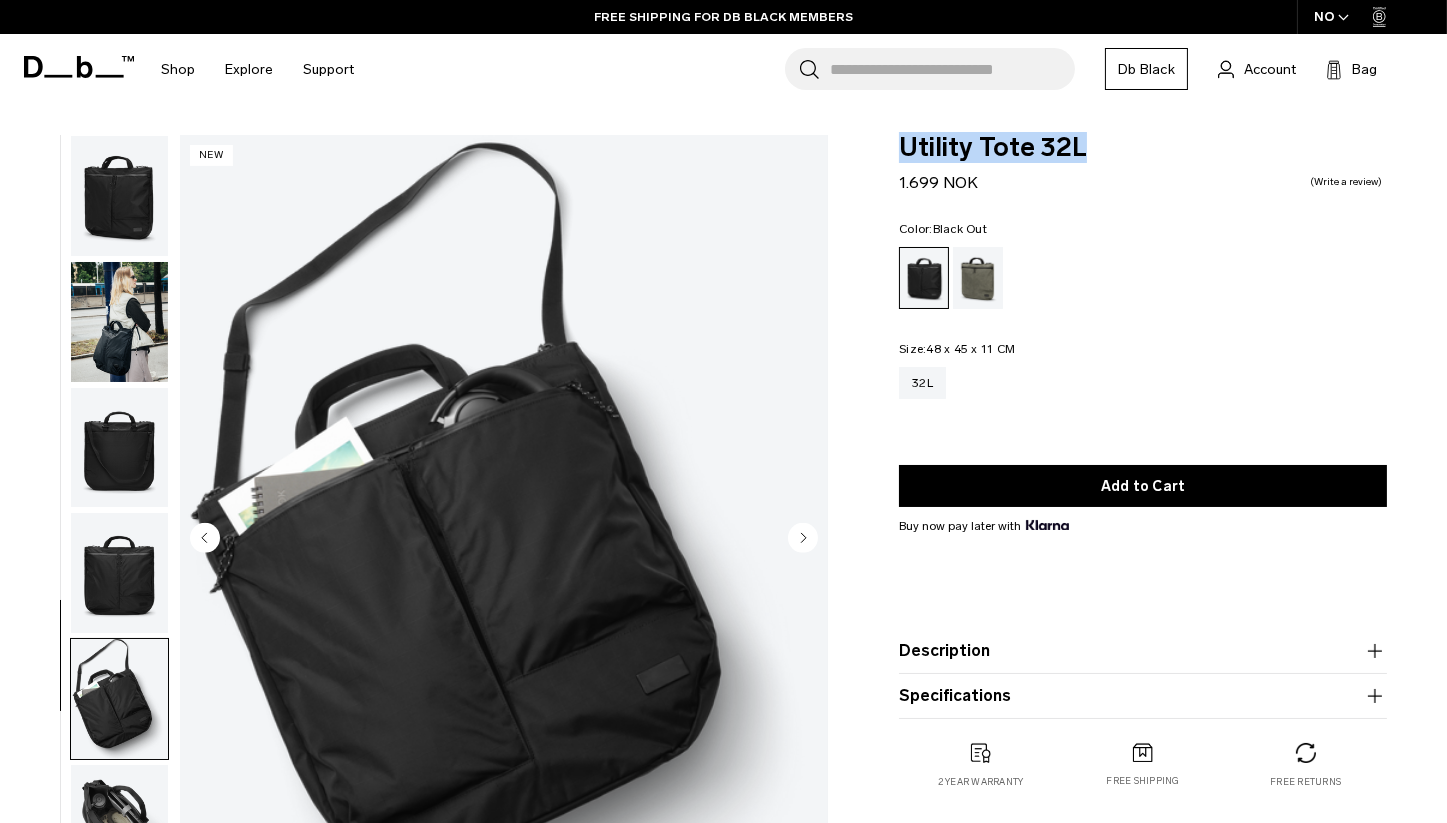 click at bounding box center (119, 322) 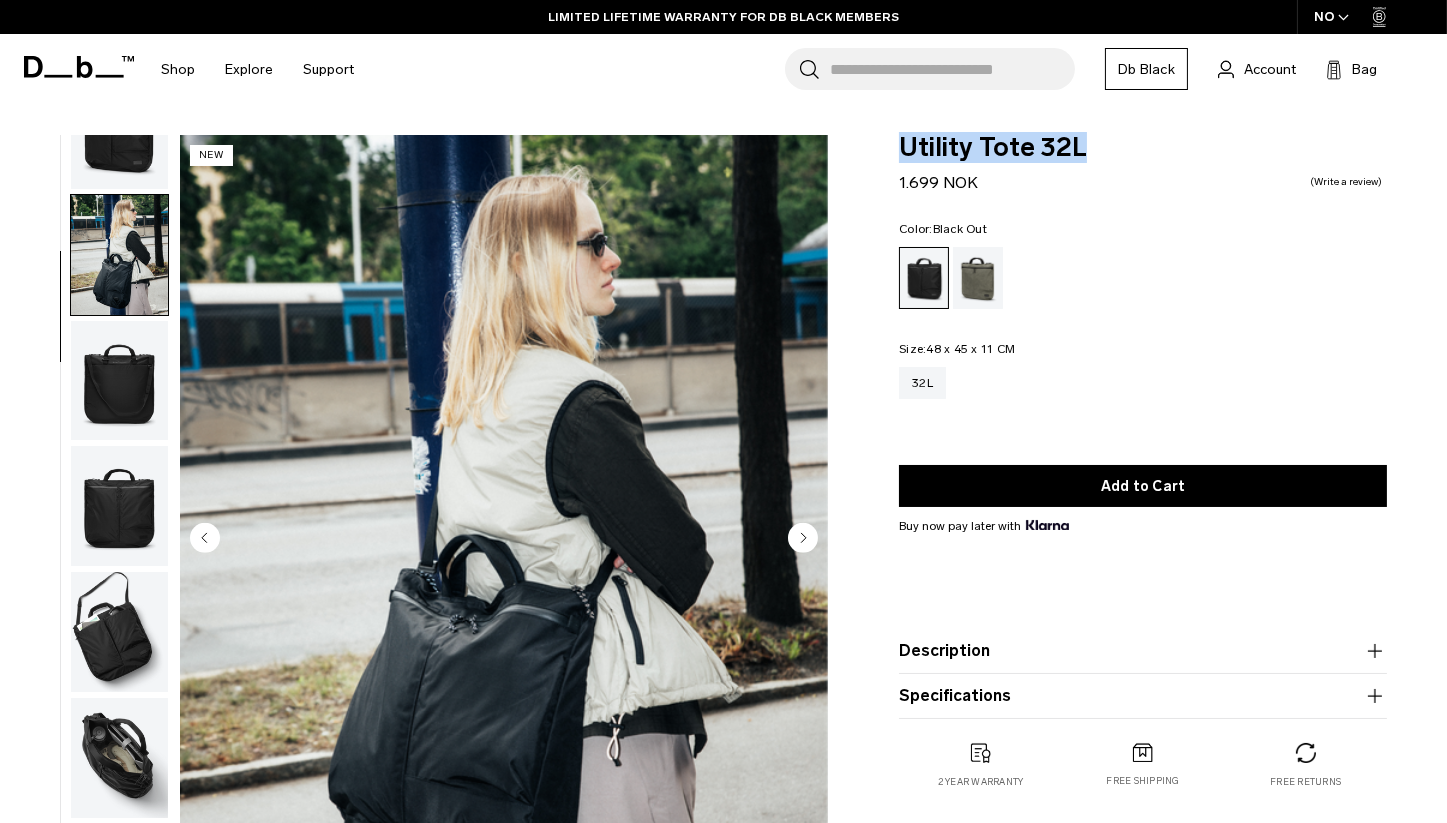 click at bounding box center [119, 381] 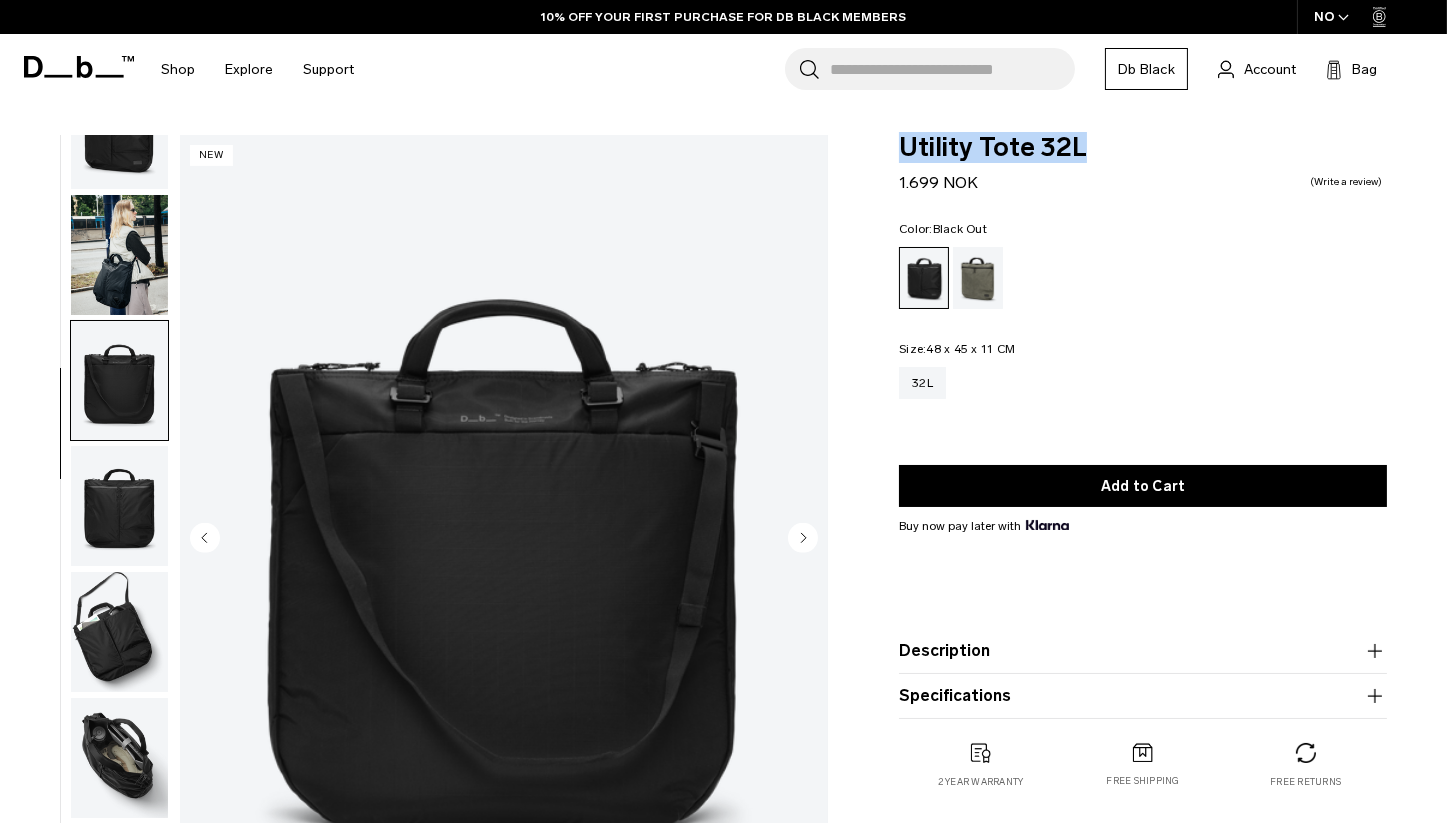 click at bounding box center [119, 758] 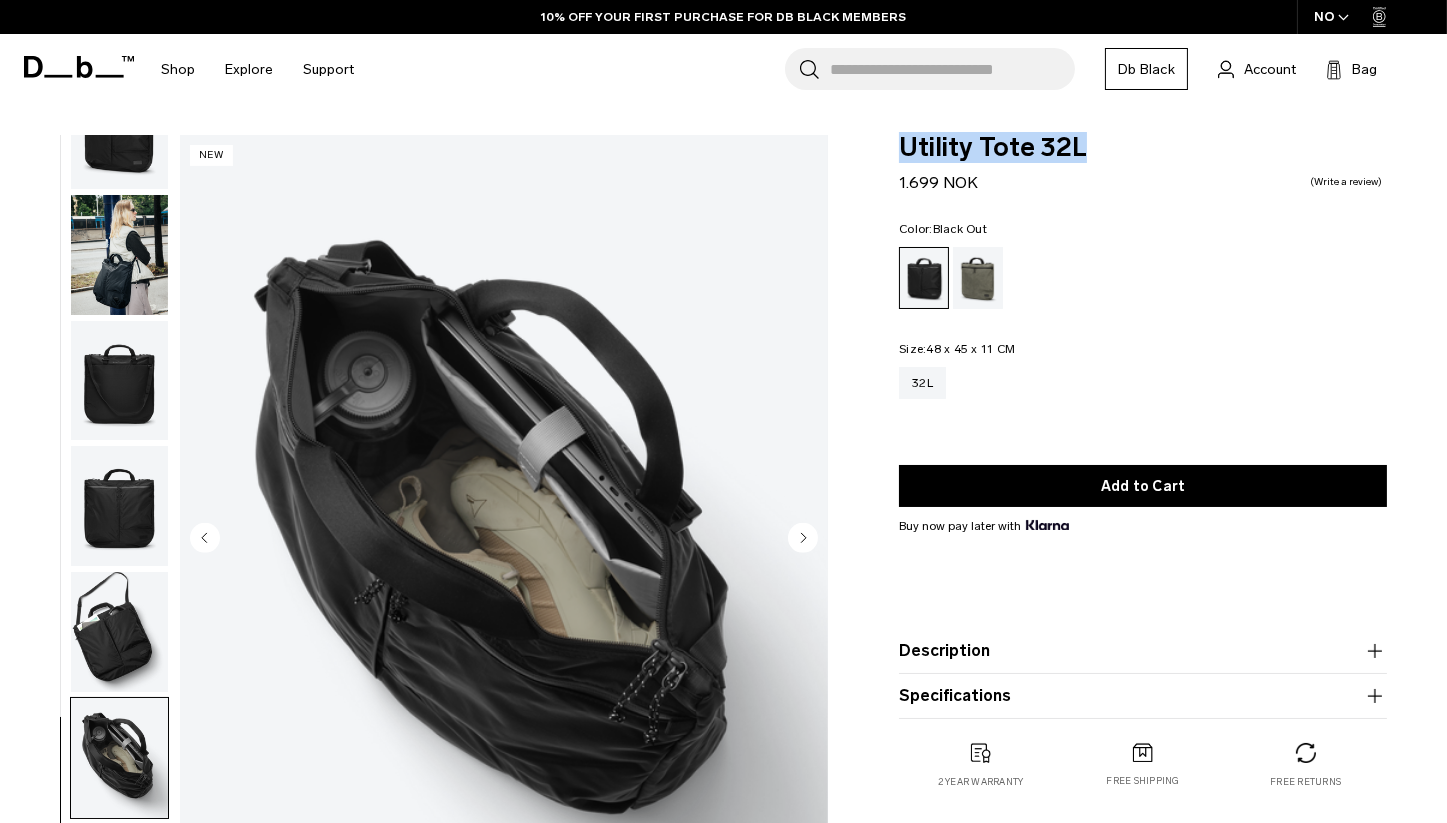 click at bounding box center (119, 632) 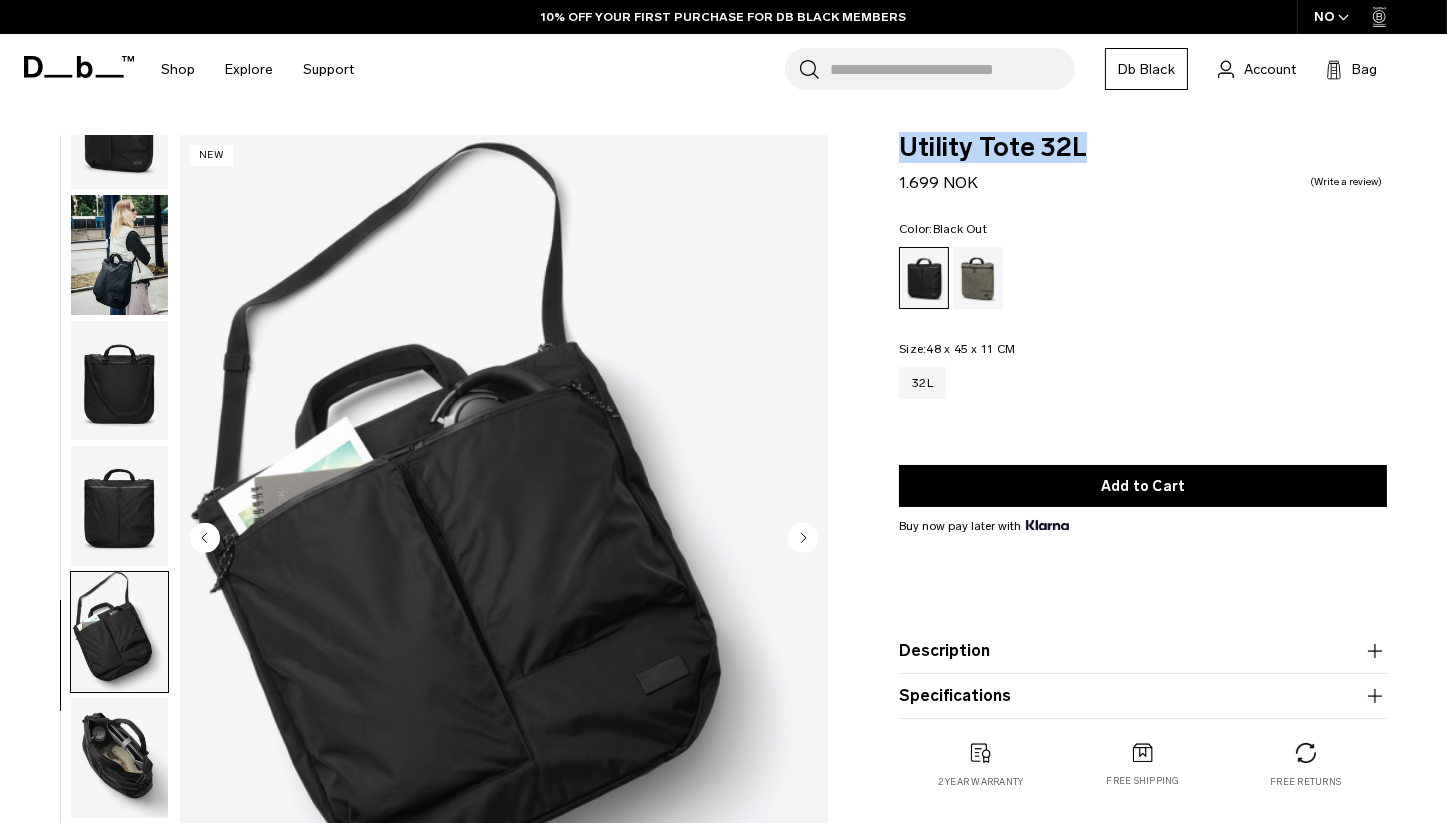 click at bounding box center (119, 506) 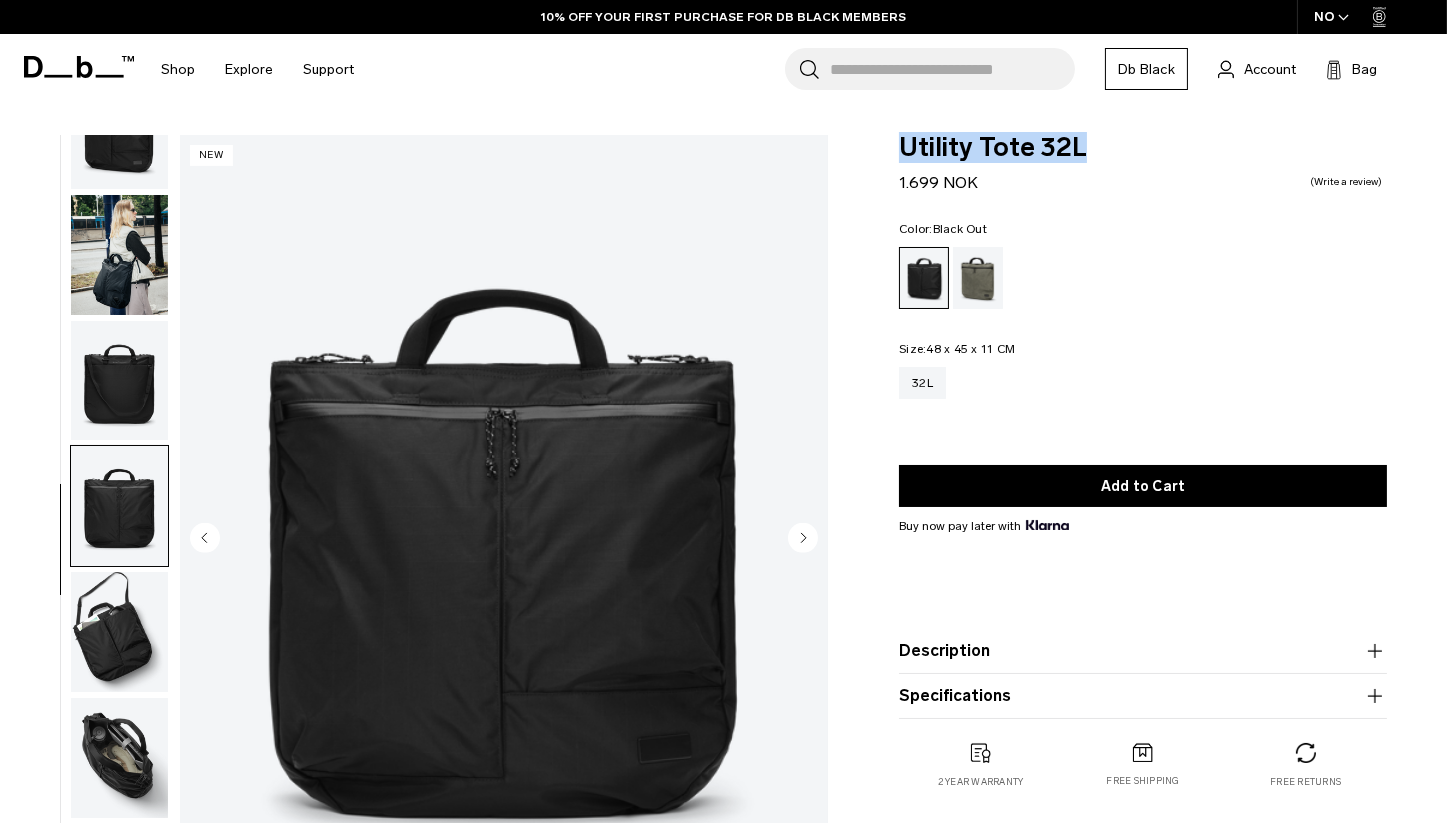 click at bounding box center [119, 632] 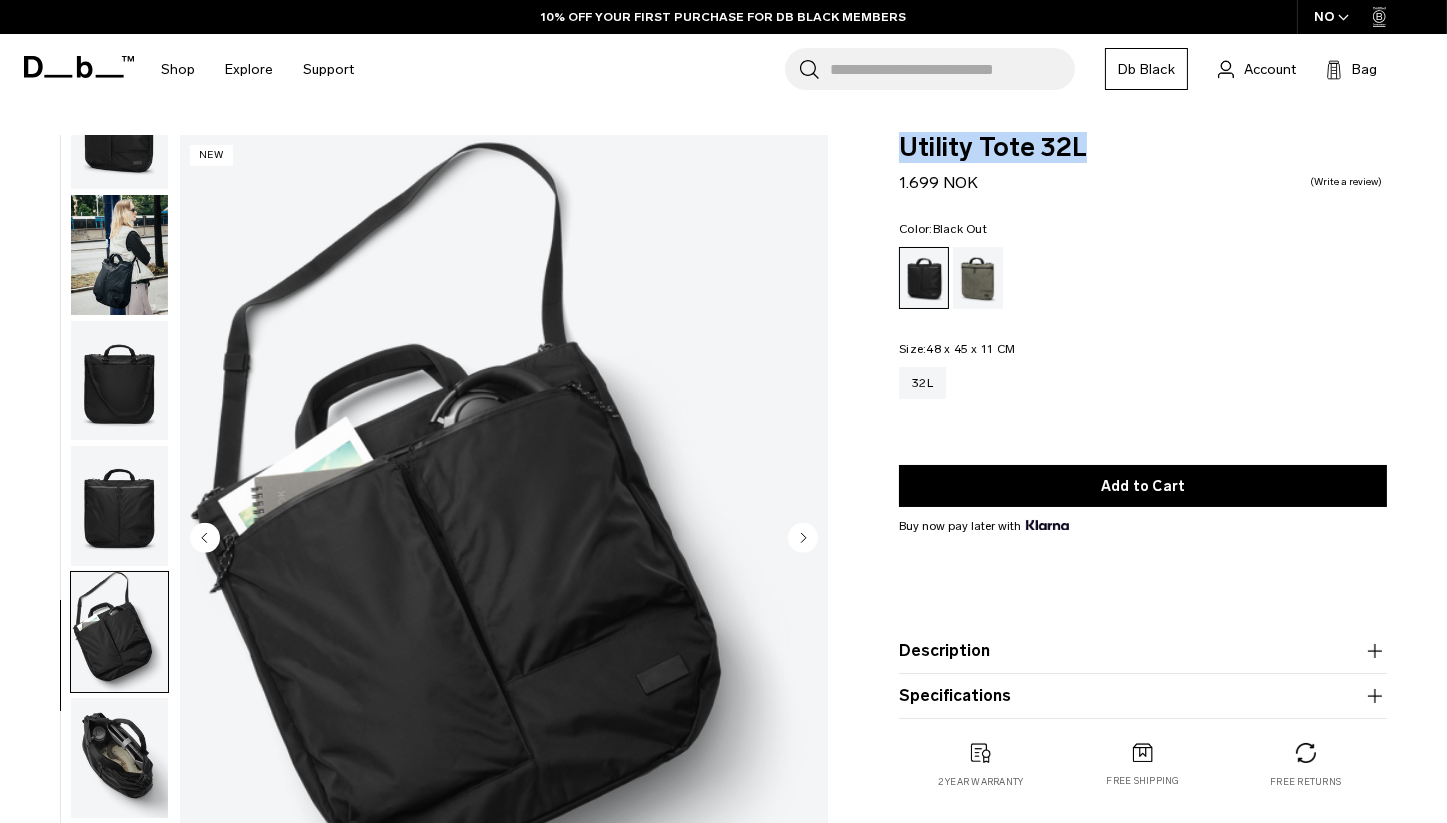 click at bounding box center [119, 758] 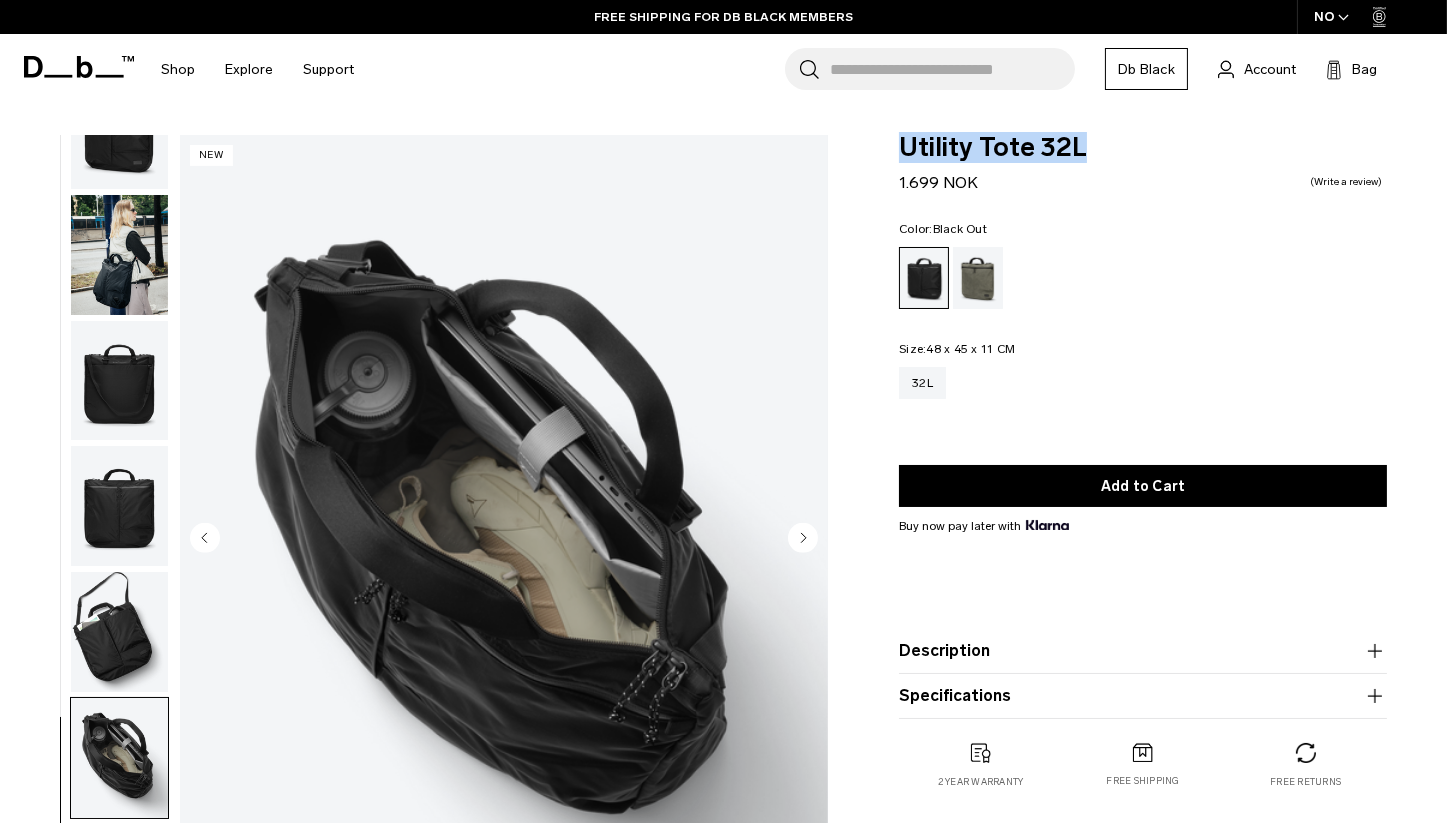click at bounding box center [119, 506] 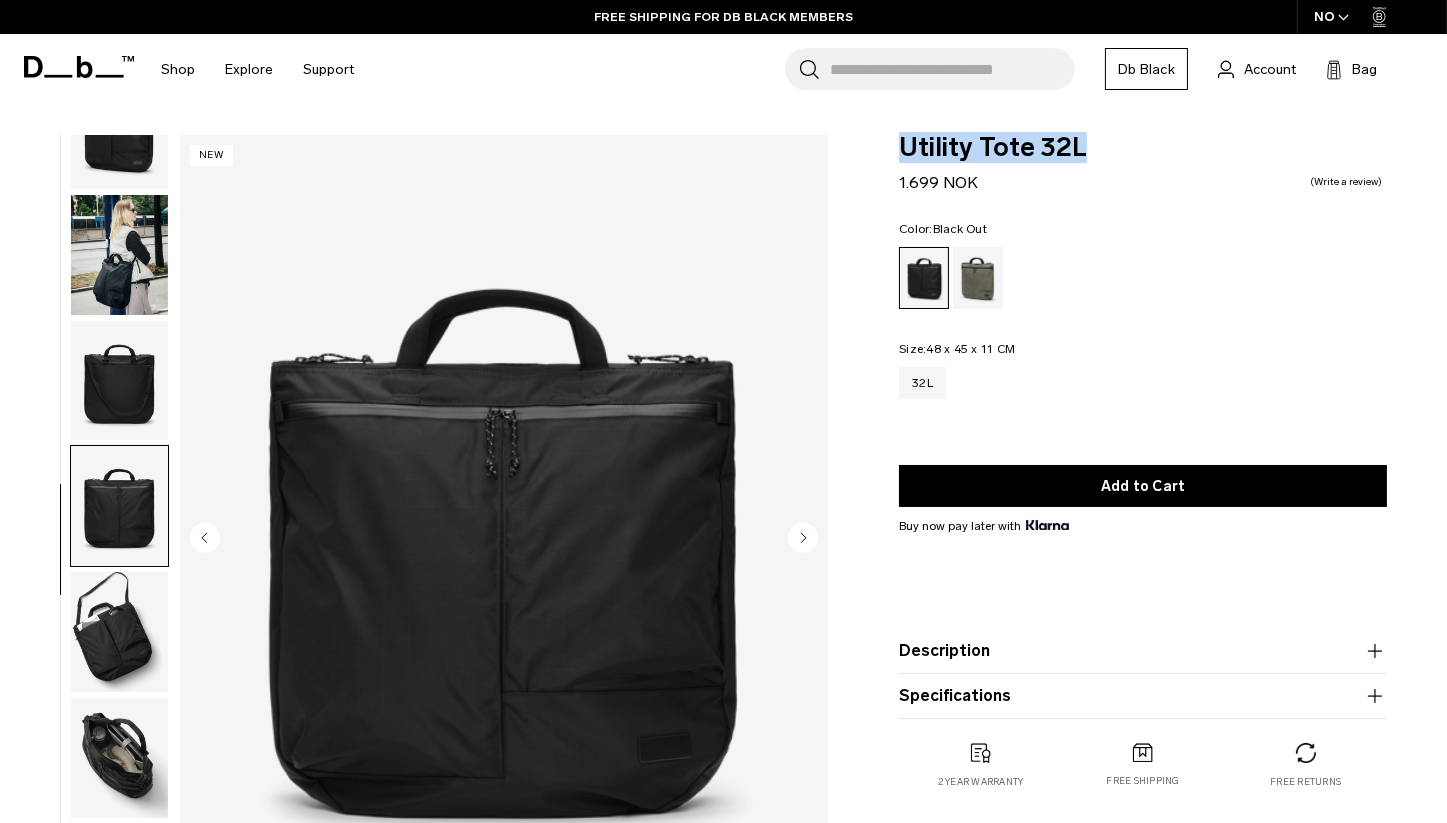 click at bounding box center [119, 381] 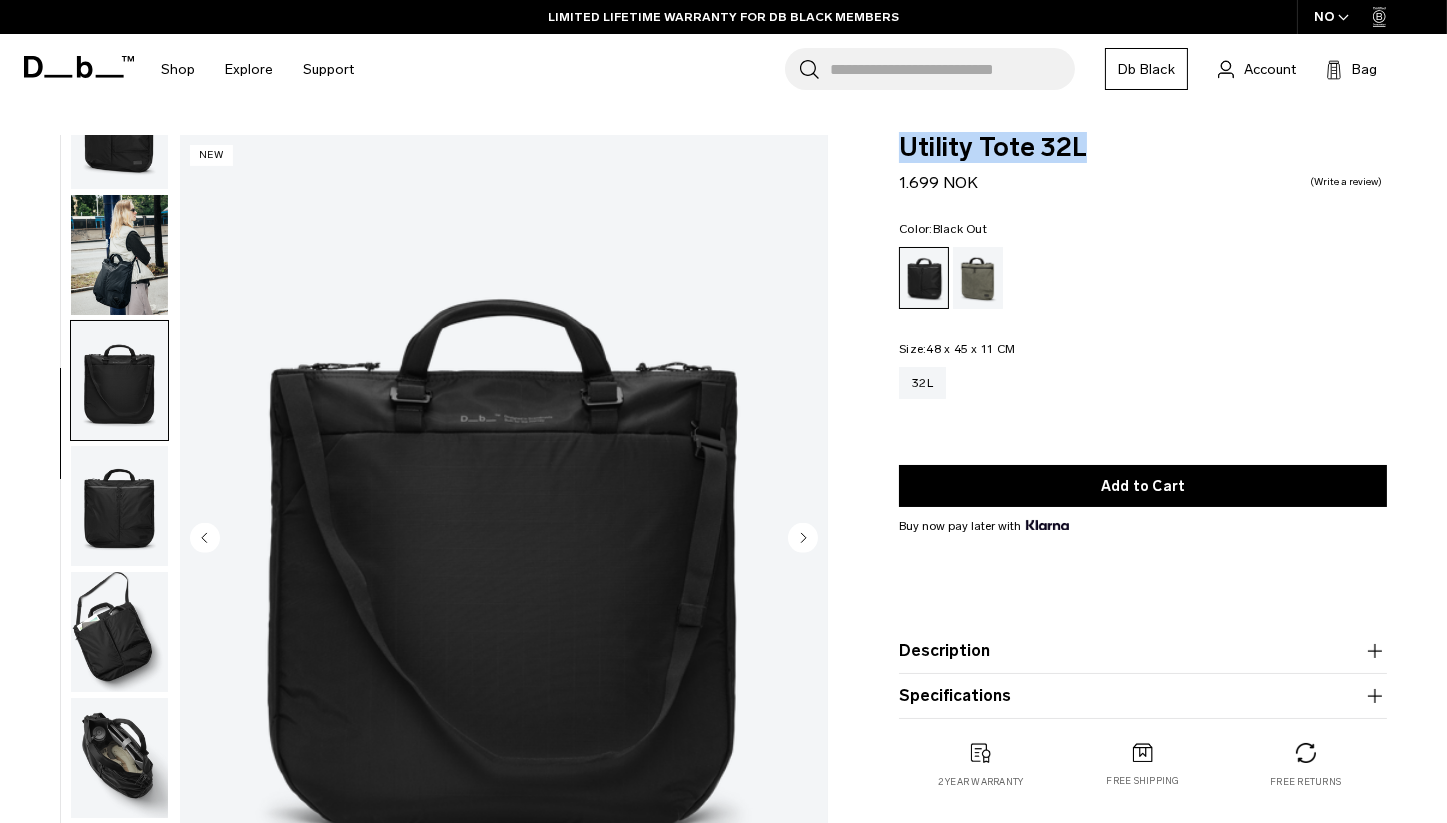 scroll, scrollTop: 0, scrollLeft: 0, axis: both 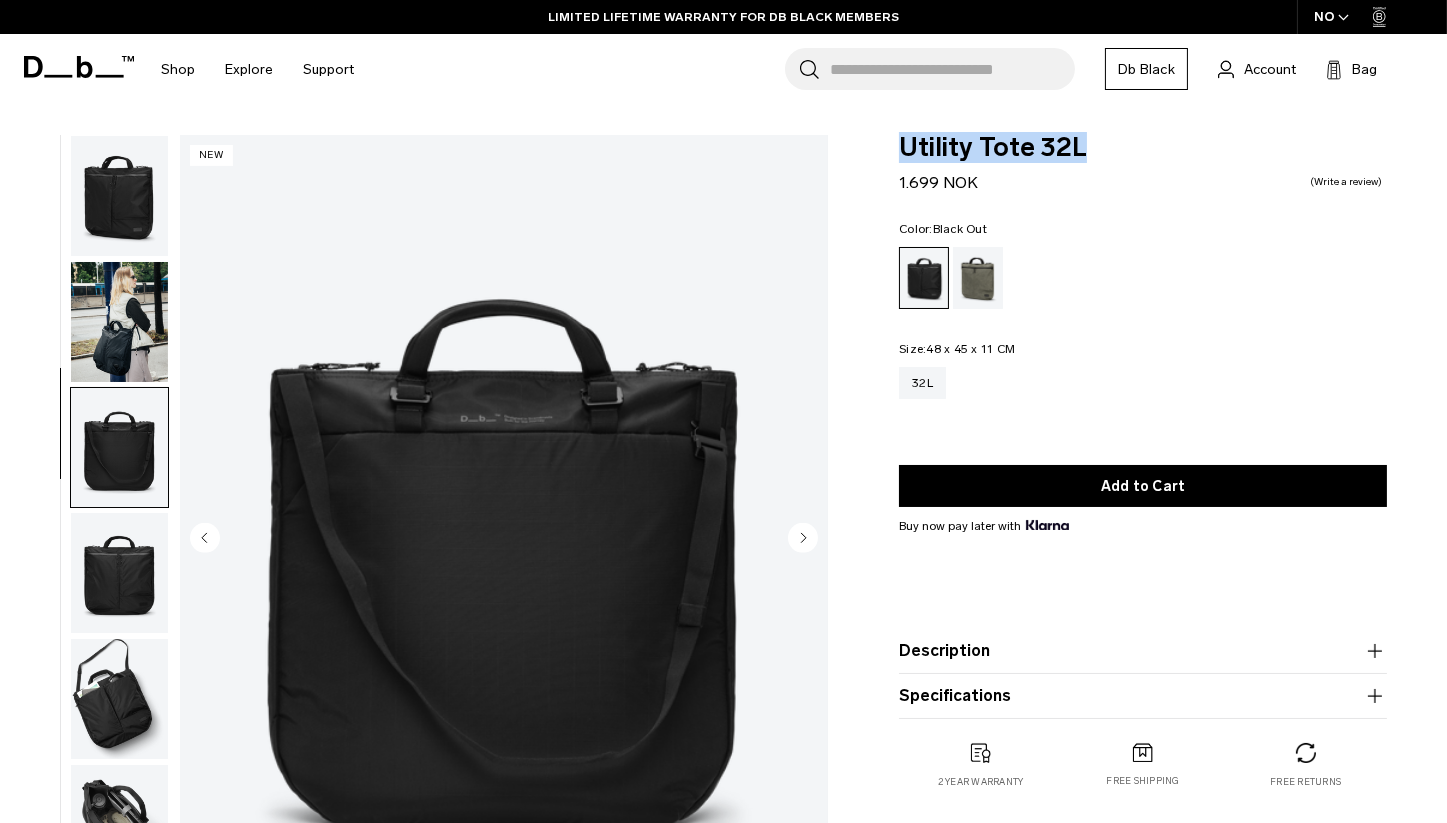 click at bounding box center [119, 322] 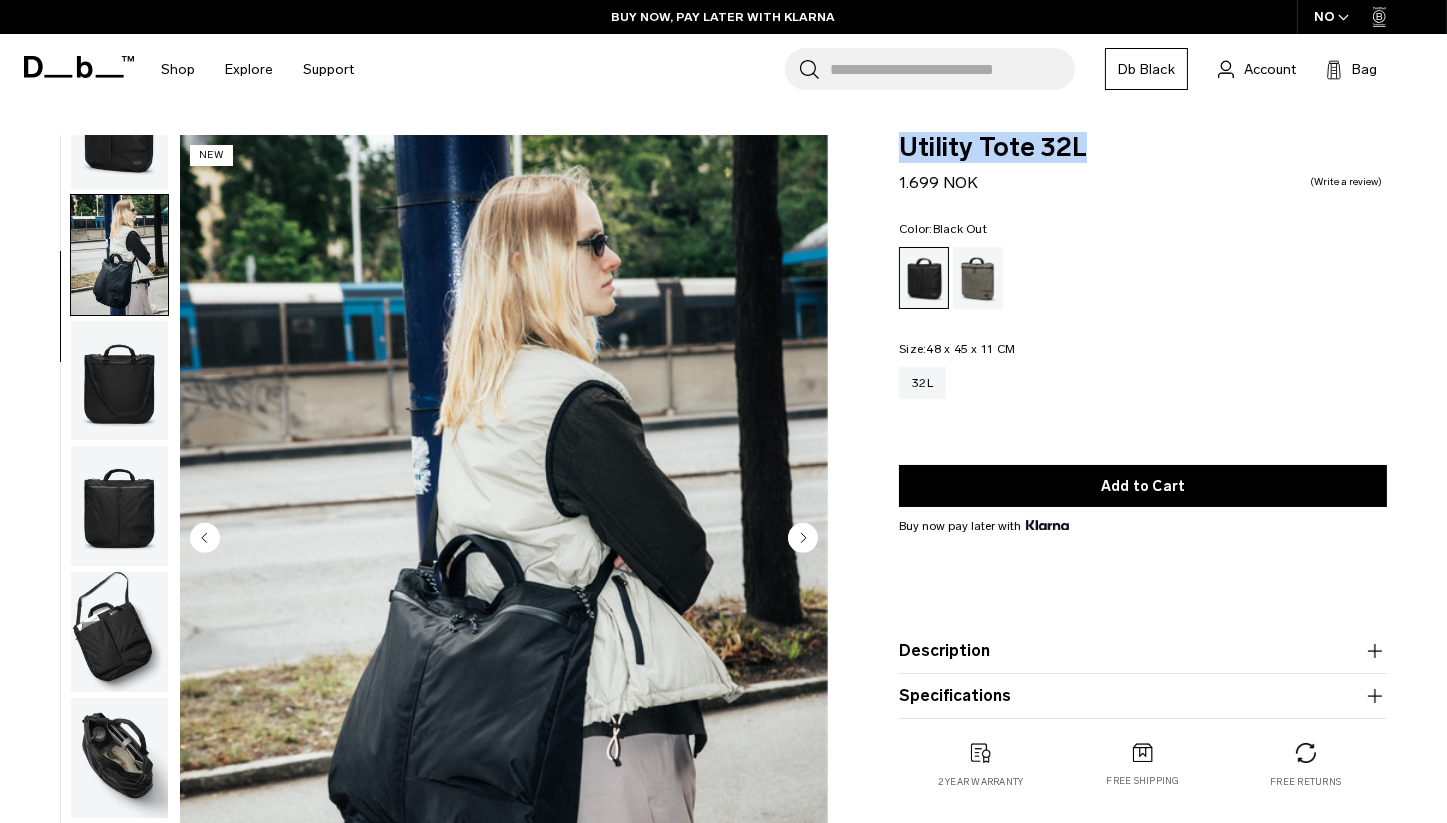 click at bounding box center [119, 255] 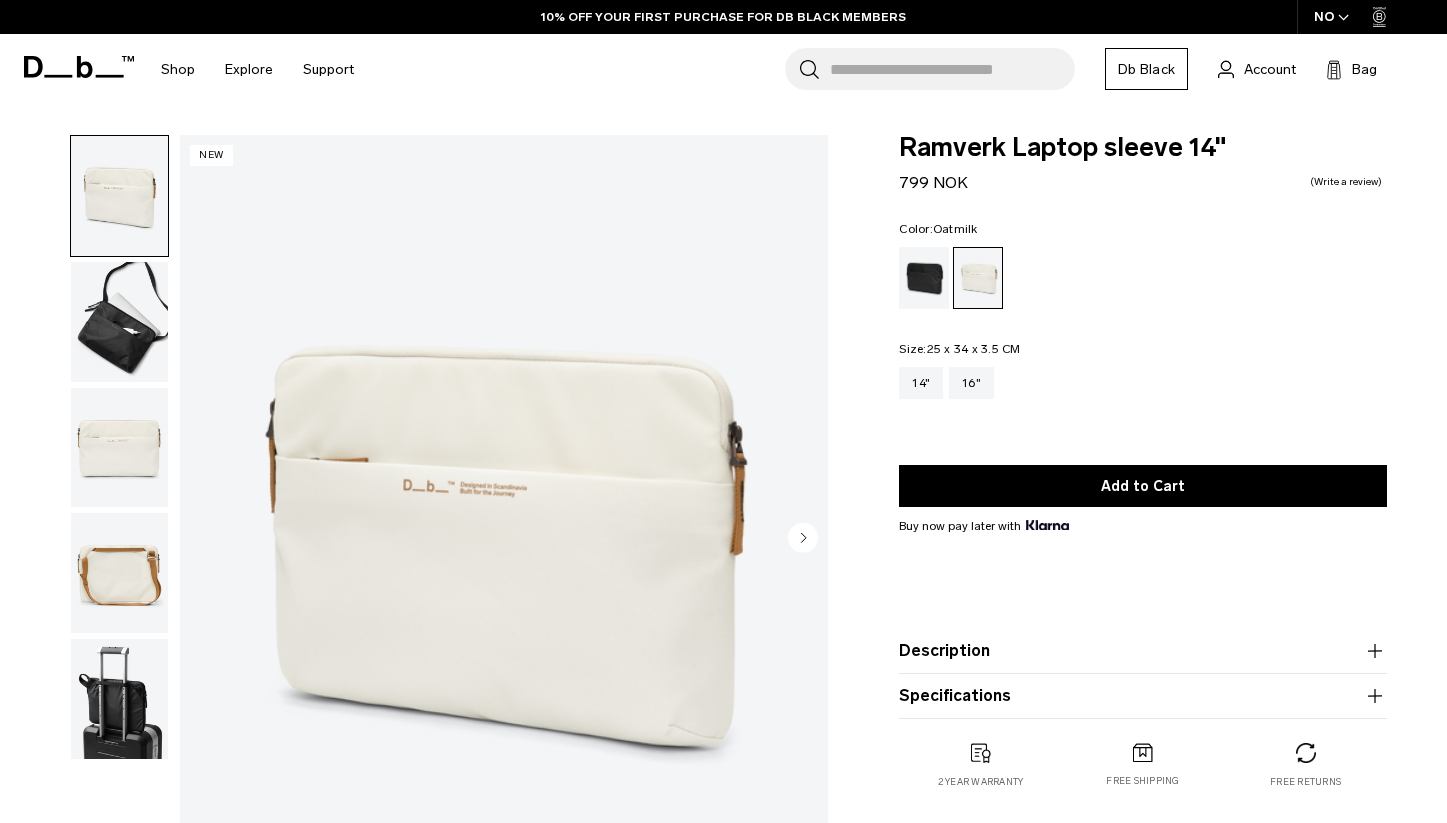 click at bounding box center (119, 322) 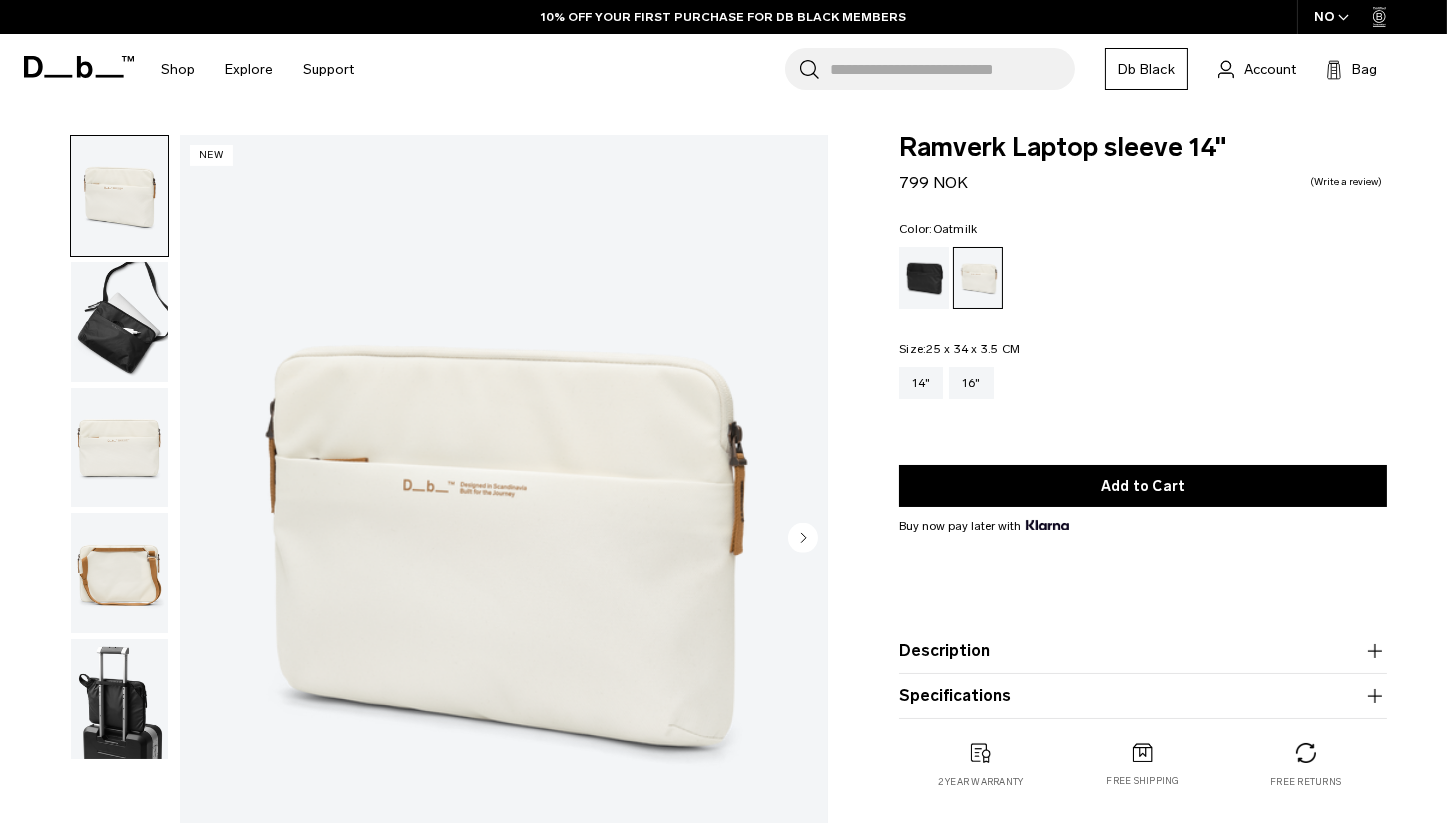 scroll, scrollTop: 0, scrollLeft: 0, axis: both 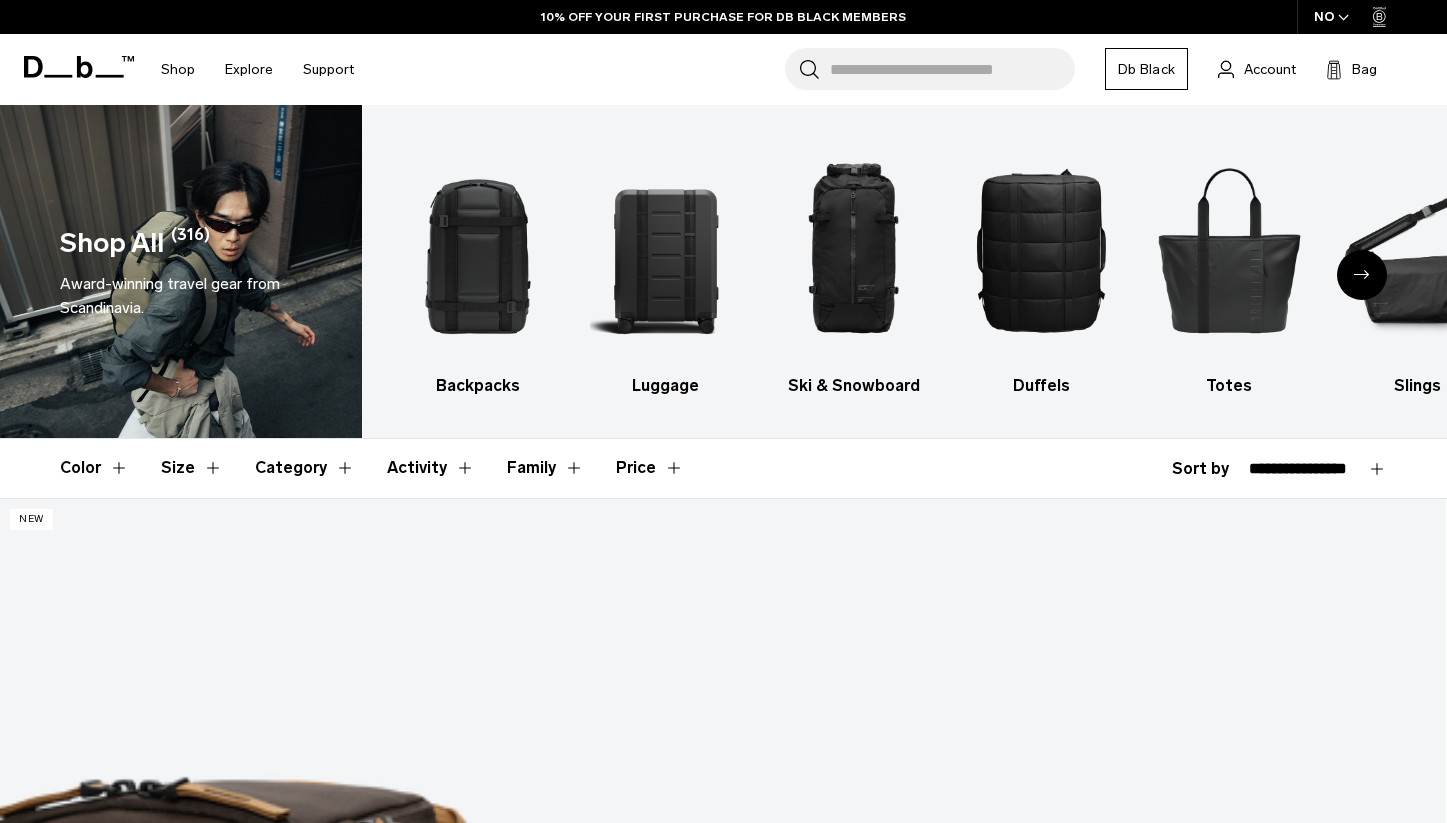 select on "**********" 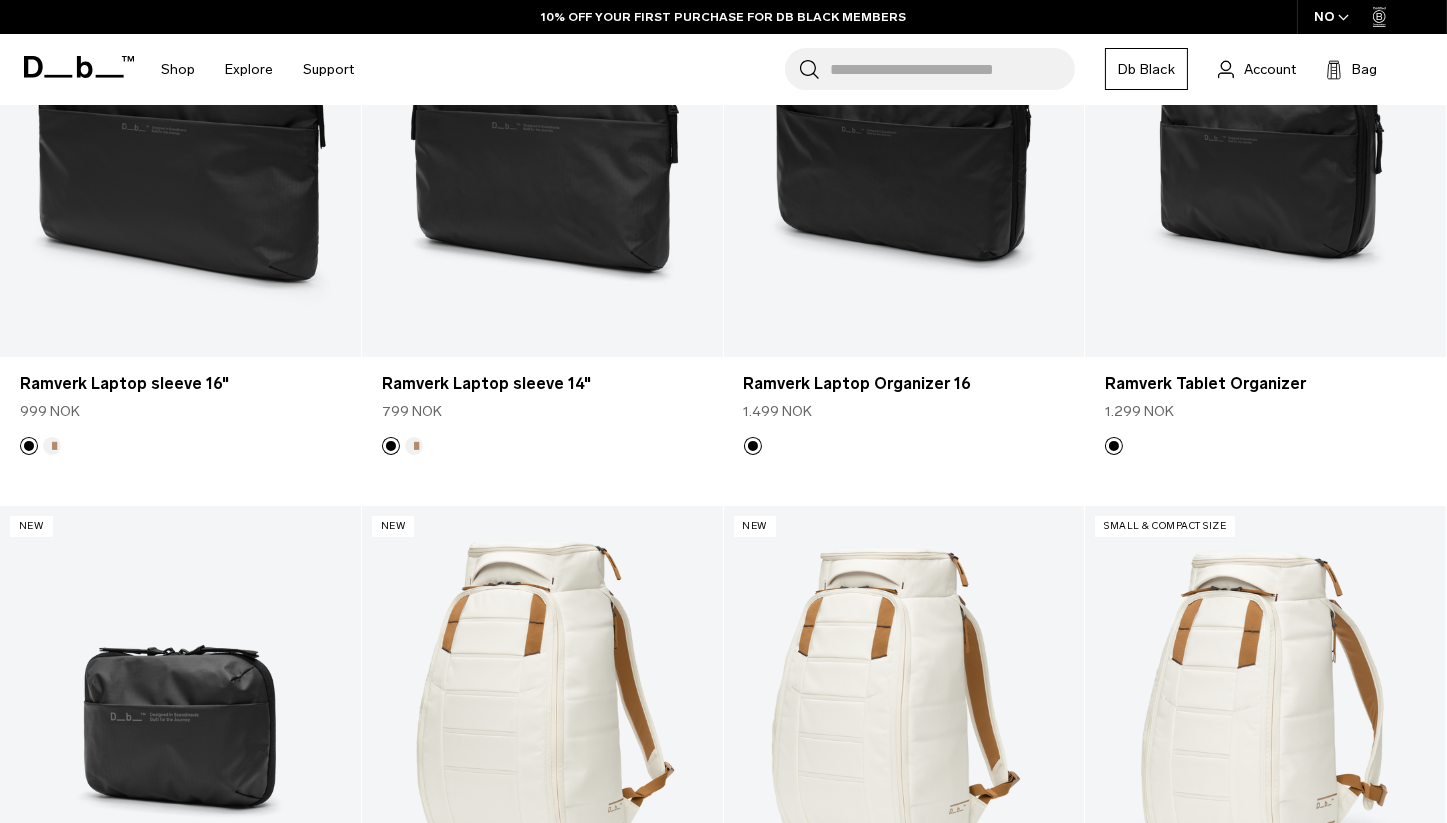 scroll, scrollTop: 0, scrollLeft: 0, axis: both 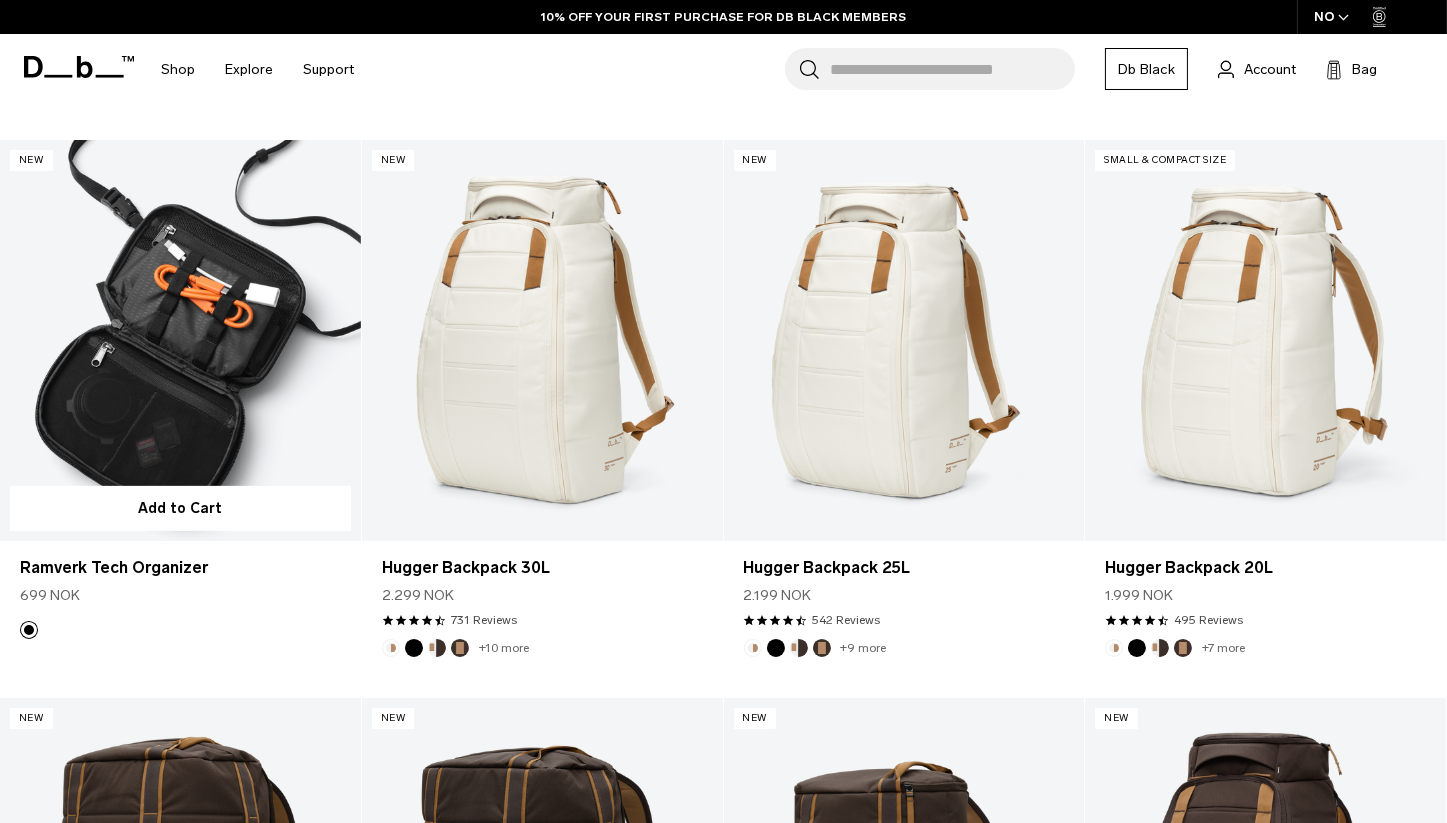 click at bounding box center [180, 340] 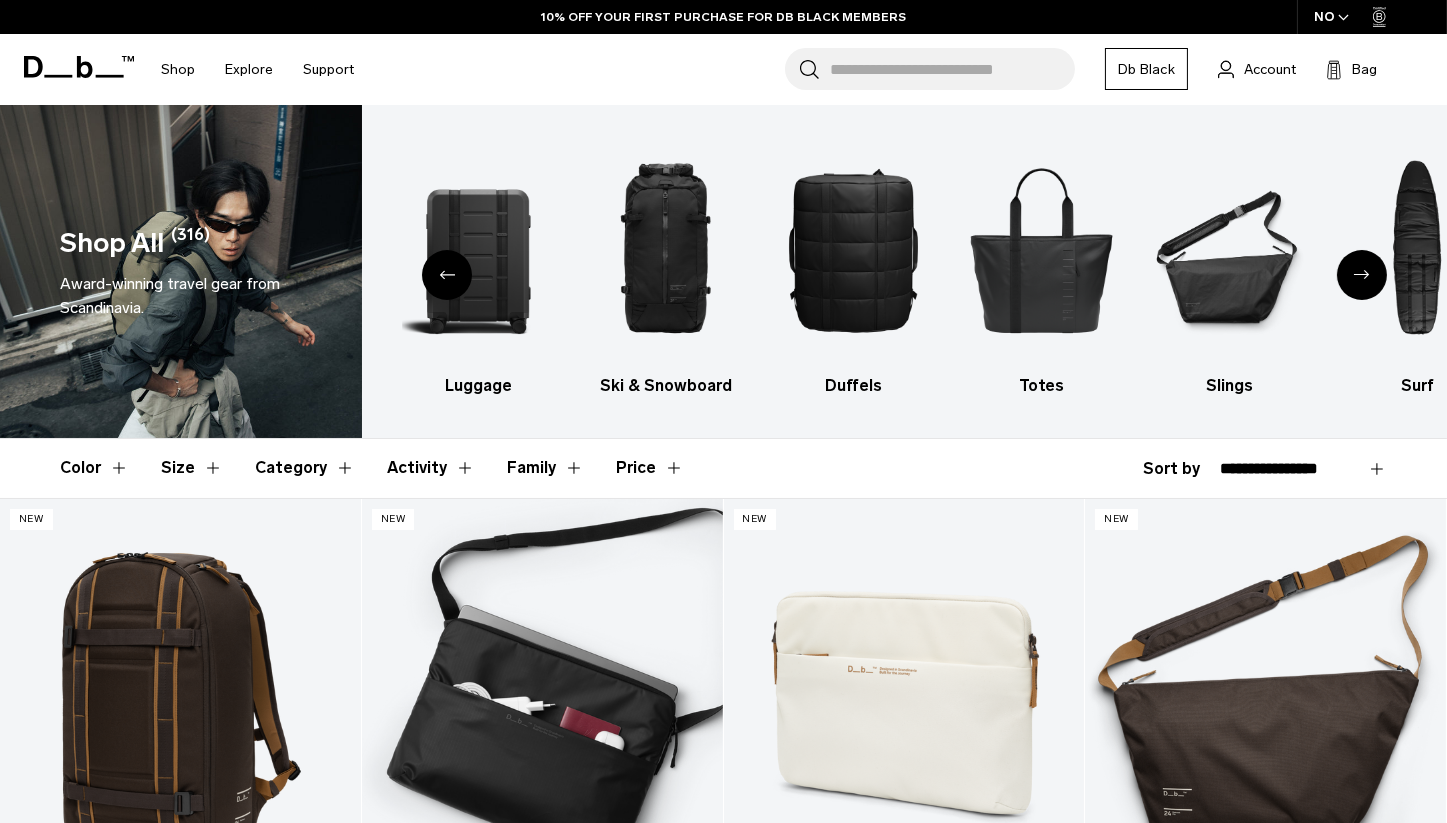 scroll, scrollTop: 366, scrollLeft: 0, axis: vertical 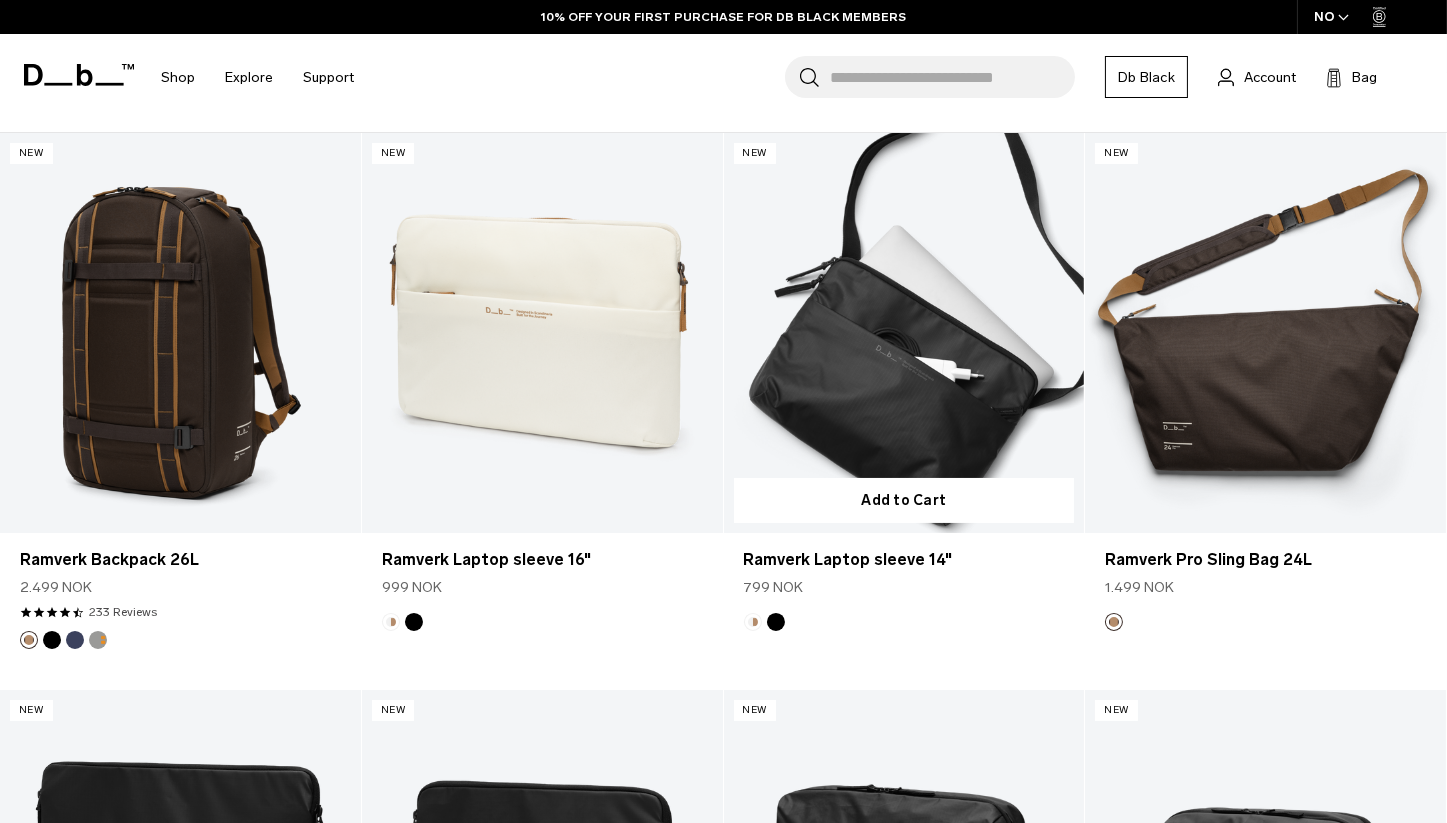 click at bounding box center (904, 333) 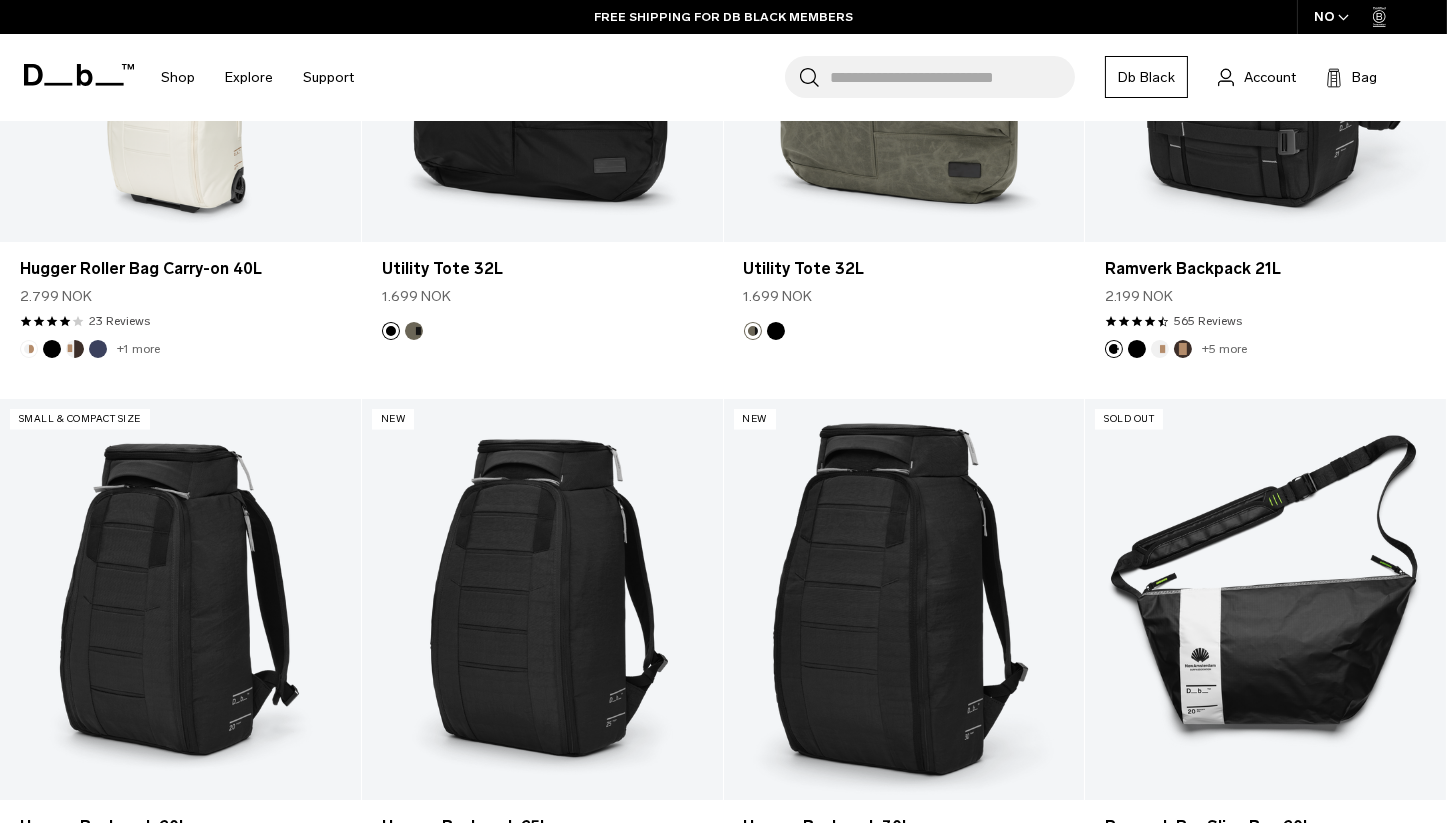 scroll, scrollTop: 5313, scrollLeft: 0, axis: vertical 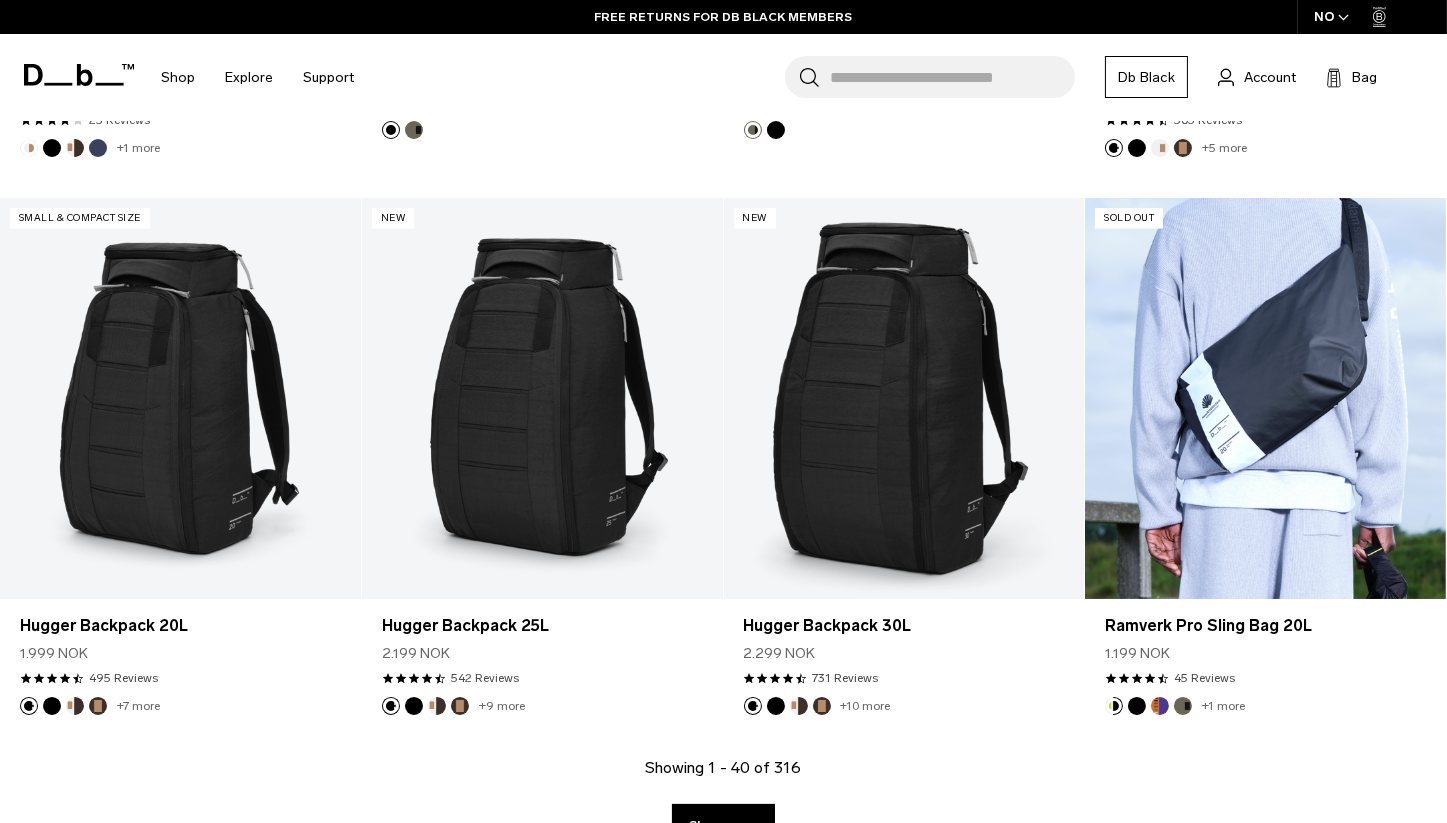click at bounding box center (1137, 706) 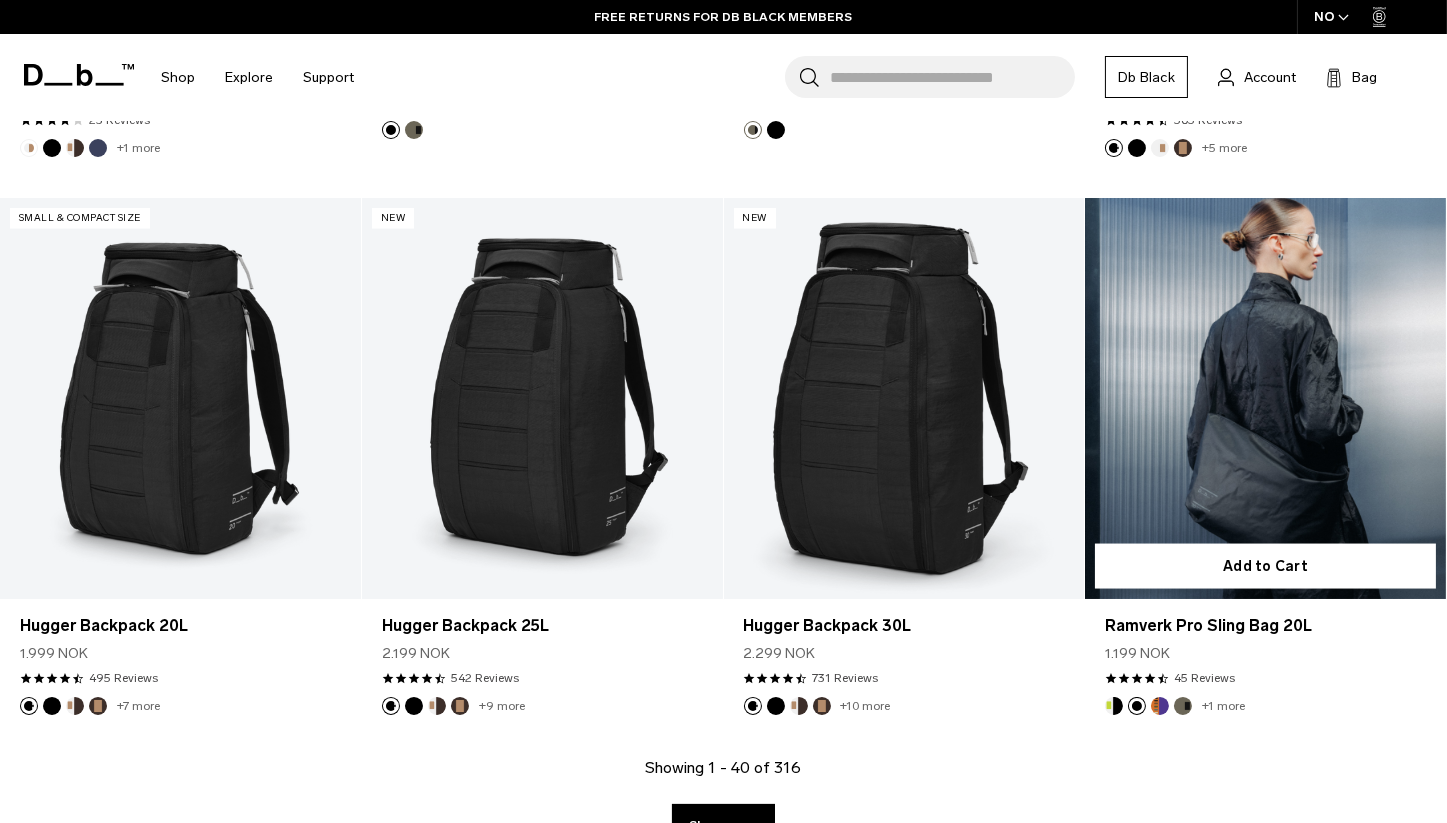 click at bounding box center (1114, 706) 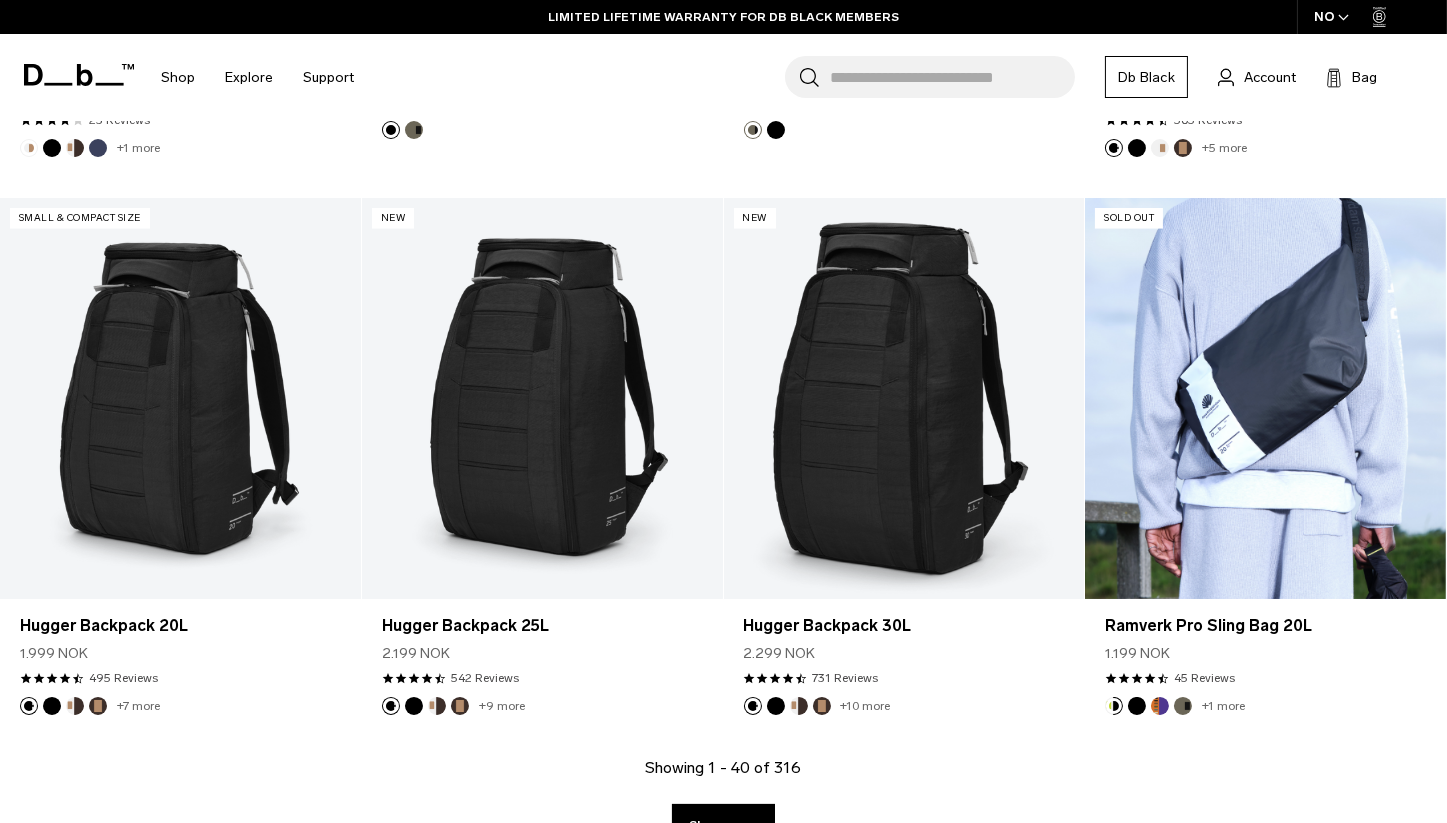 click at bounding box center [1137, 706] 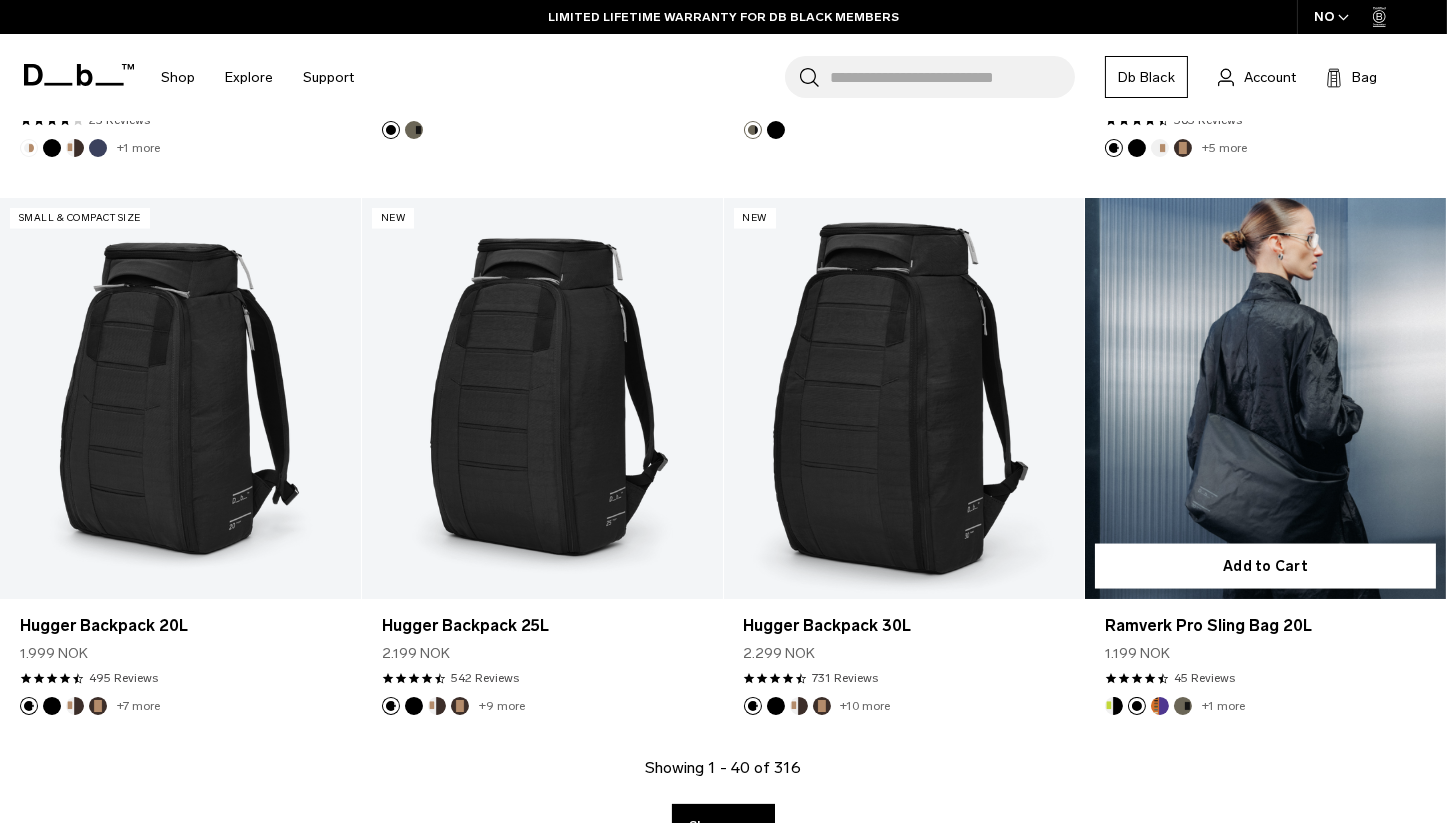 click at bounding box center [1160, 706] 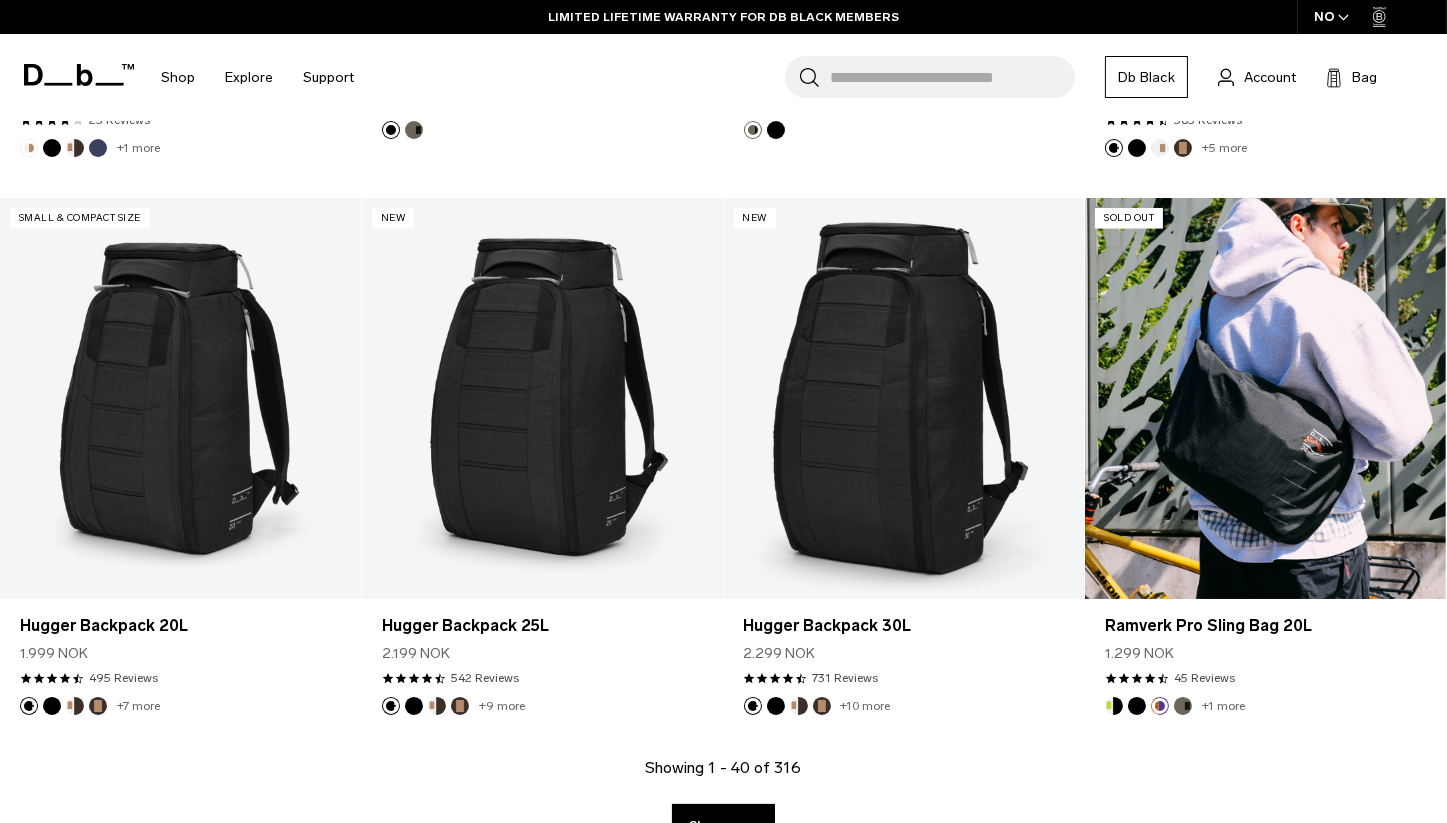 click at bounding box center [1183, 706] 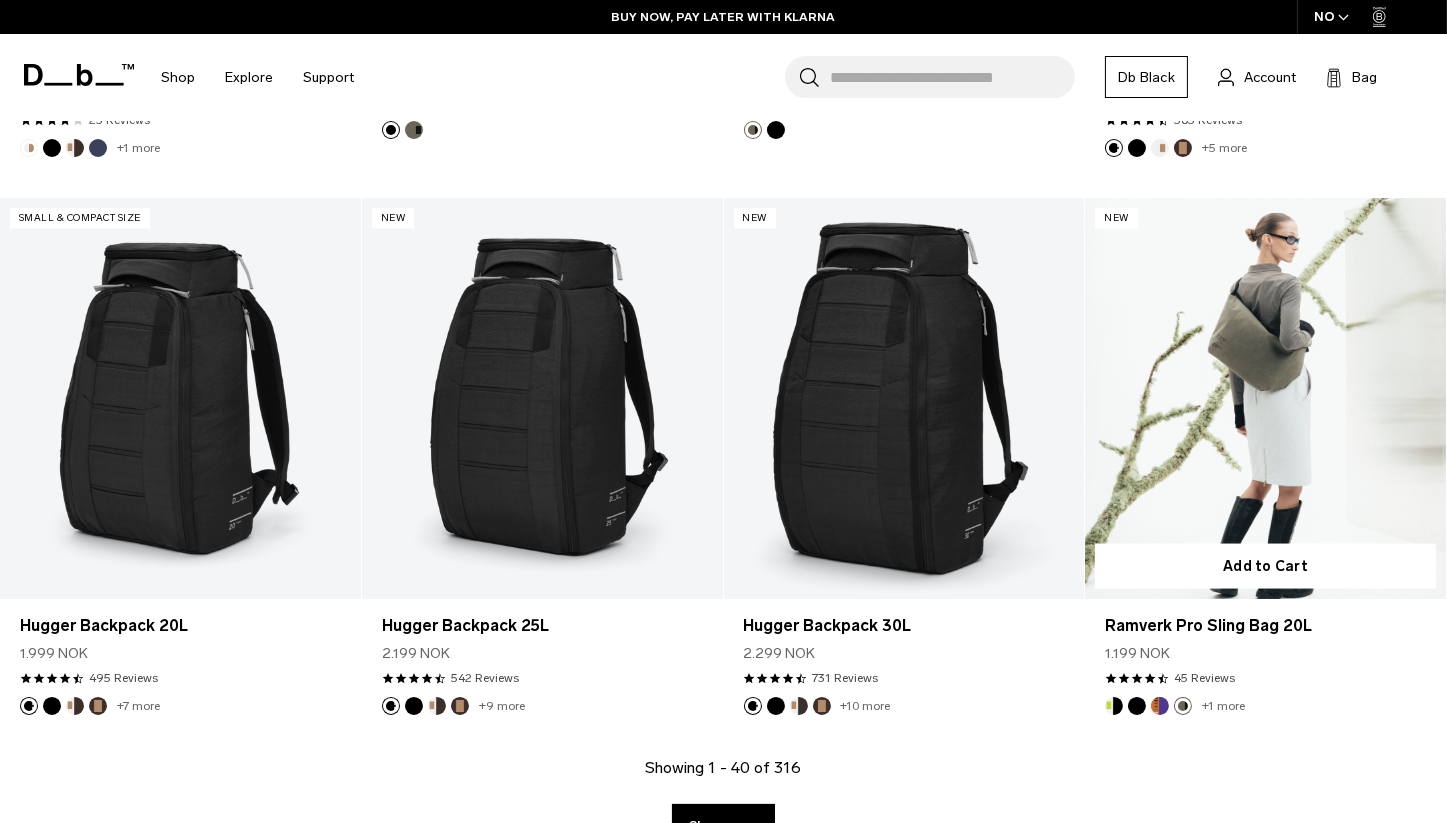 click at bounding box center (1160, 706) 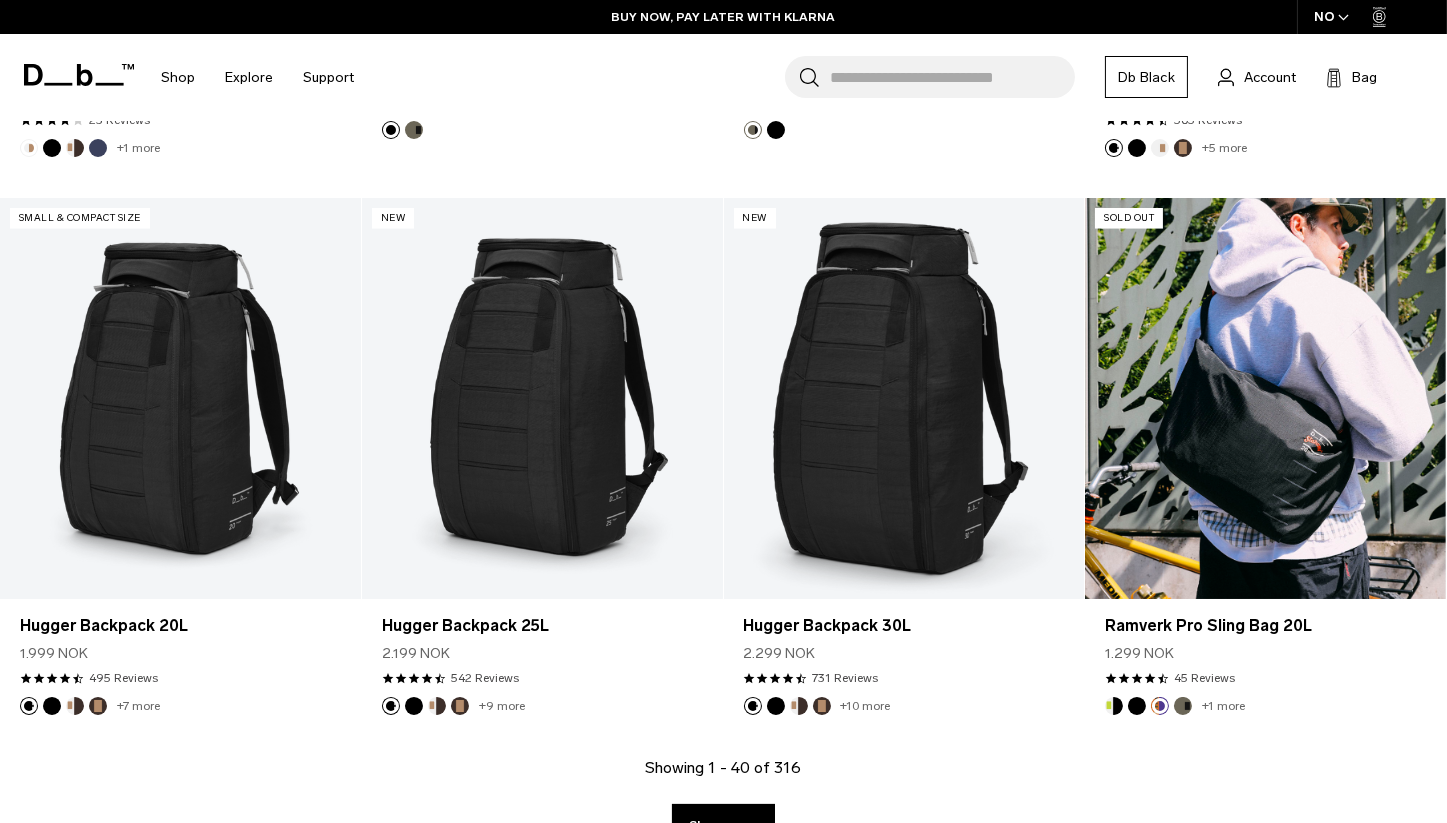 click at bounding box center [1265, 398] 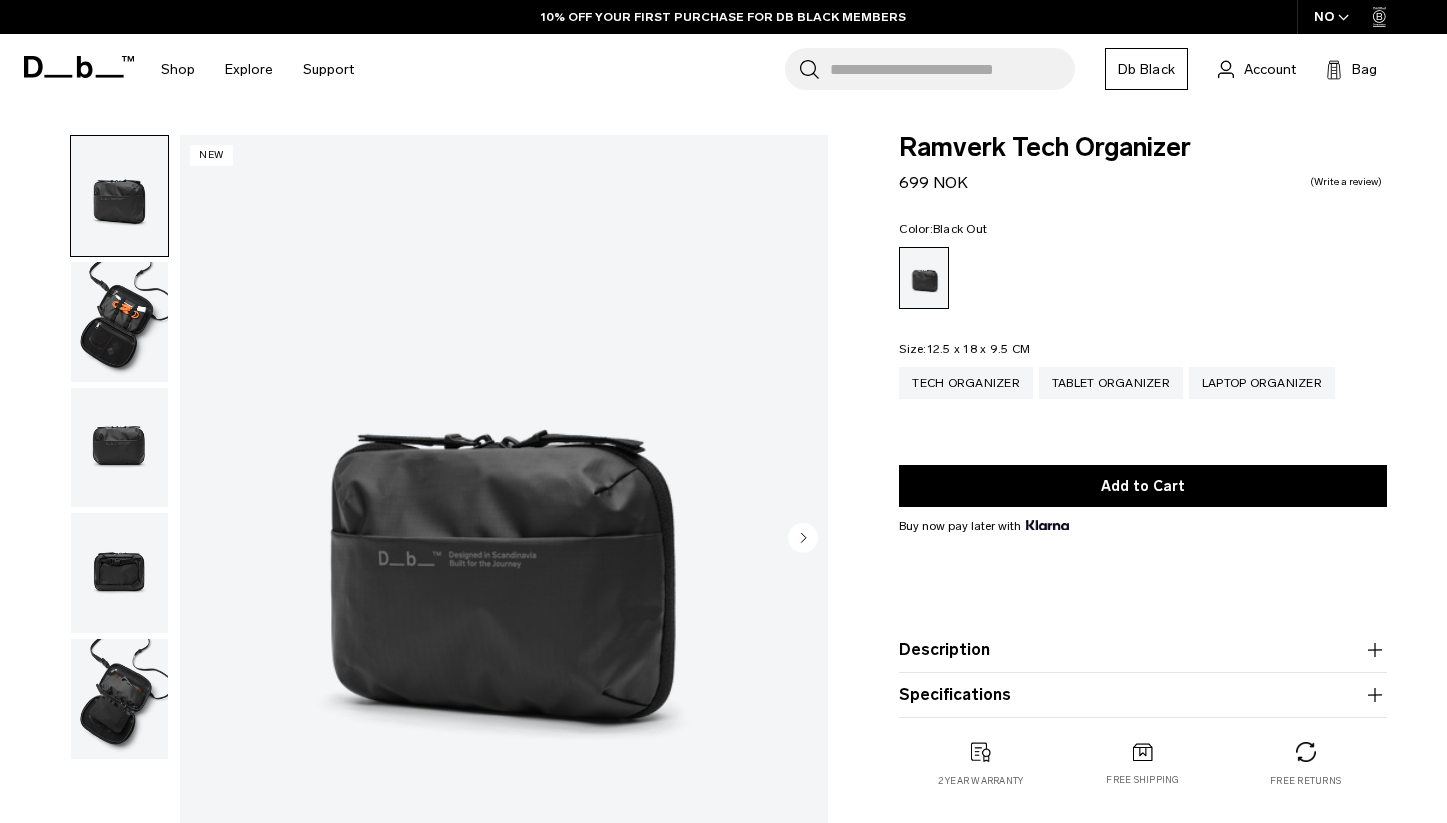 scroll, scrollTop: 0, scrollLeft: 0, axis: both 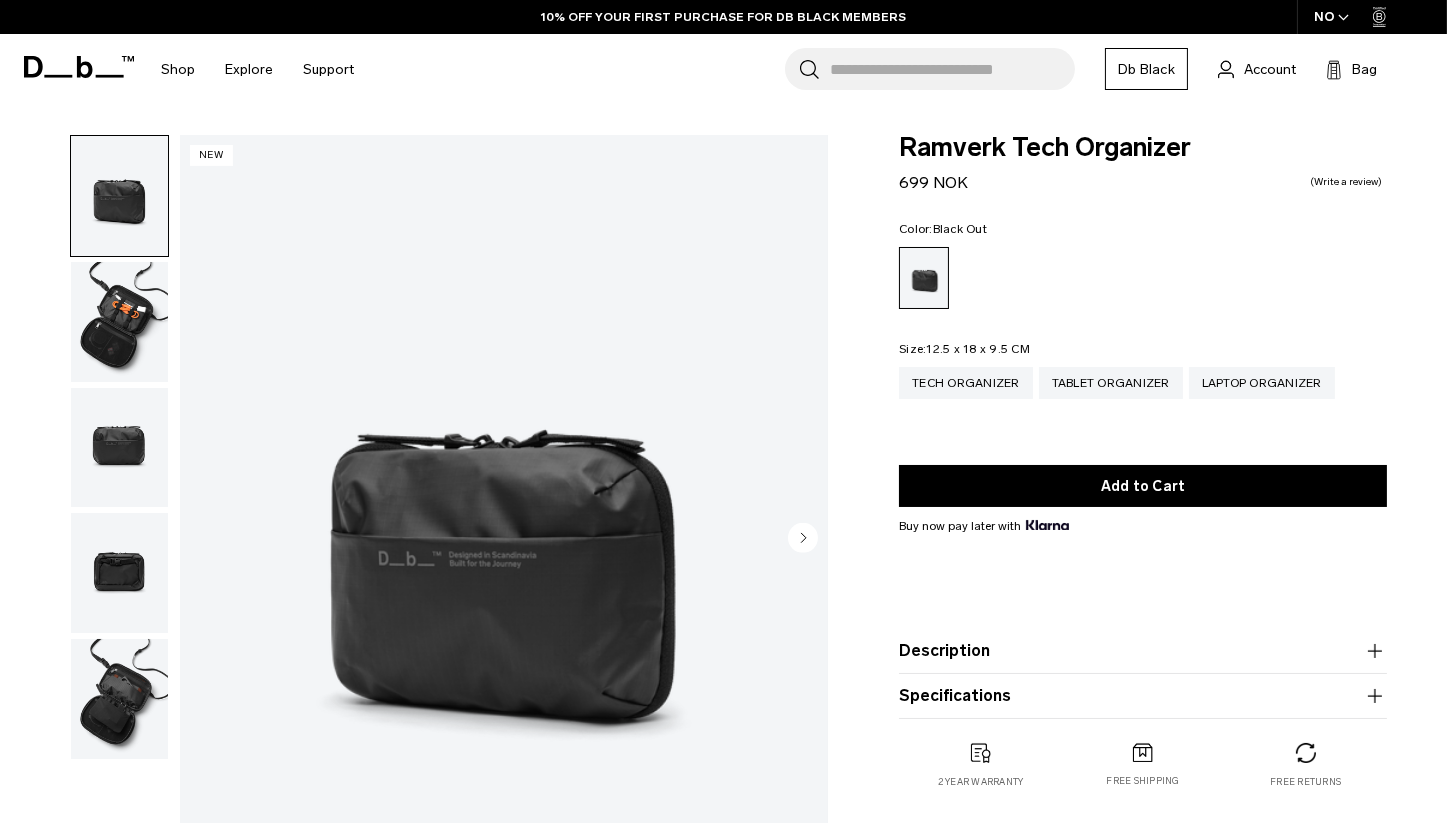 click at bounding box center [119, 322] 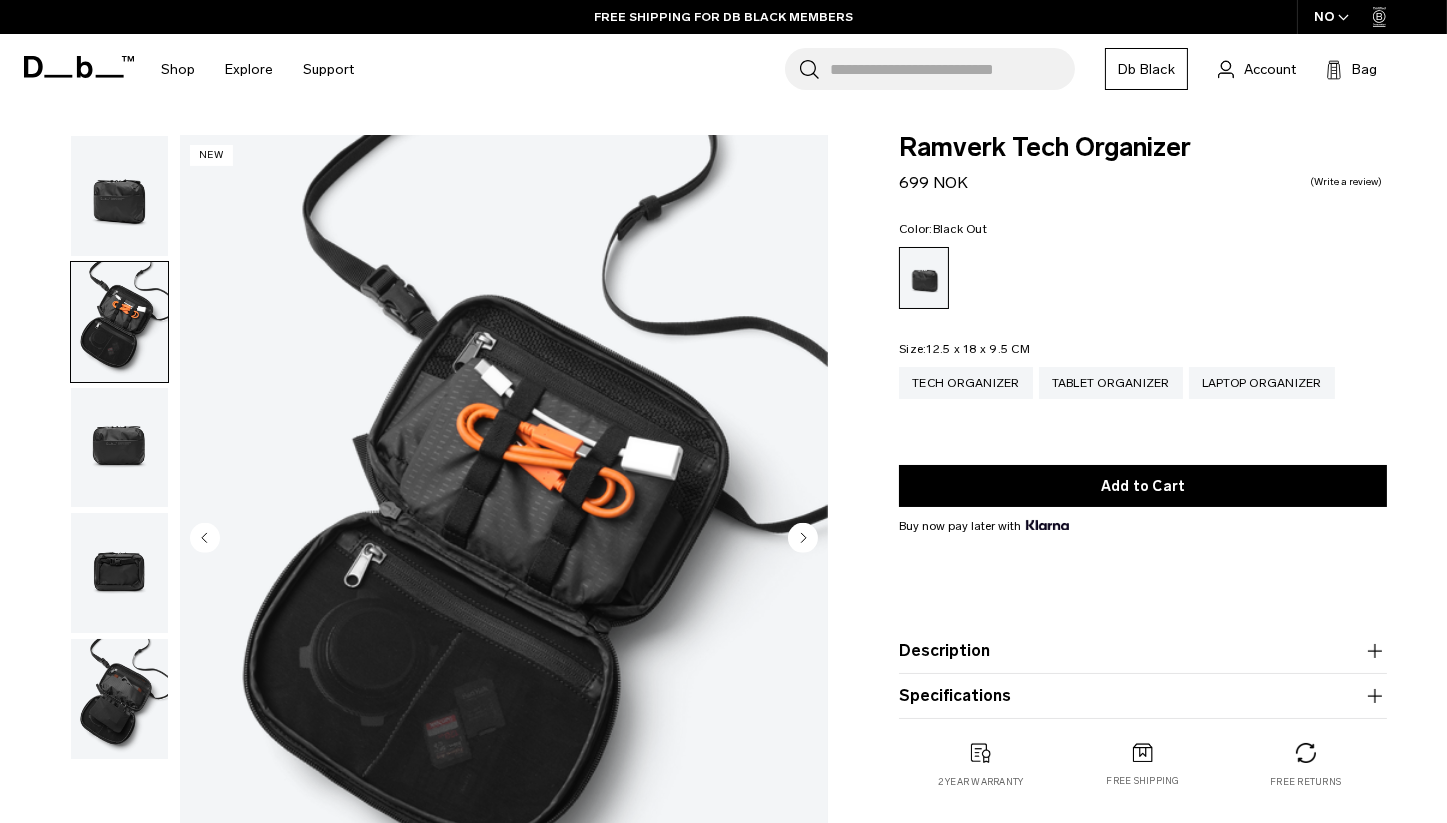 click at bounding box center [119, 448] 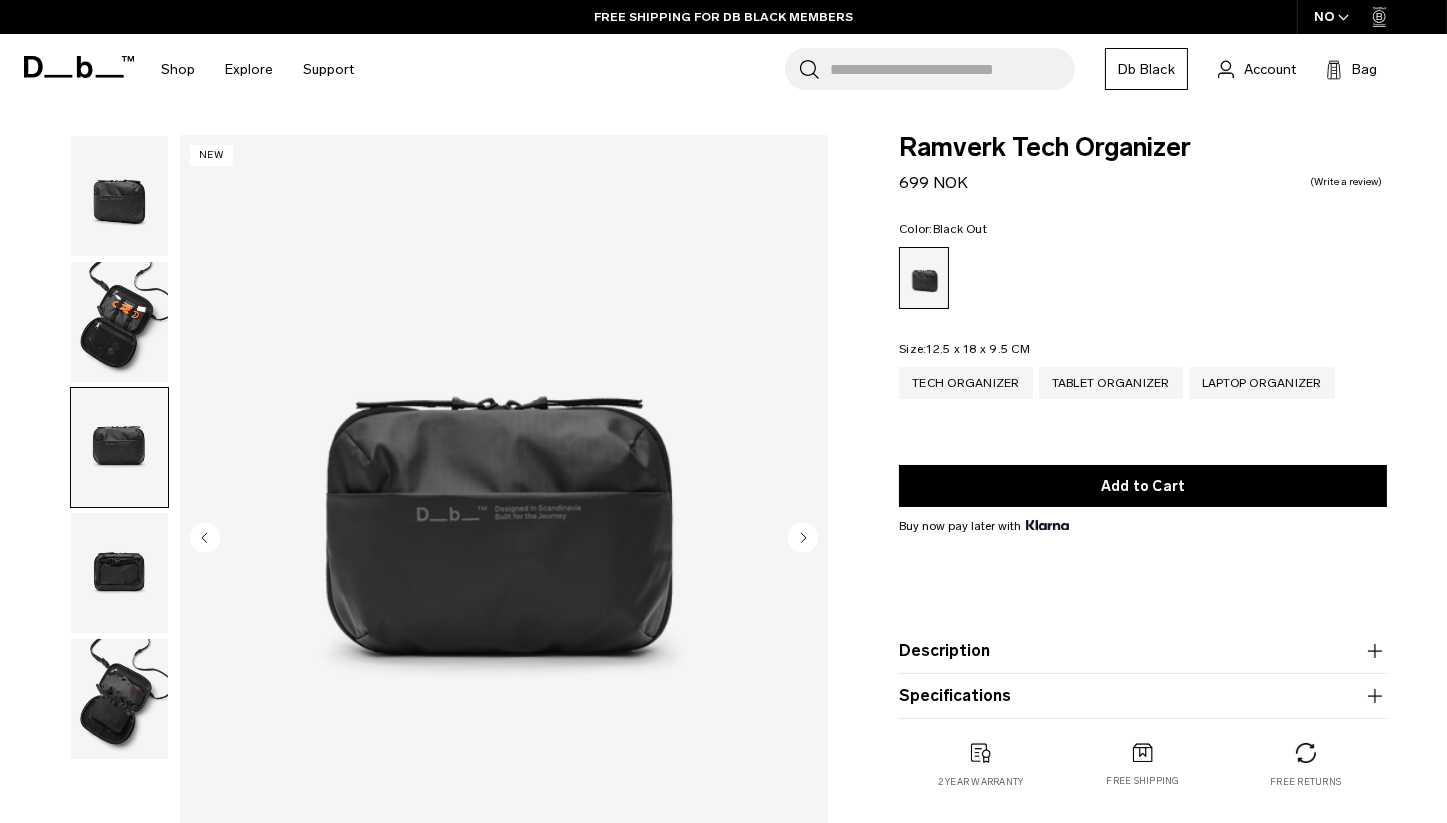 click at bounding box center [119, 573] 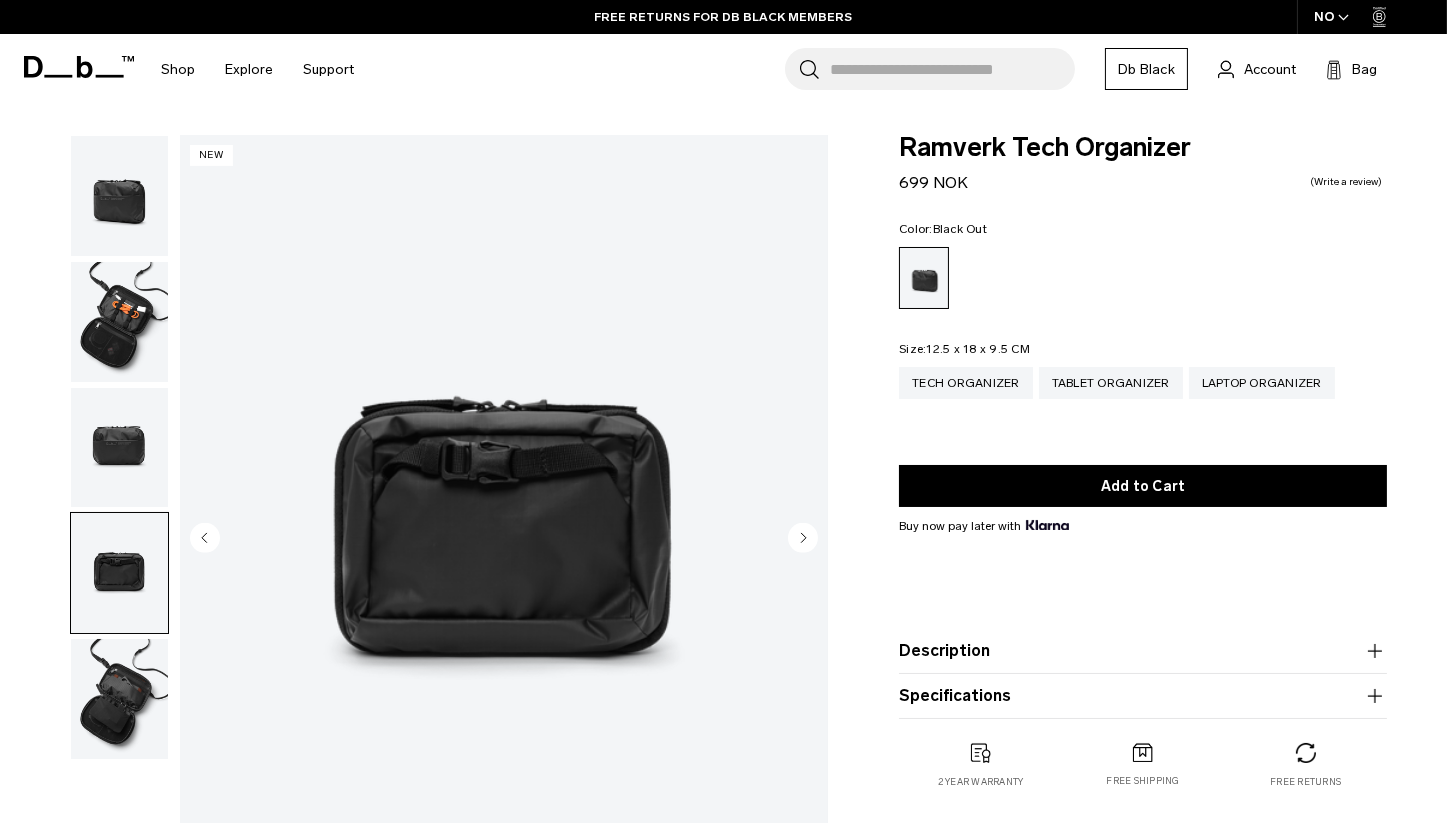 click at bounding box center [119, 699] 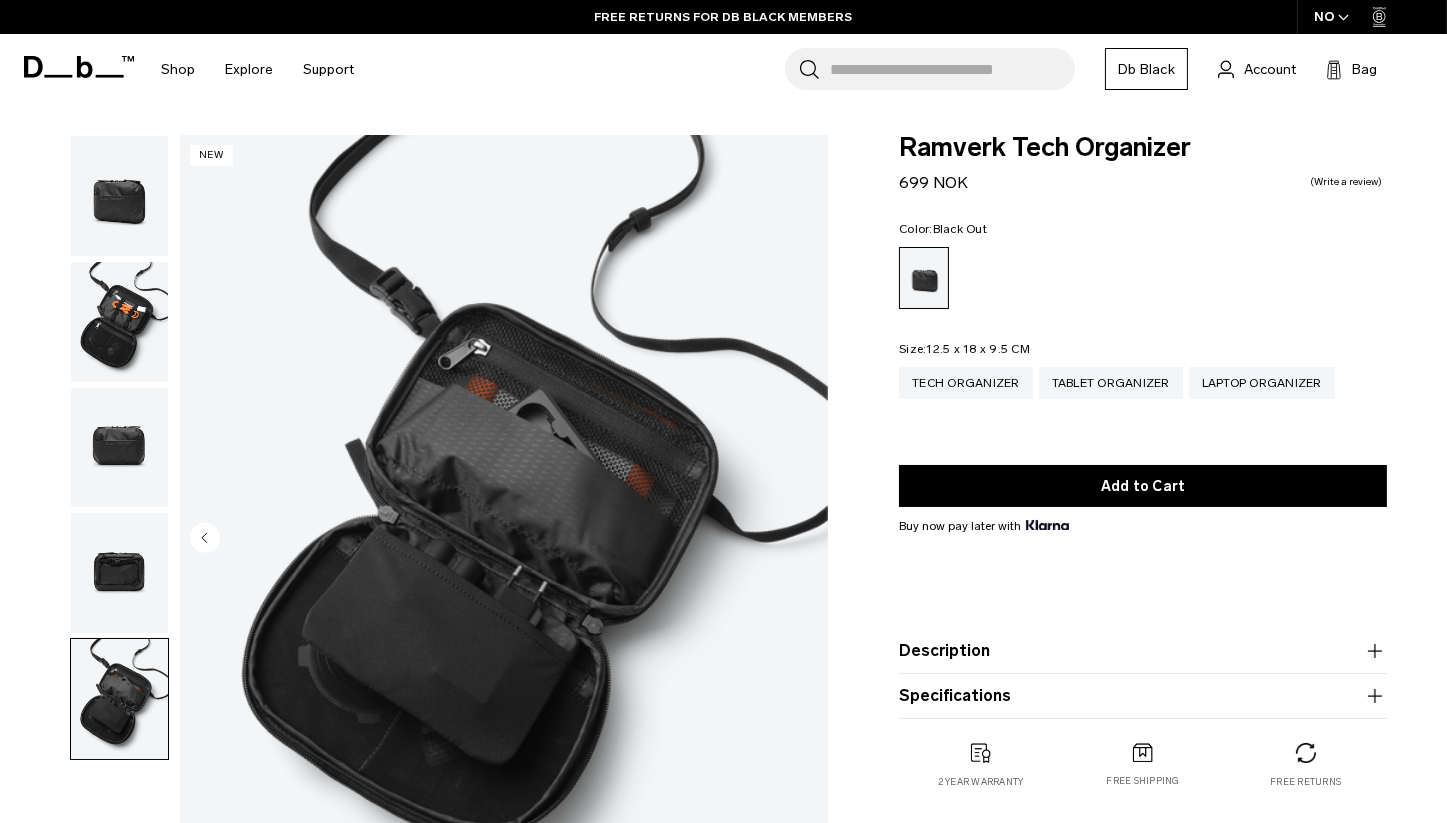 click at bounding box center [119, 322] 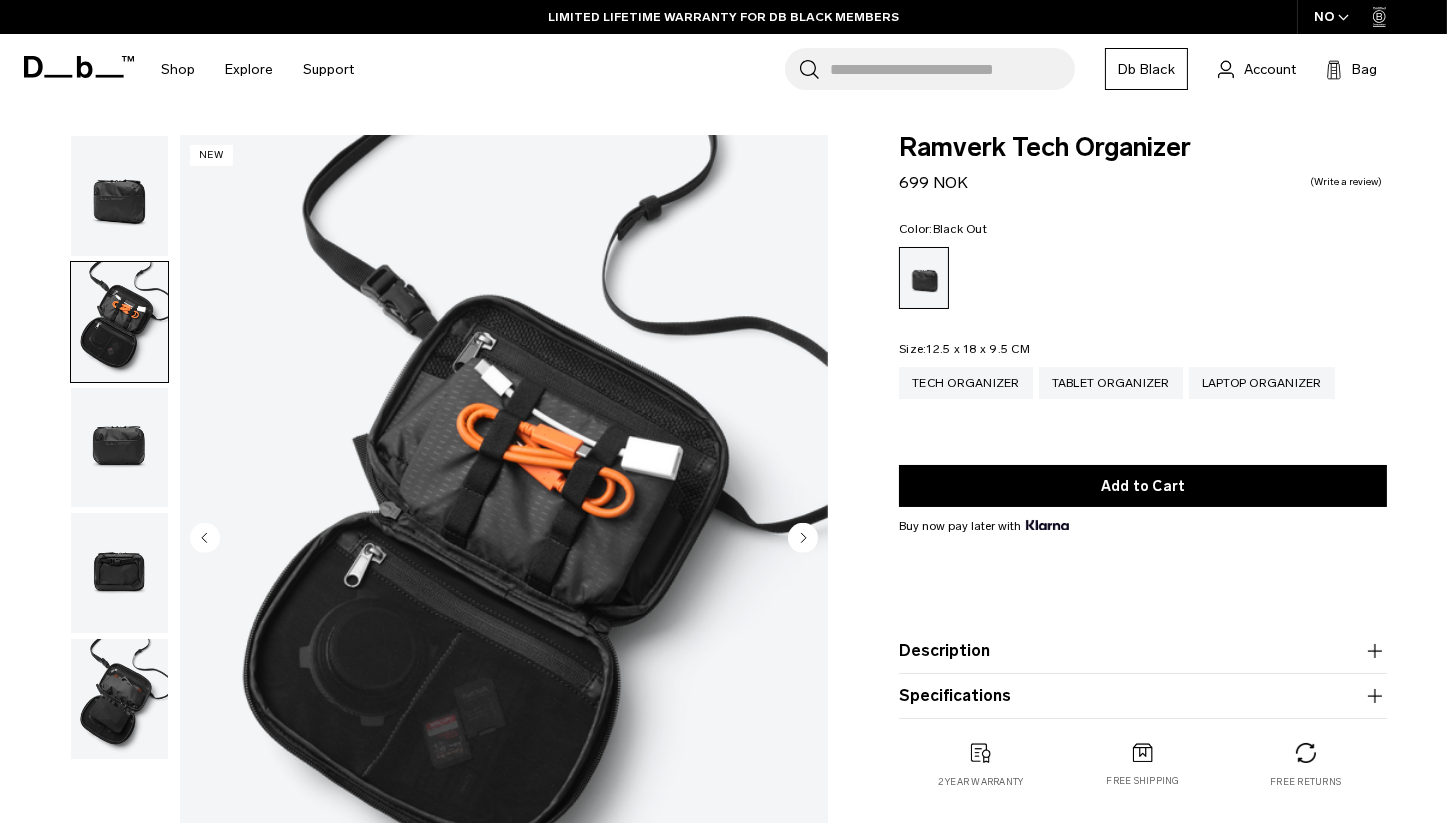 click at bounding box center (119, 699) 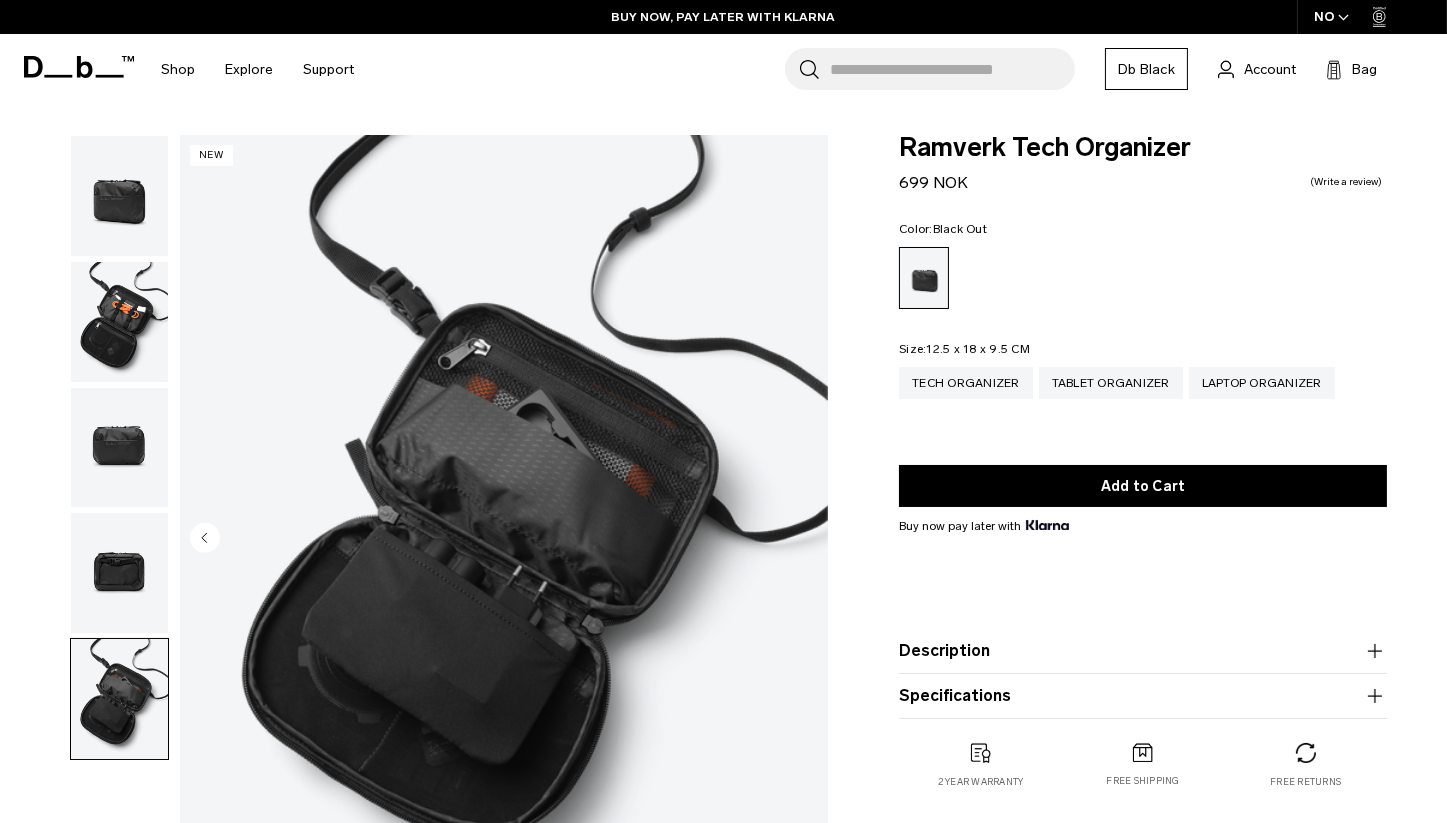 click at bounding box center [119, 573] 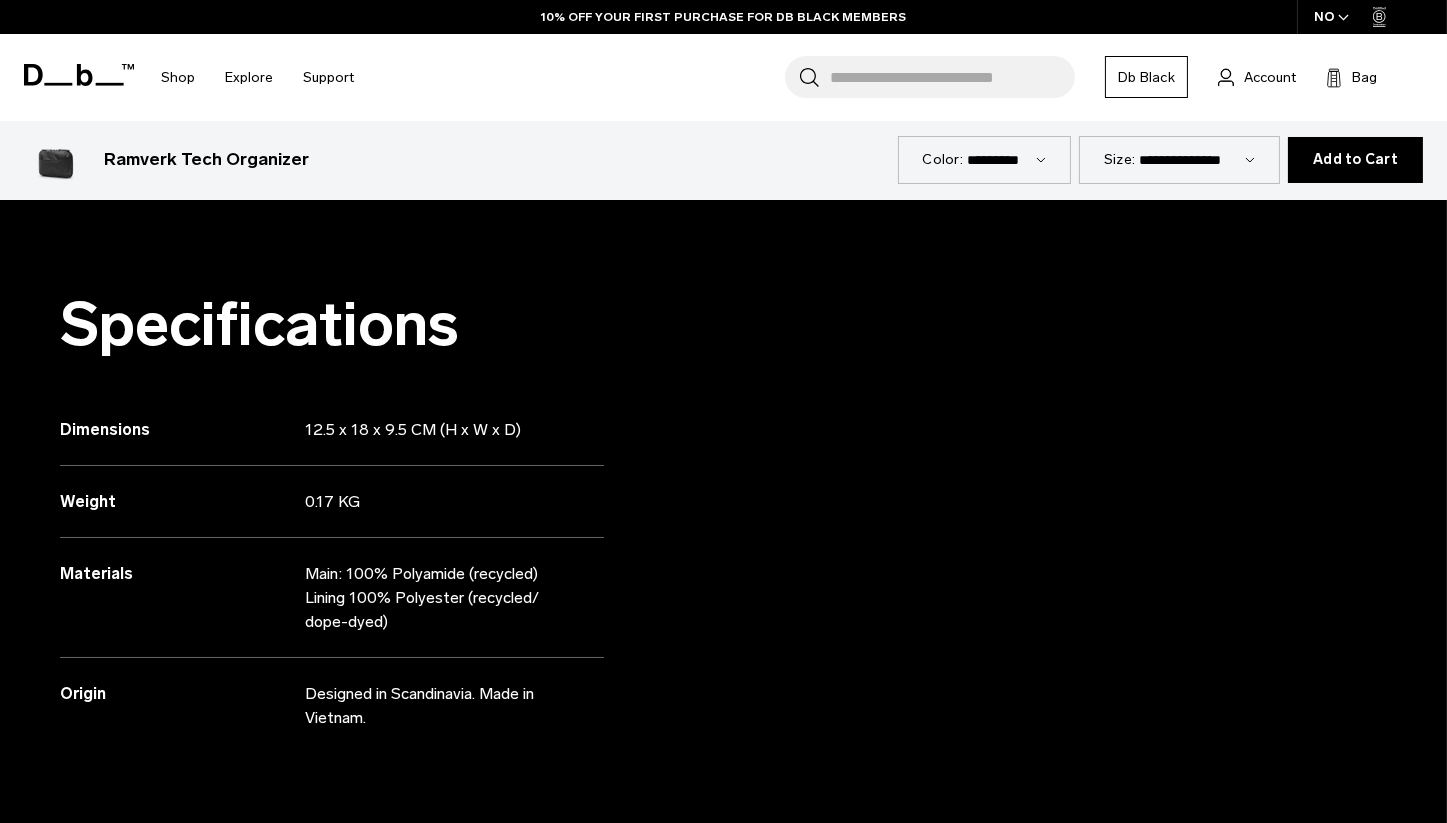 scroll, scrollTop: 0, scrollLeft: 0, axis: both 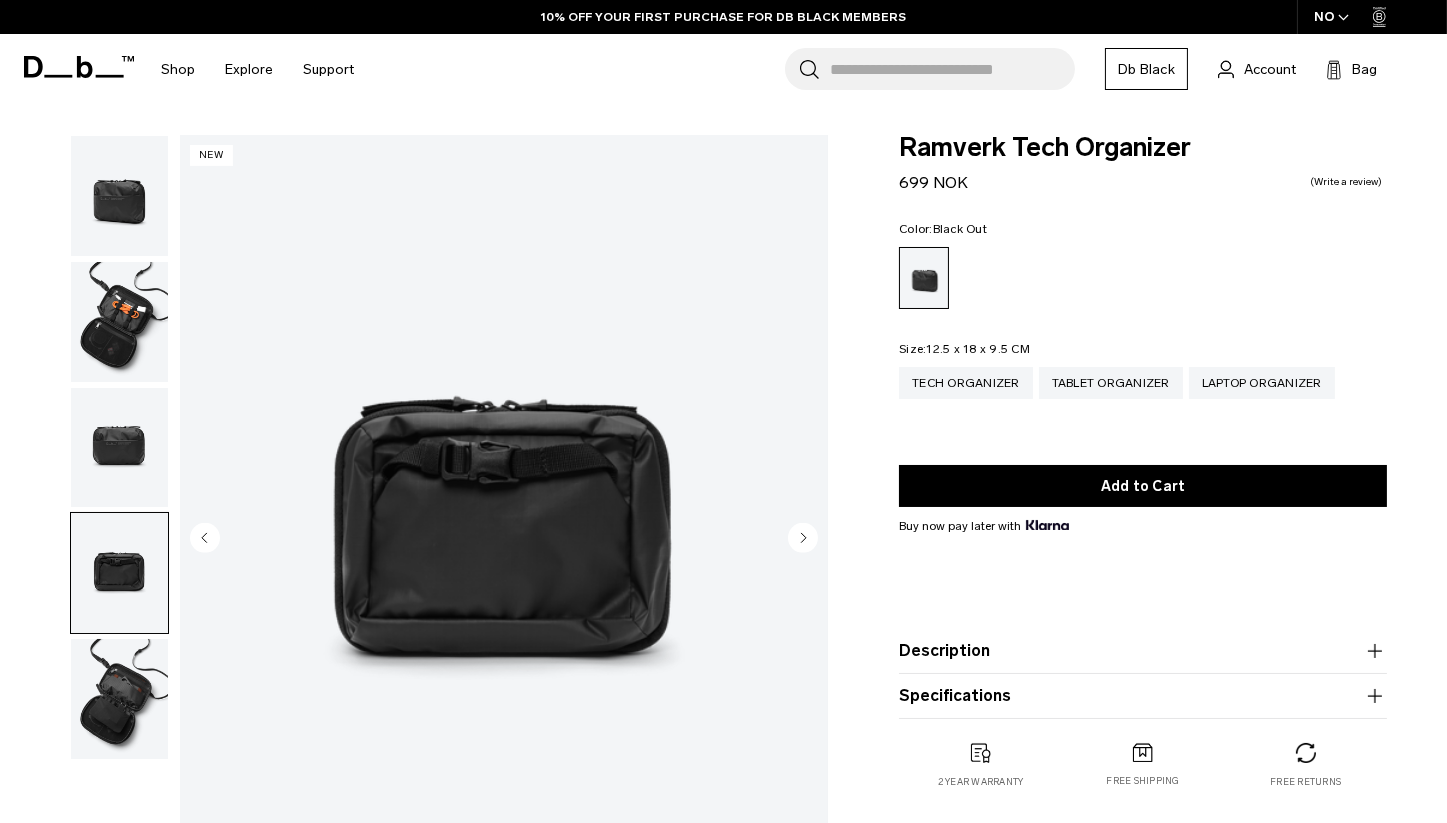 click at bounding box center (119, 322) 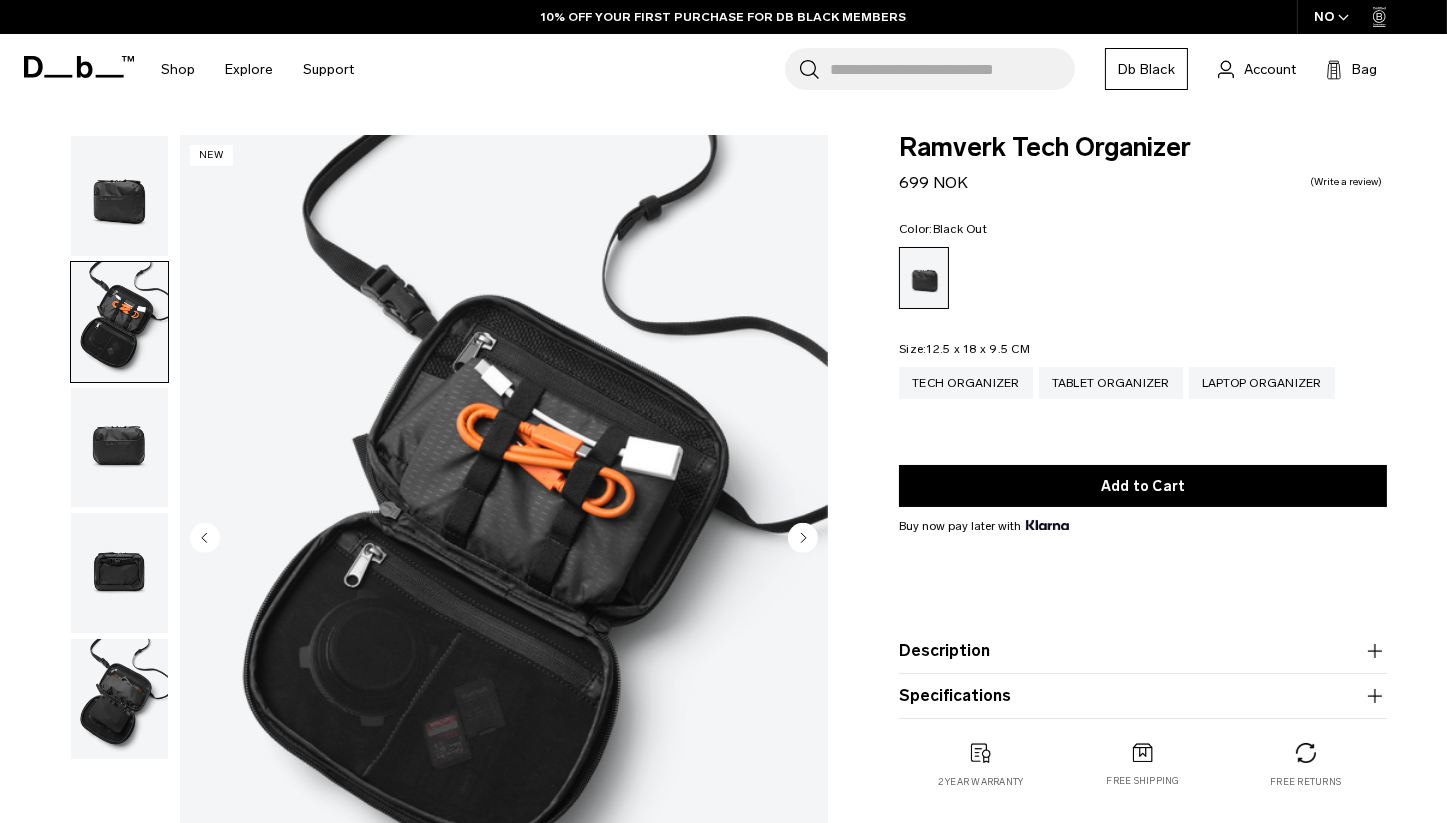 click at bounding box center [119, 196] 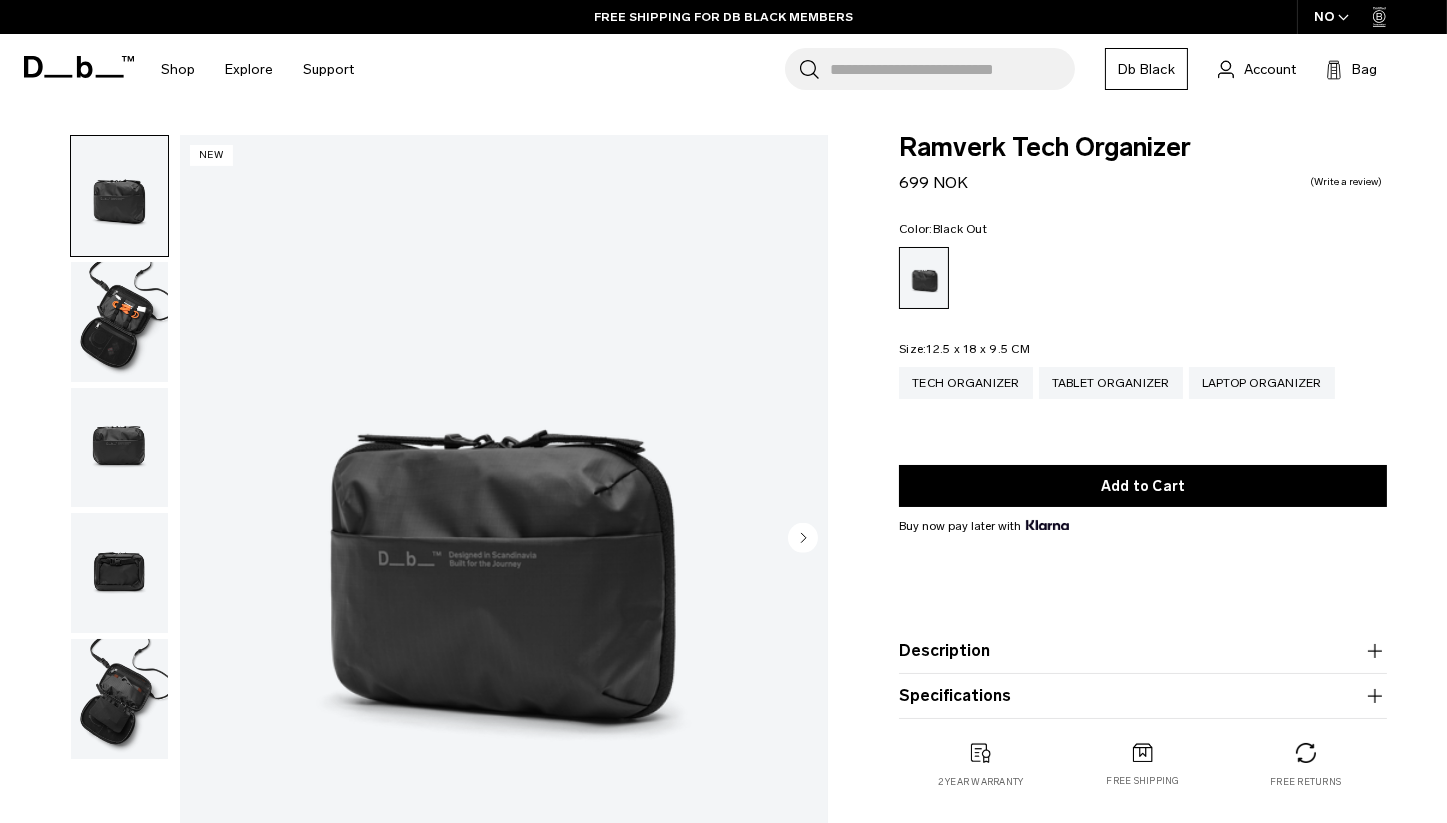 click at bounding box center [119, 322] 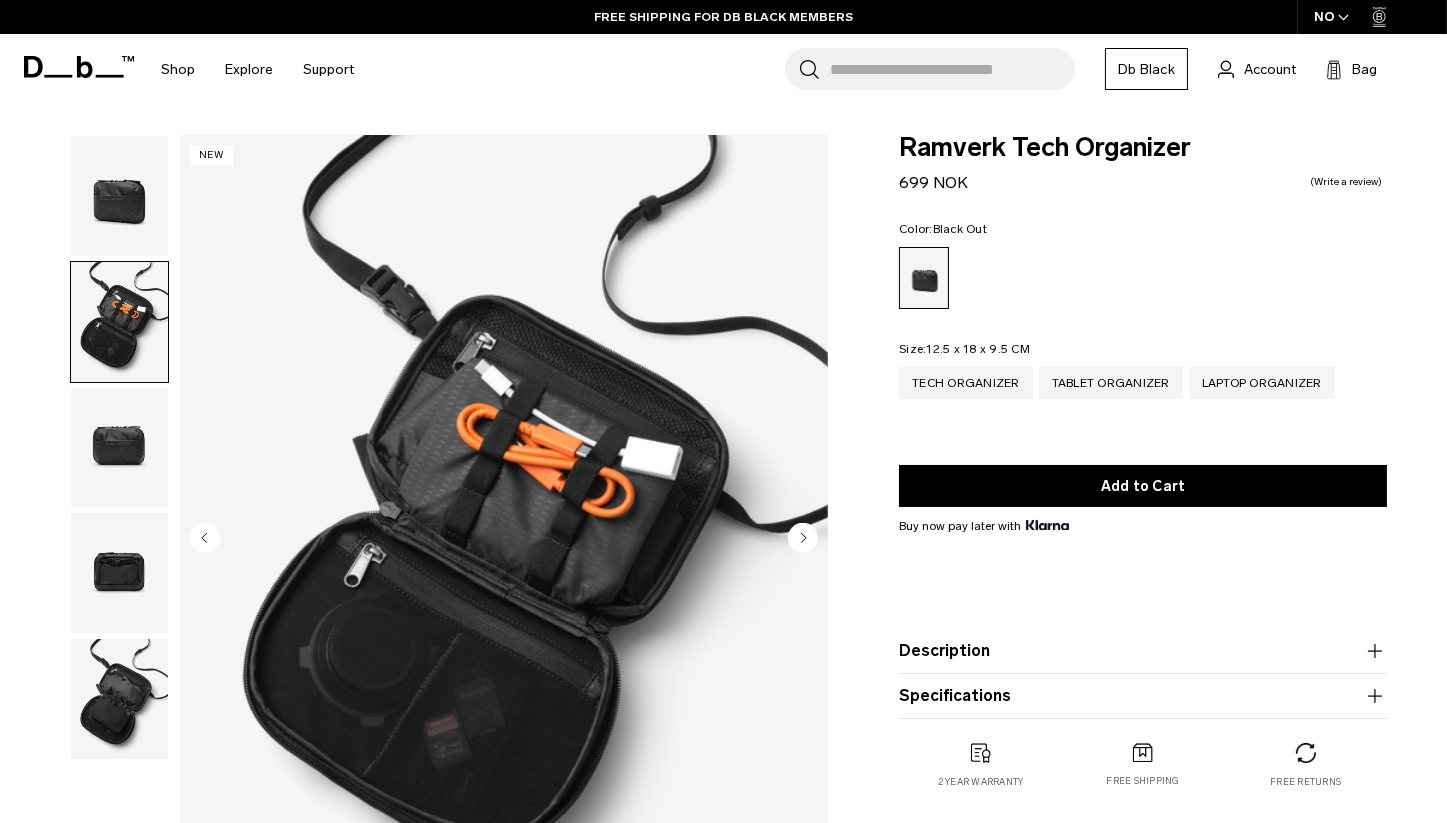 click at bounding box center [119, 448] 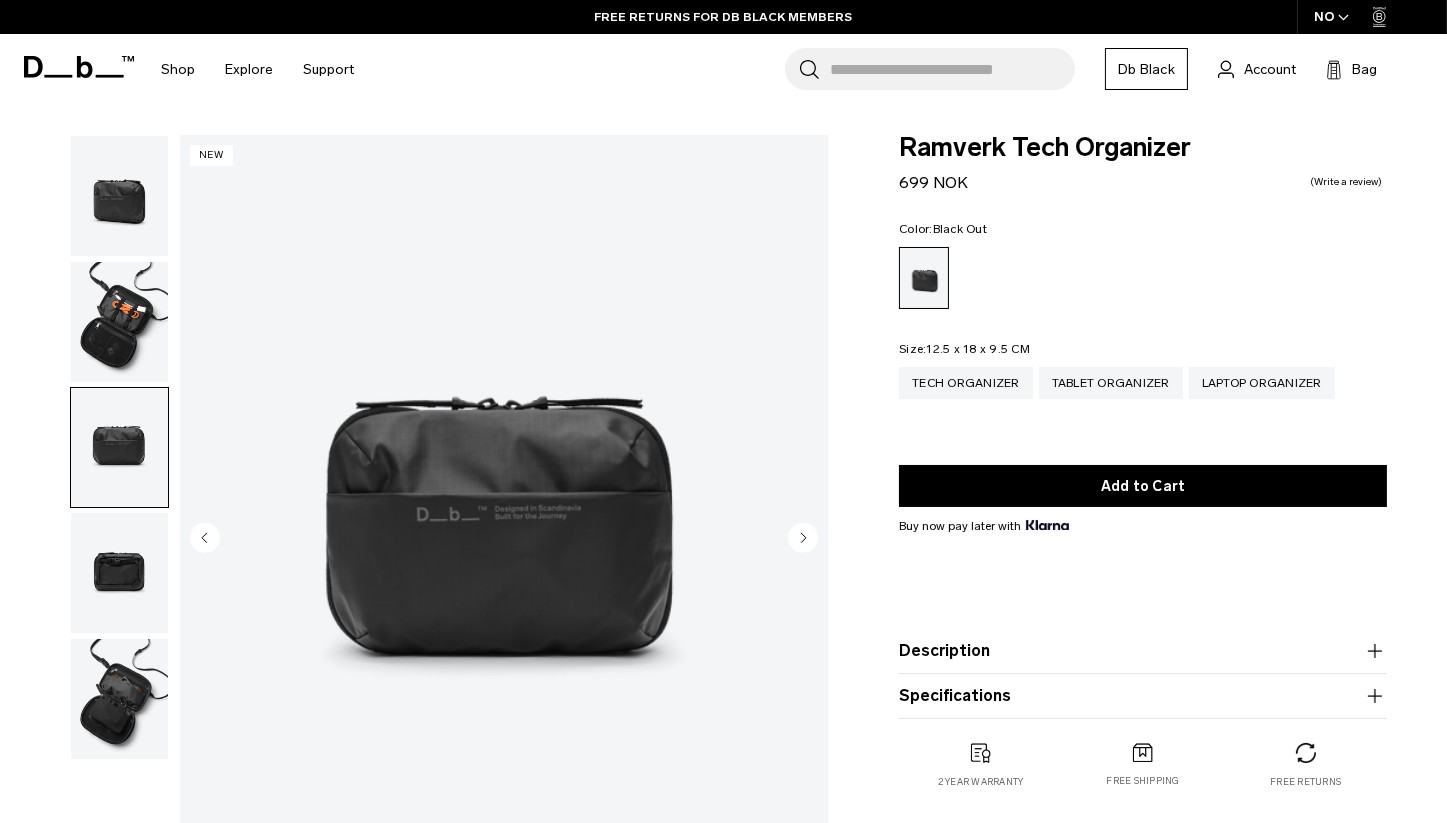 click at bounding box center (119, 573) 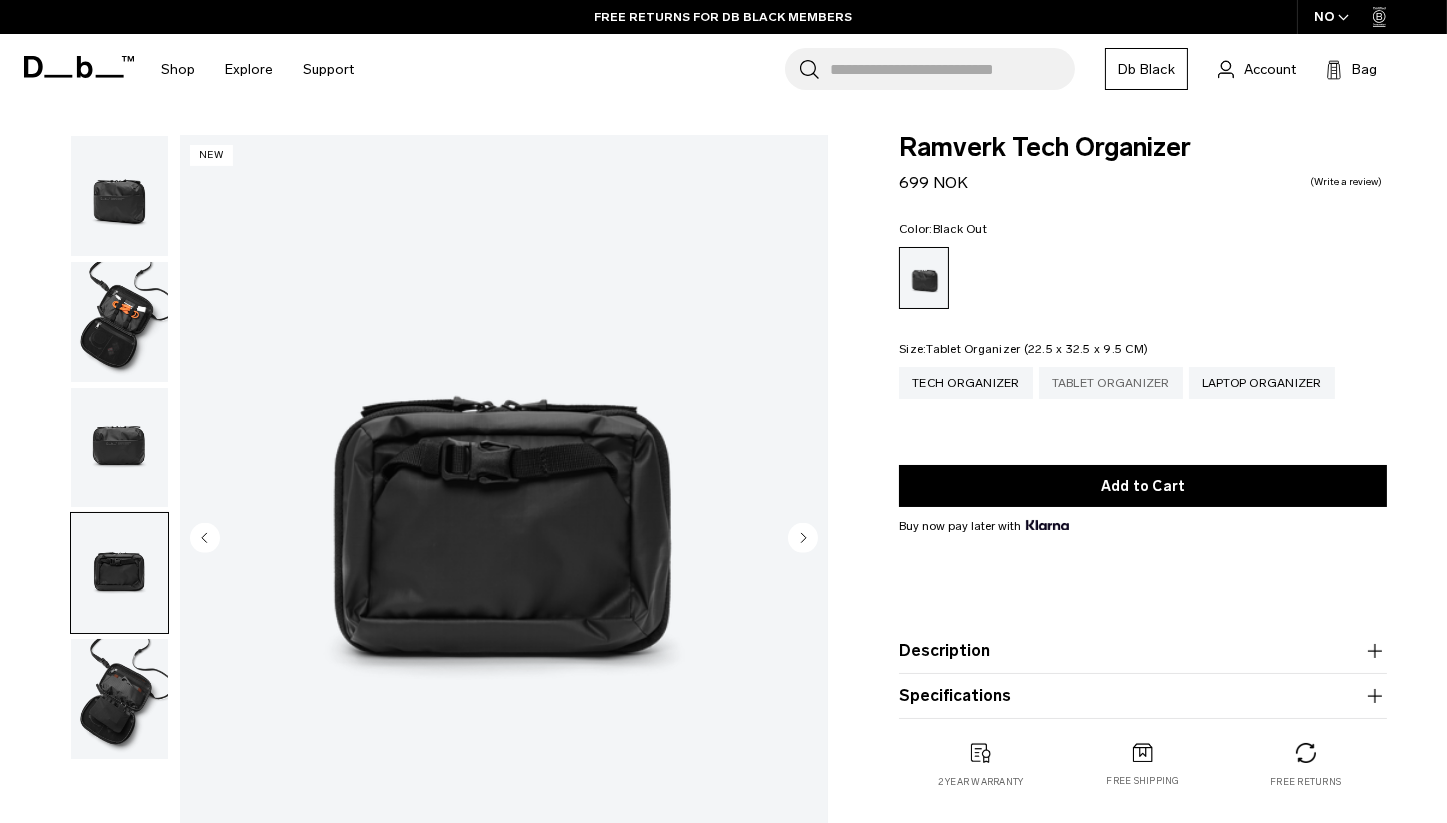 click on "Tablet Organizer" at bounding box center [1111, 383] 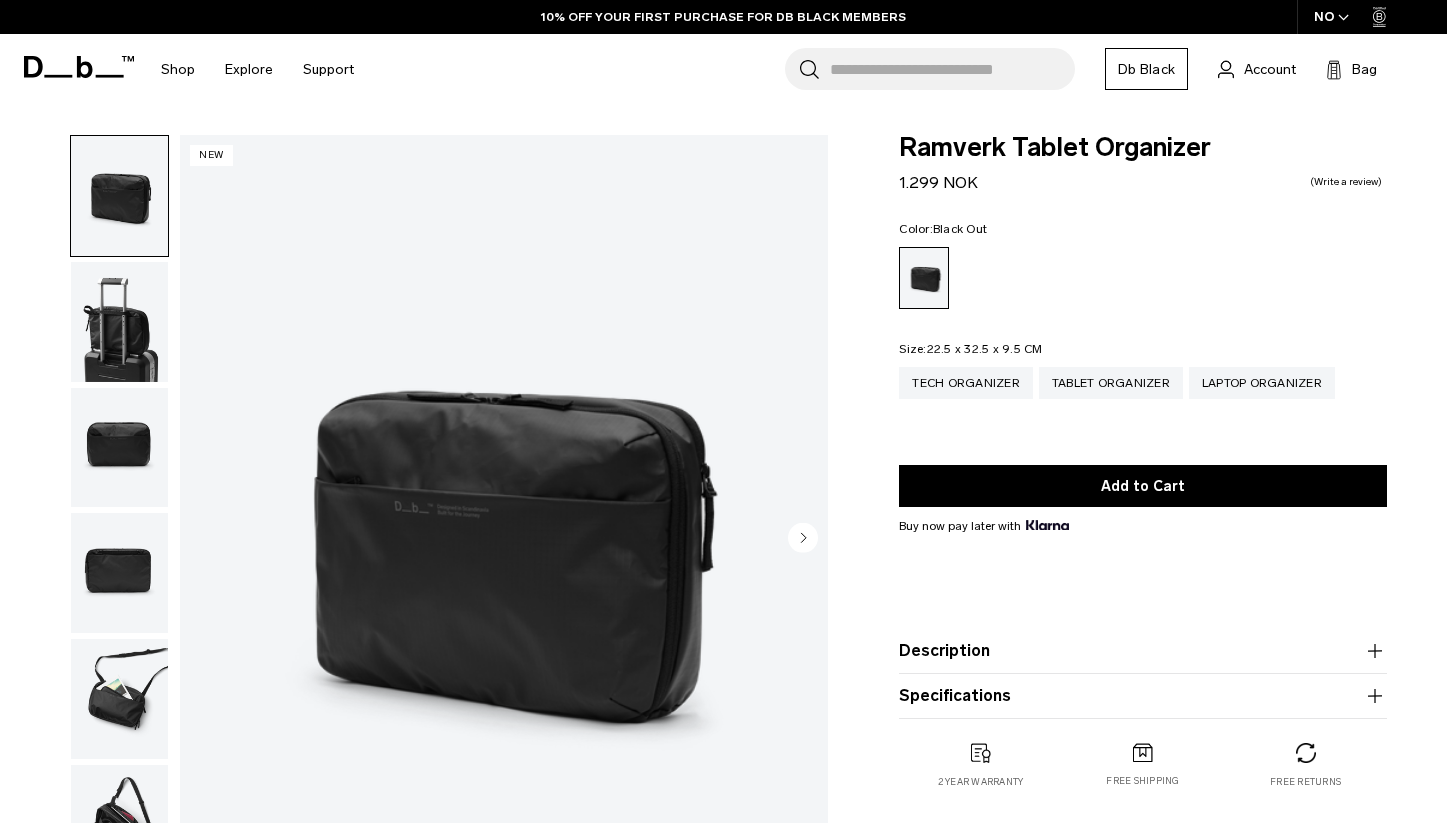 scroll, scrollTop: 0, scrollLeft: 0, axis: both 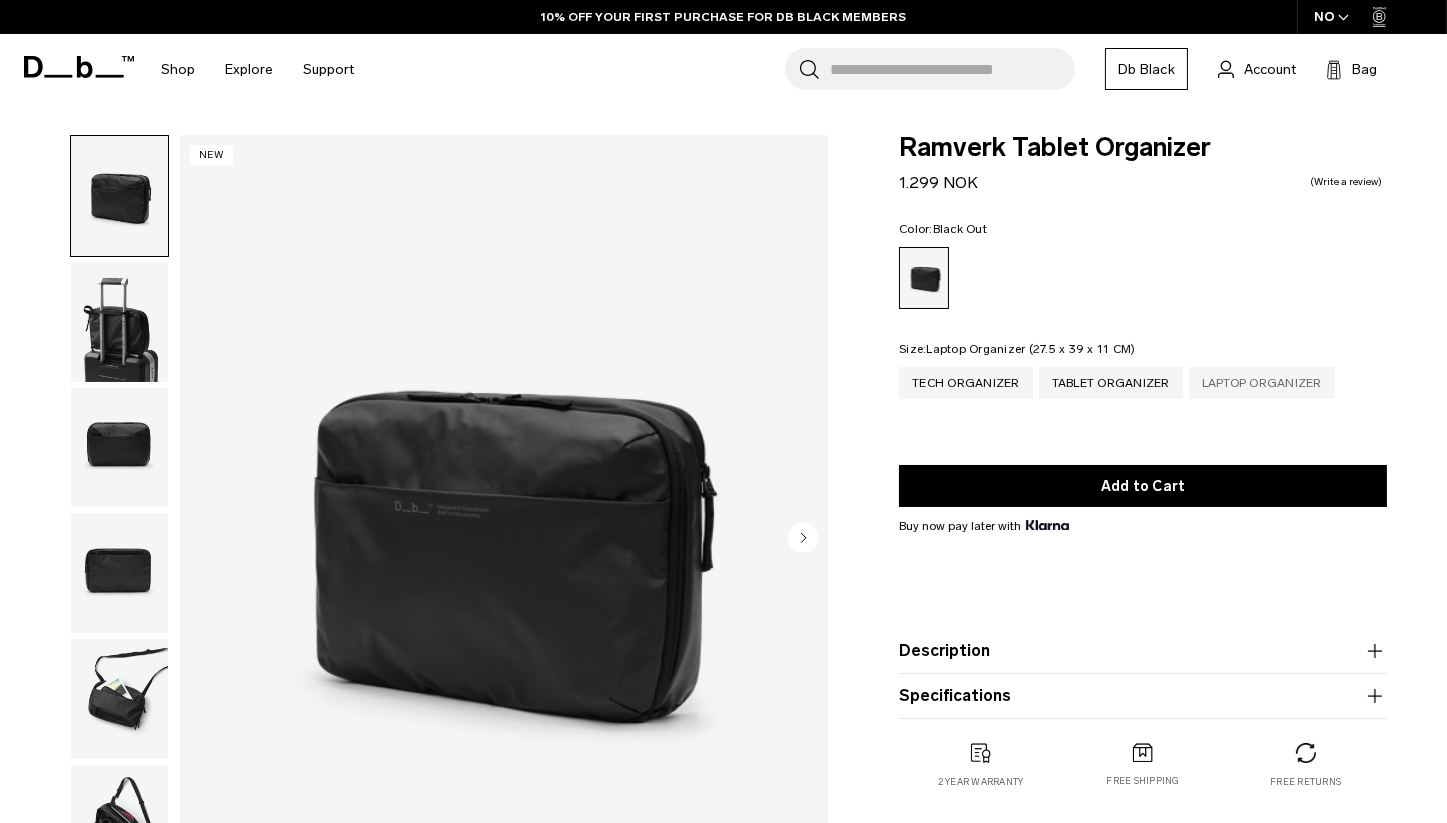 click on "Laptop Organizer" at bounding box center [1262, 383] 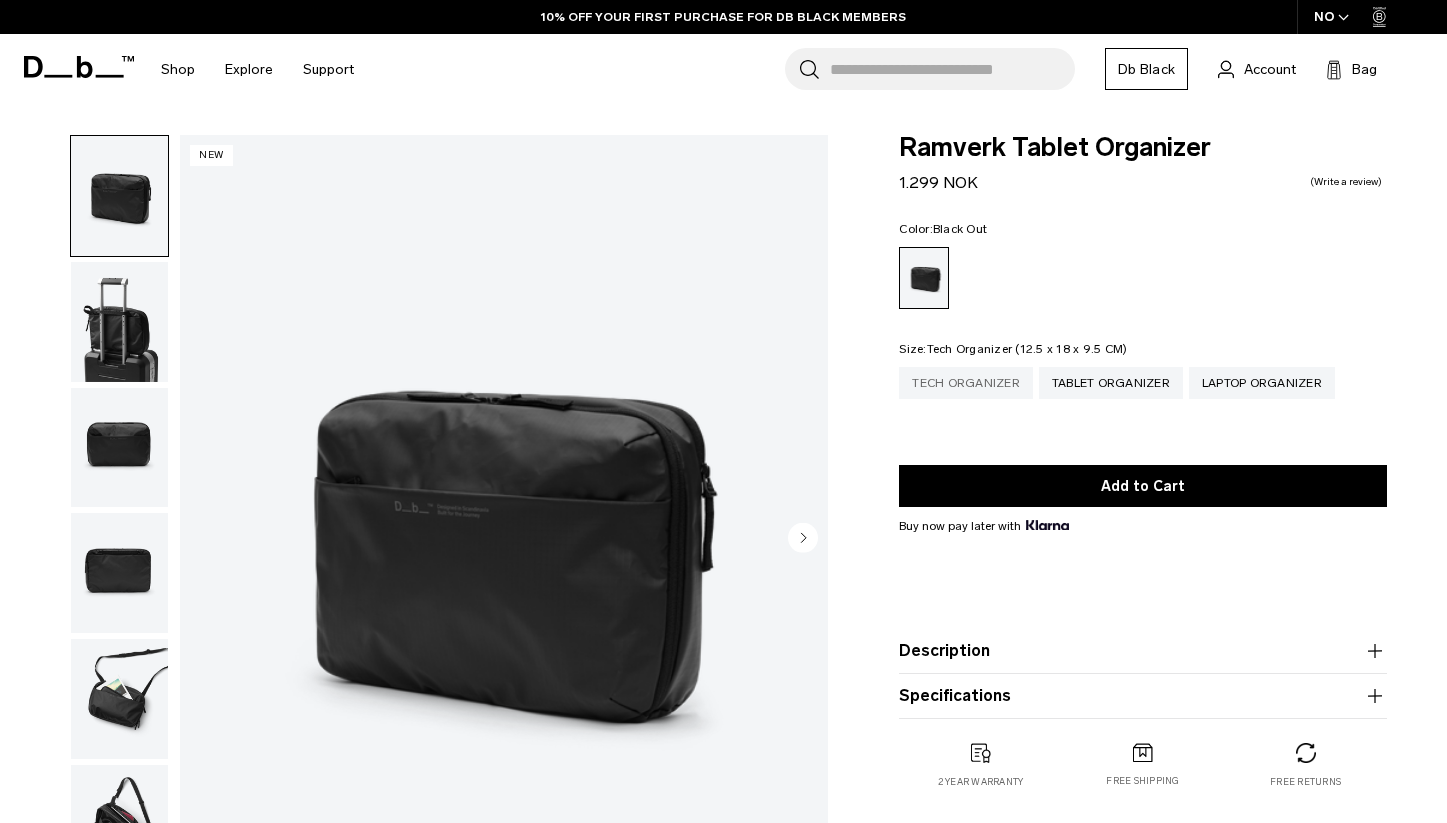 scroll, scrollTop: 0, scrollLeft: 0, axis: both 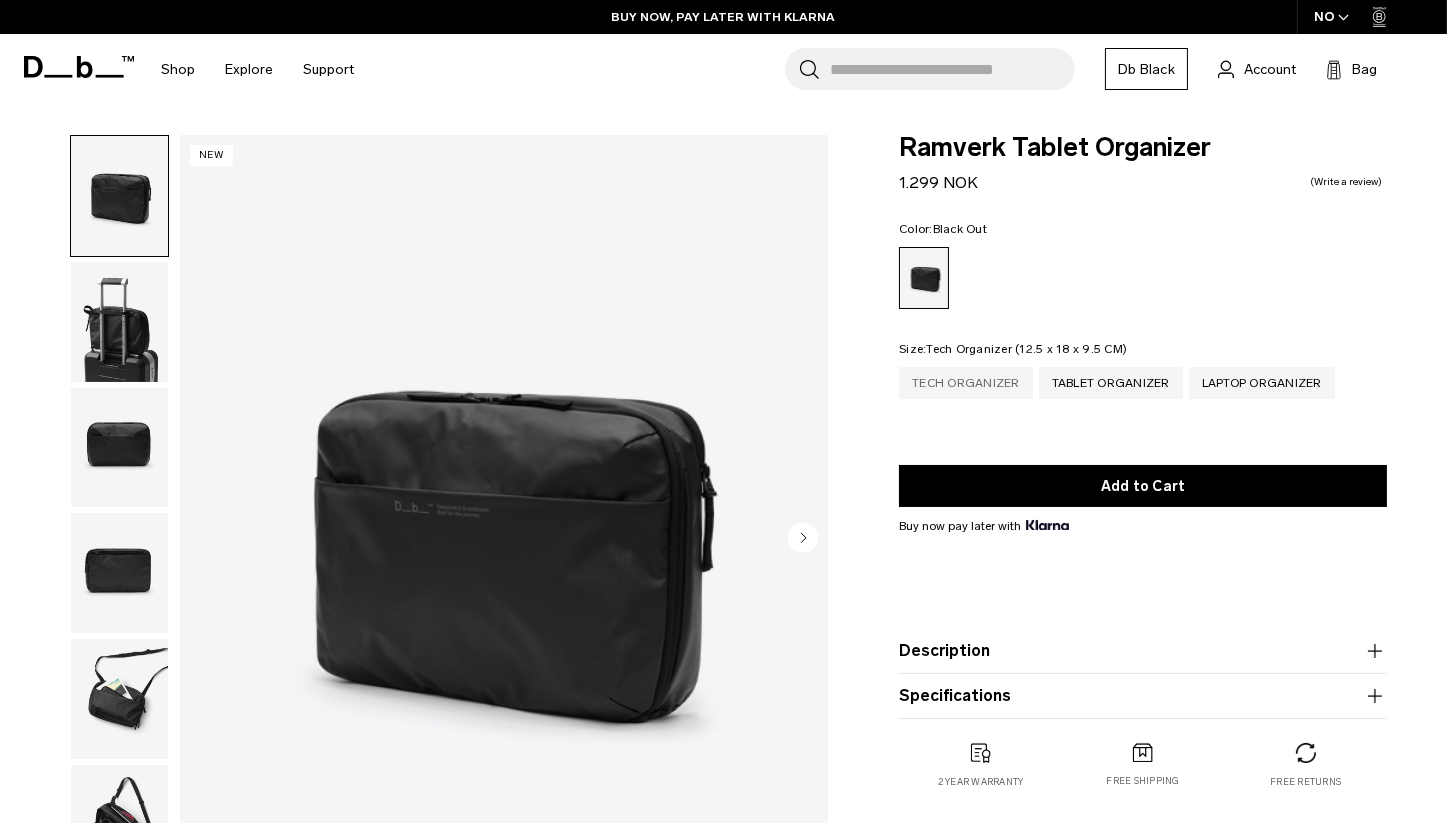 click on "Tech Organizer" at bounding box center [966, 383] 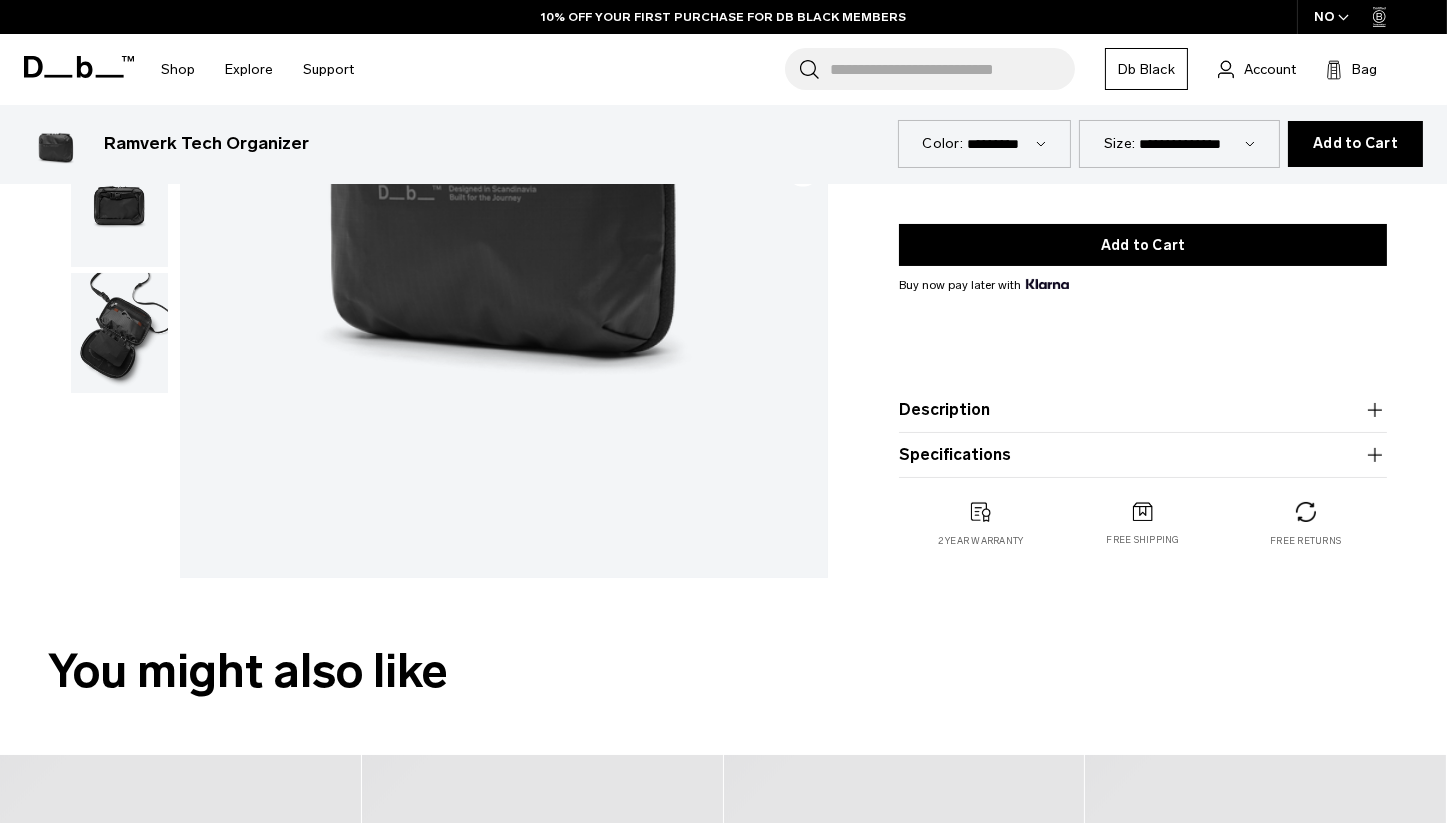 scroll, scrollTop: 1100, scrollLeft: 0, axis: vertical 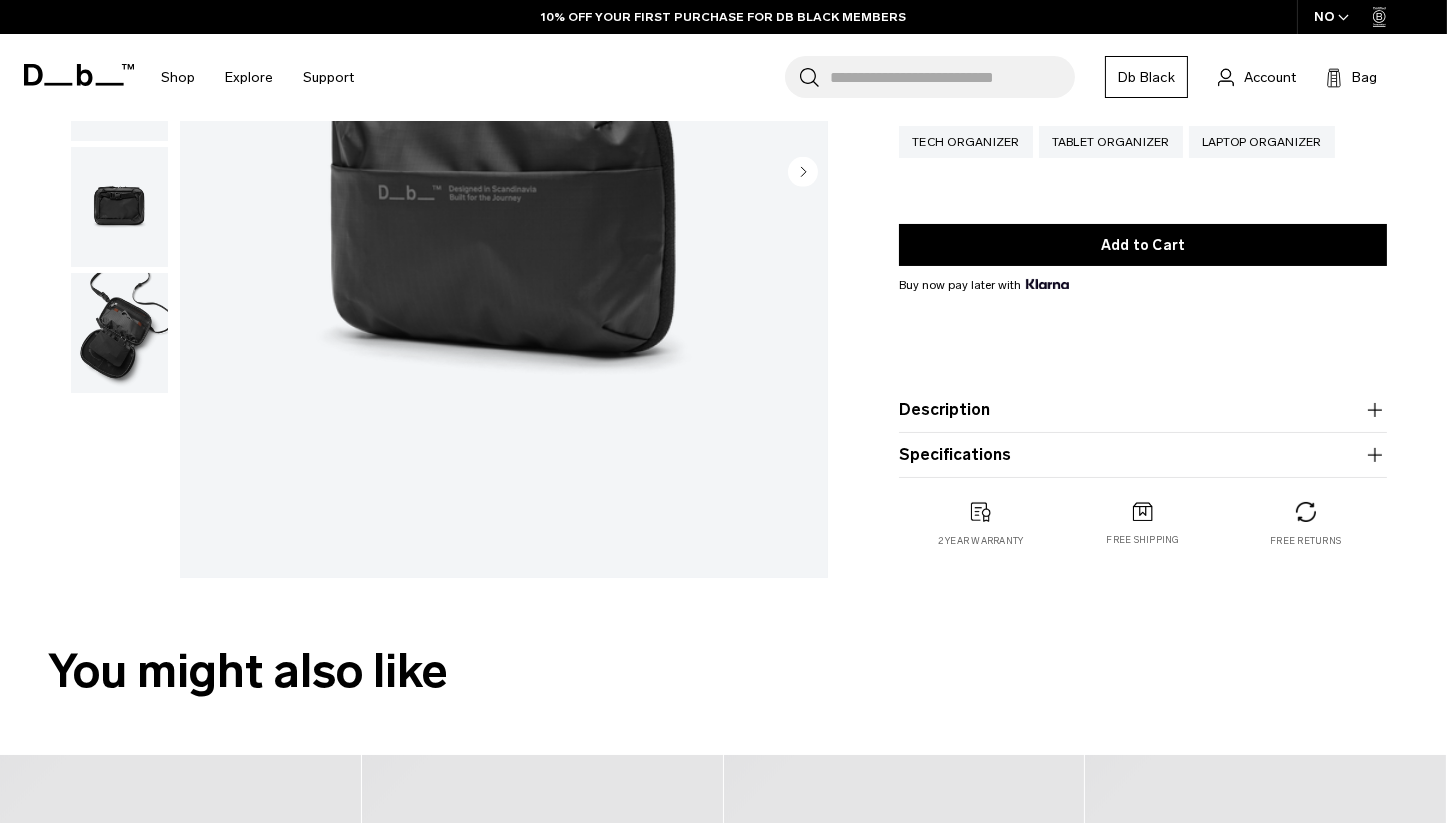 click at bounding box center [119, 333] 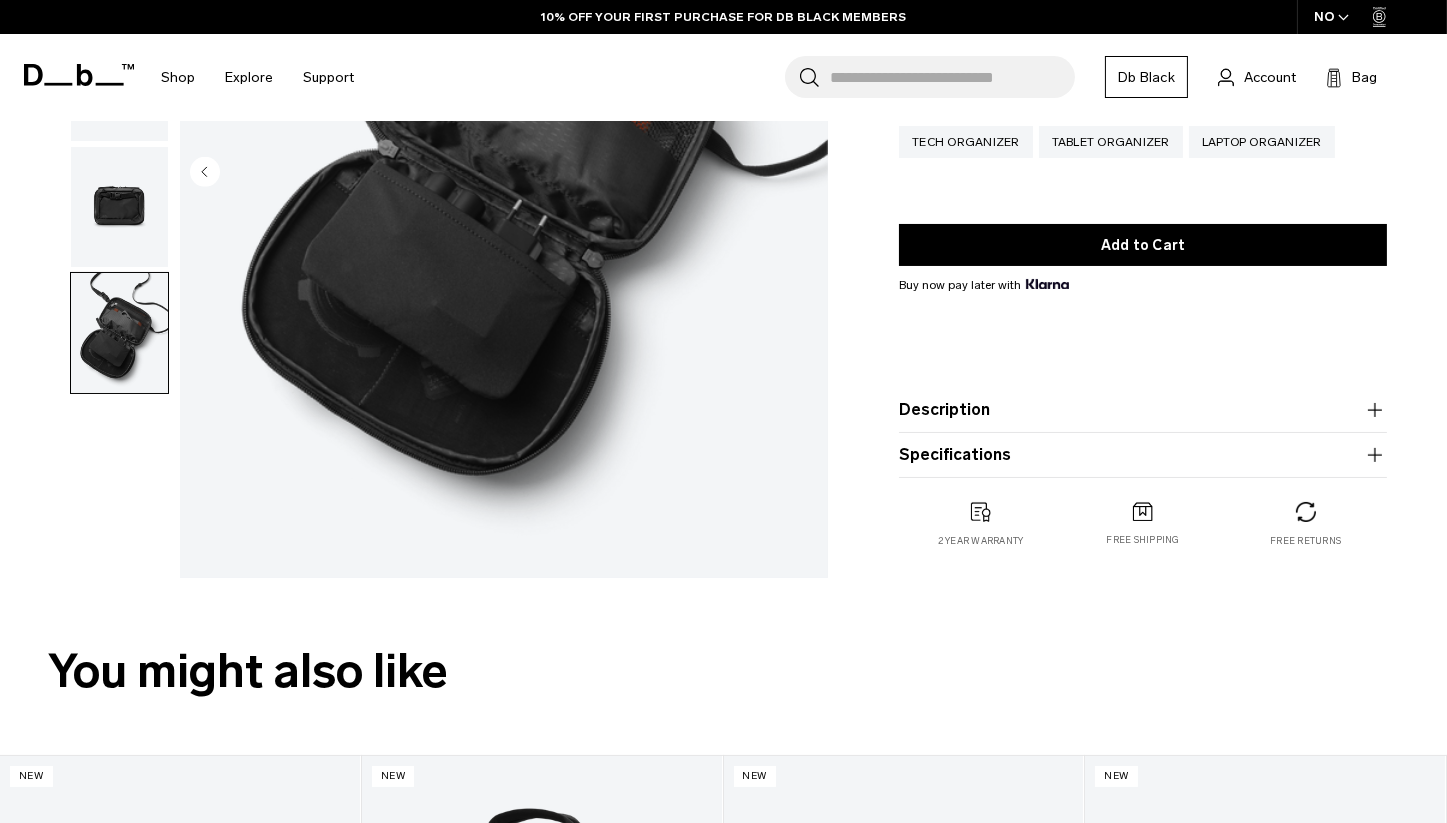 scroll, scrollTop: 0, scrollLeft: 0, axis: both 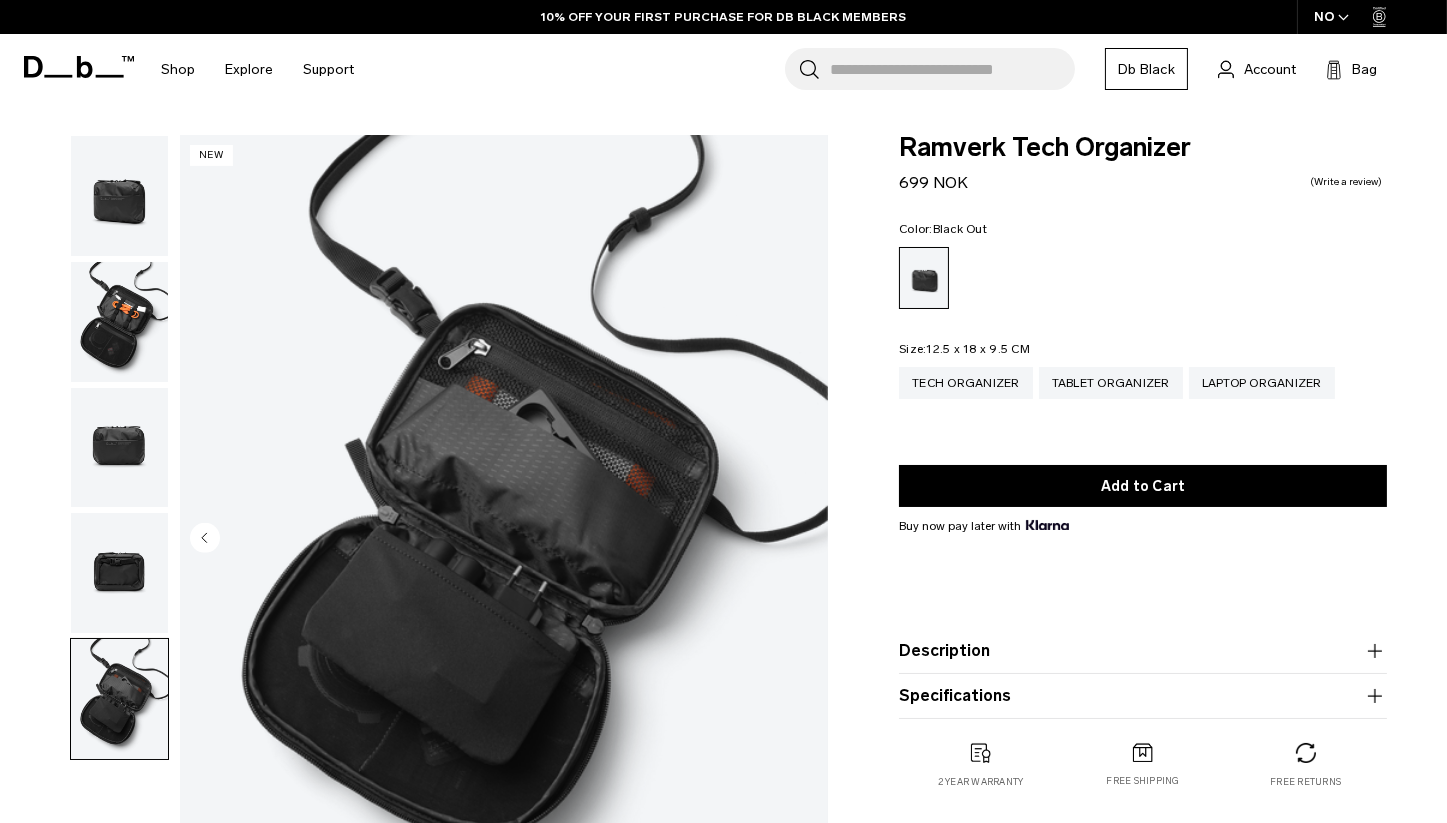 click at bounding box center (119, 573) 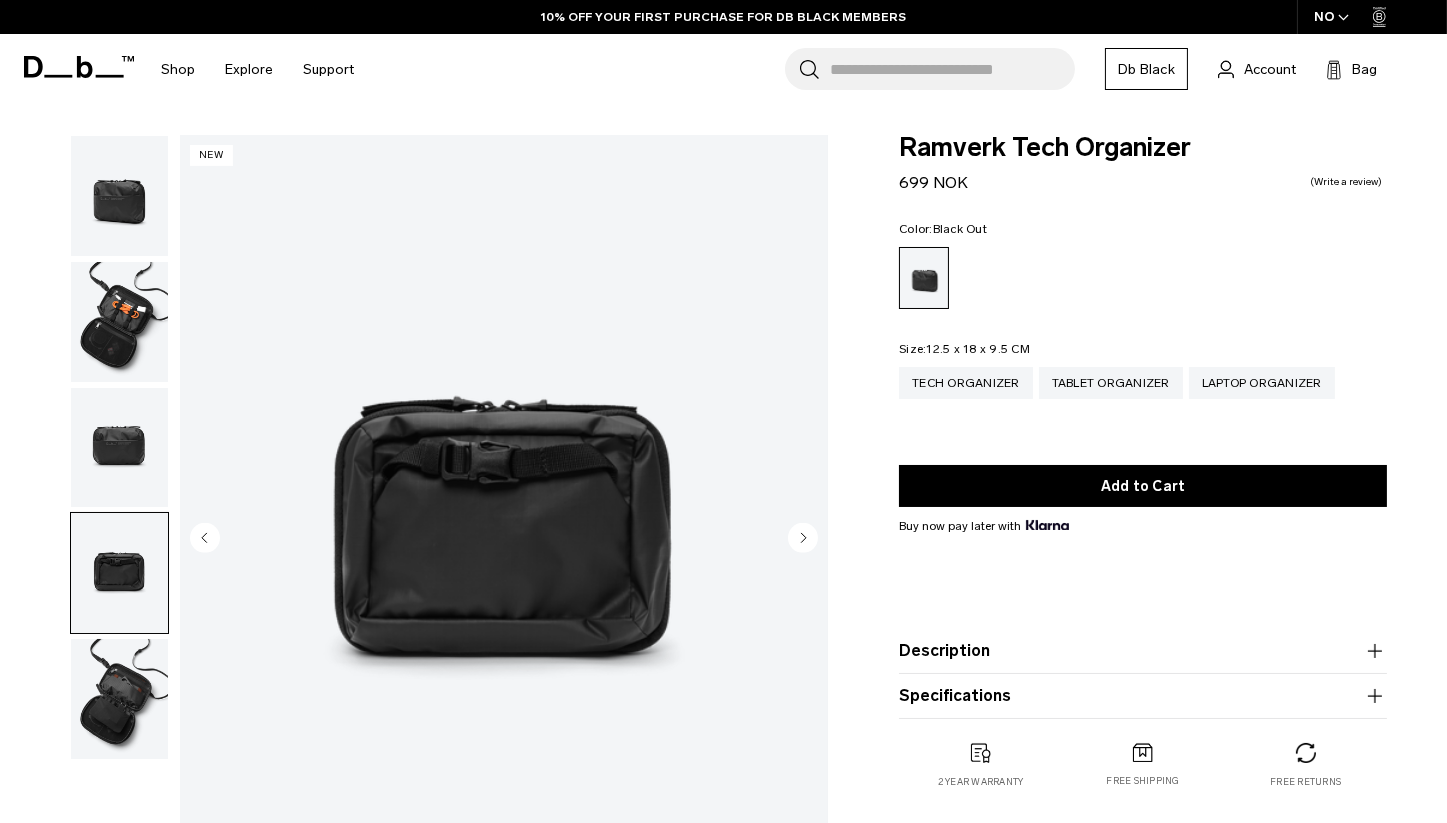 click at bounding box center (119, 448) 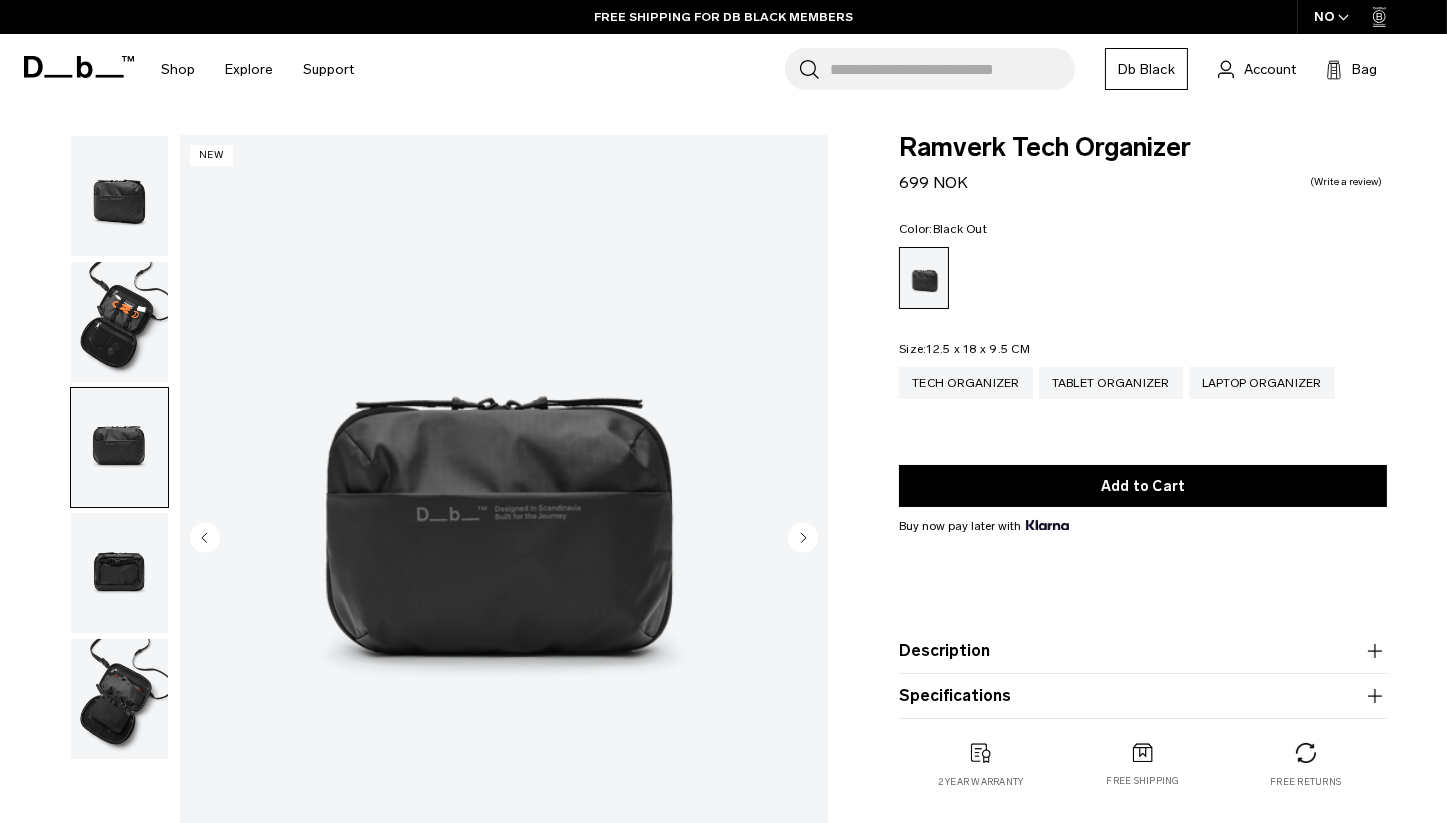 click at bounding box center (119, 573) 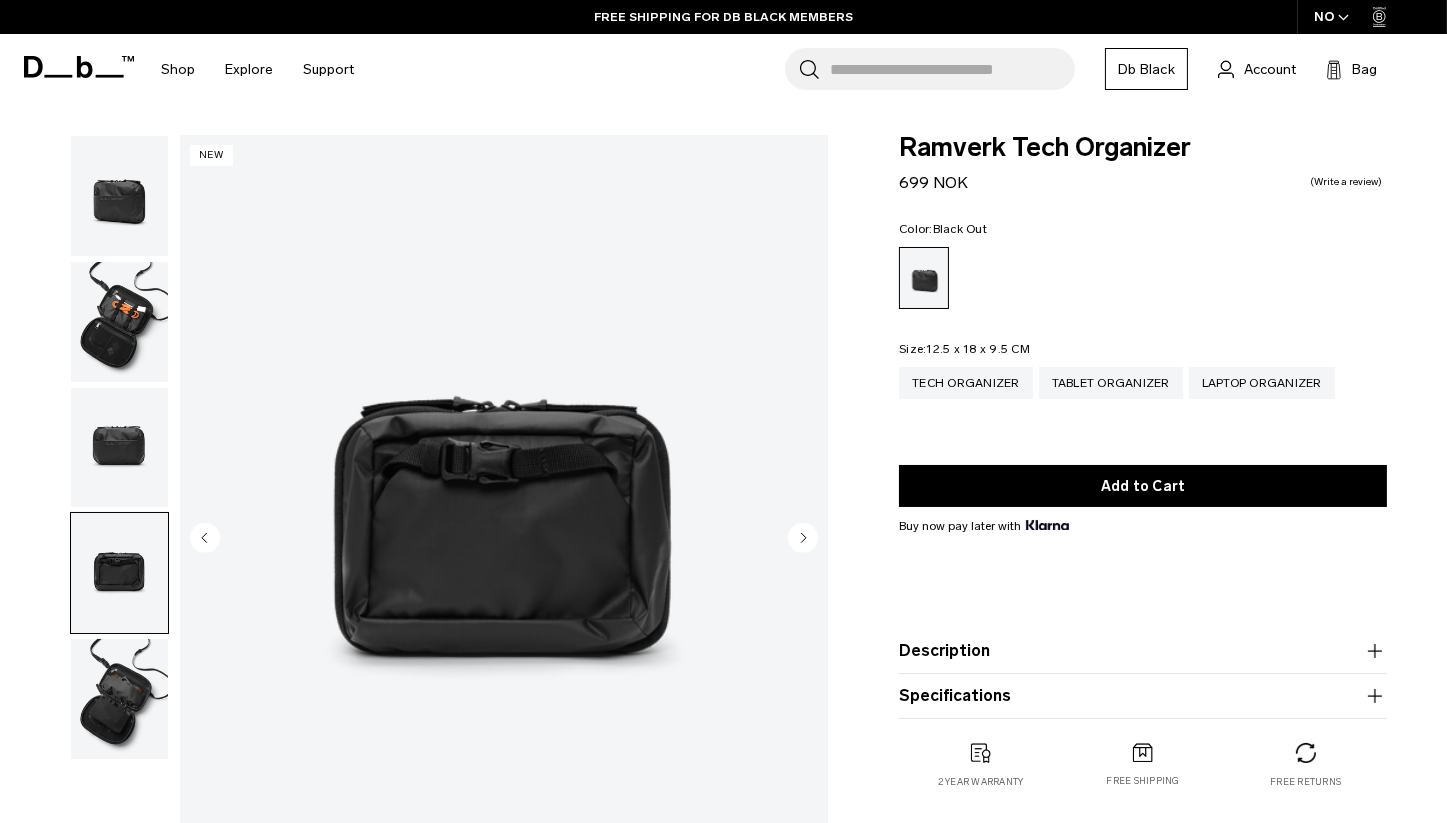 click at bounding box center [119, 699] 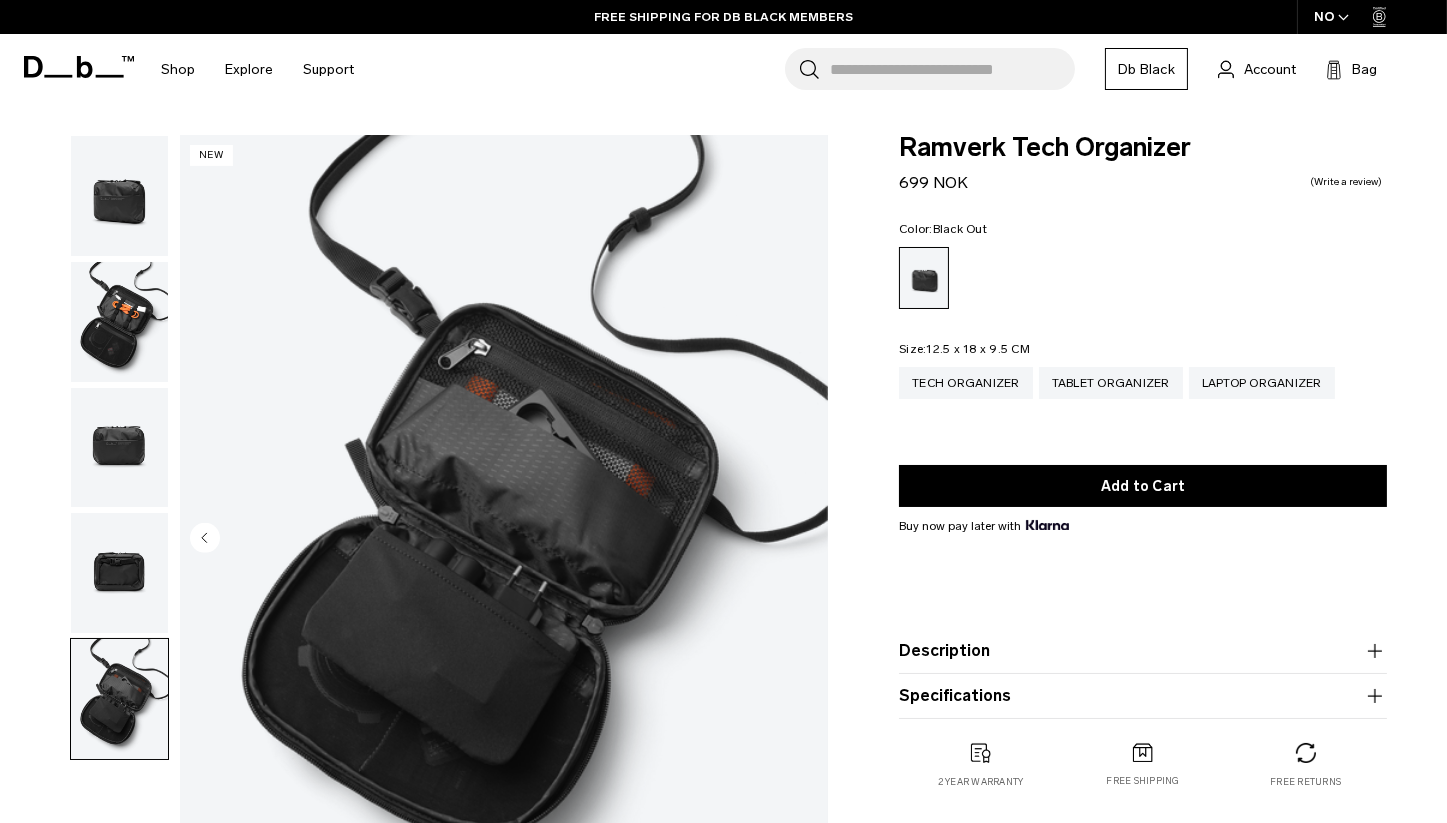 click at bounding box center (119, 573) 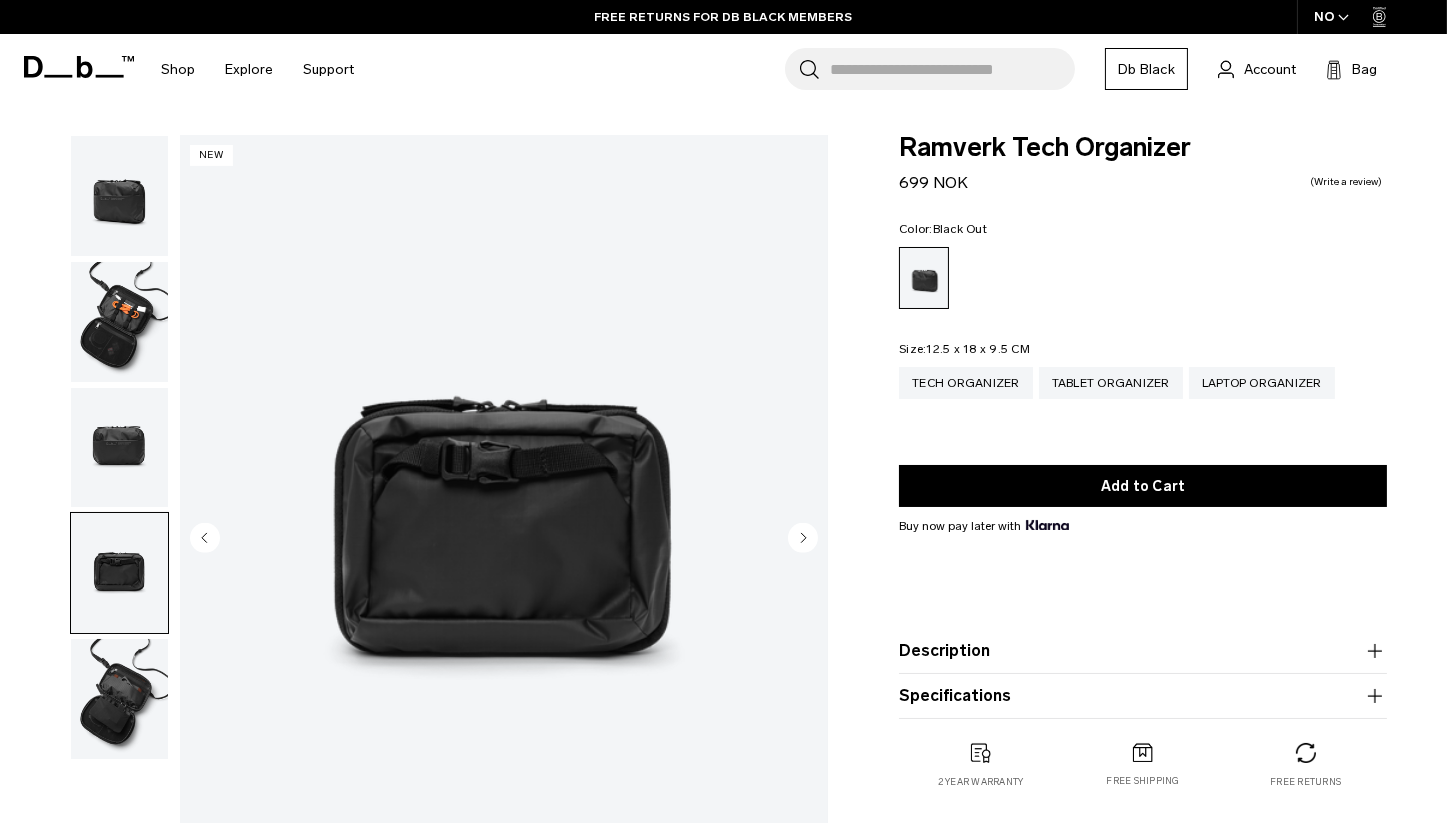 click at bounding box center (119, 573) 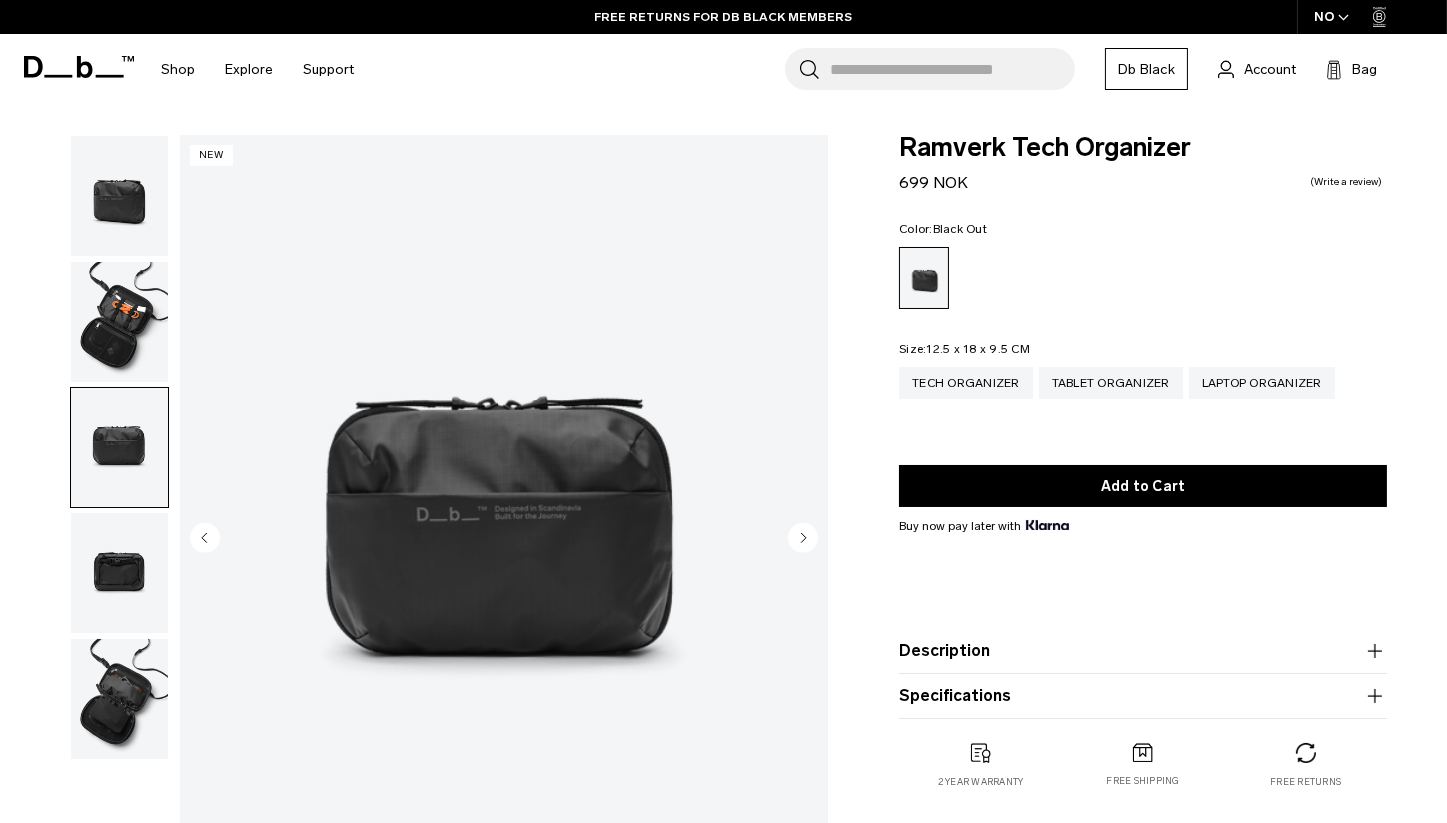 click at bounding box center (119, 322) 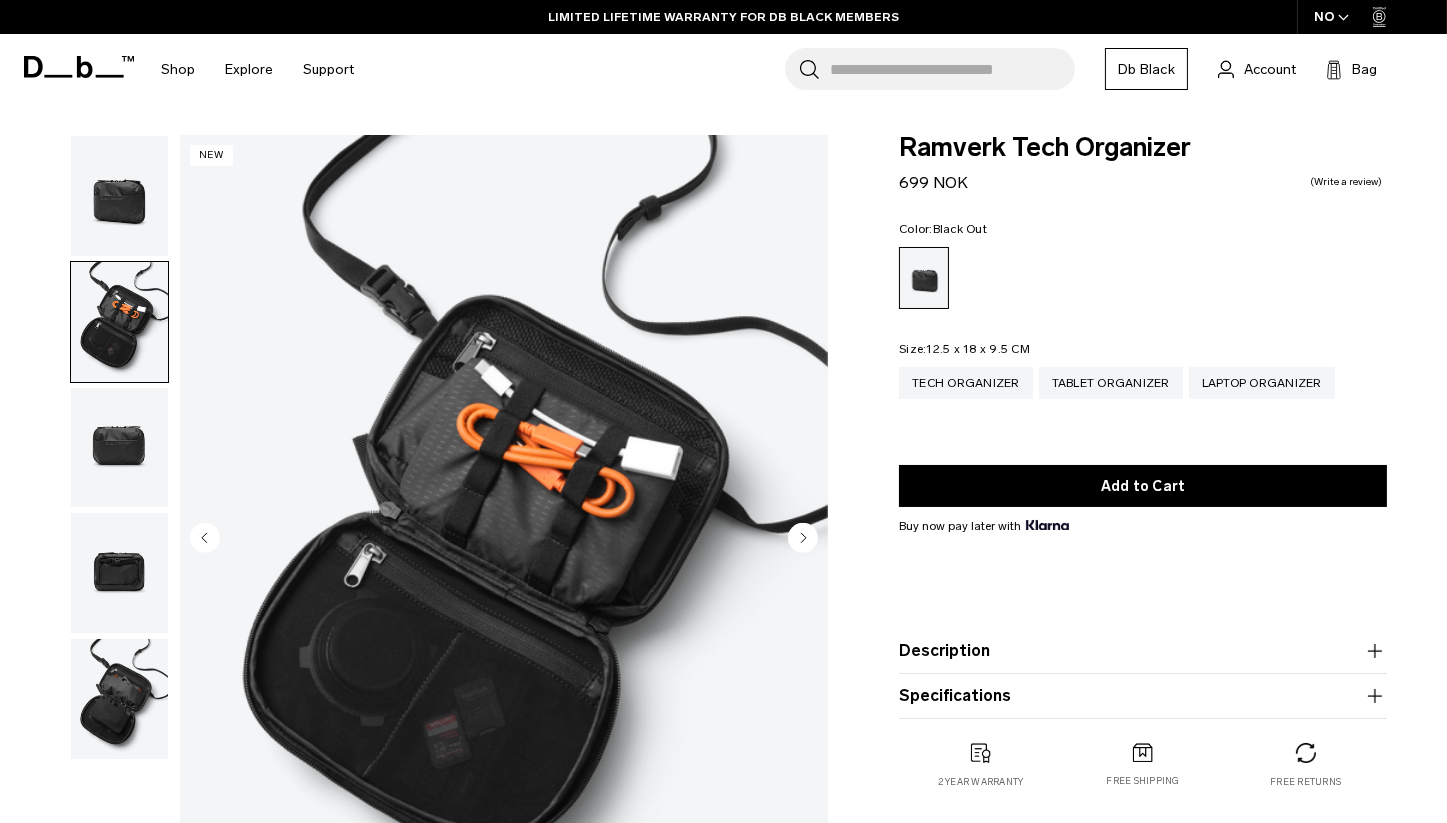 click at bounding box center (119, 196) 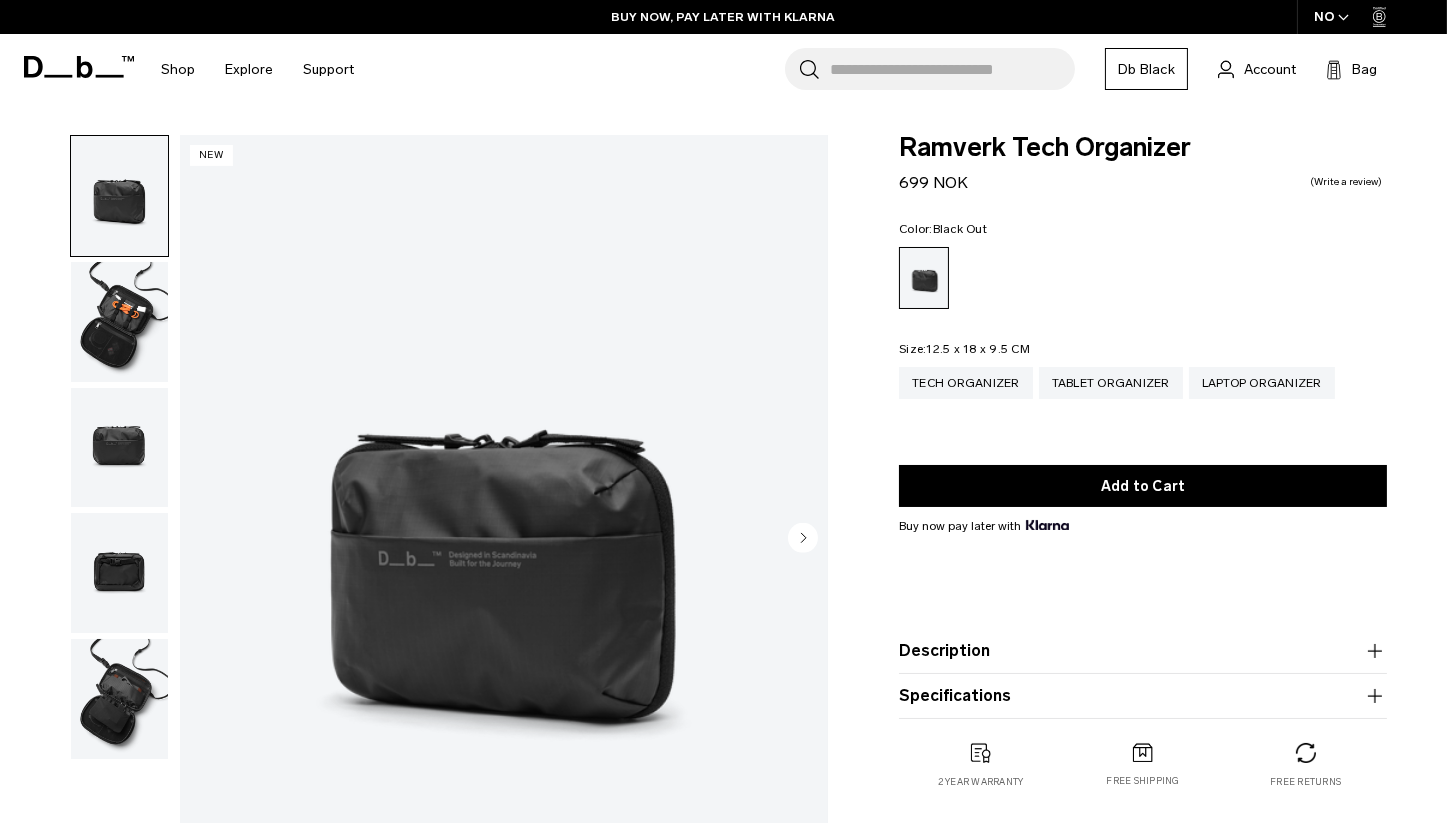 click at bounding box center [119, 699] 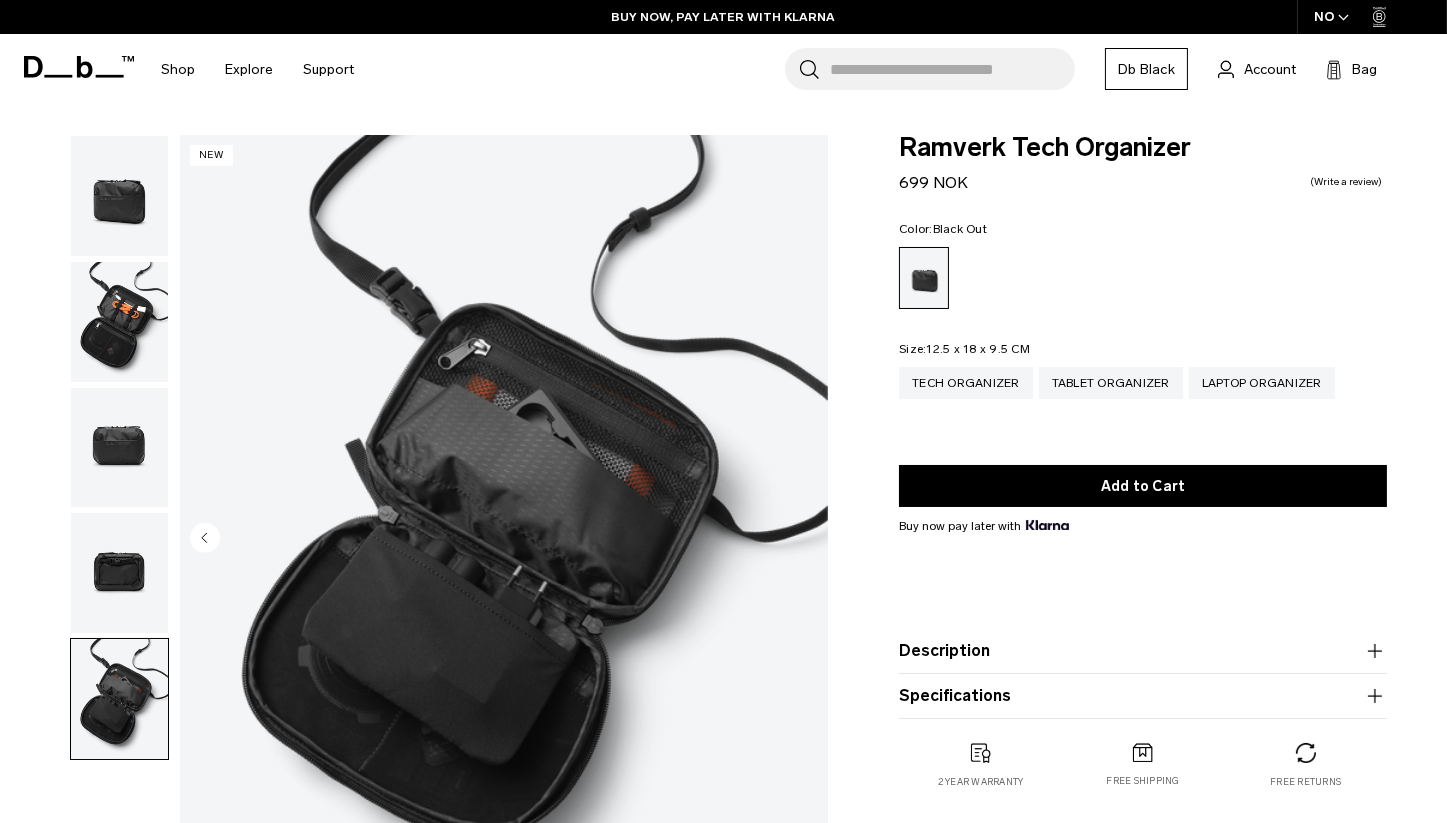 click at bounding box center (119, 573) 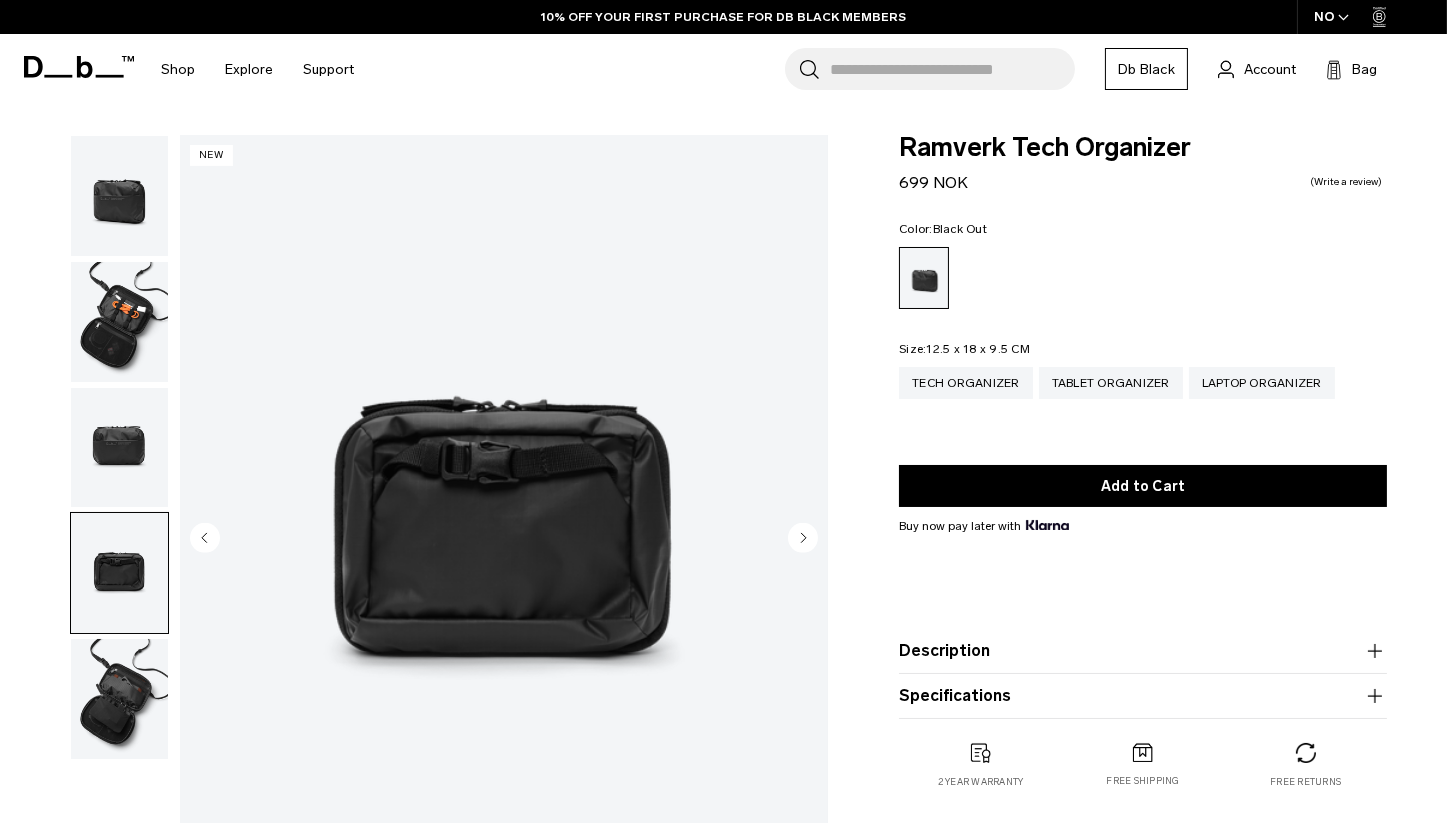 click at bounding box center (119, 699) 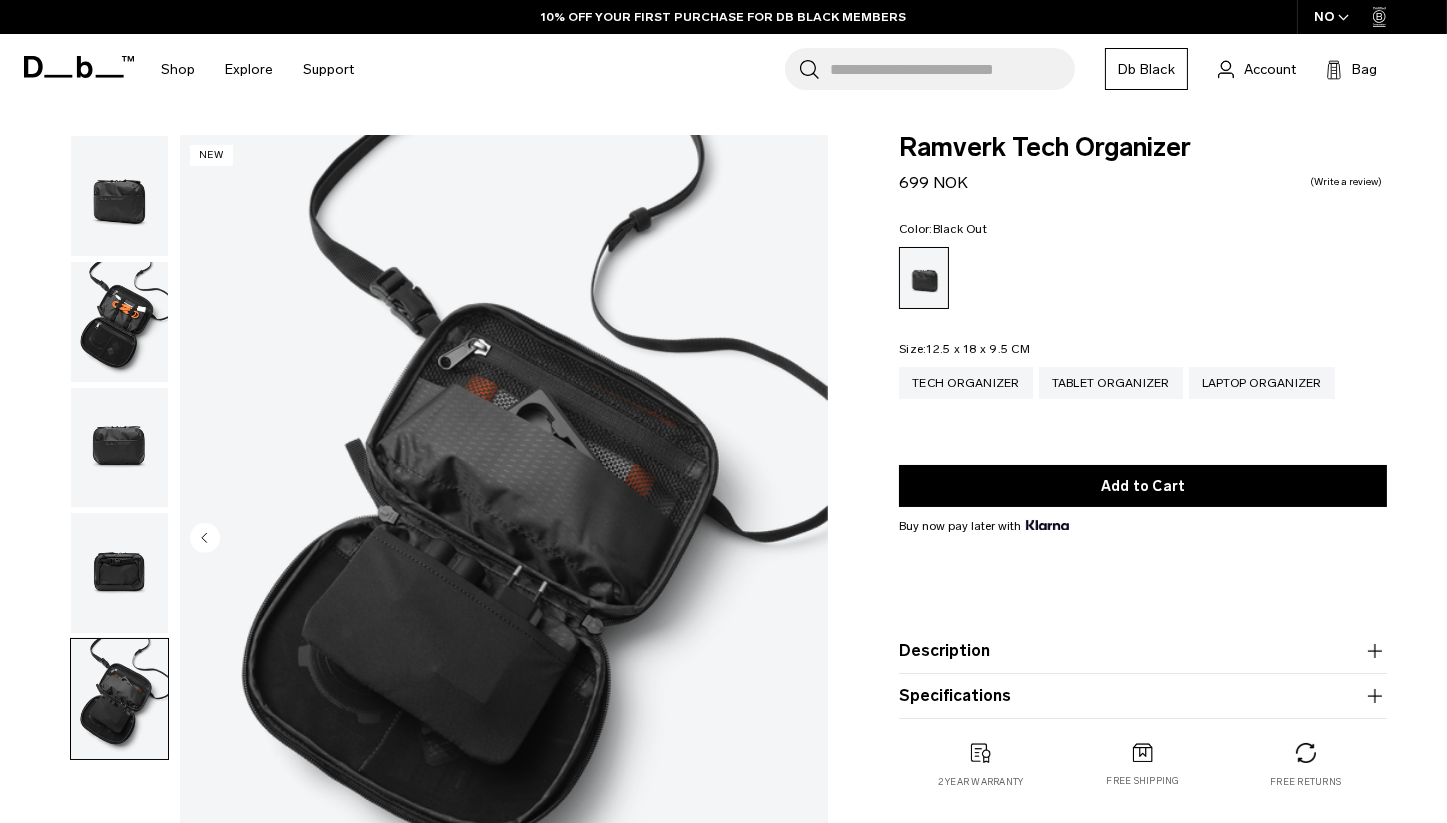 click at bounding box center (119, 573) 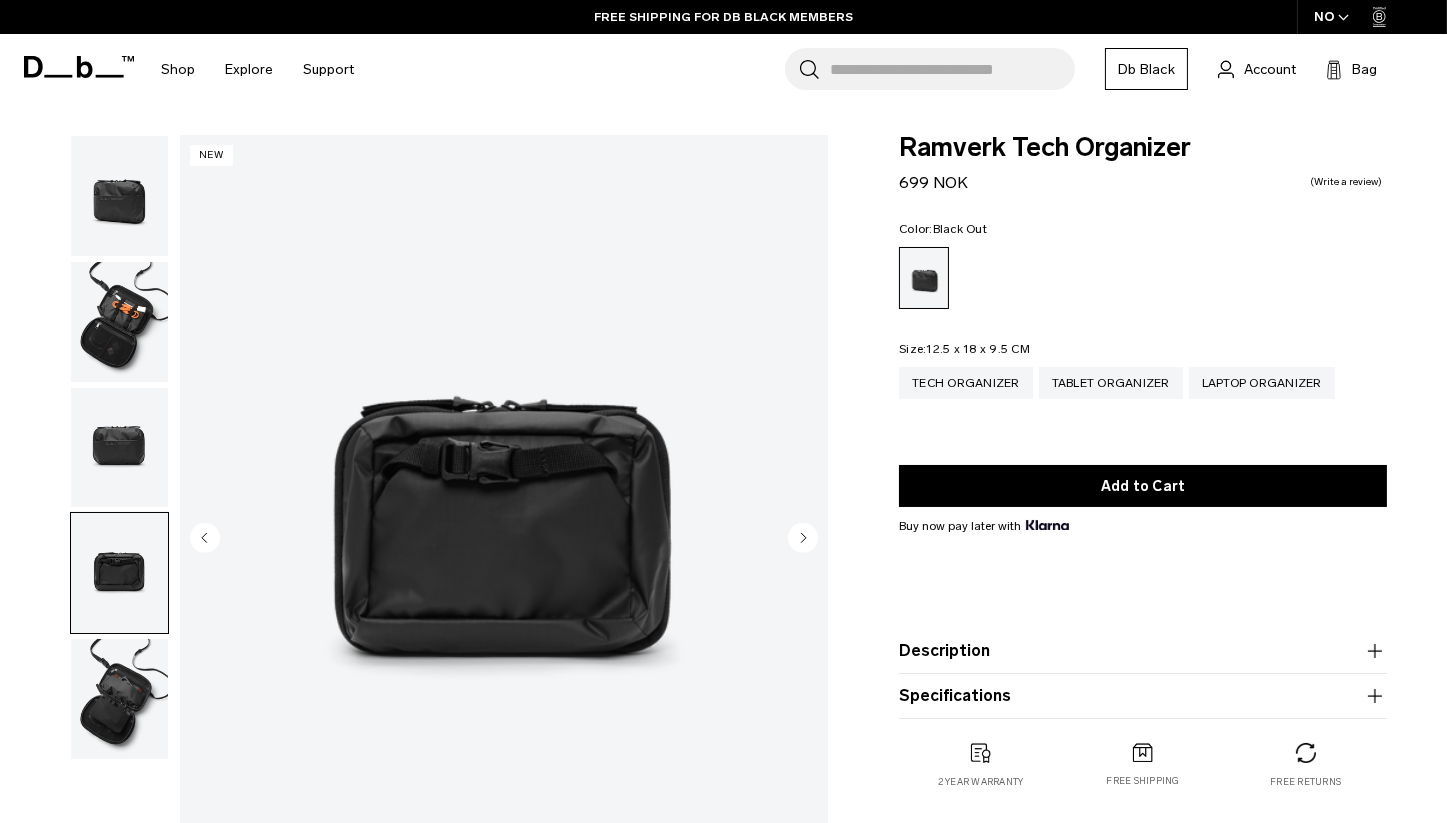 click at bounding box center [119, 448] 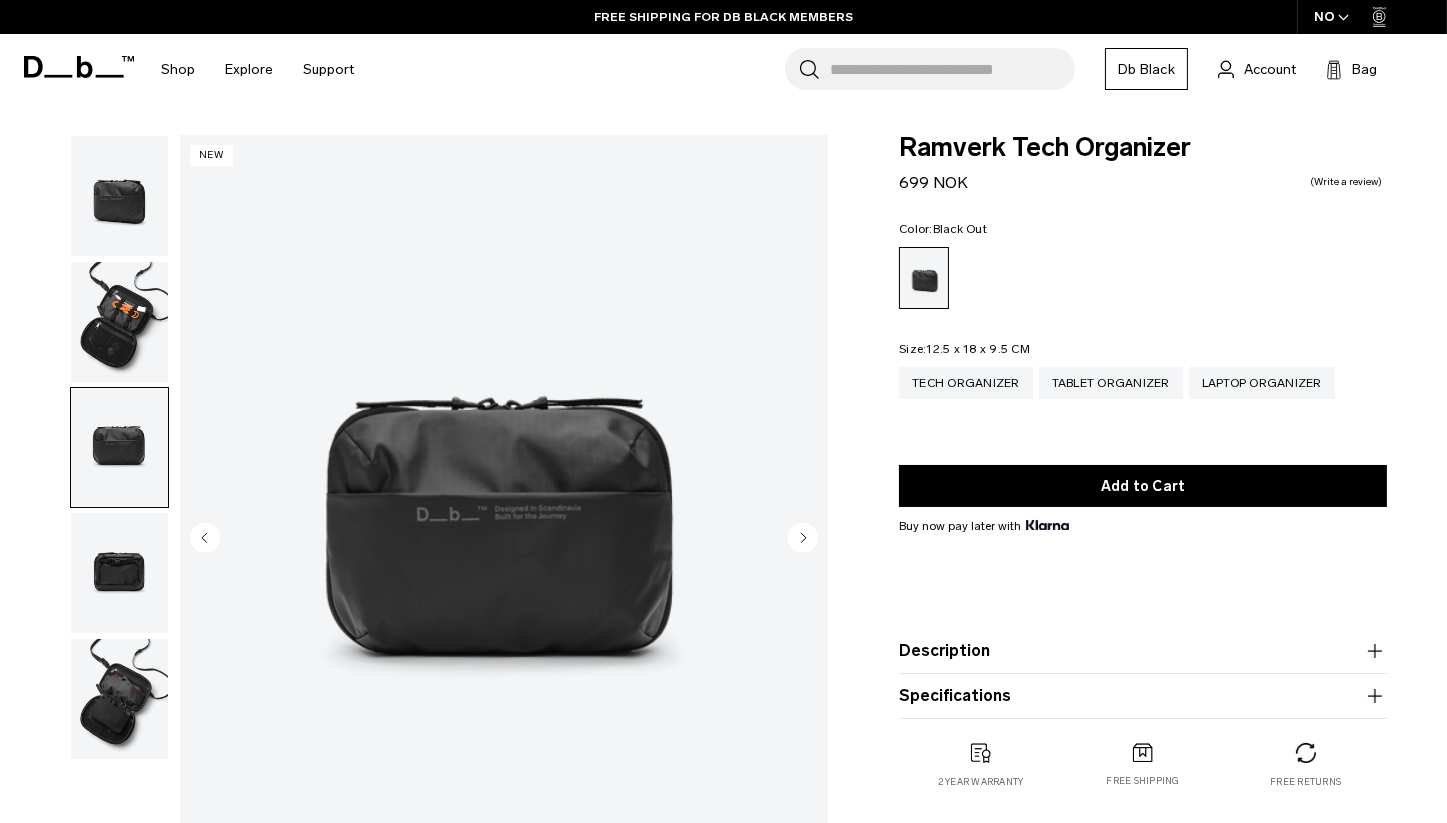 click at bounding box center (119, 322) 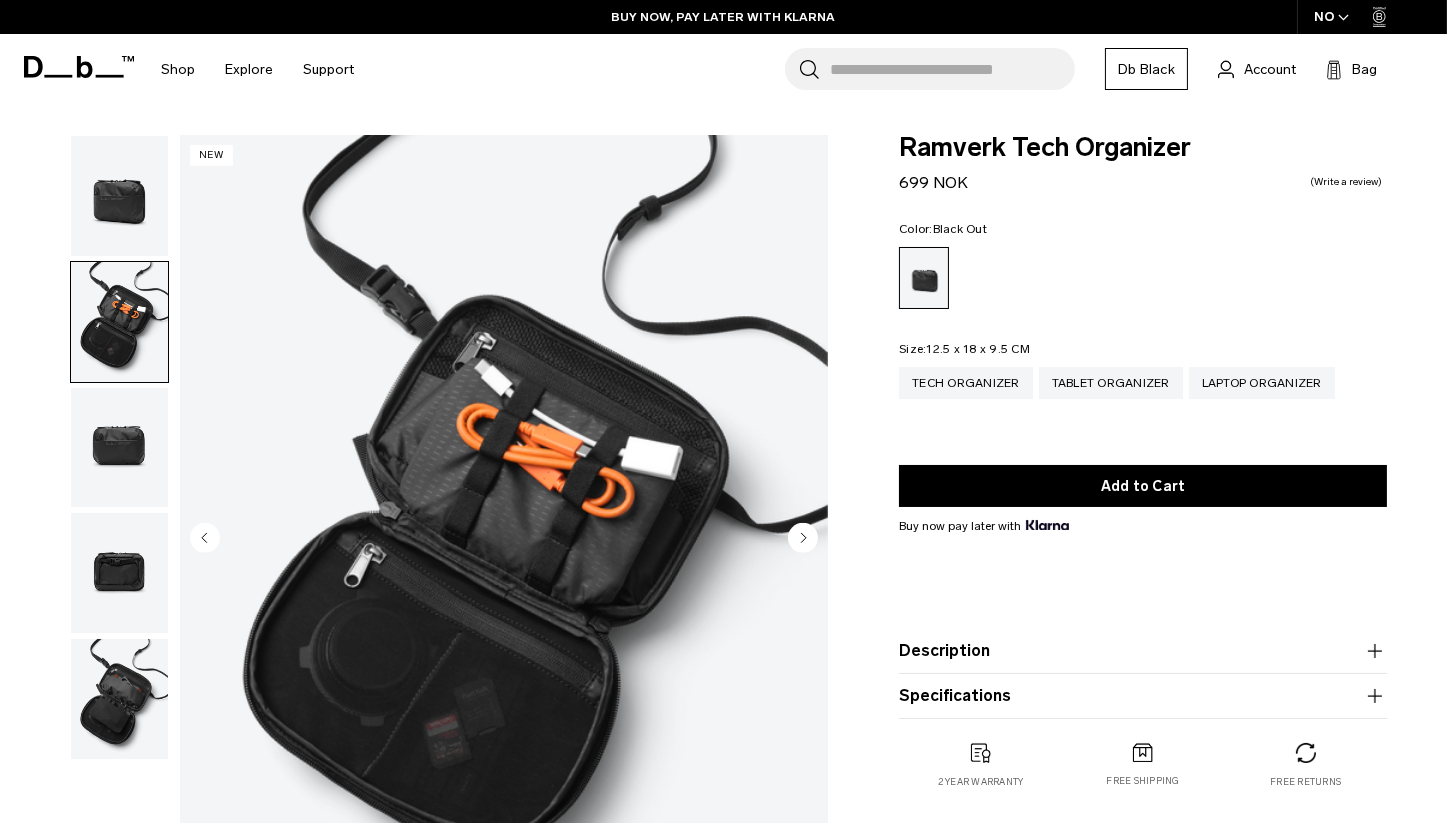click at bounding box center (119, 699) 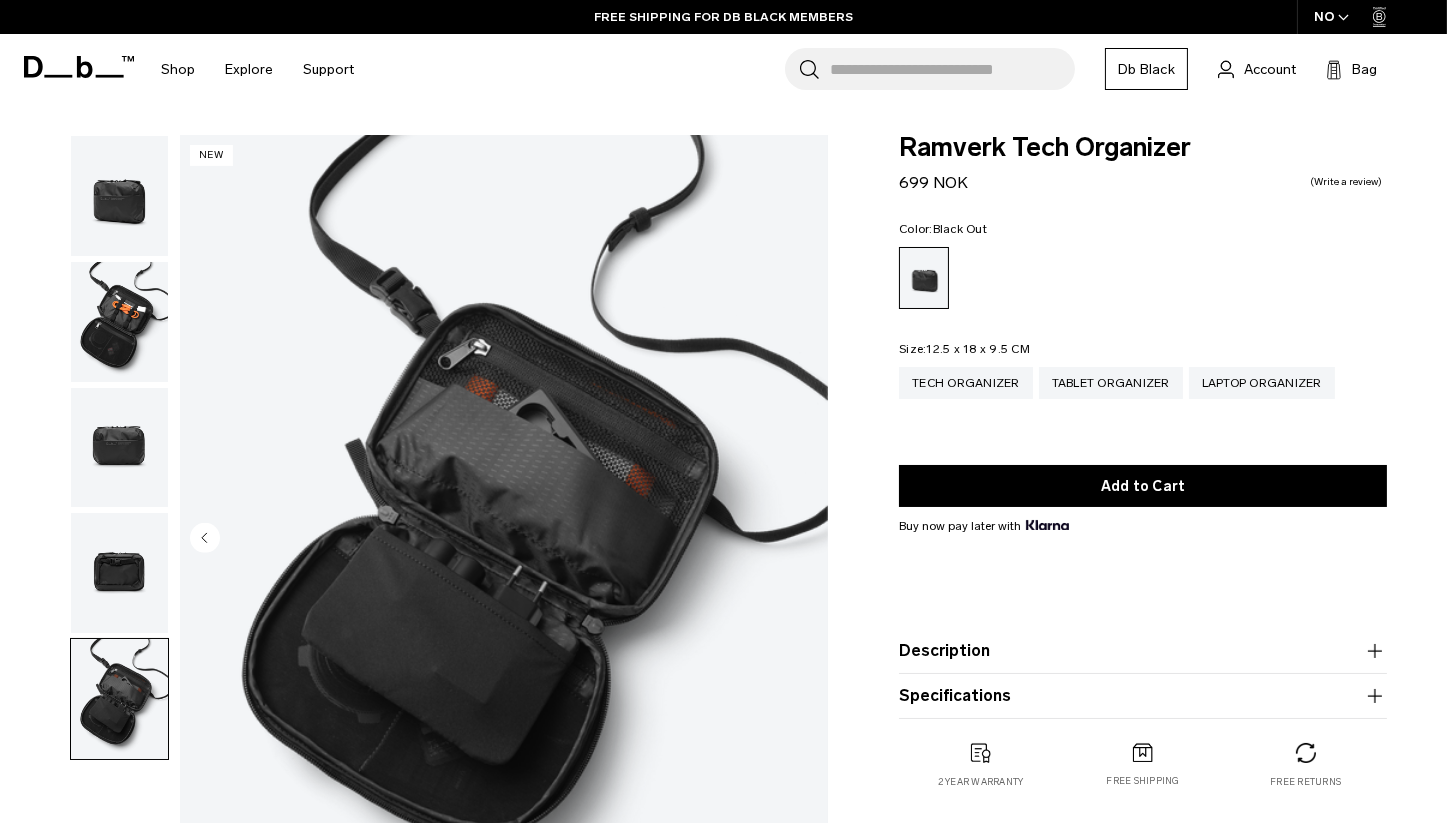 click at bounding box center (119, 573) 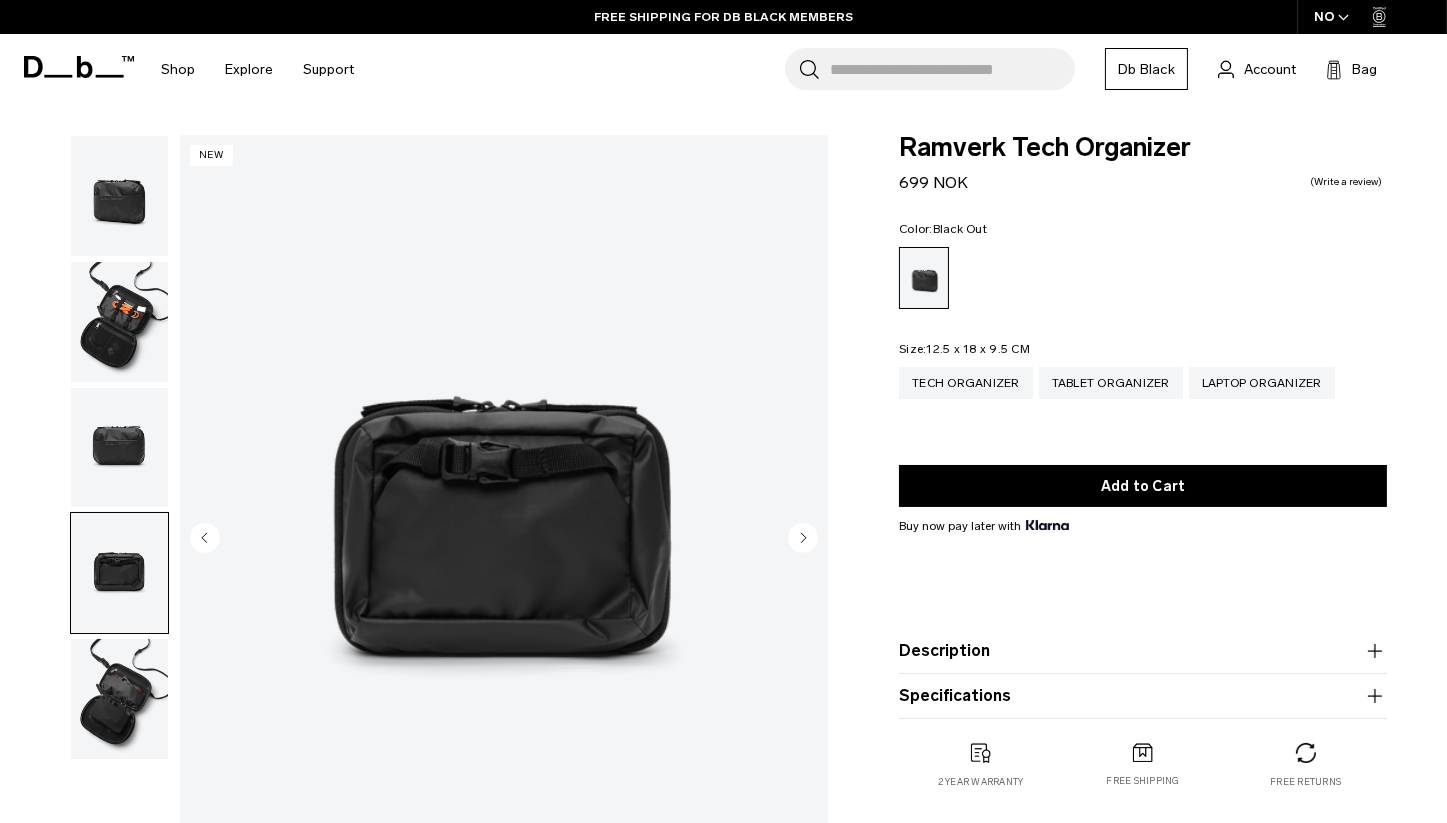 click at bounding box center (119, 699) 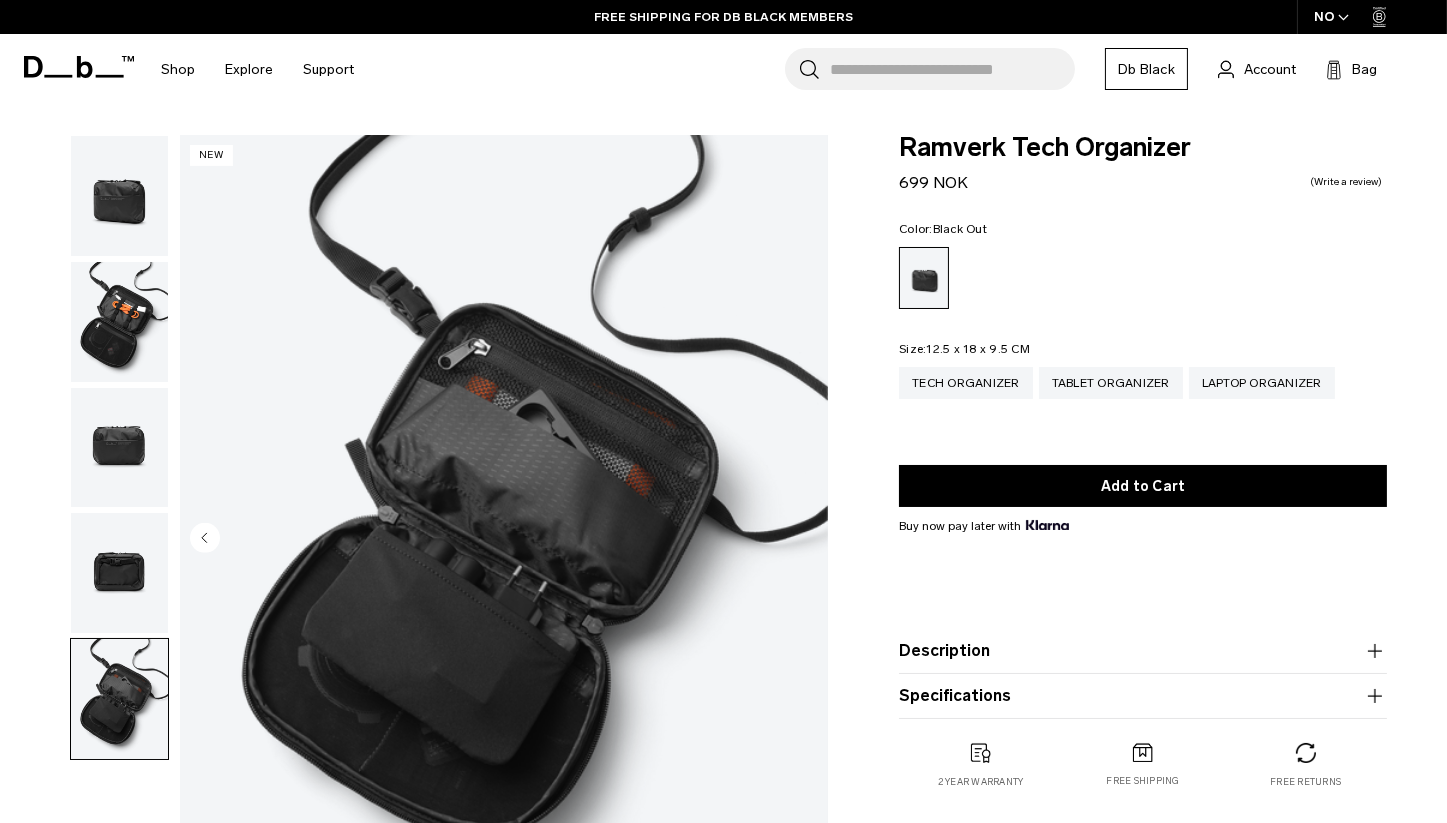 click at bounding box center (119, 322) 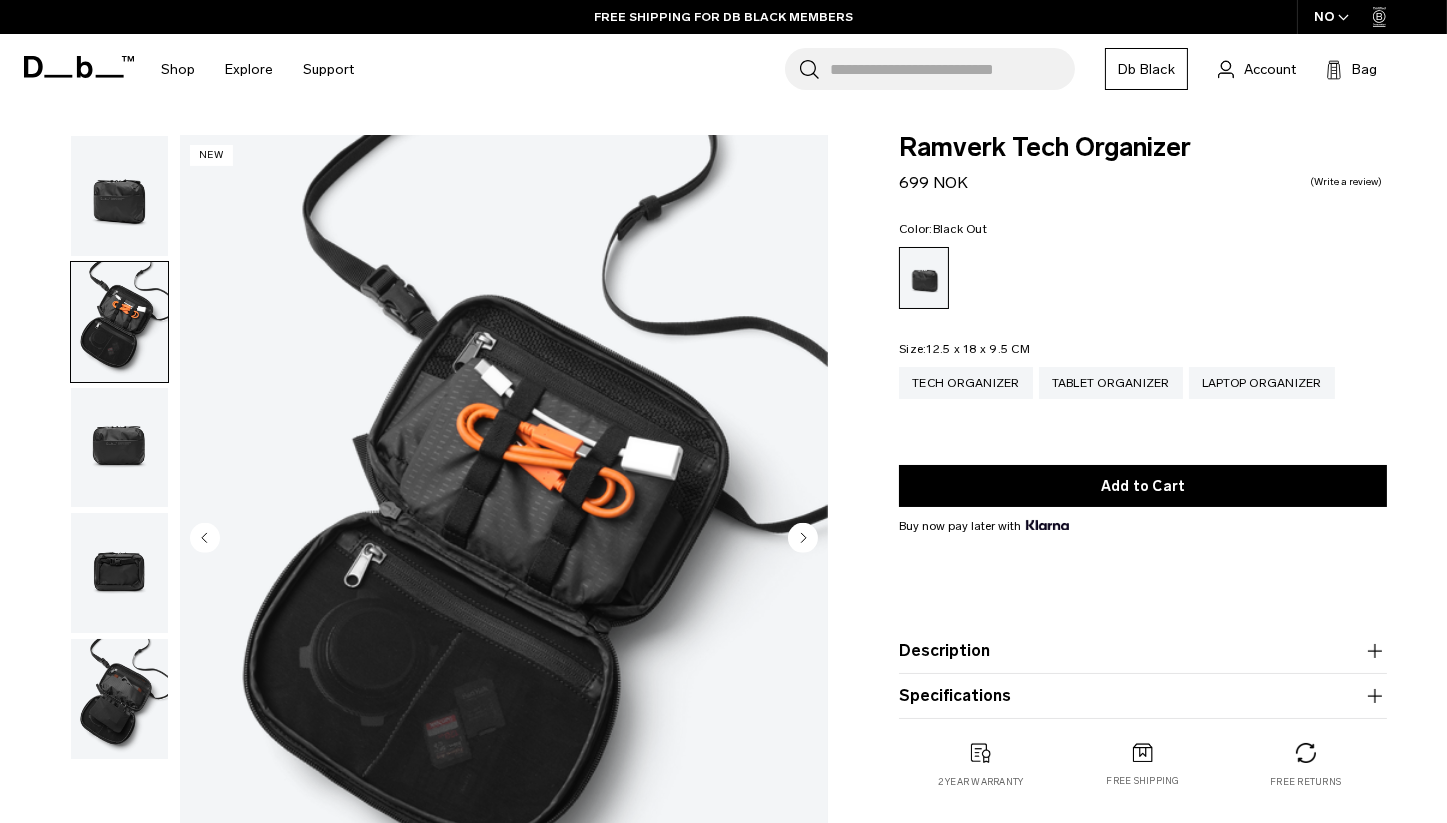 click at bounding box center [119, 699] 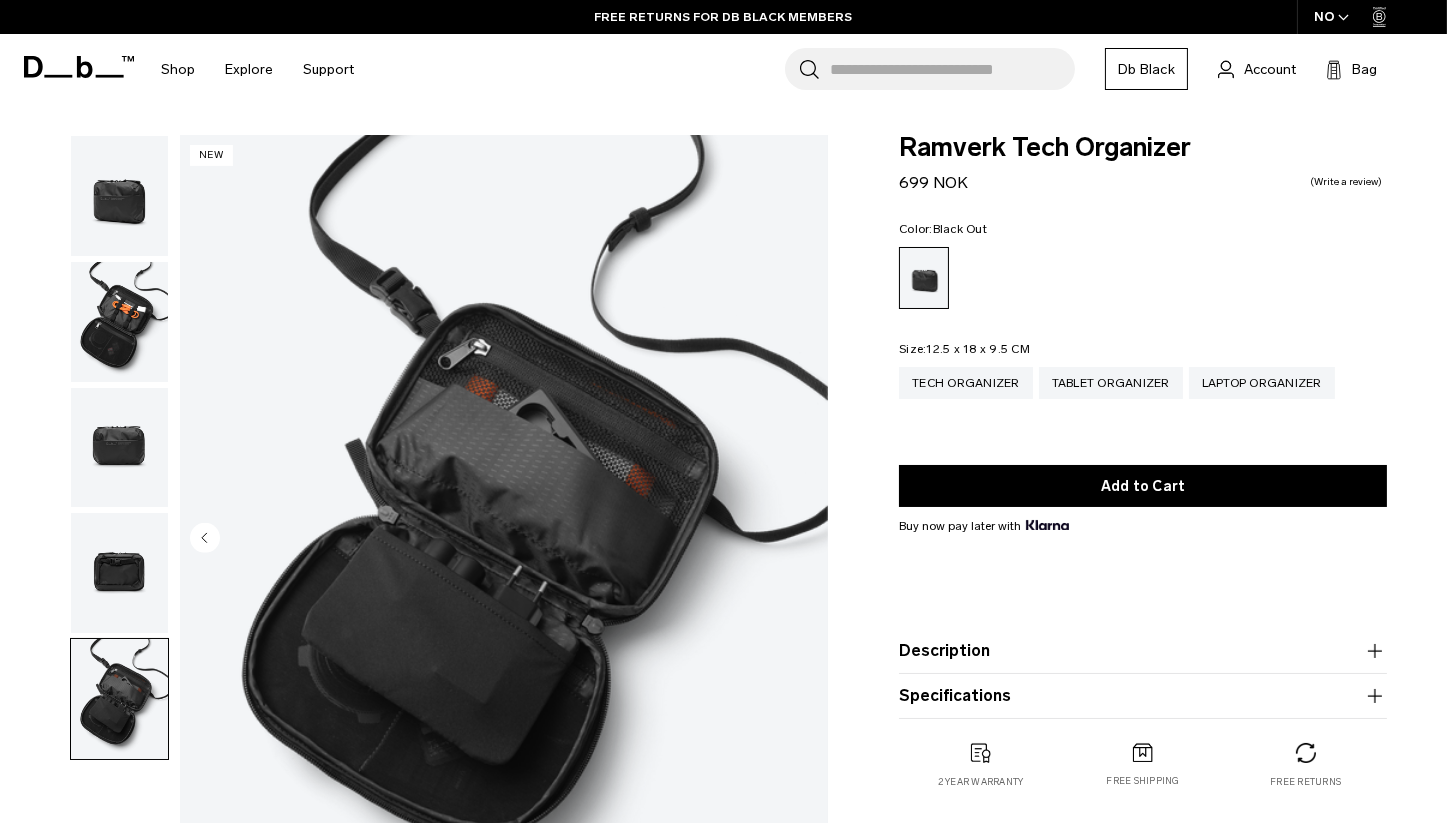 click at bounding box center (119, 322) 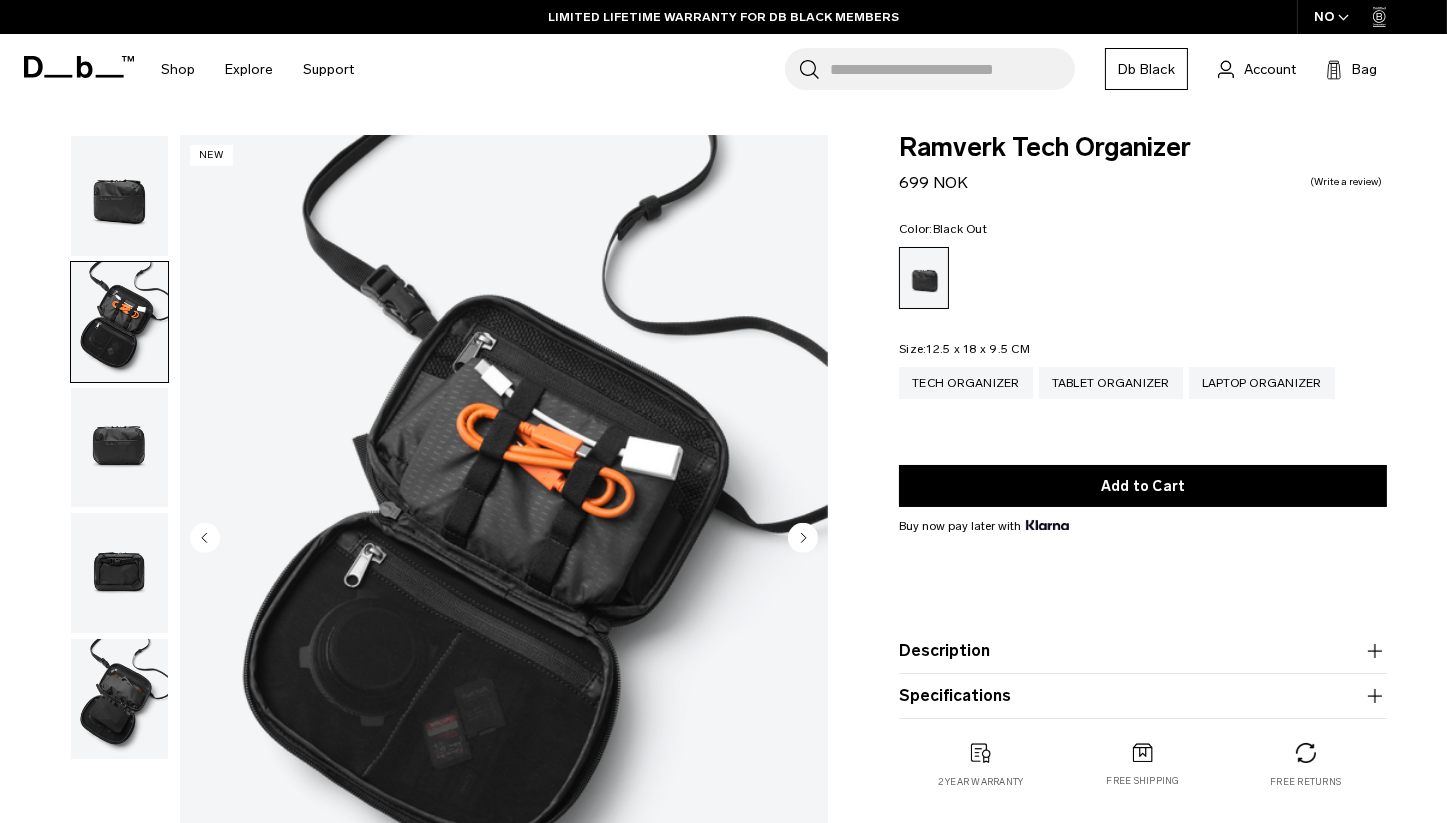 click at bounding box center (119, 196) 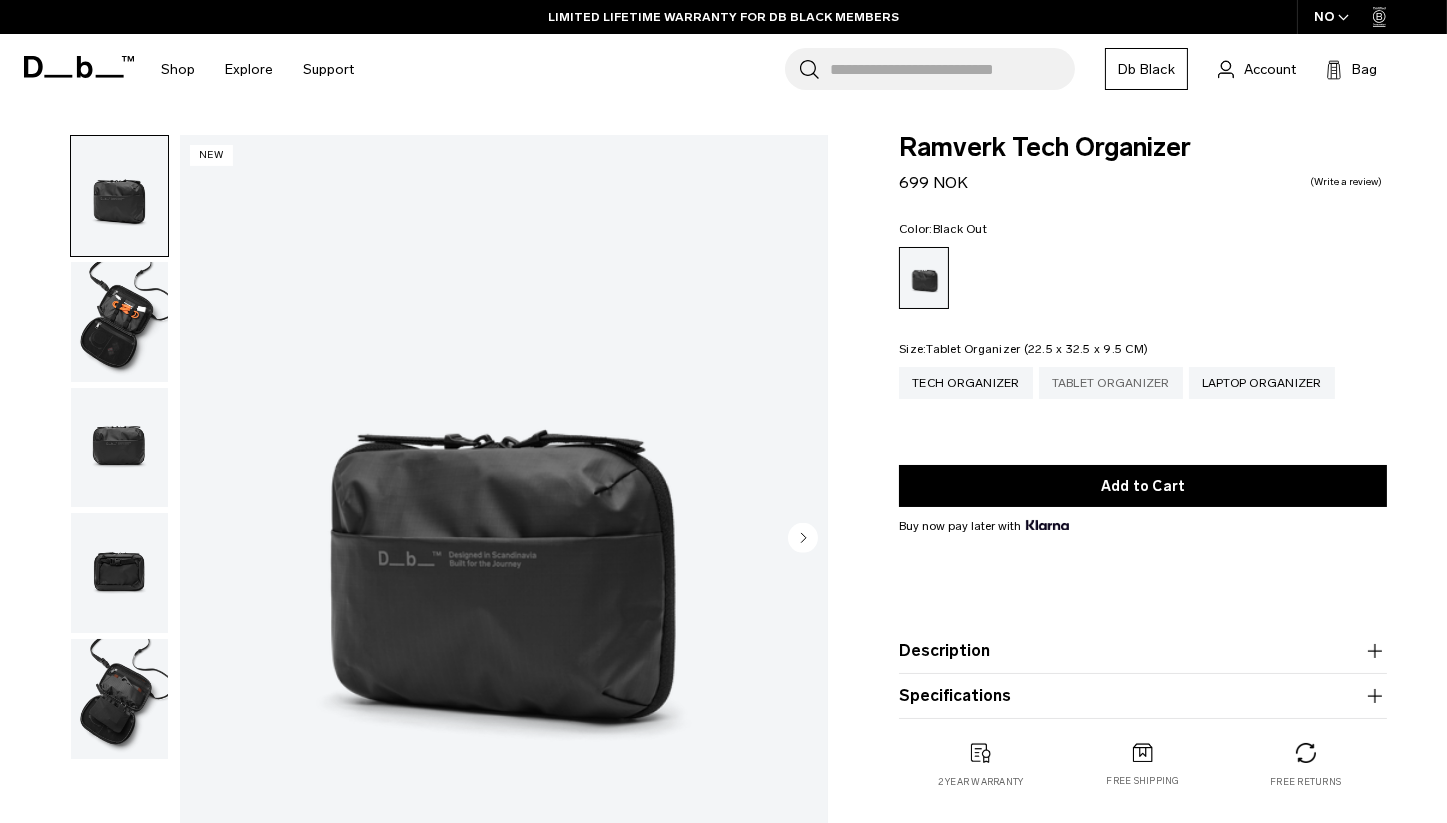 click on "Tablet Organizer" at bounding box center [1111, 383] 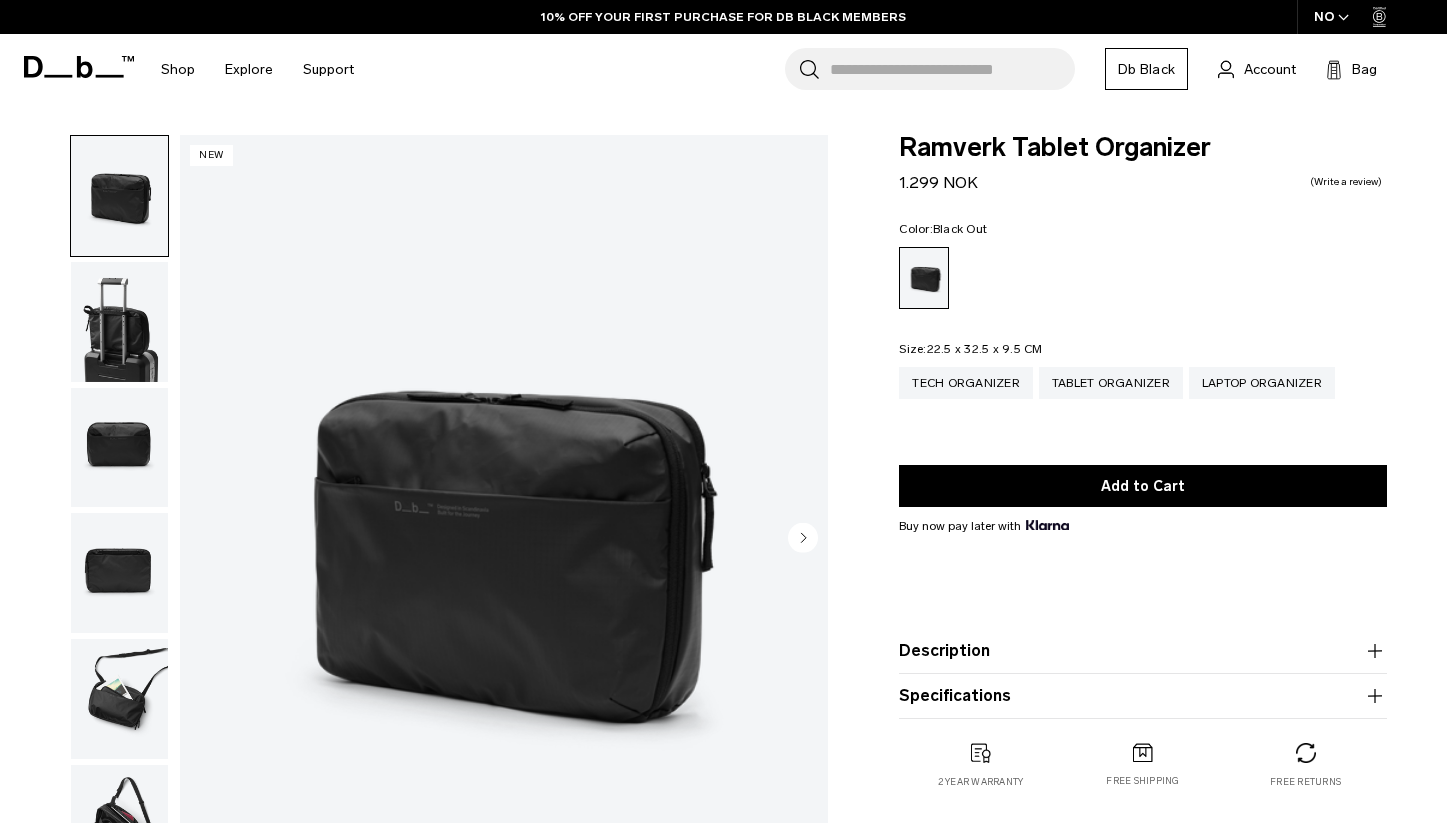 click at bounding box center (119, 825) 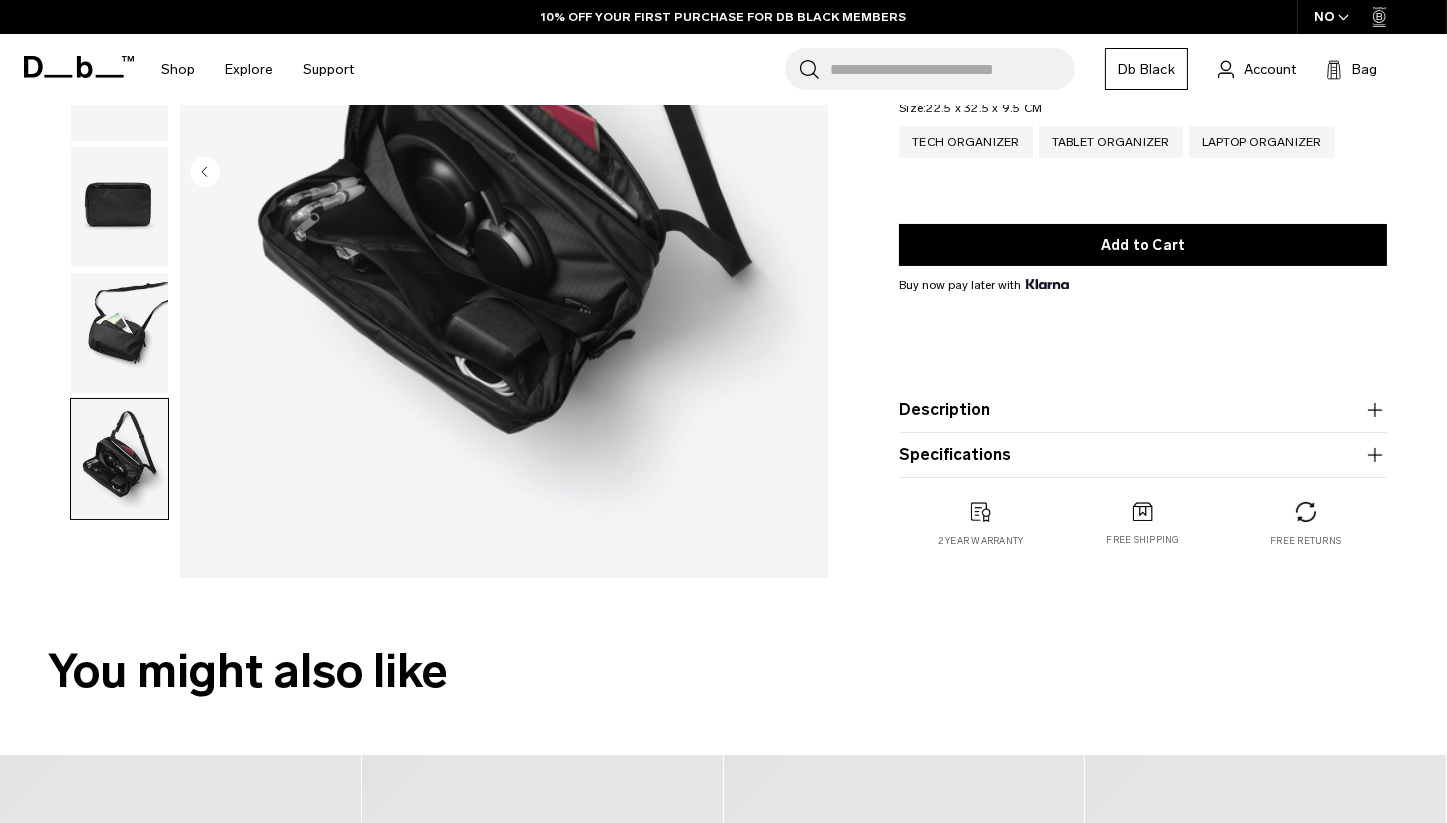 scroll, scrollTop: 0, scrollLeft: 0, axis: both 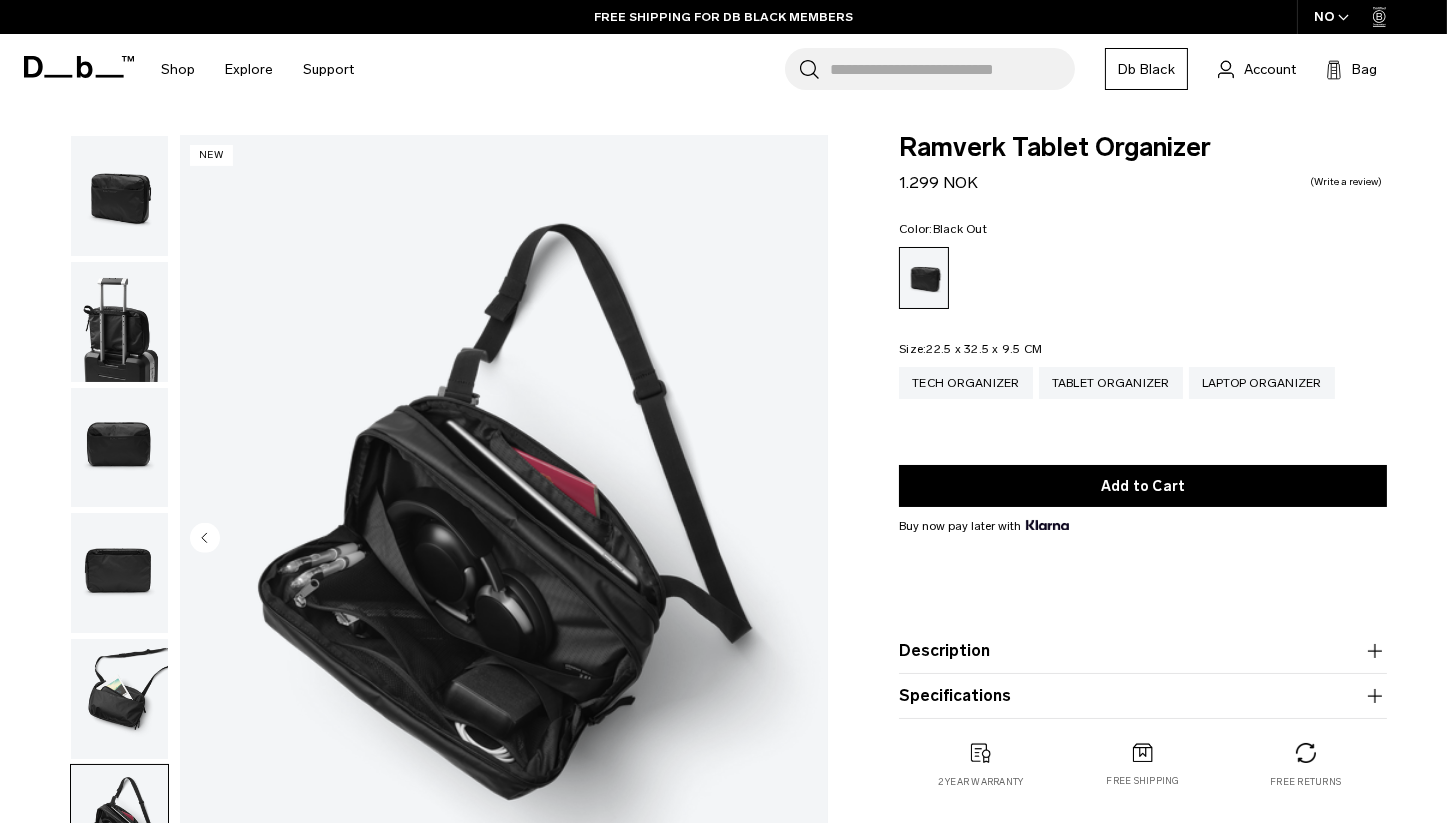 click at bounding box center [119, 699] 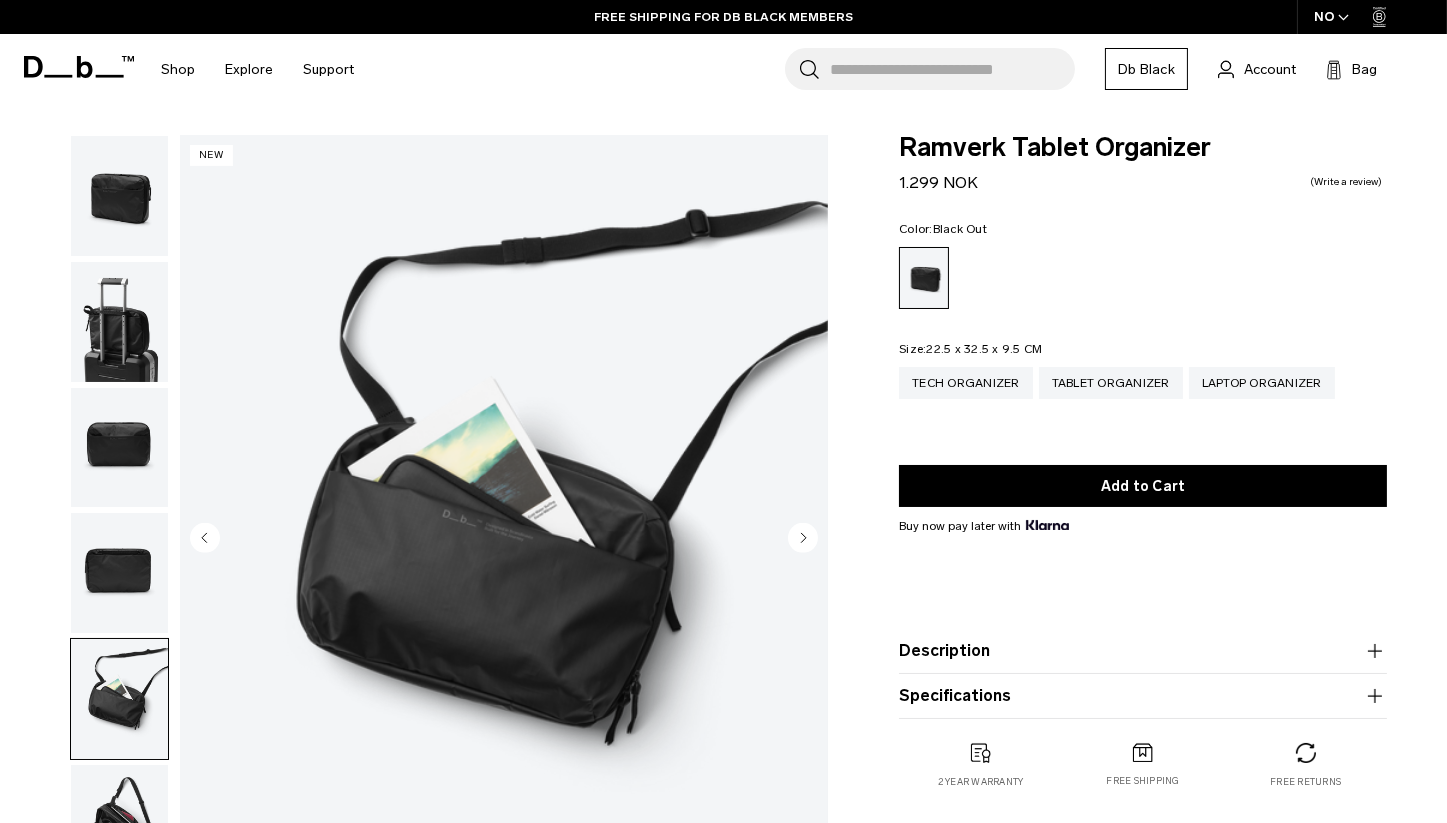 click at bounding box center [119, 573] 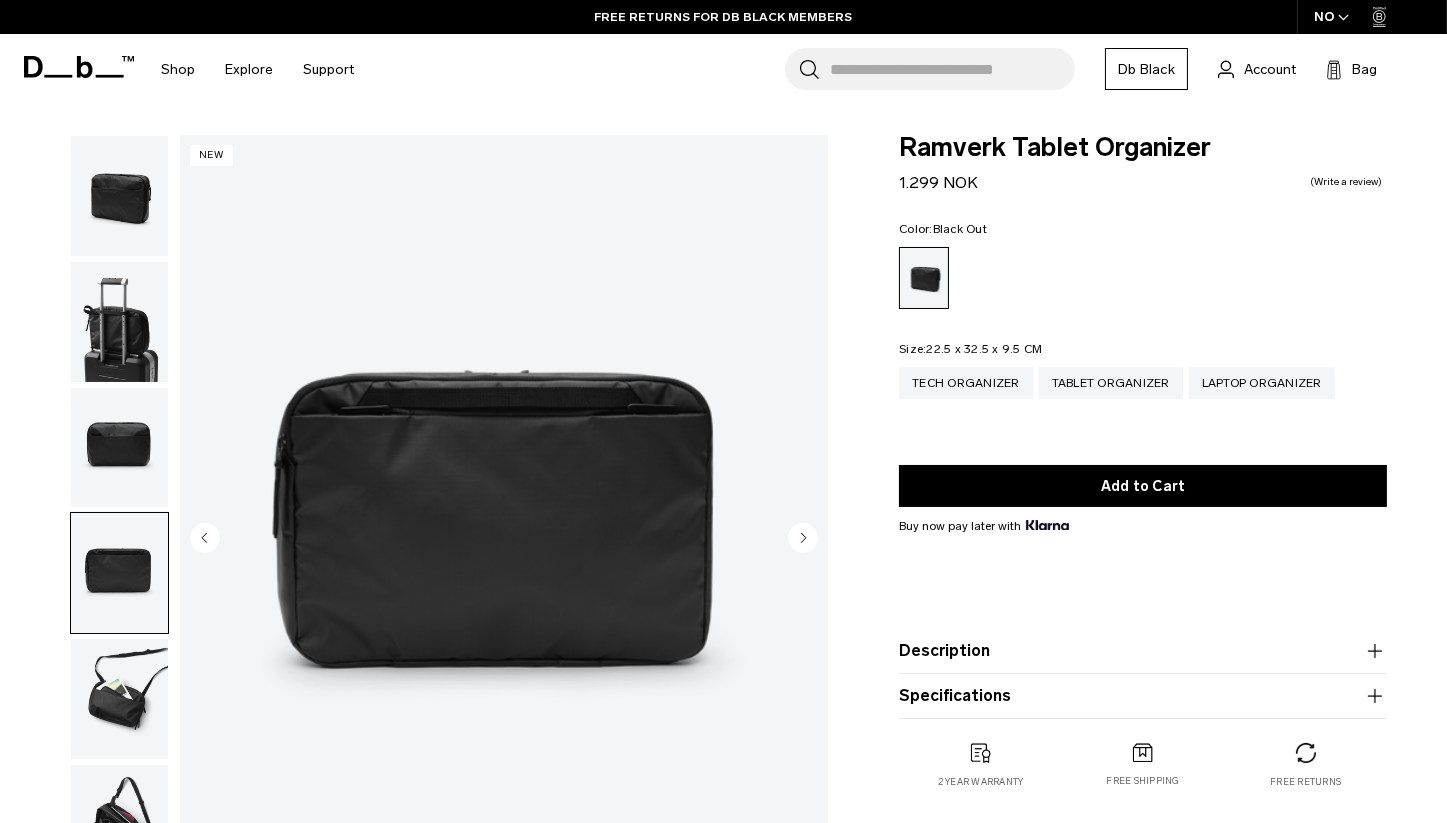 click at bounding box center (119, 448) 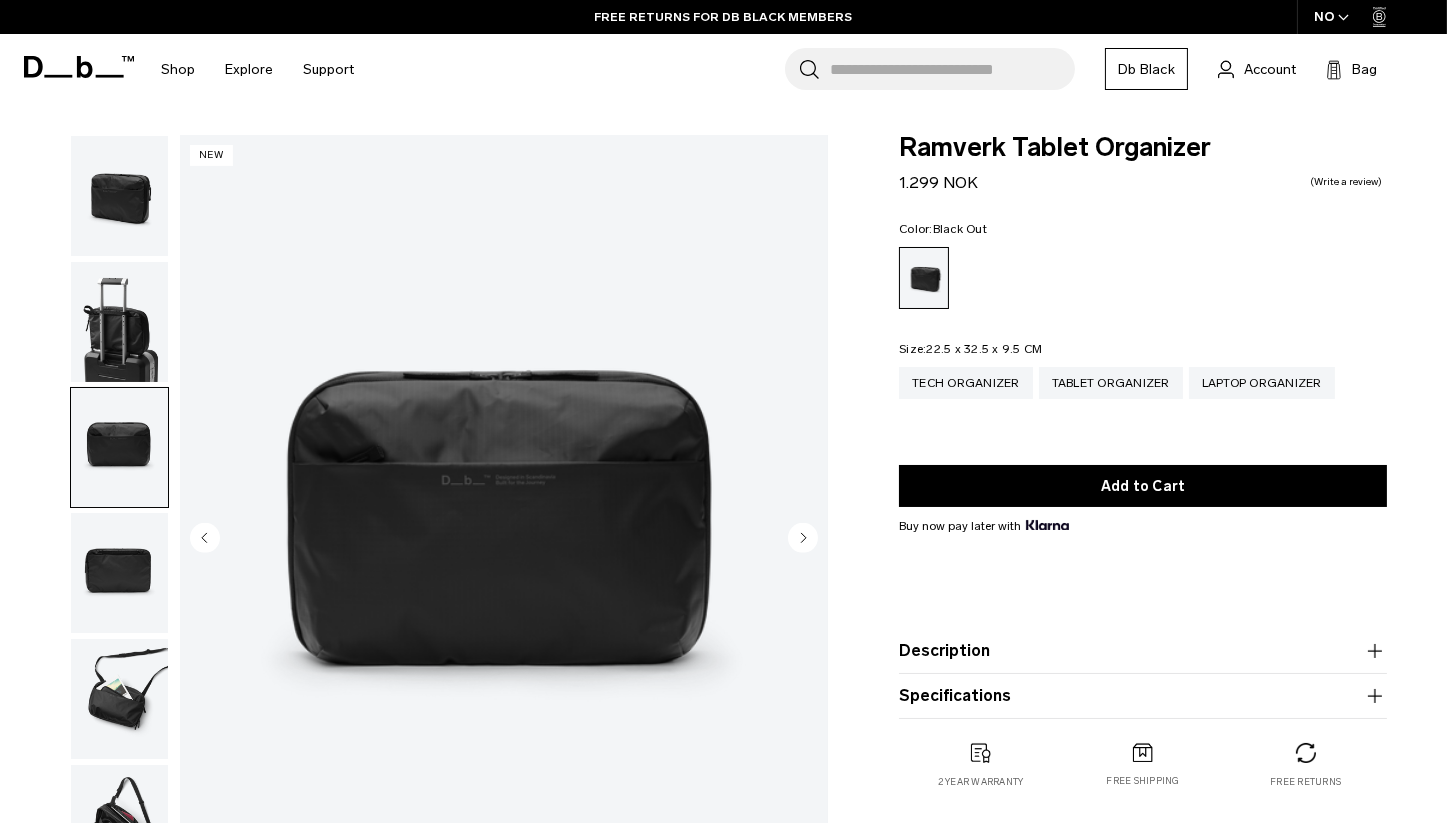 click at bounding box center (119, 322) 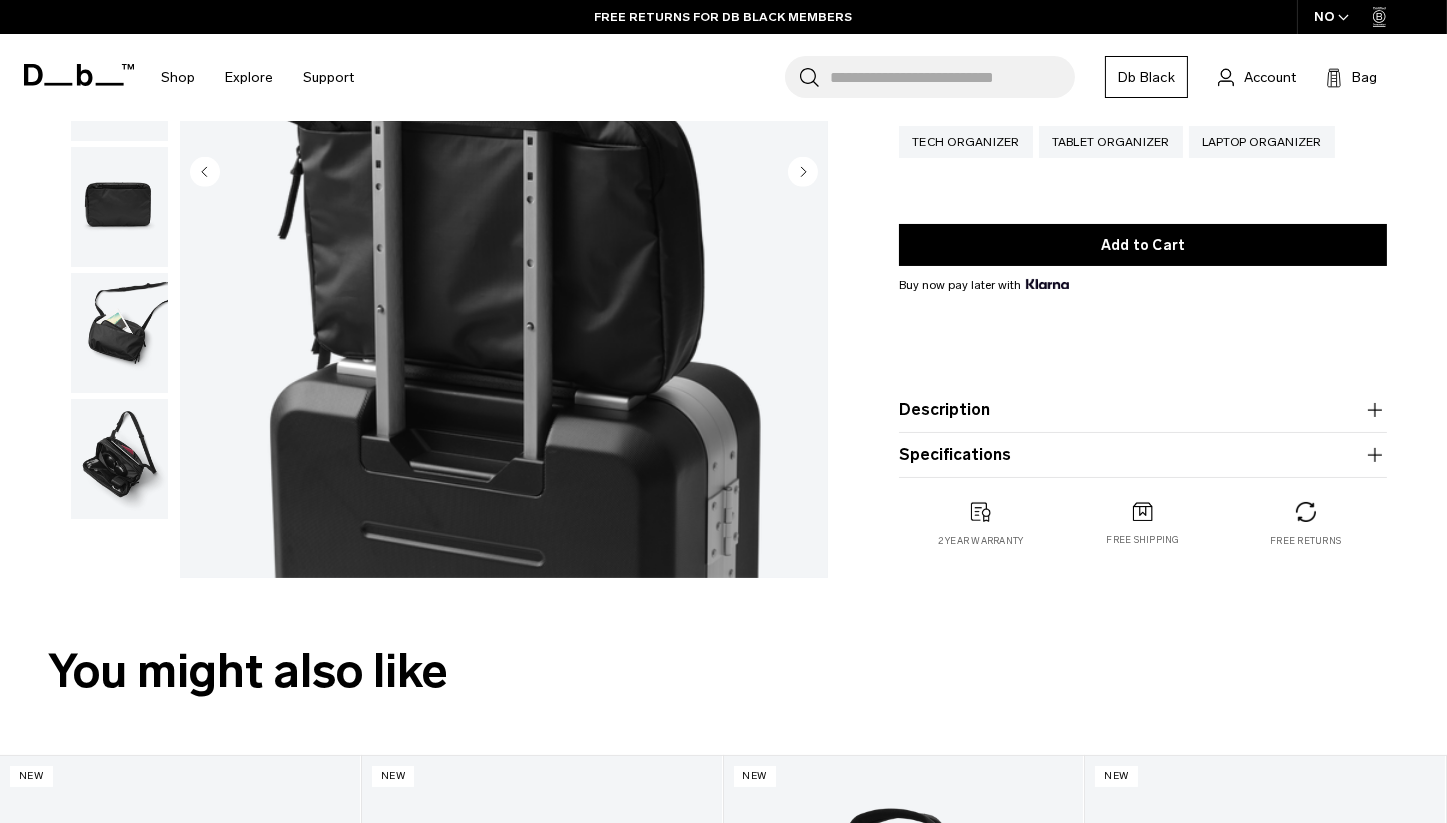 scroll, scrollTop: 0, scrollLeft: 0, axis: both 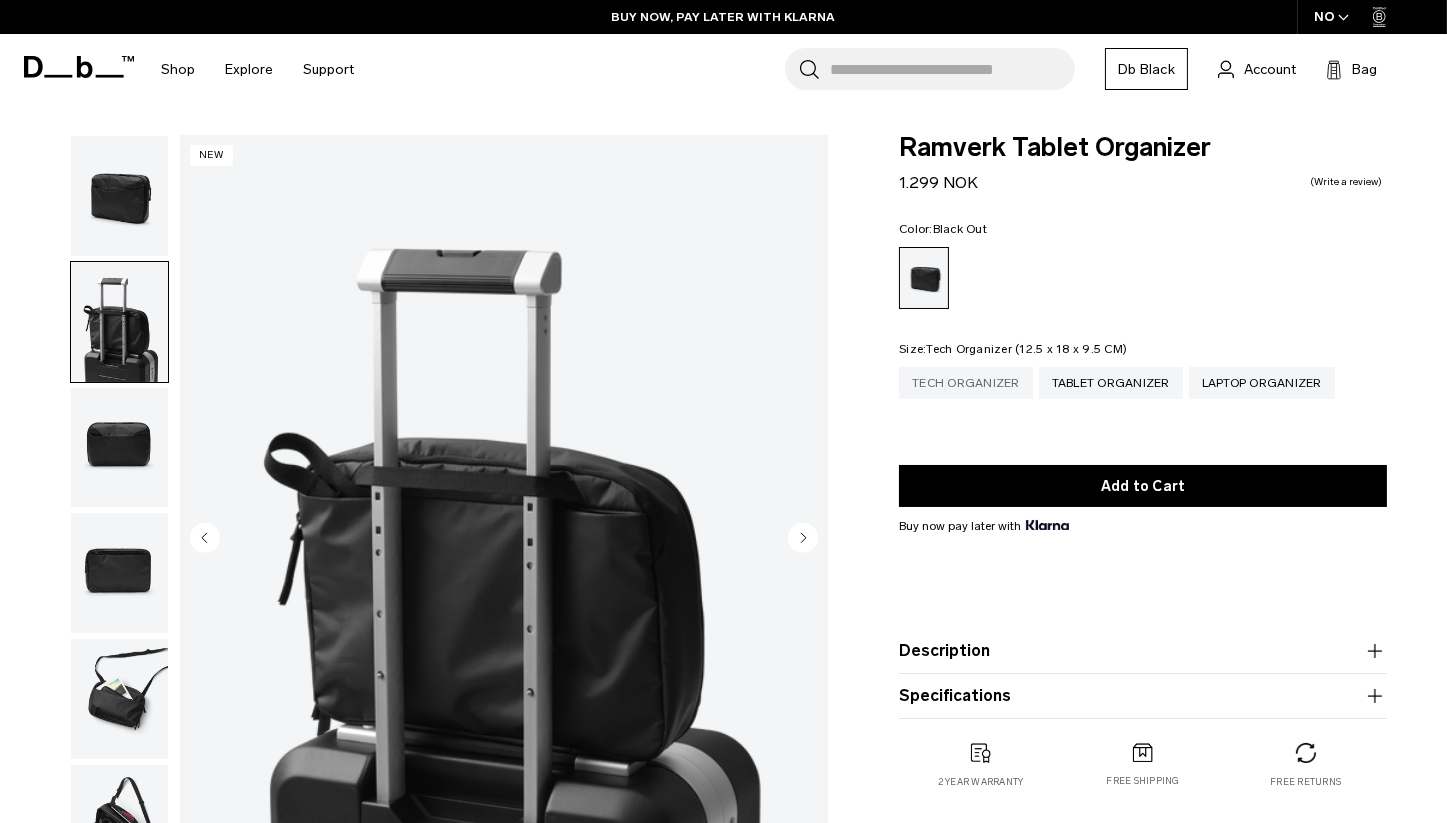 click on "Tech Organizer" at bounding box center (966, 383) 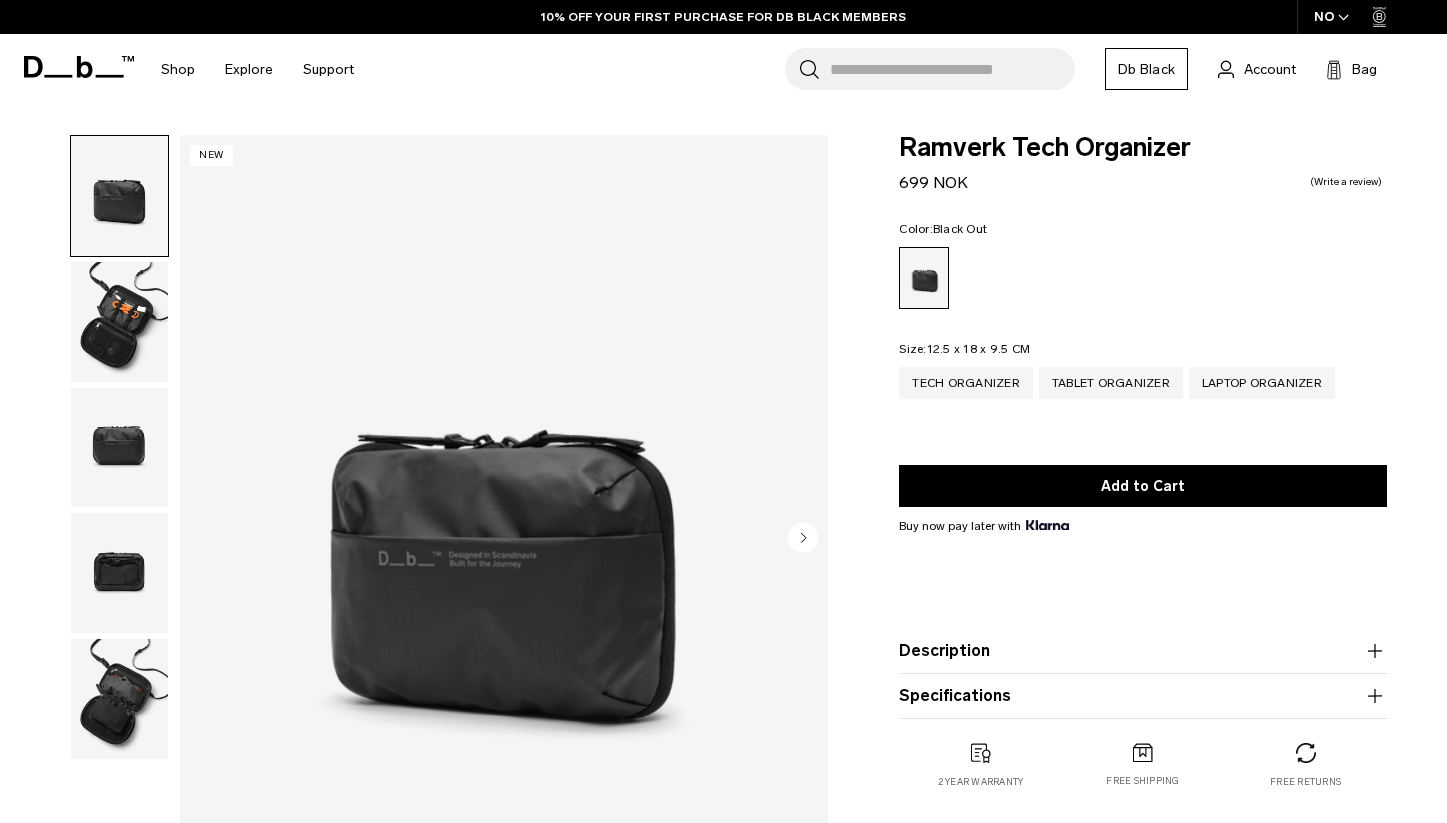 scroll, scrollTop: 0, scrollLeft: 0, axis: both 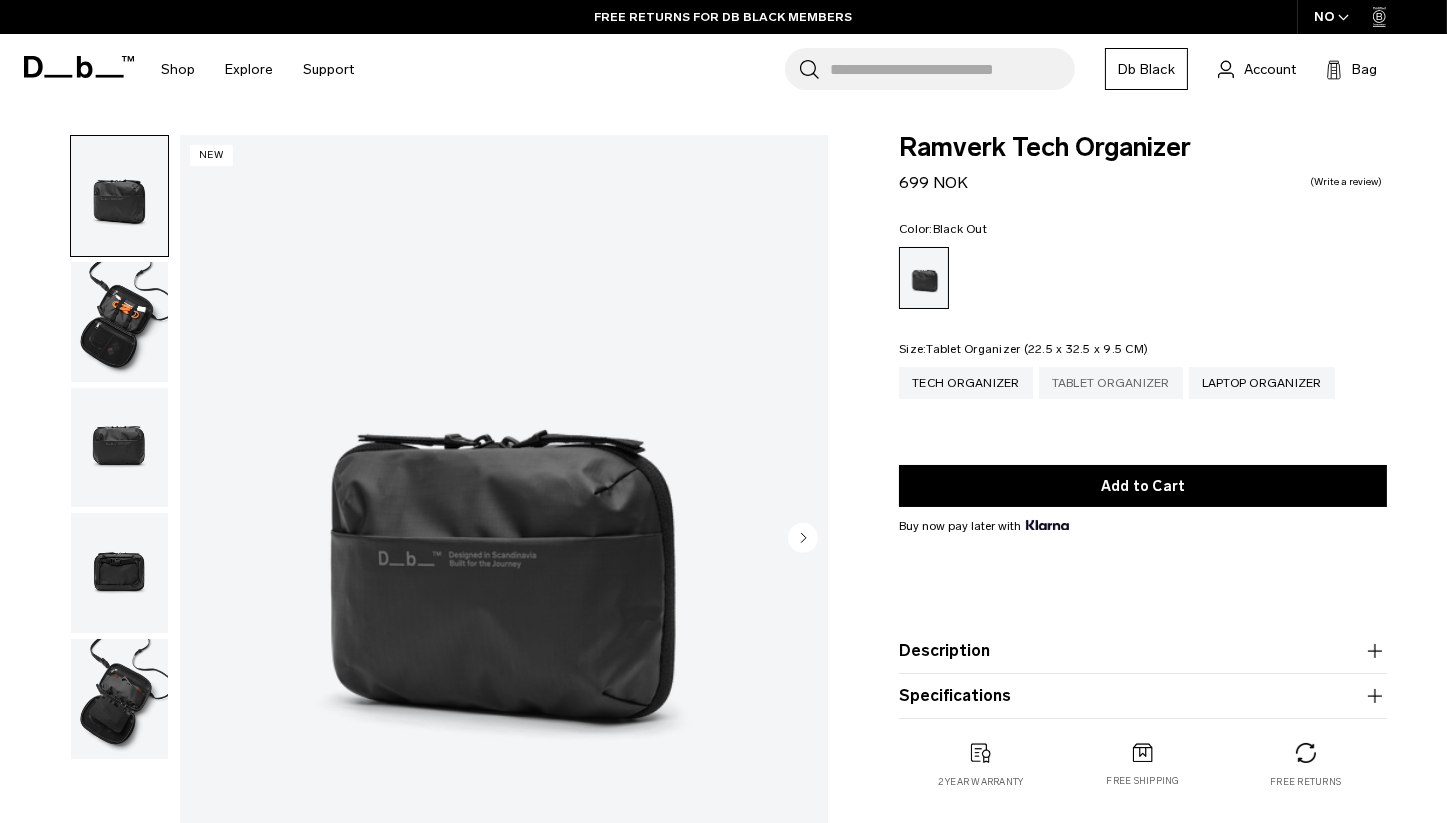 click on "Tablet Organizer" at bounding box center [1111, 383] 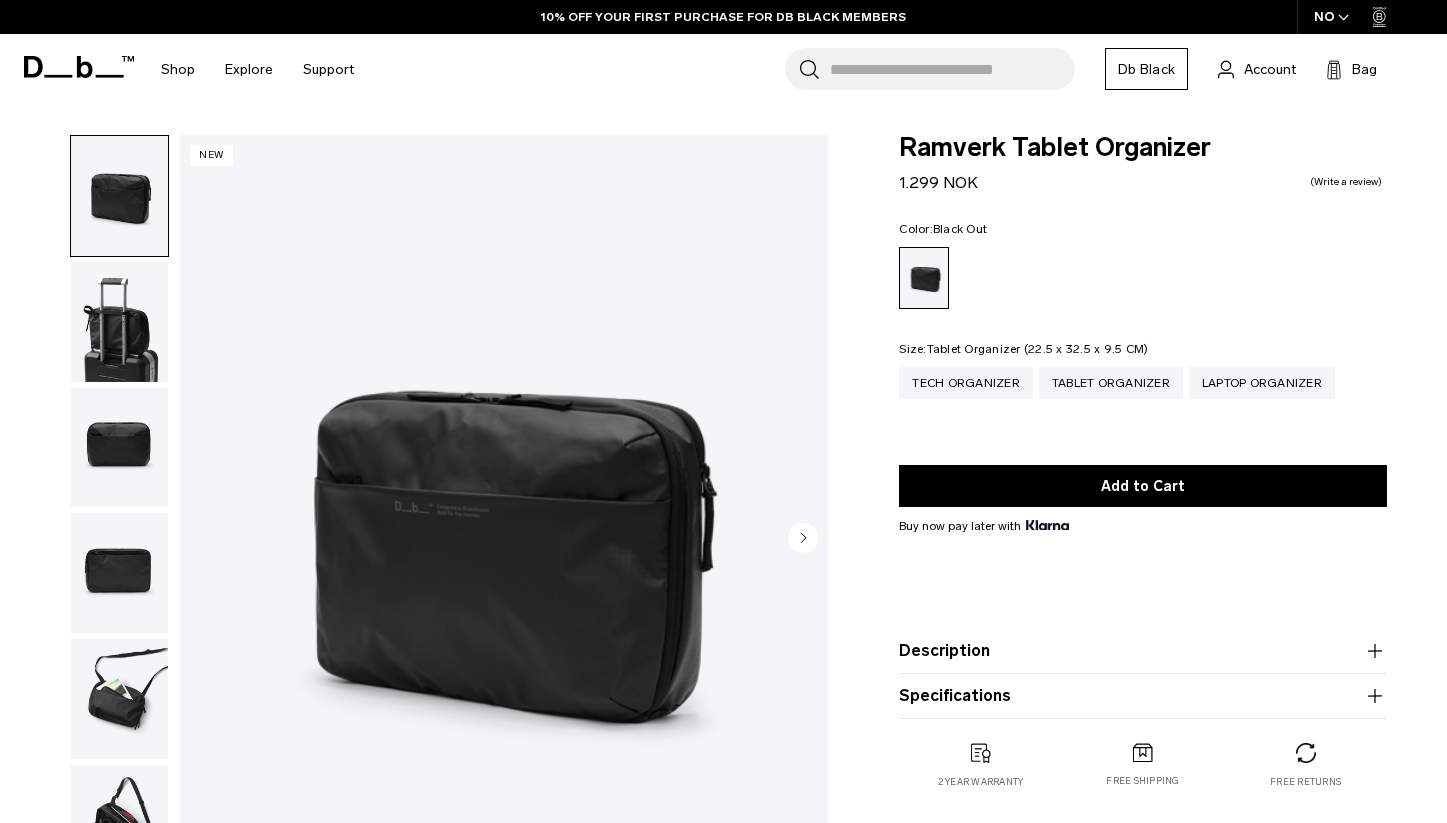 scroll, scrollTop: 0, scrollLeft: 0, axis: both 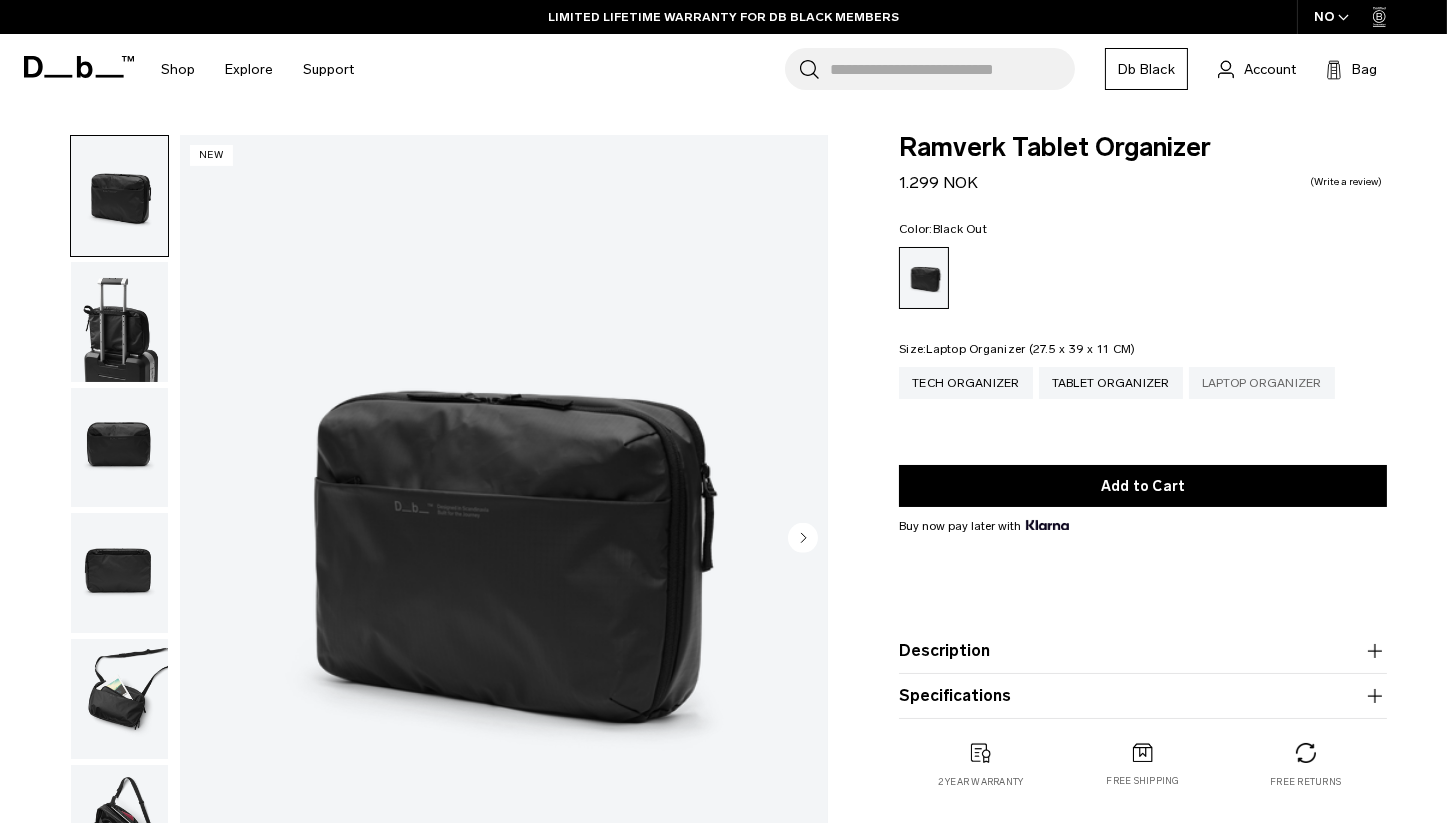 click on "Laptop Organizer" at bounding box center [1262, 383] 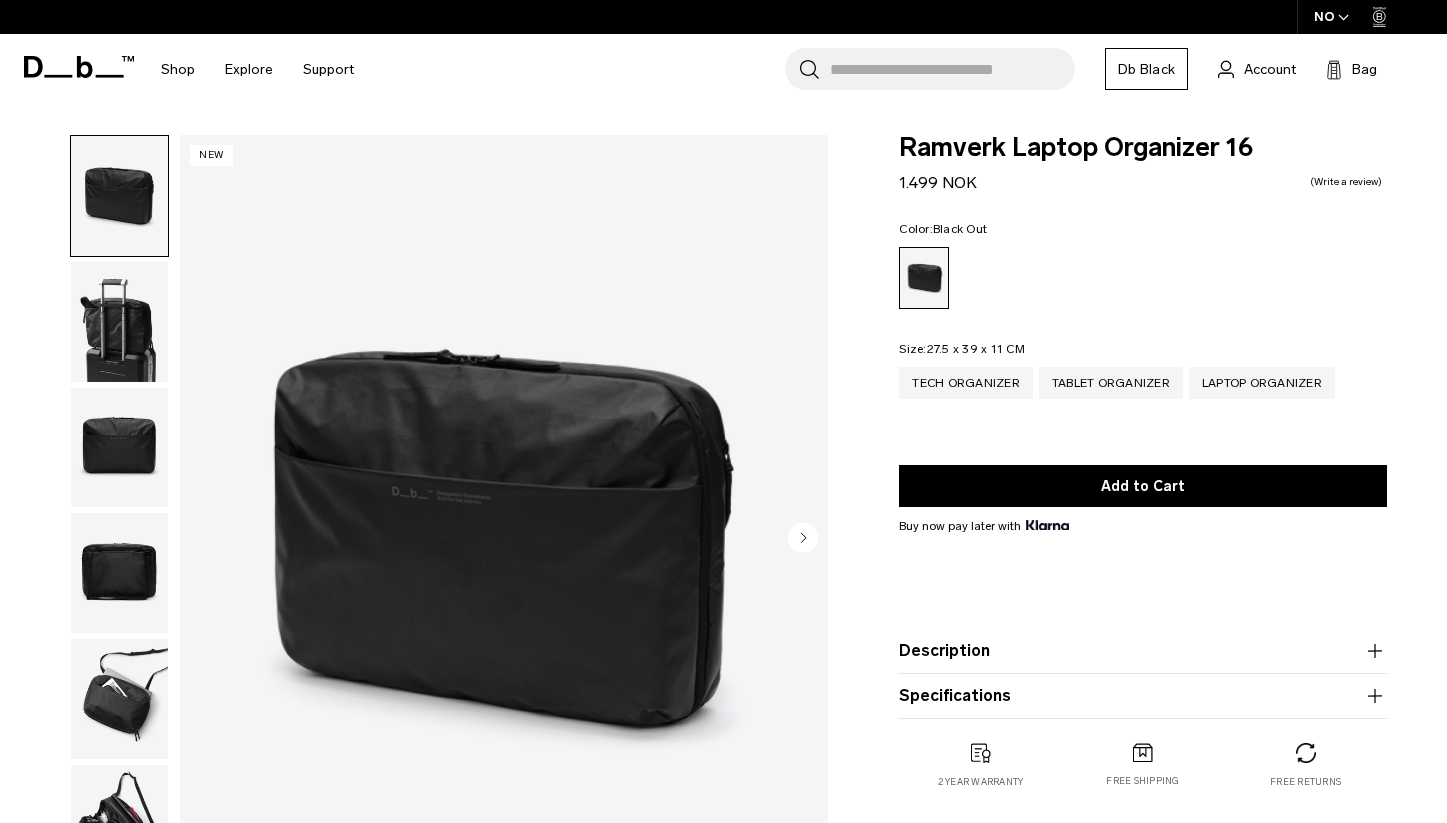 scroll, scrollTop: 0, scrollLeft: 0, axis: both 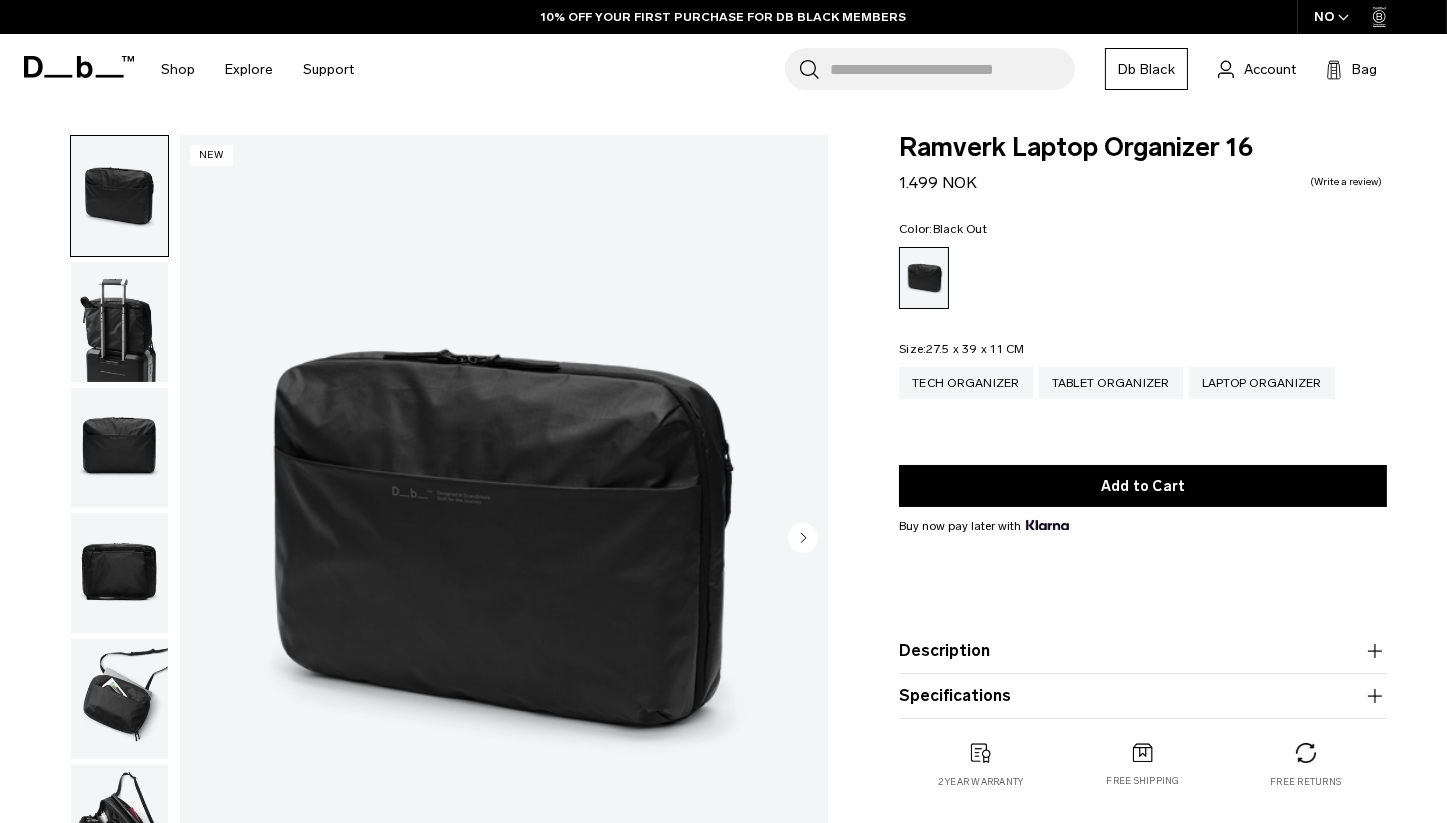 click at bounding box center (119, 699) 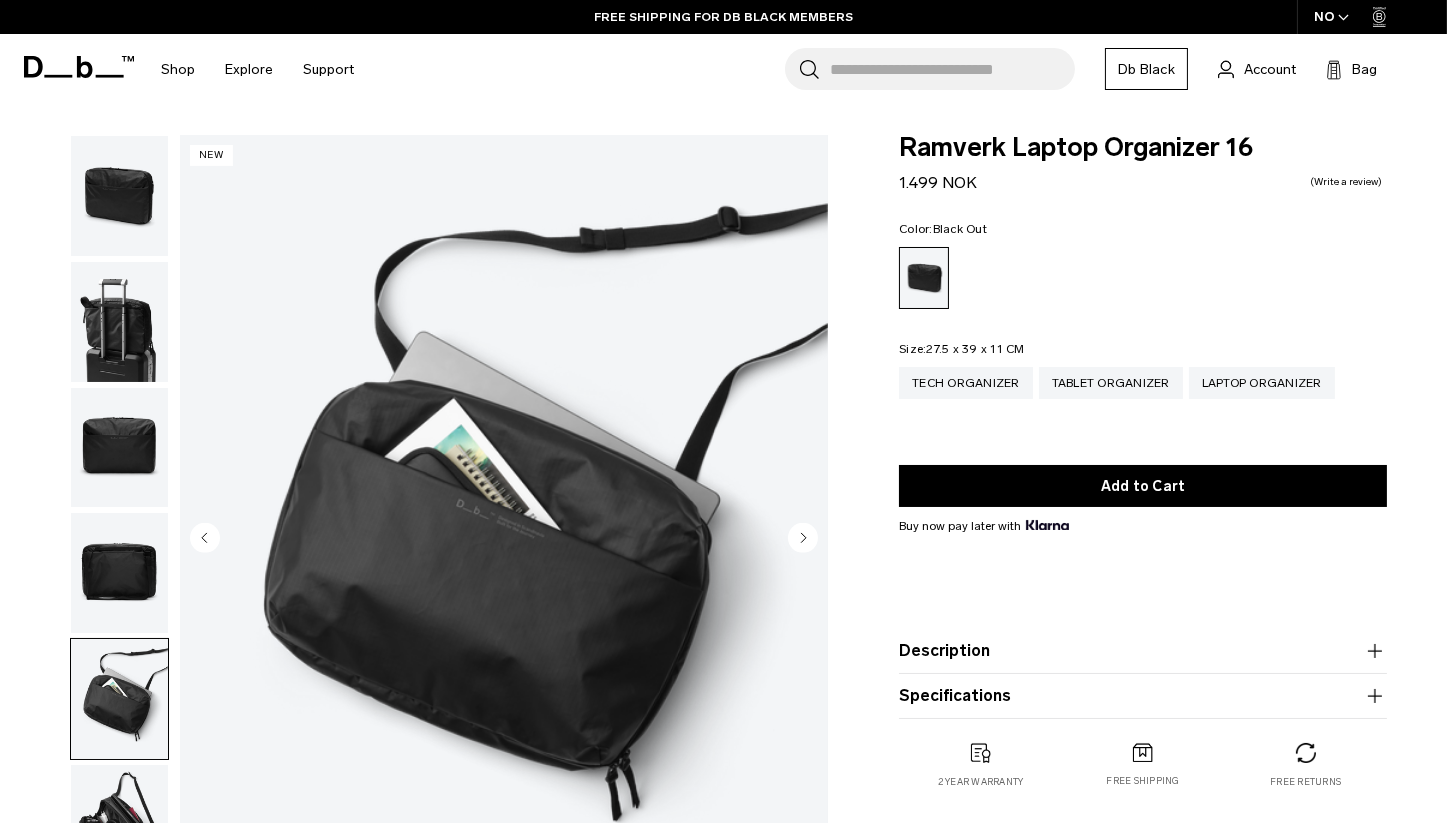 scroll, scrollTop: 366, scrollLeft: 0, axis: vertical 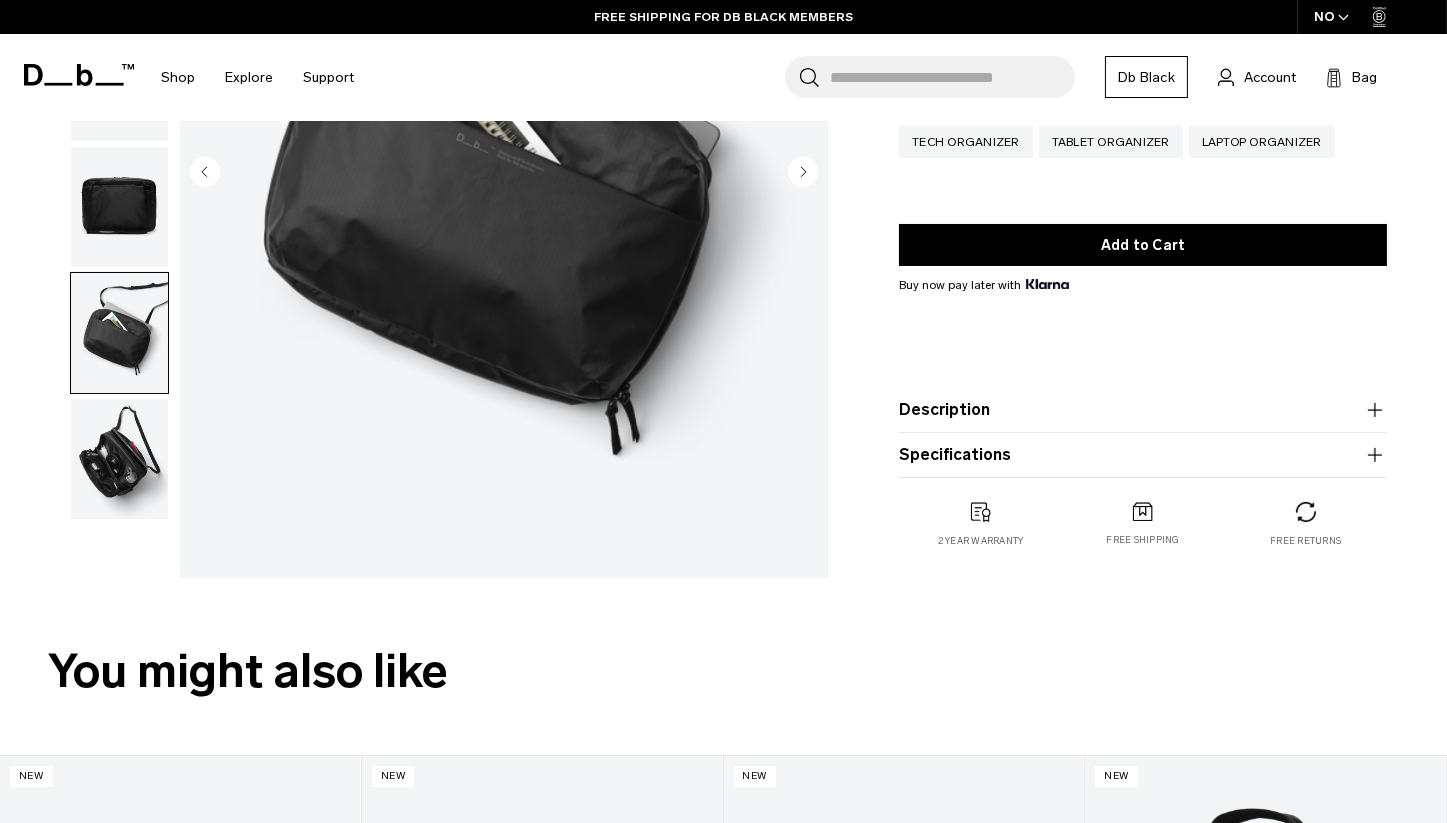 click at bounding box center (119, 459) 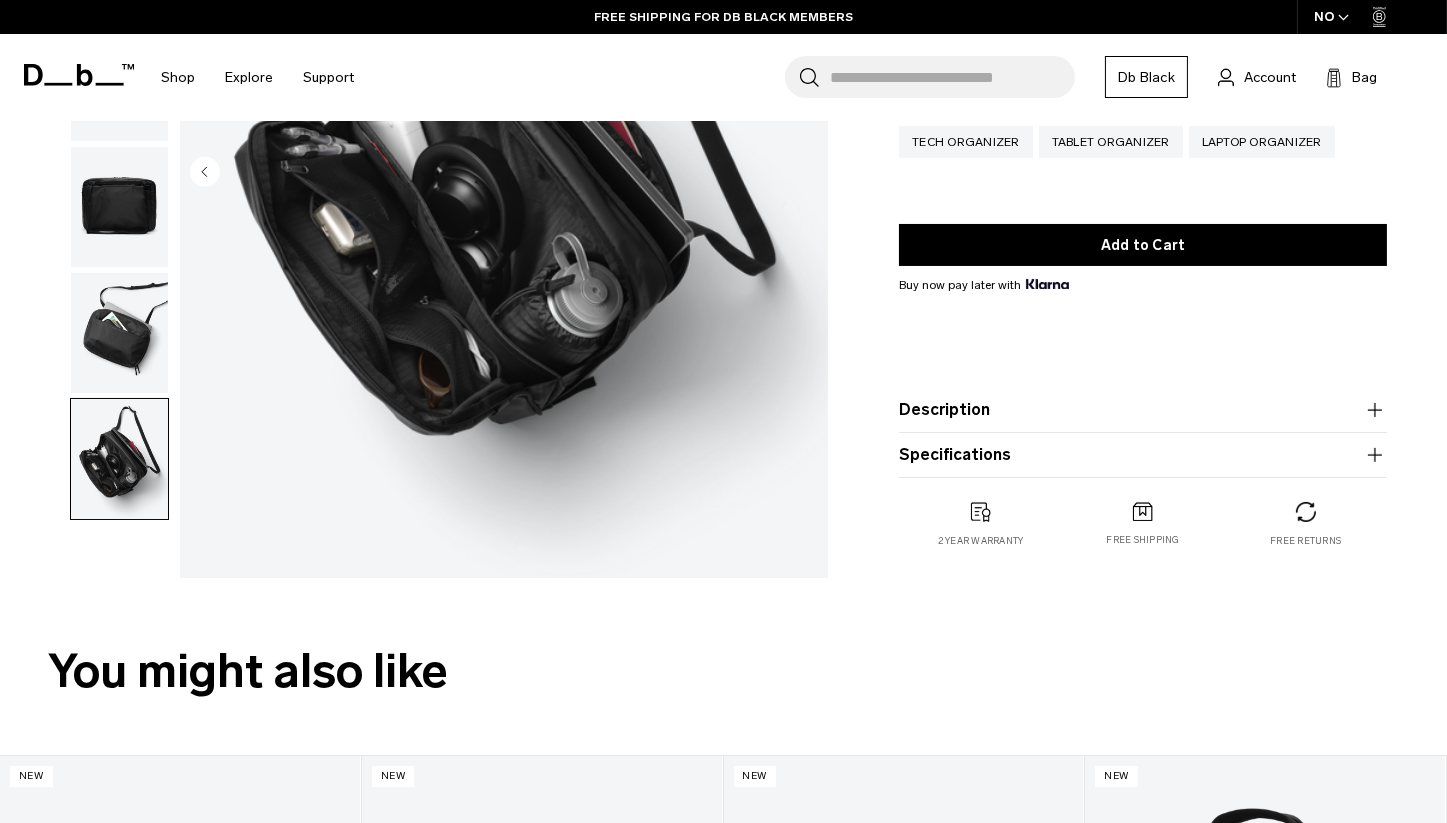 scroll, scrollTop: 0, scrollLeft: 0, axis: both 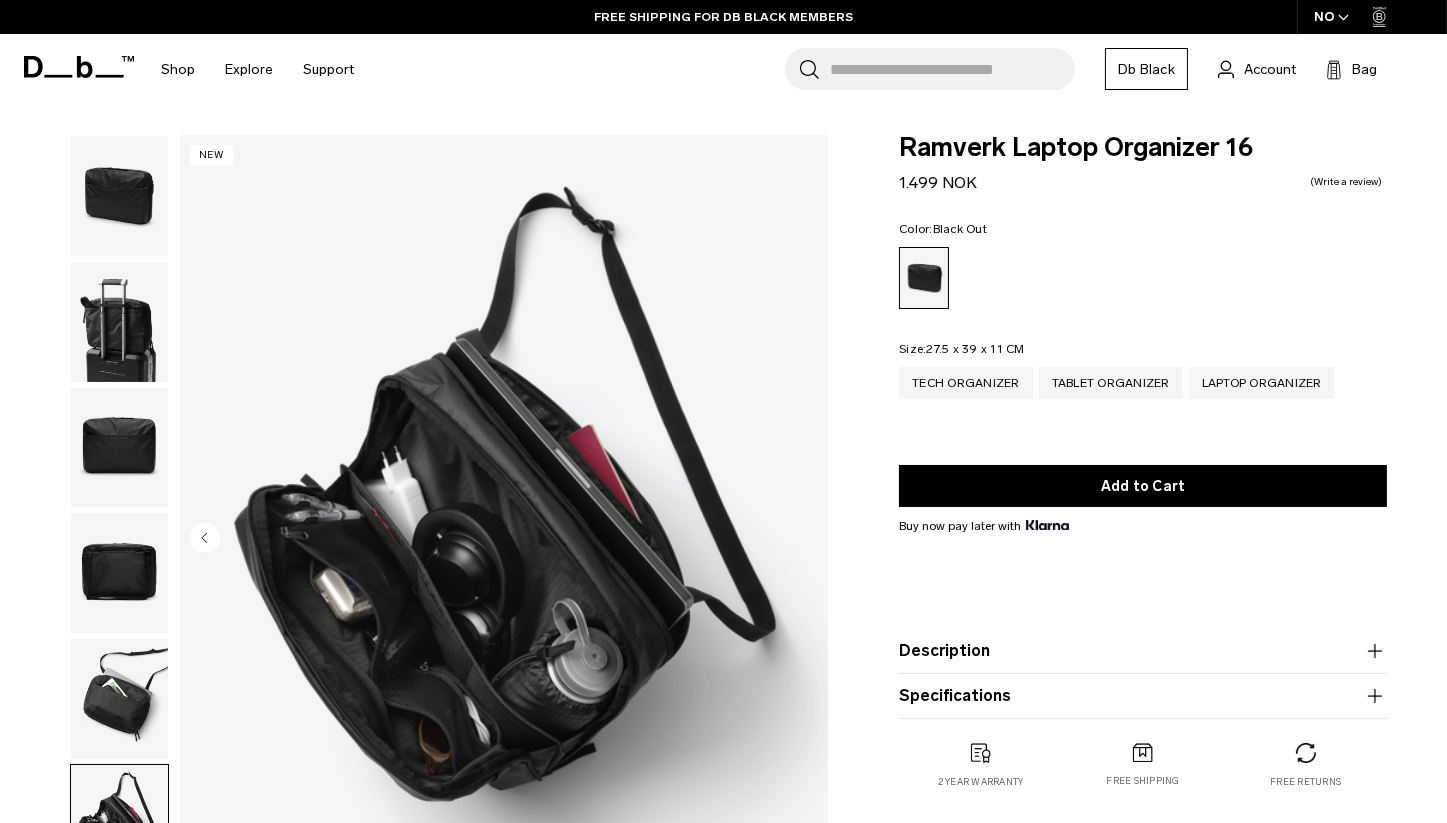click at bounding box center (119, 322) 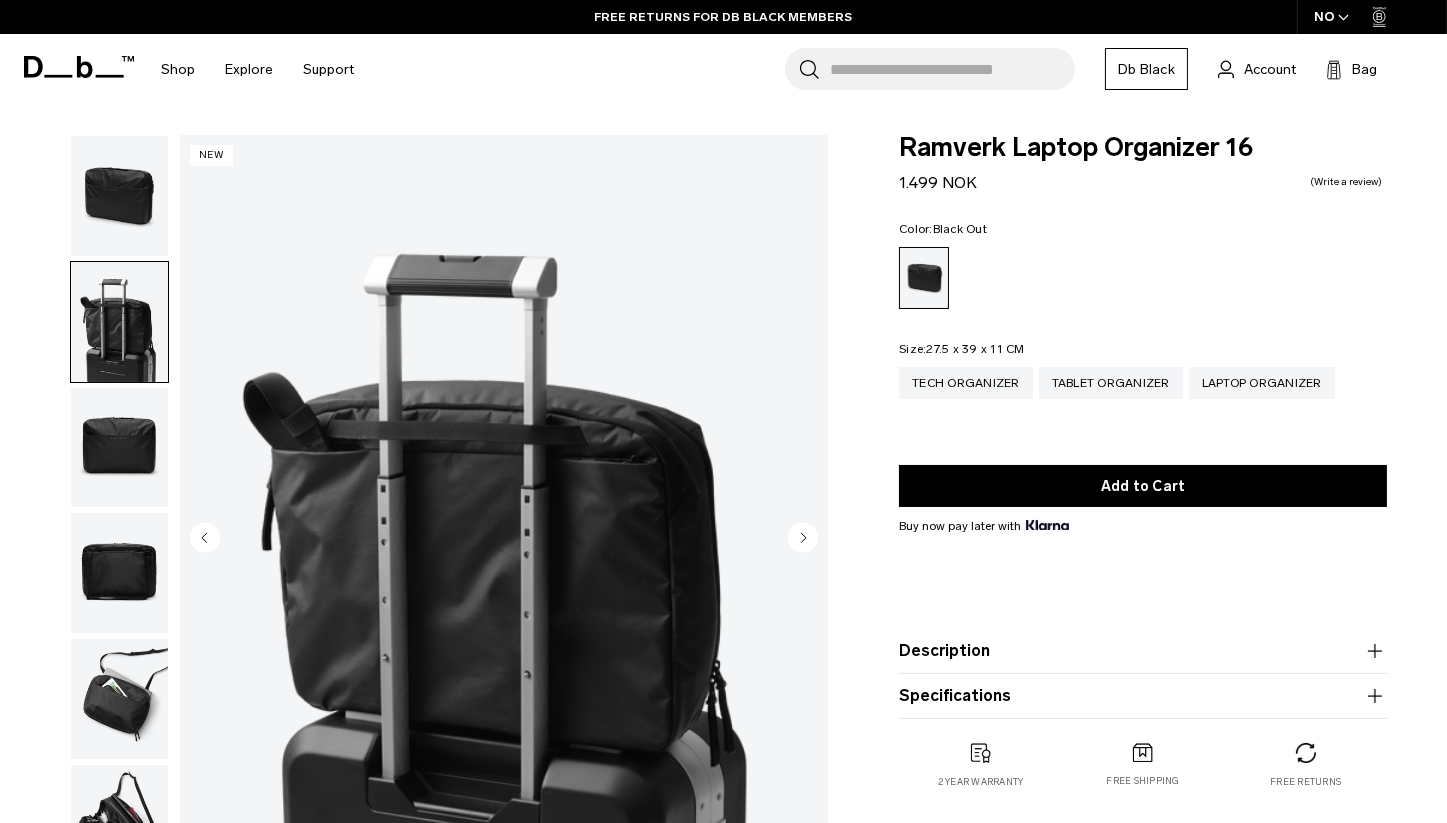 scroll, scrollTop: 366, scrollLeft: 0, axis: vertical 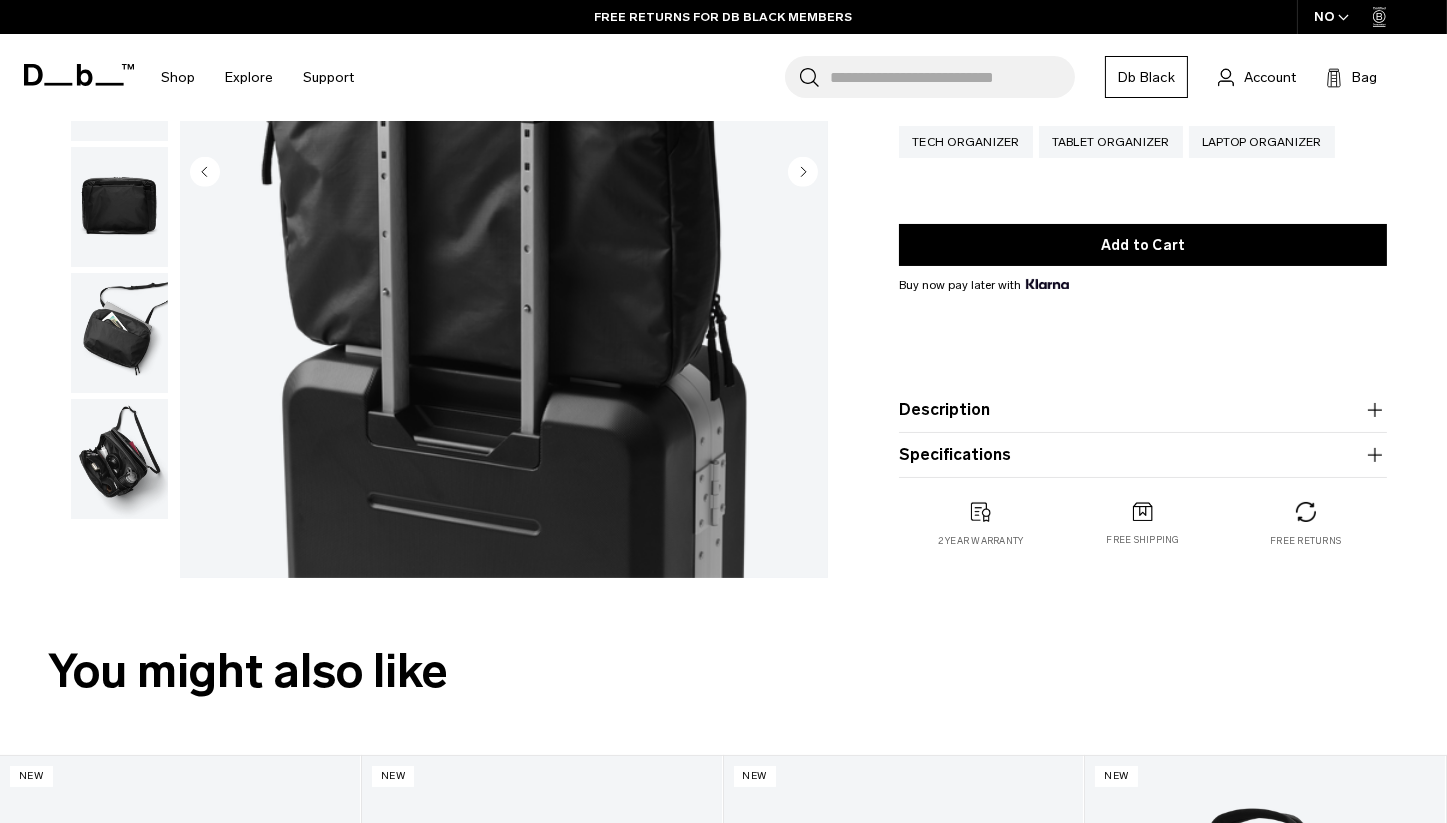 click at bounding box center [119, 459] 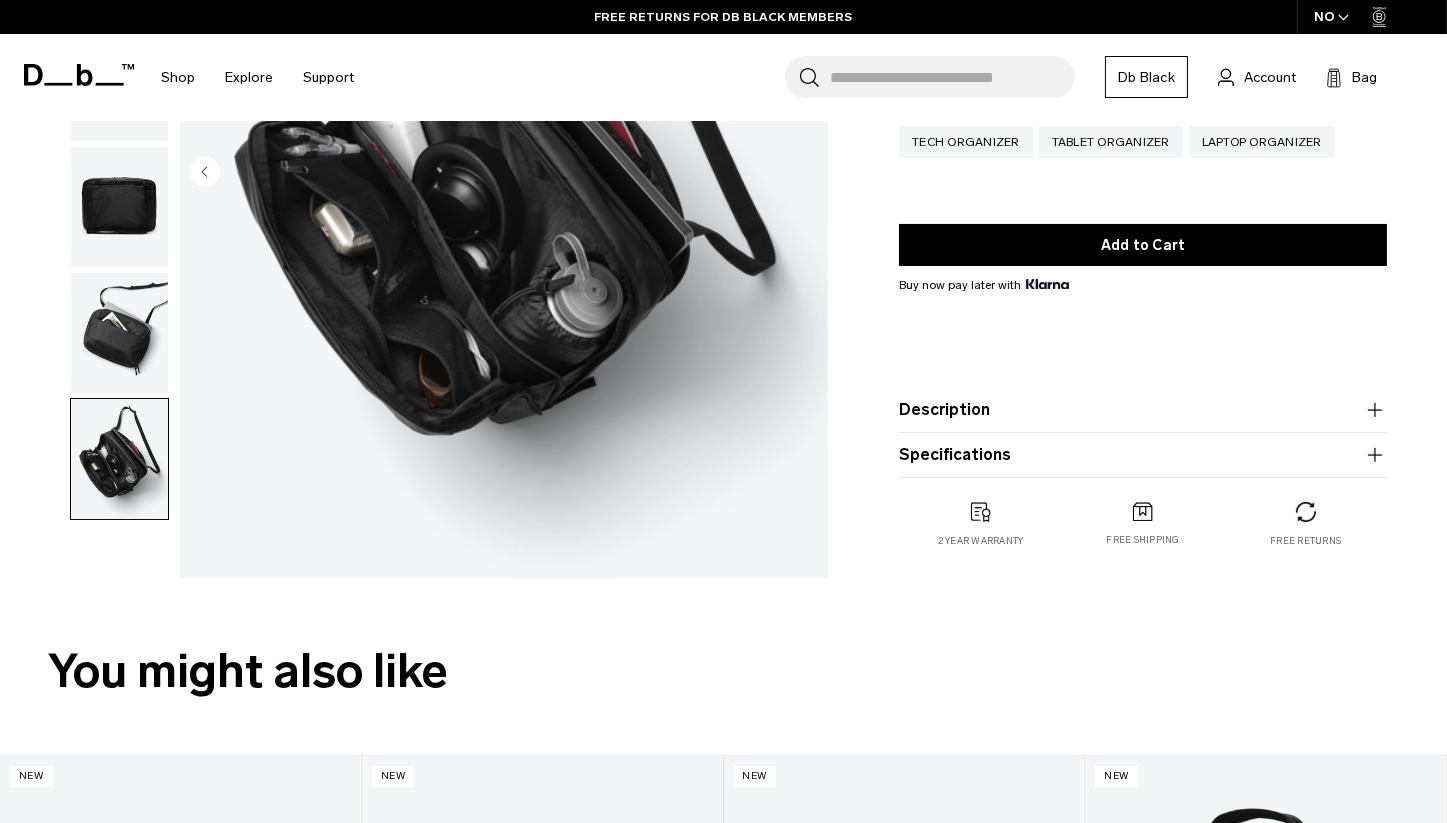 scroll, scrollTop: 0, scrollLeft: 0, axis: both 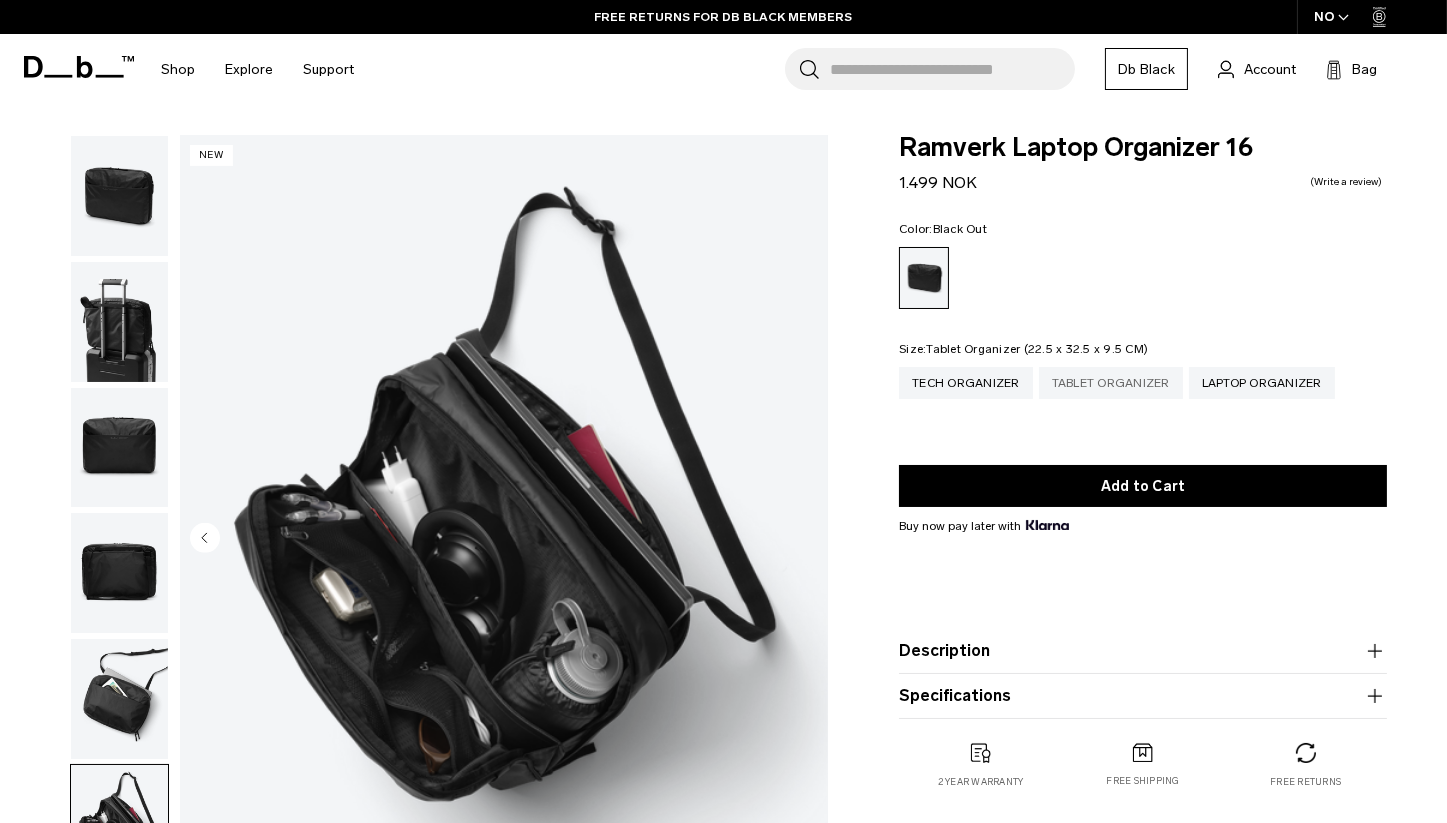 click on "Tablet Organizer" at bounding box center [1111, 383] 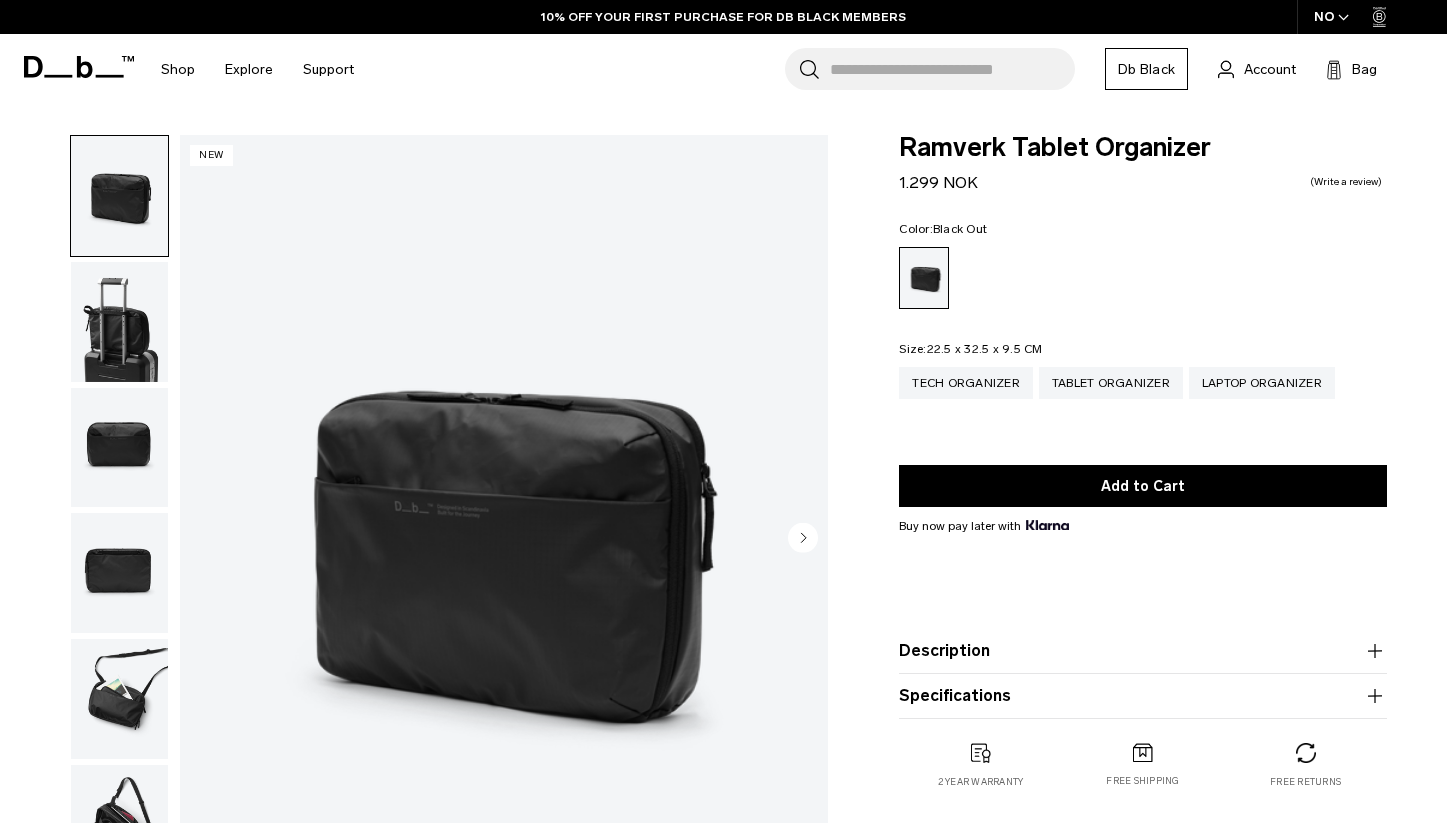 scroll, scrollTop: 0, scrollLeft: 0, axis: both 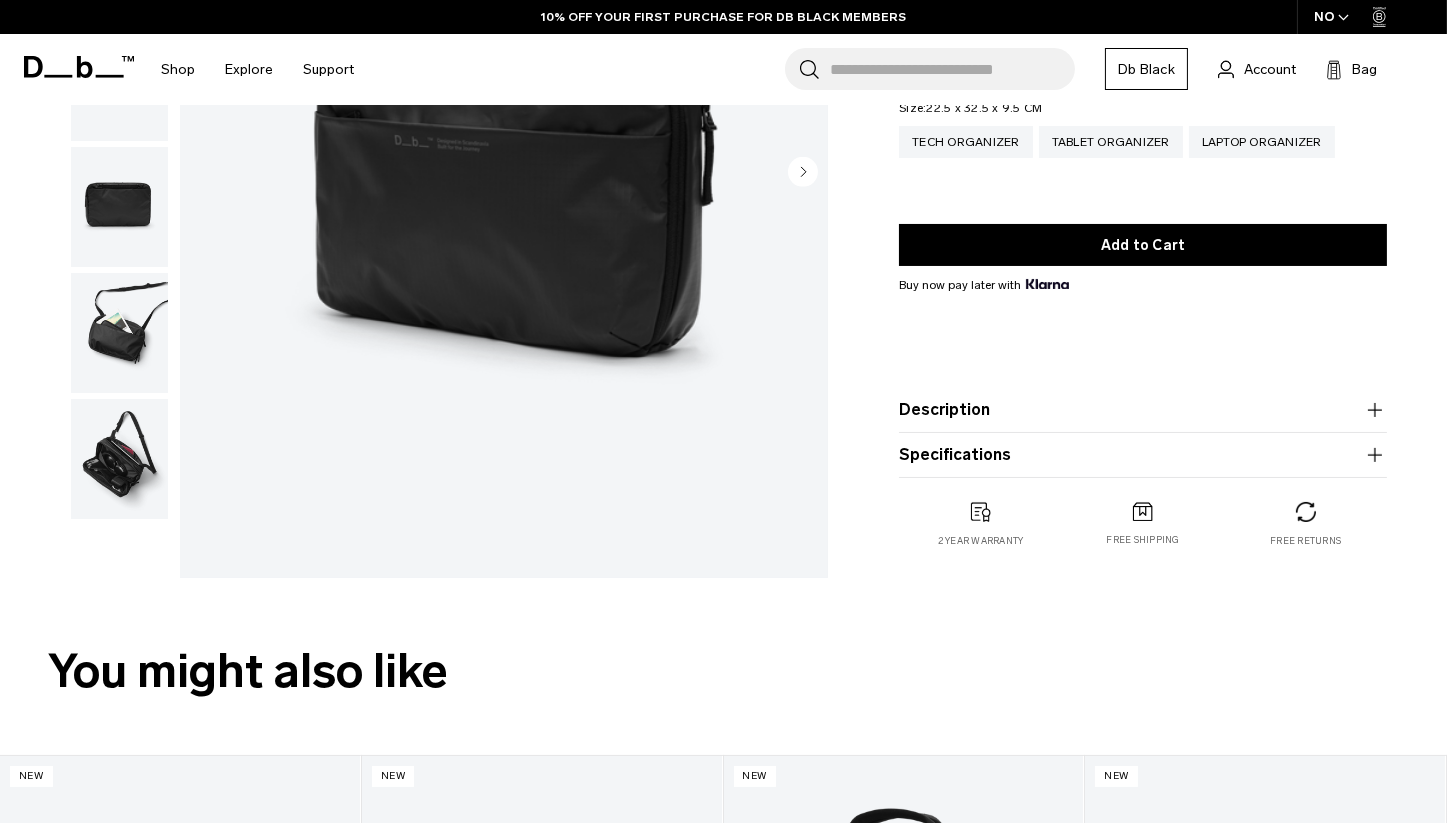 click at bounding box center [119, 459] 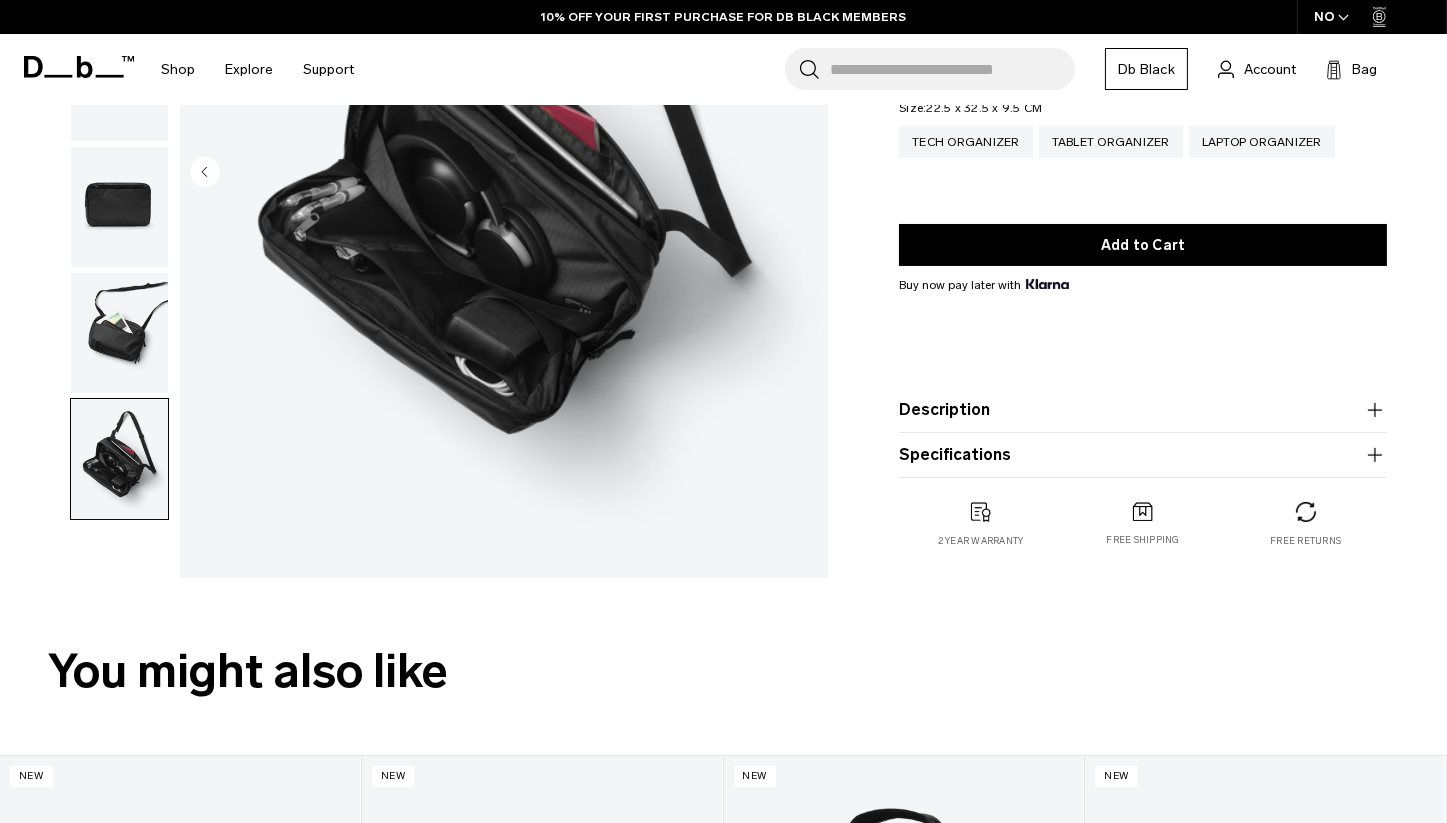scroll, scrollTop: 0, scrollLeft: 0, axis: both 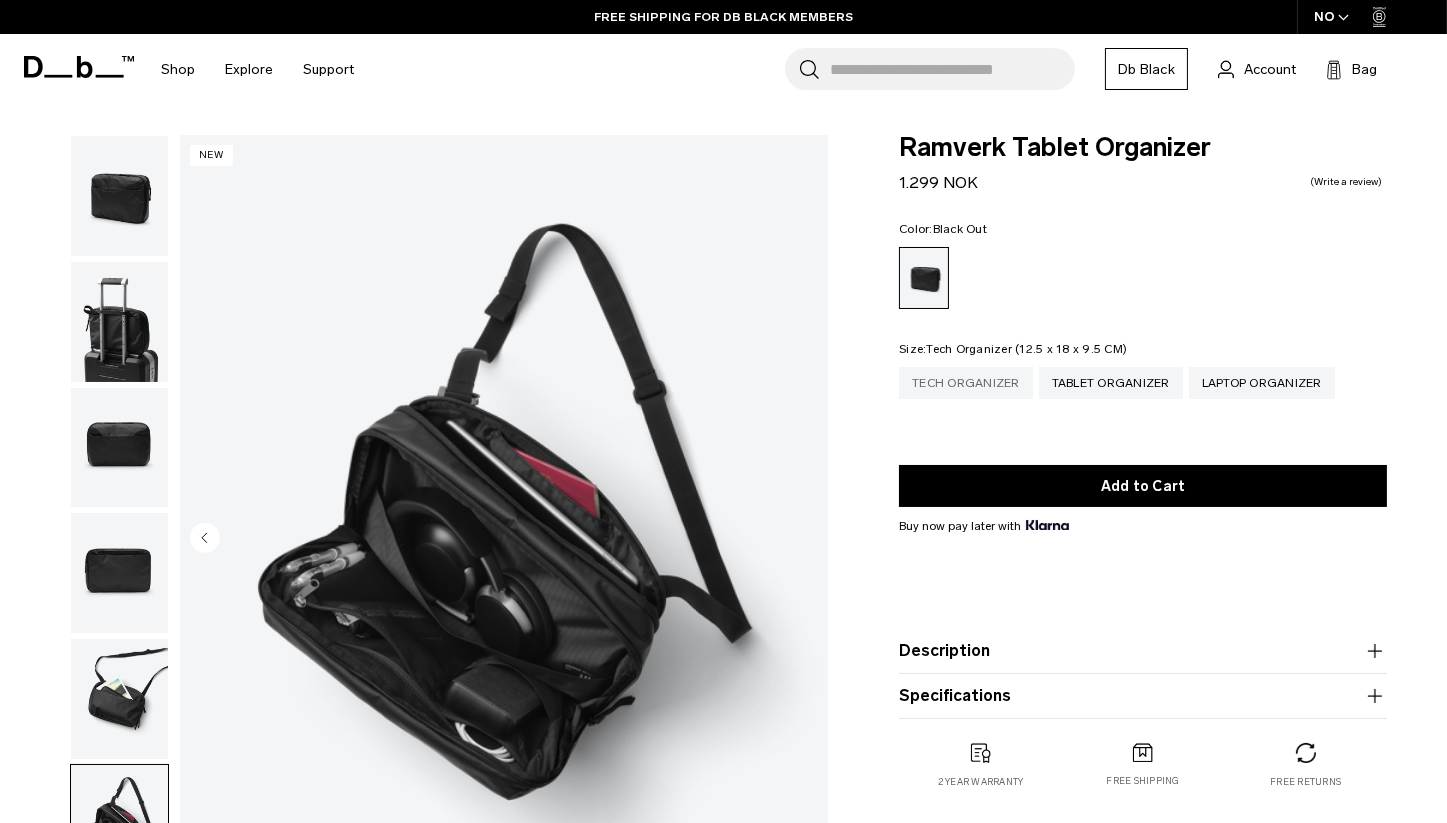 click on "Tech Organizer" at bounding box center (966, 383) 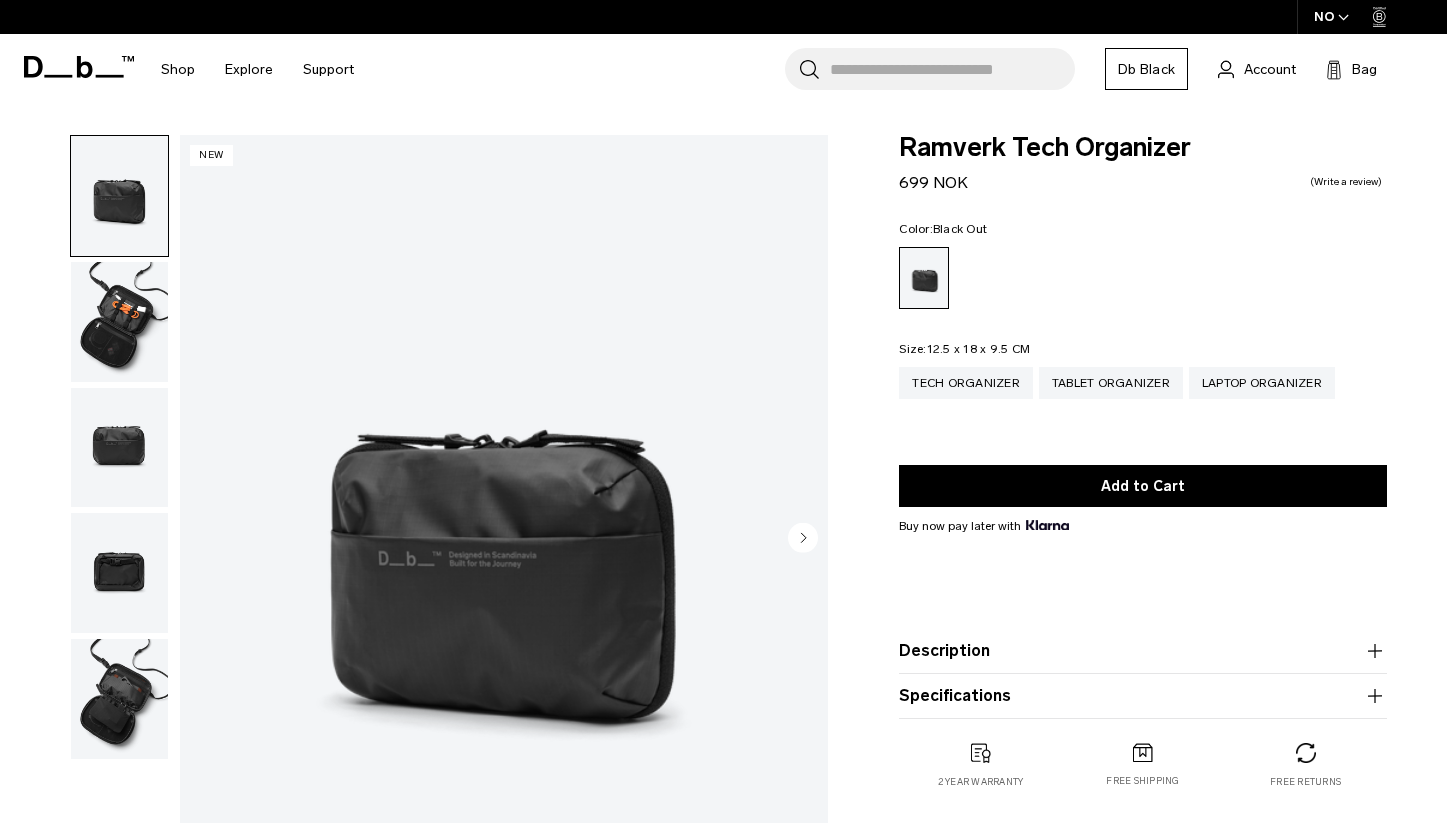 scroll, scrollTop: 0, scrollLeft: 0, axis: both 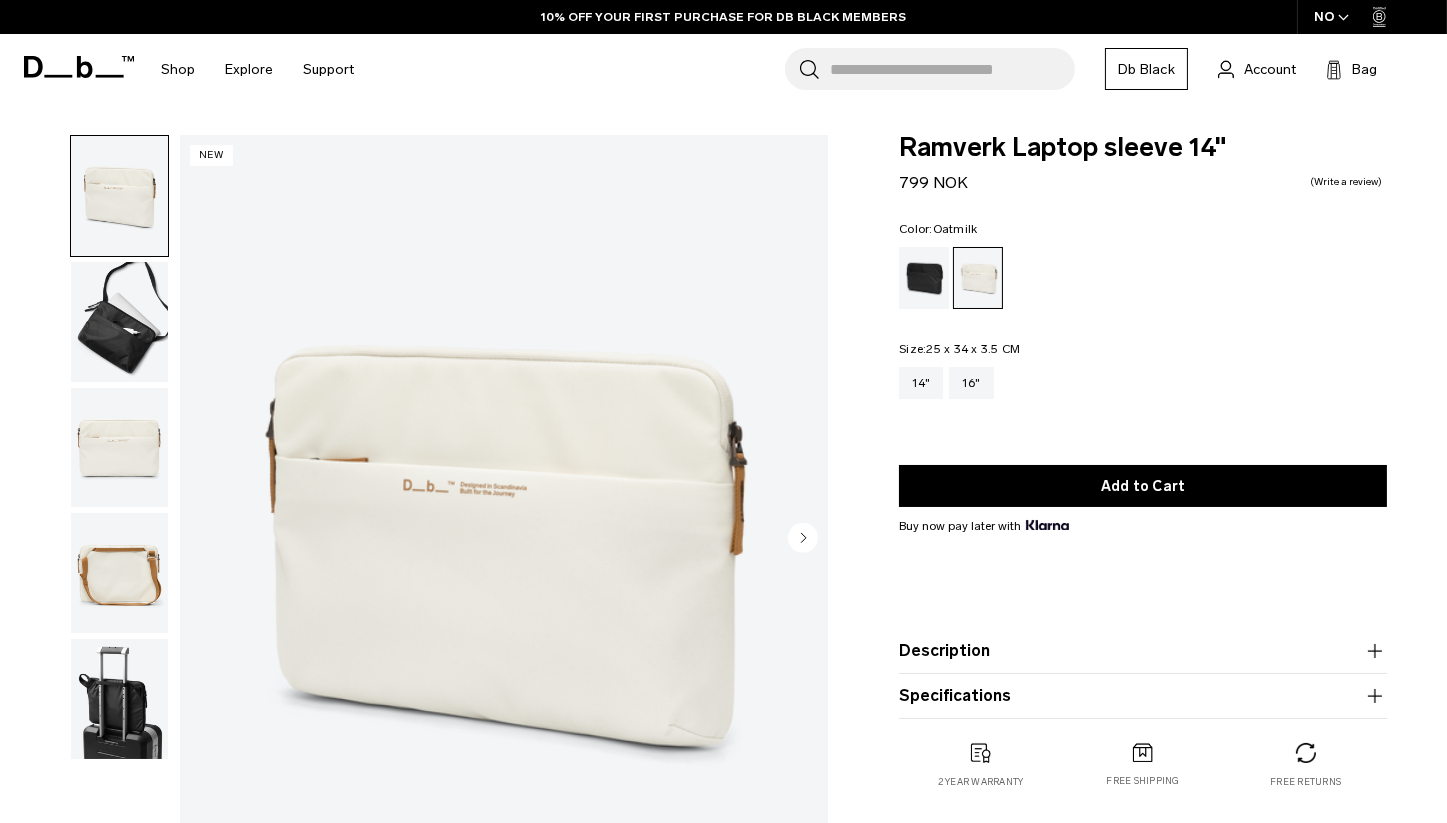 click at bounding box center [119, 322] 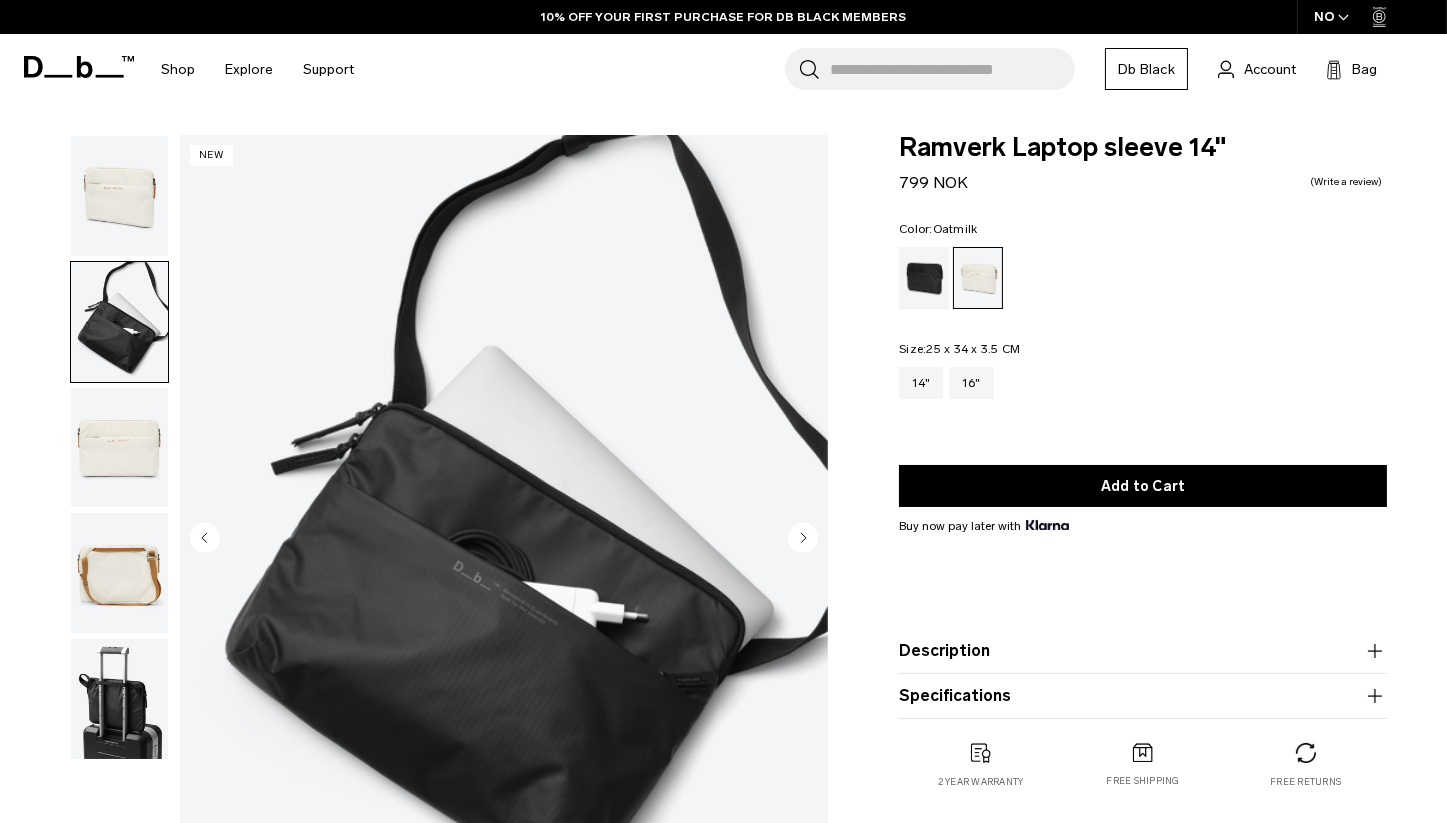 click at bounding box center (119, 448) 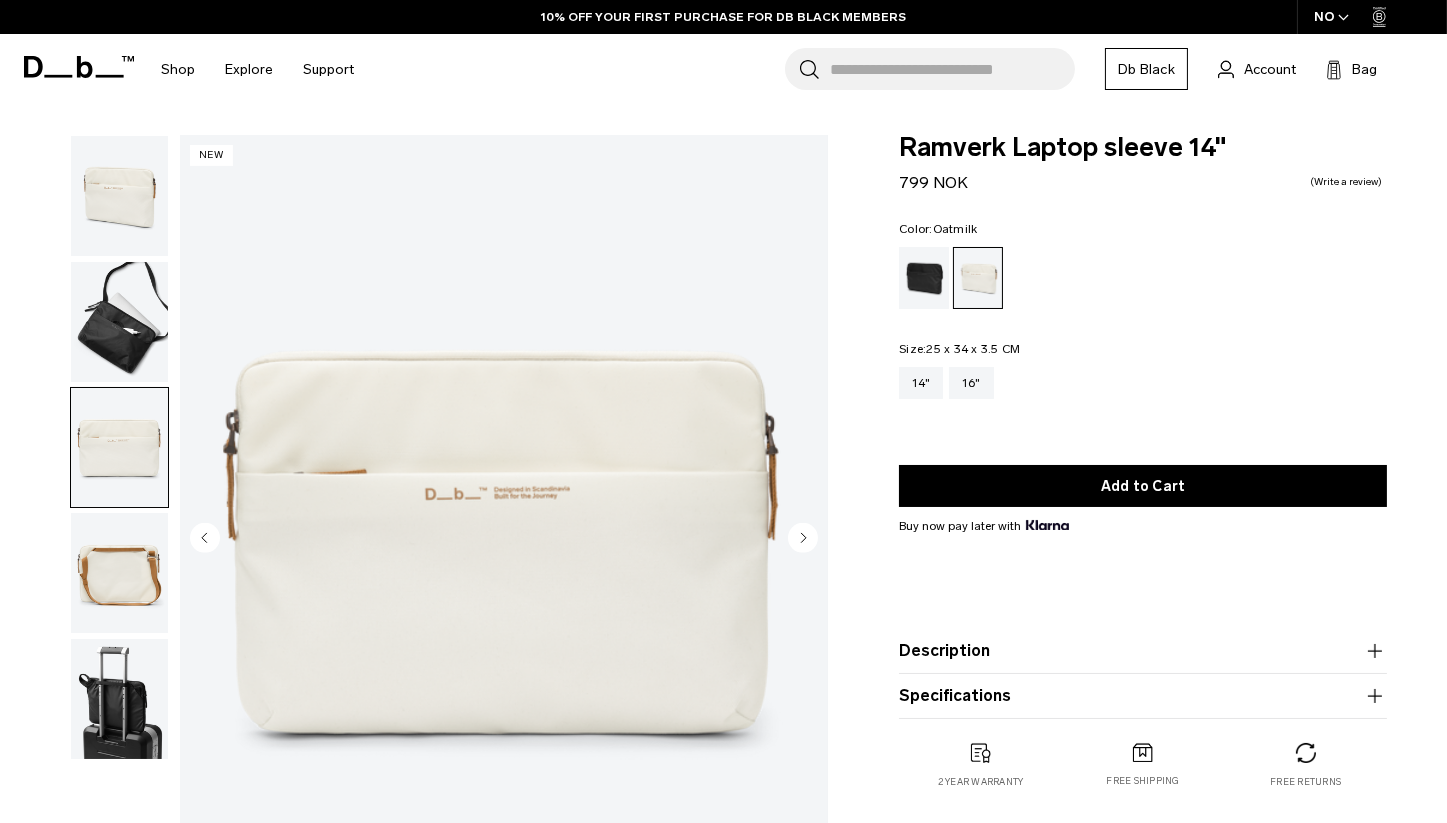 click at bounding box center [119, 573] 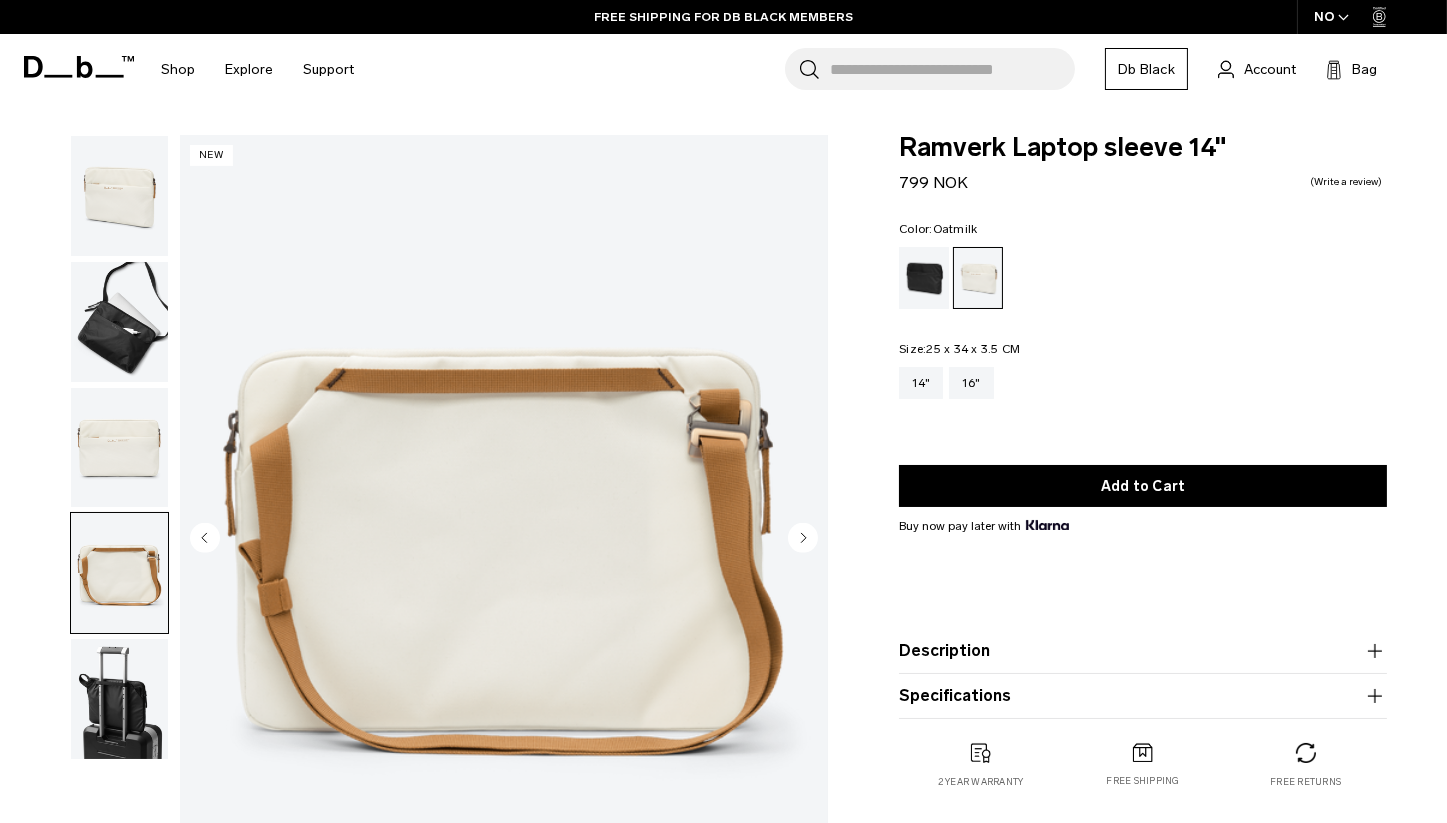 click at bounding box center [119, 699] 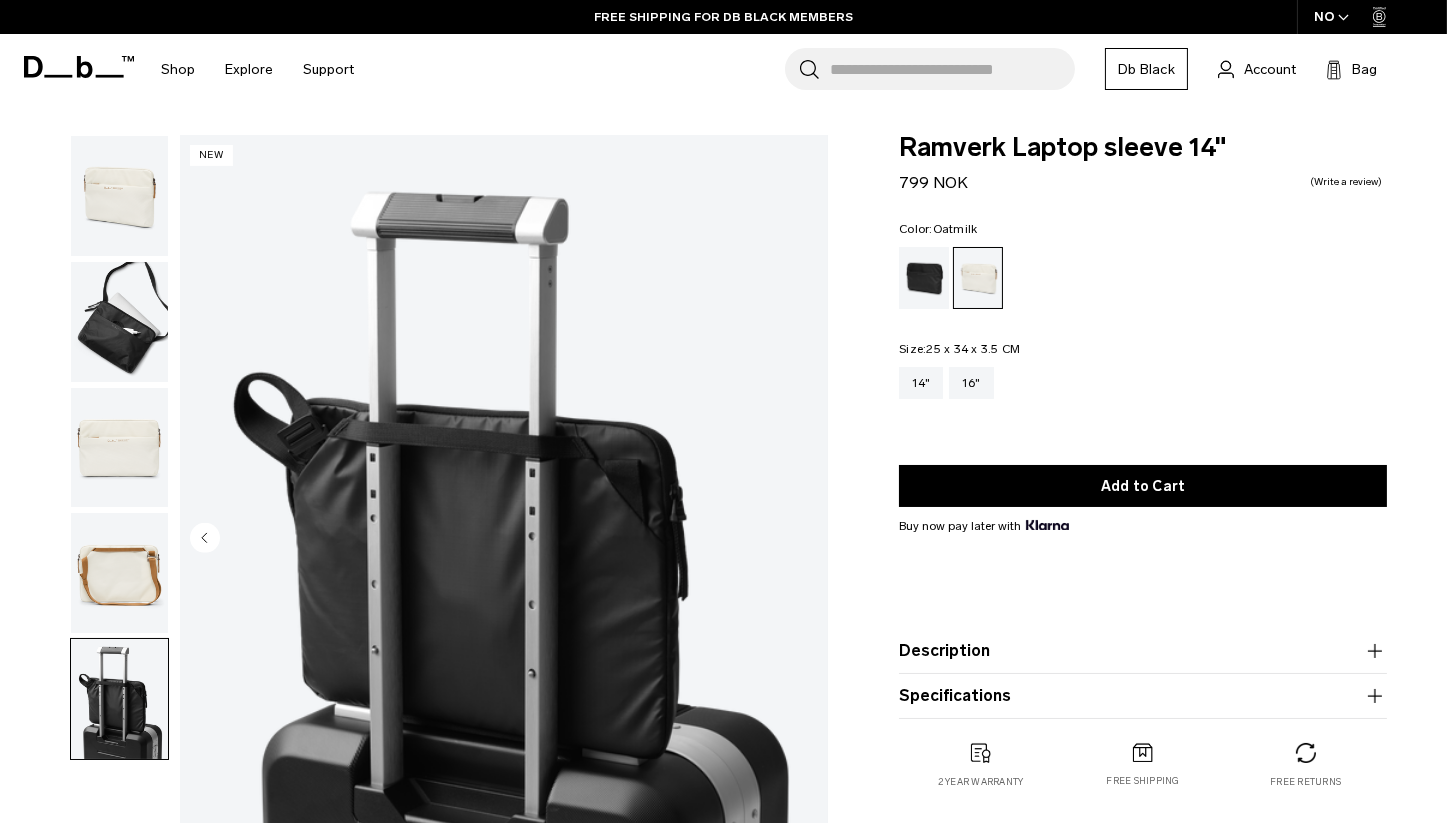 type 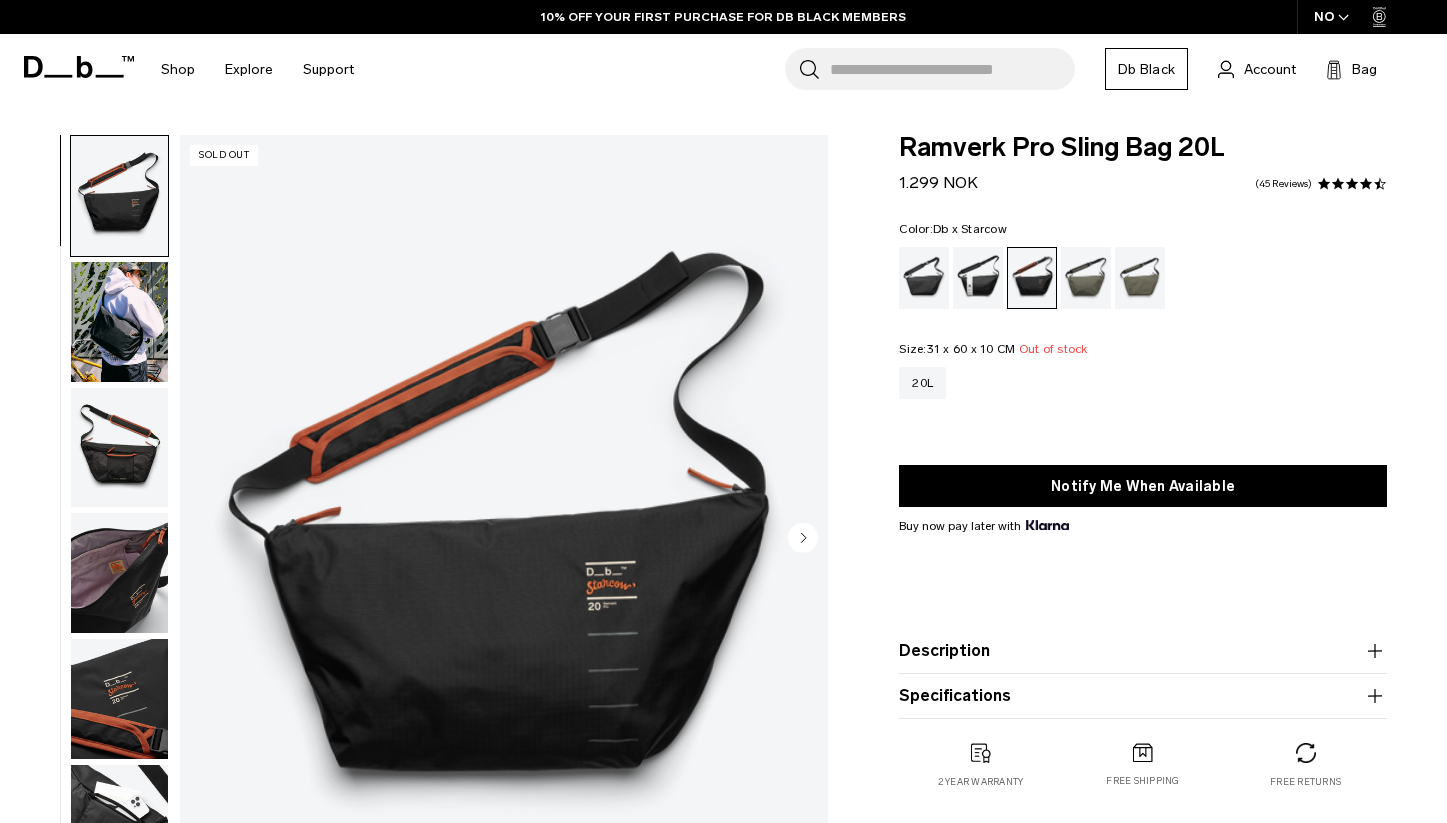 scroll, scrollTop: 0, scrollLeft: 0, axis: both 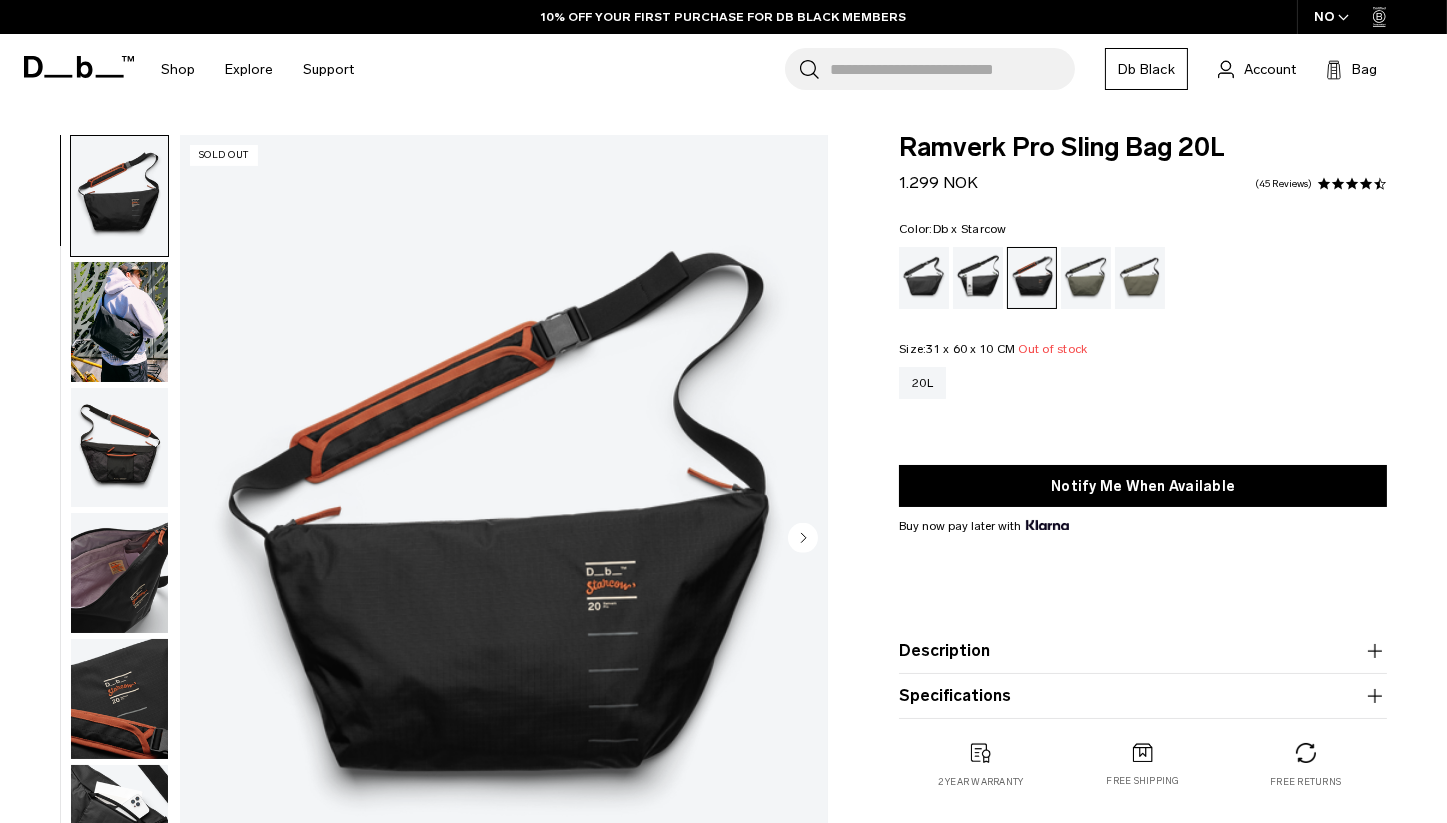 click at bounding box center [119, 322] 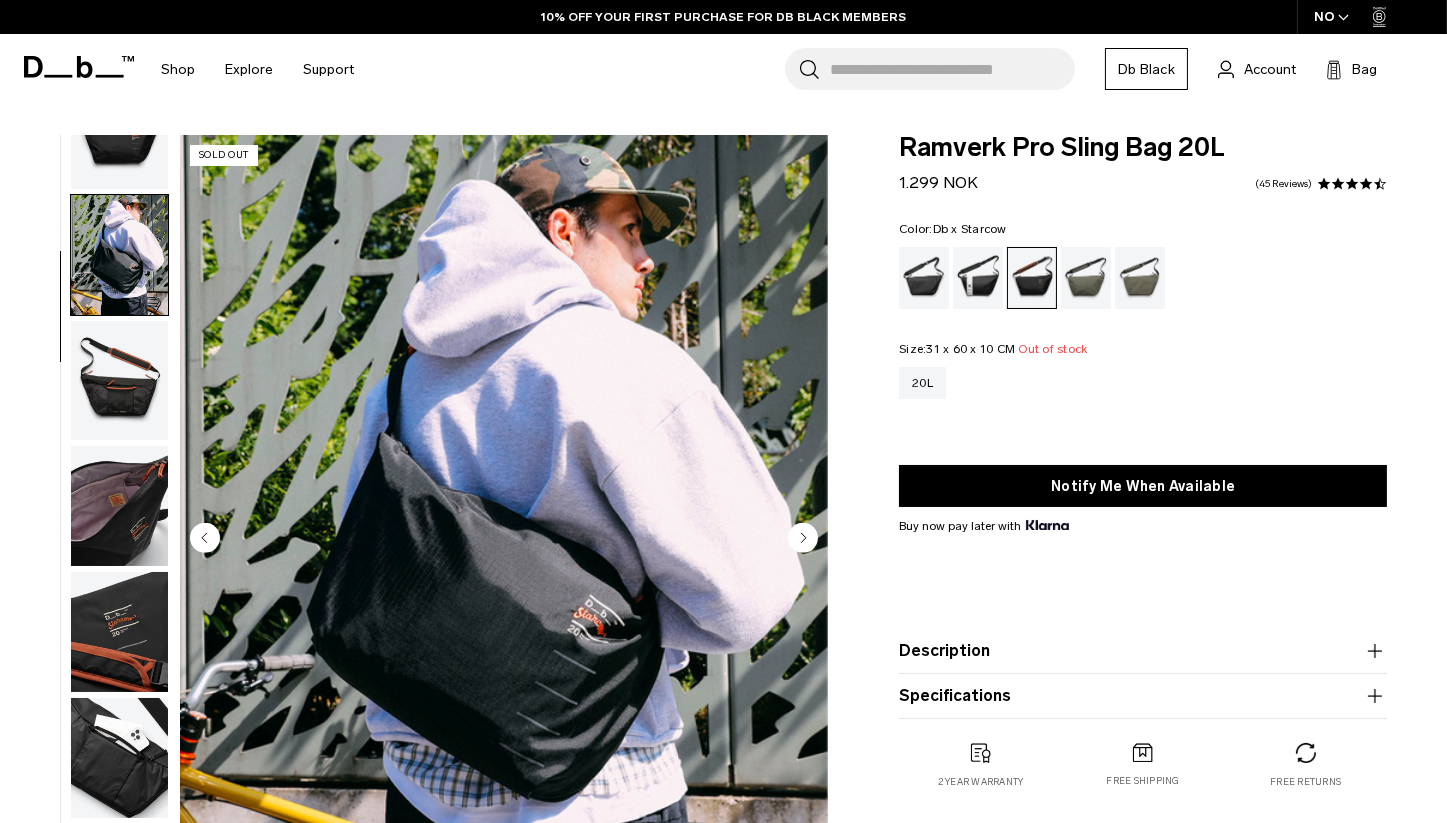 click at bounding box center [119, 381] 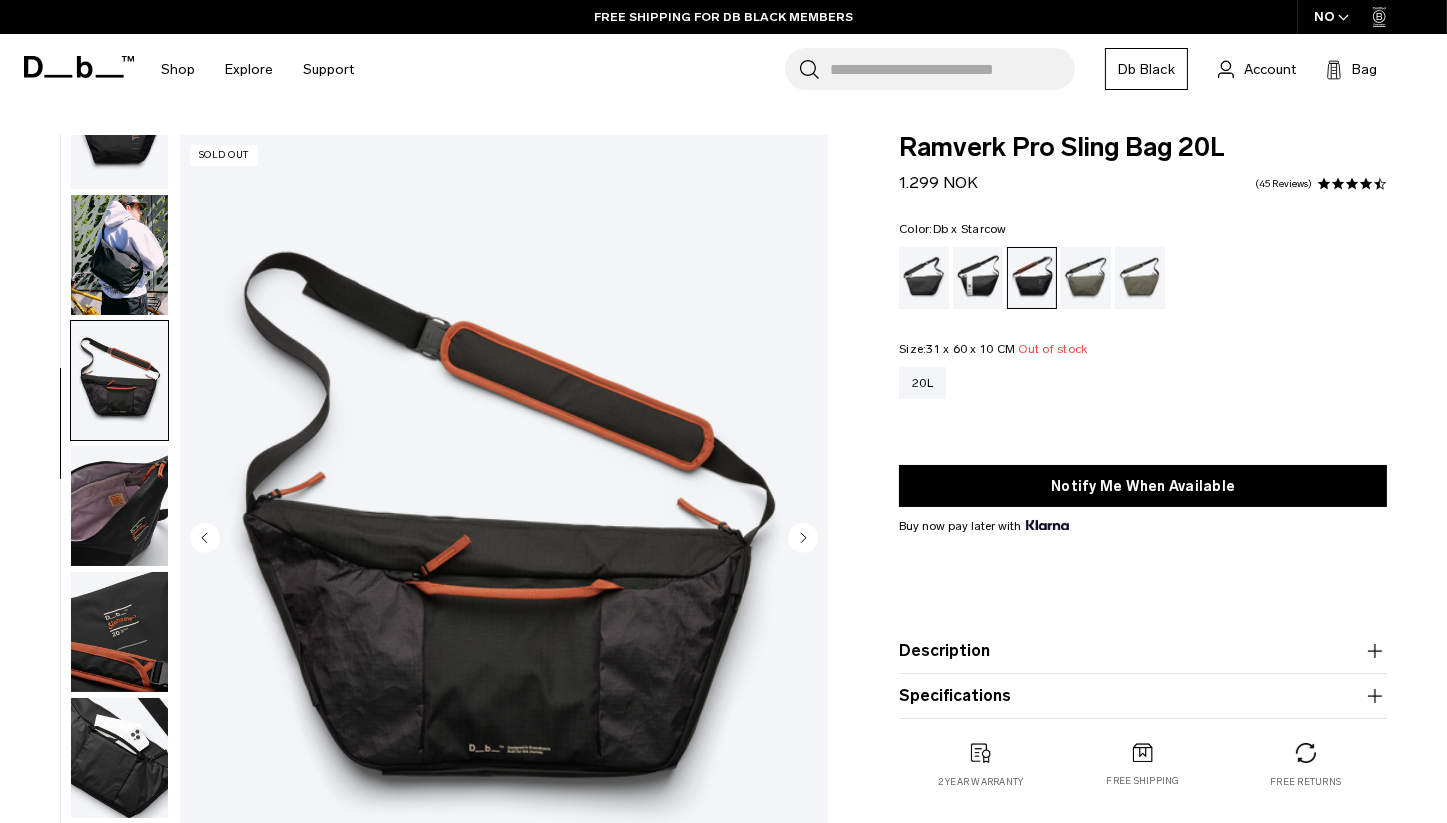 click at bounding box center [119, 506] 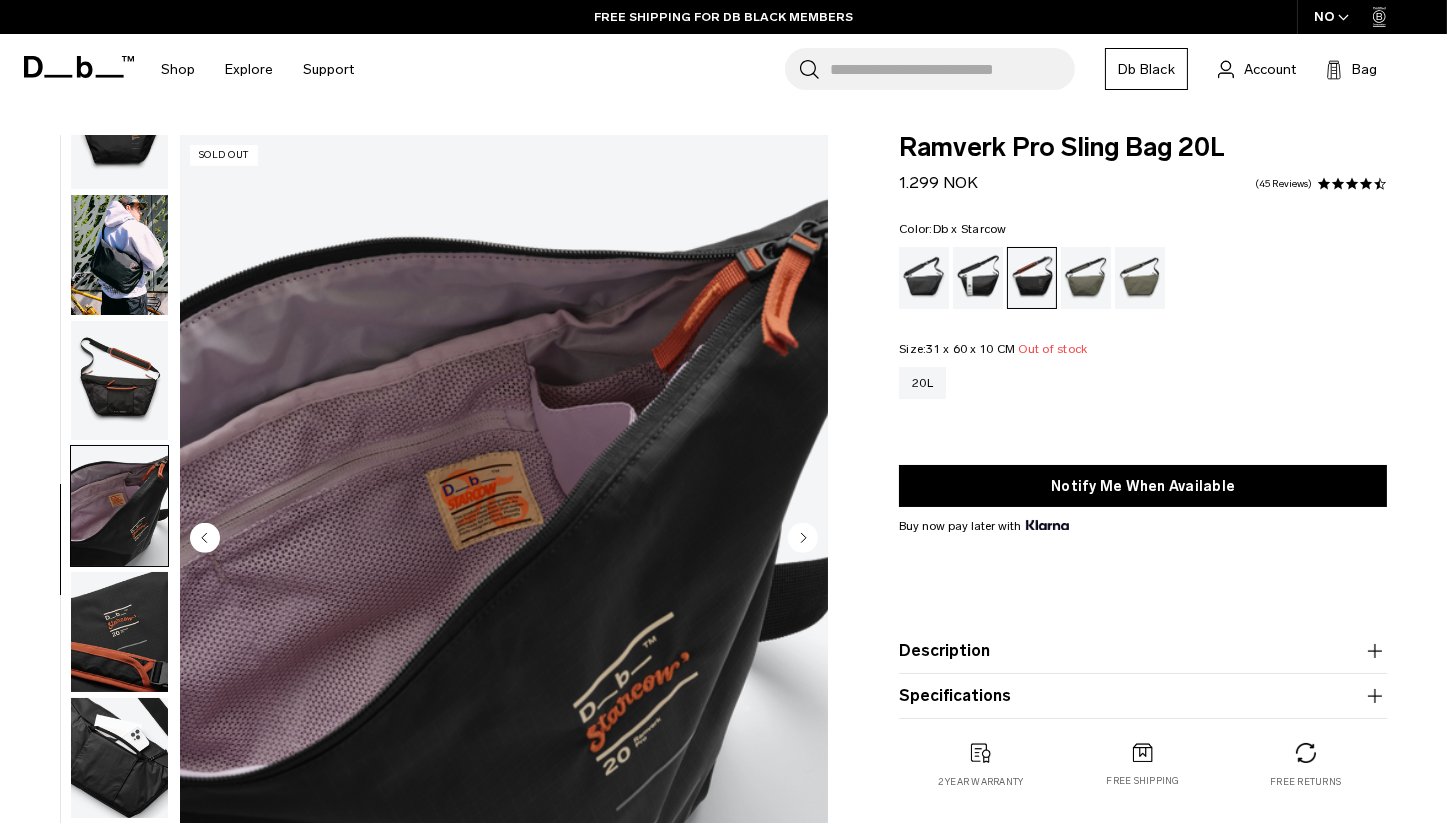 click at bounding box center [119, 632] 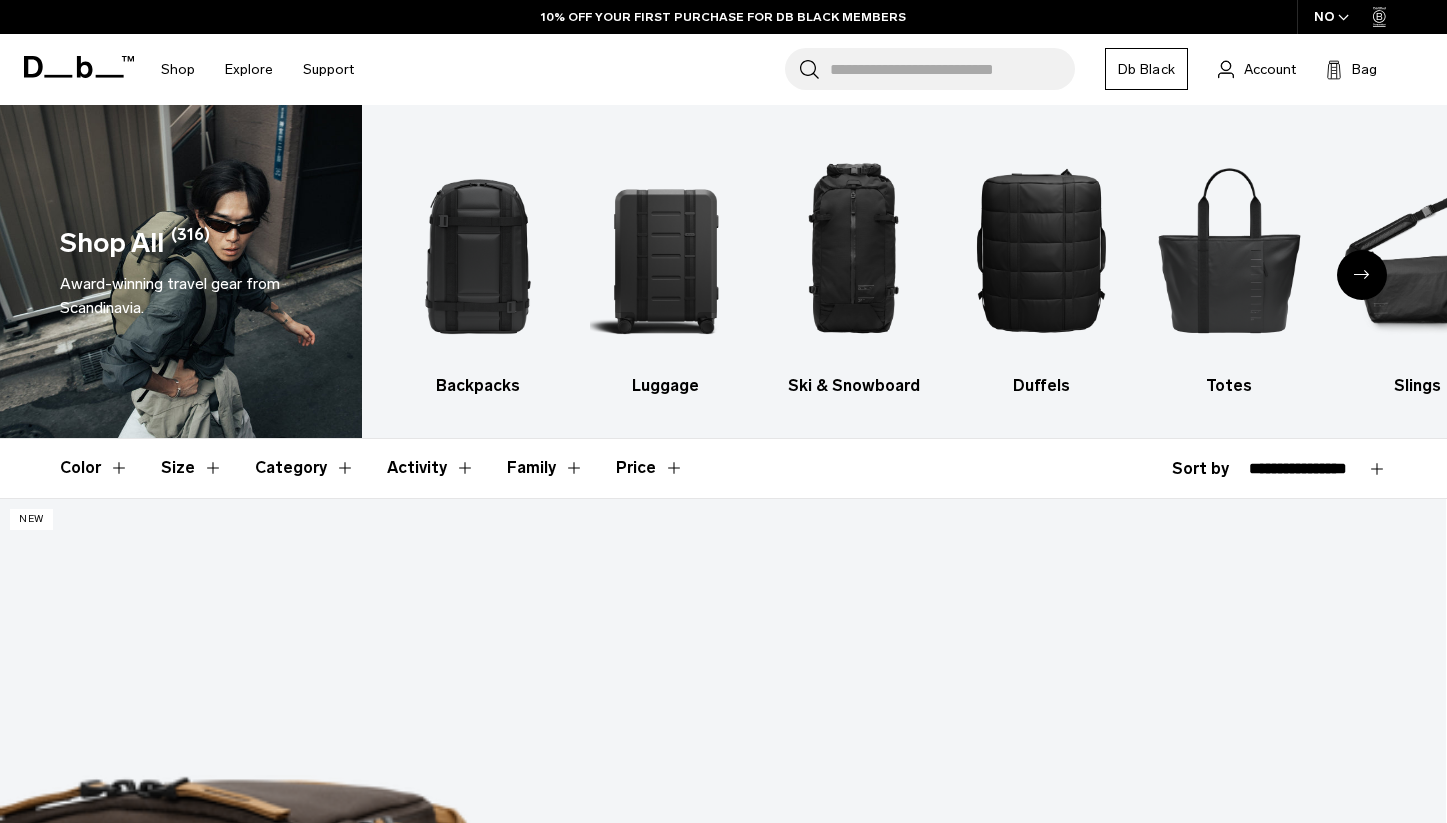 select on "**********" 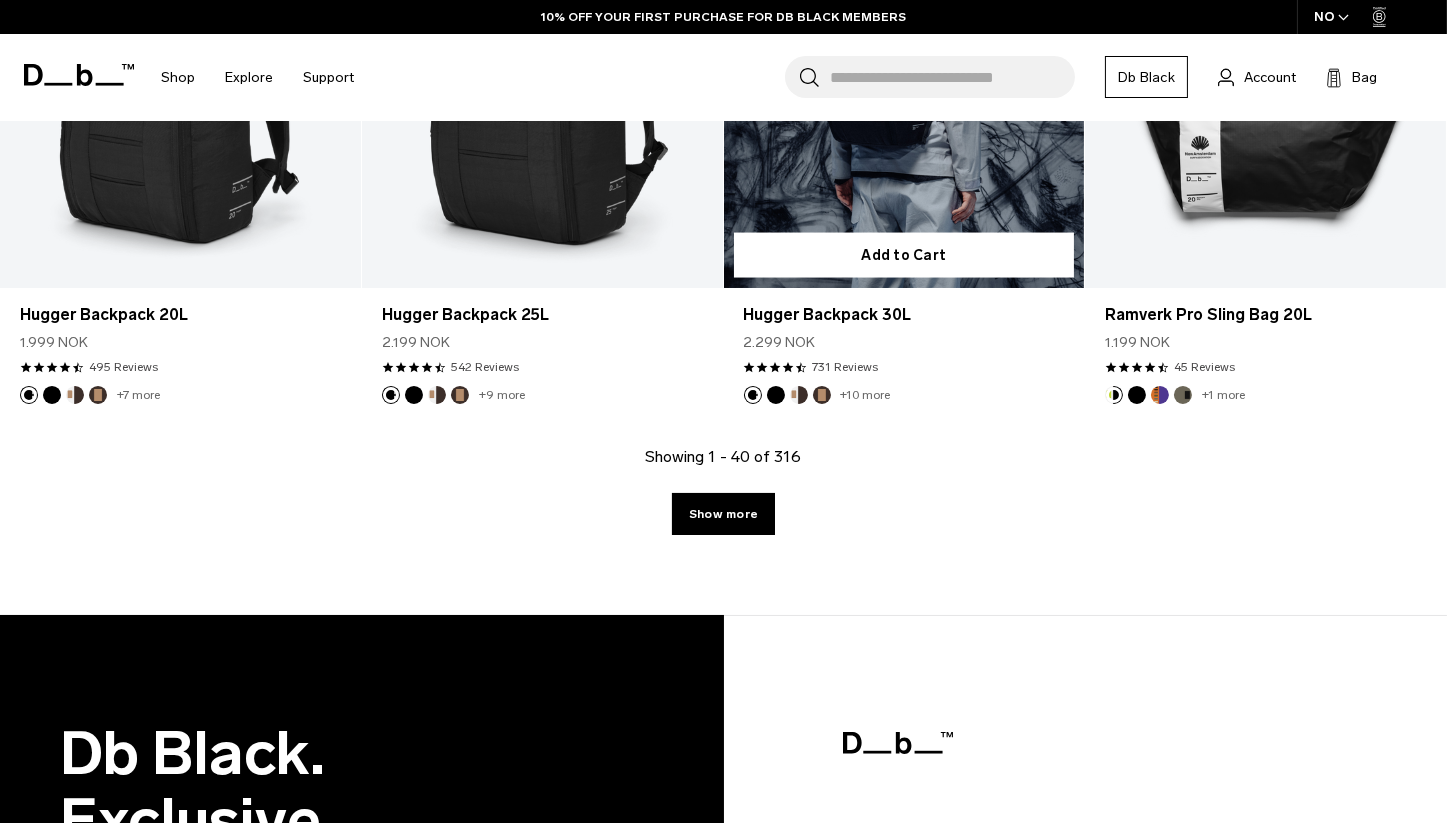 scroll, scrollTop: 5990, scrollLeft: 0, axis: vertical 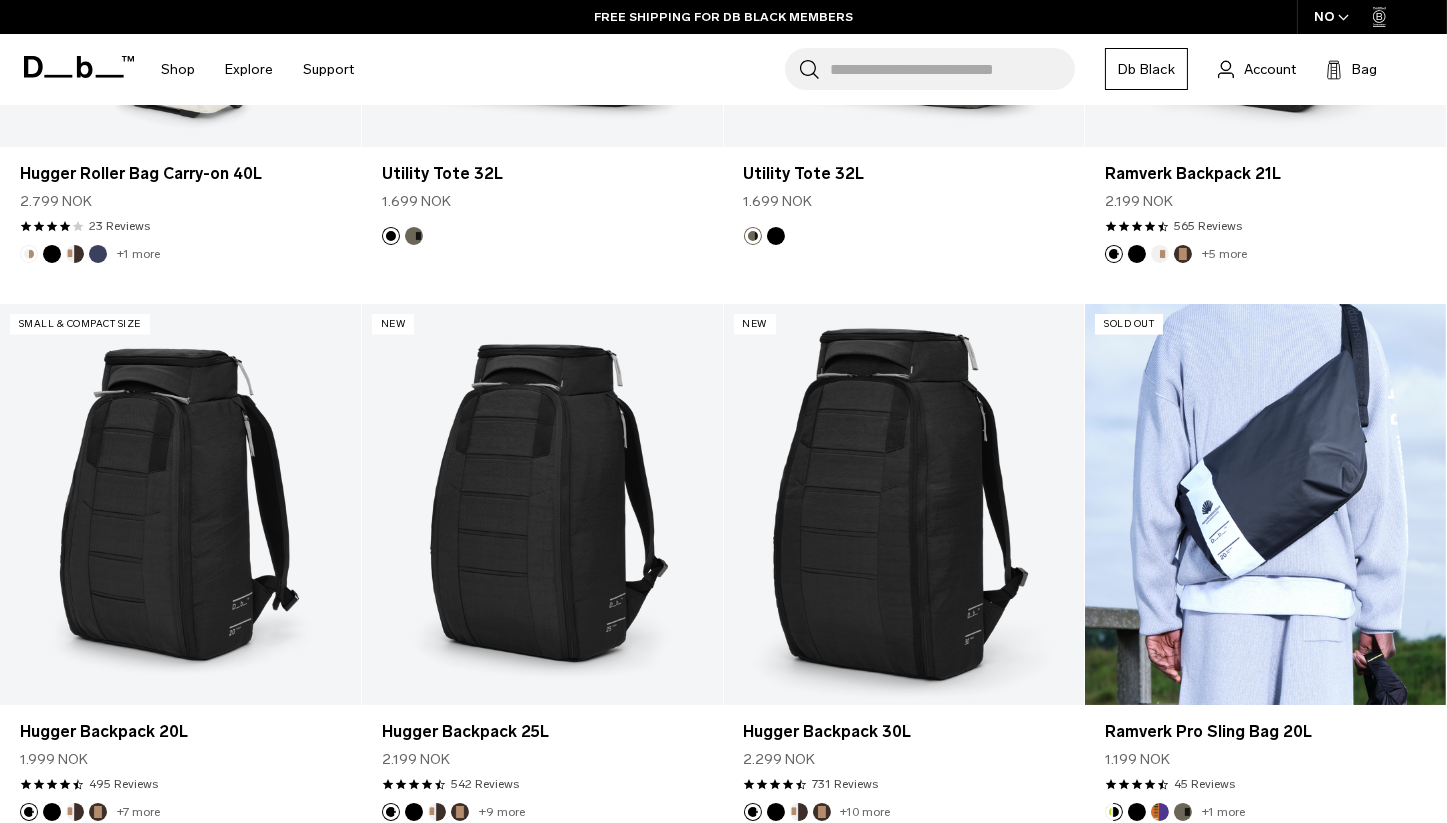 click at bounding box center (1137, 812) 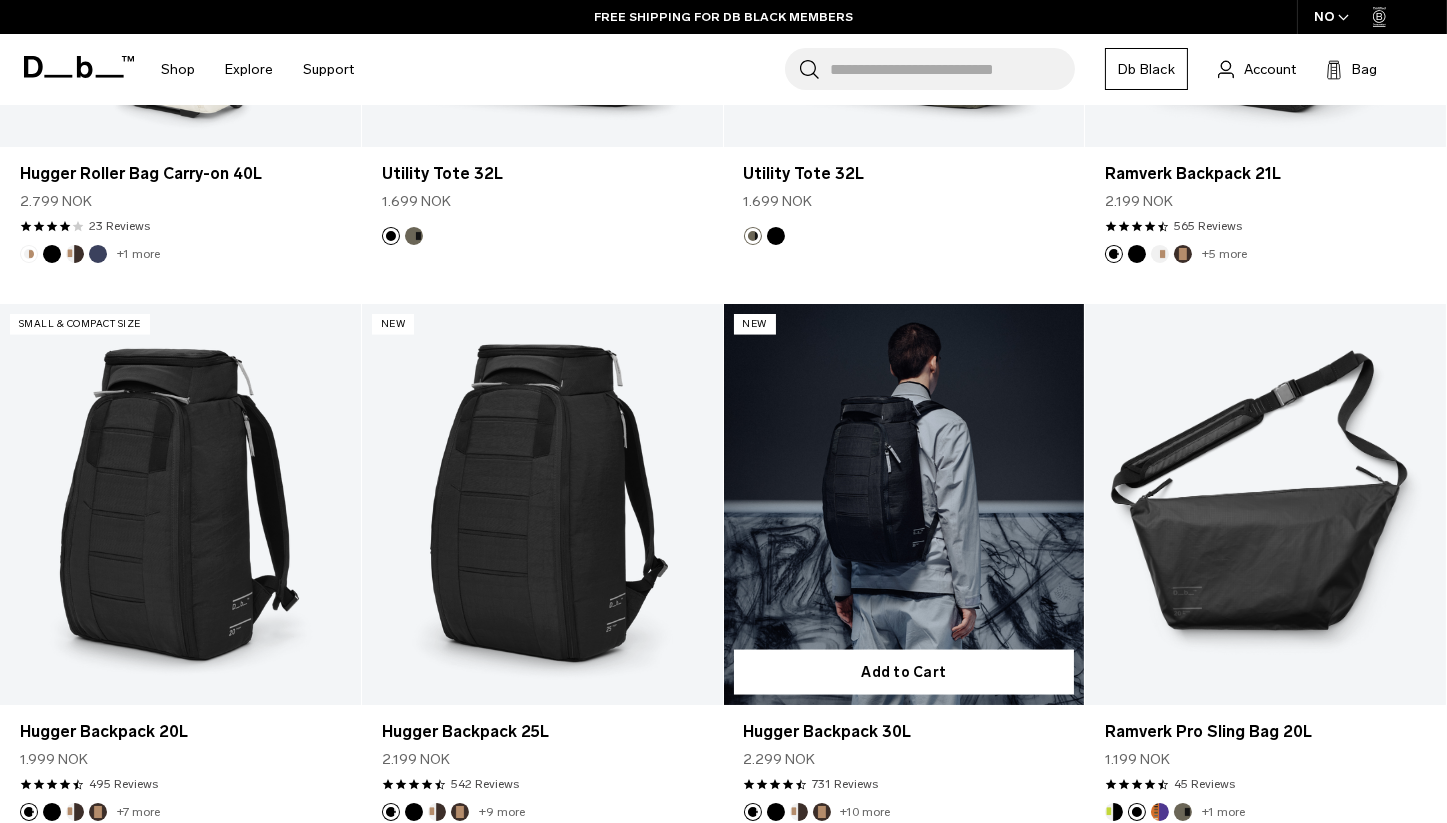click at bounding box center [822, 812] 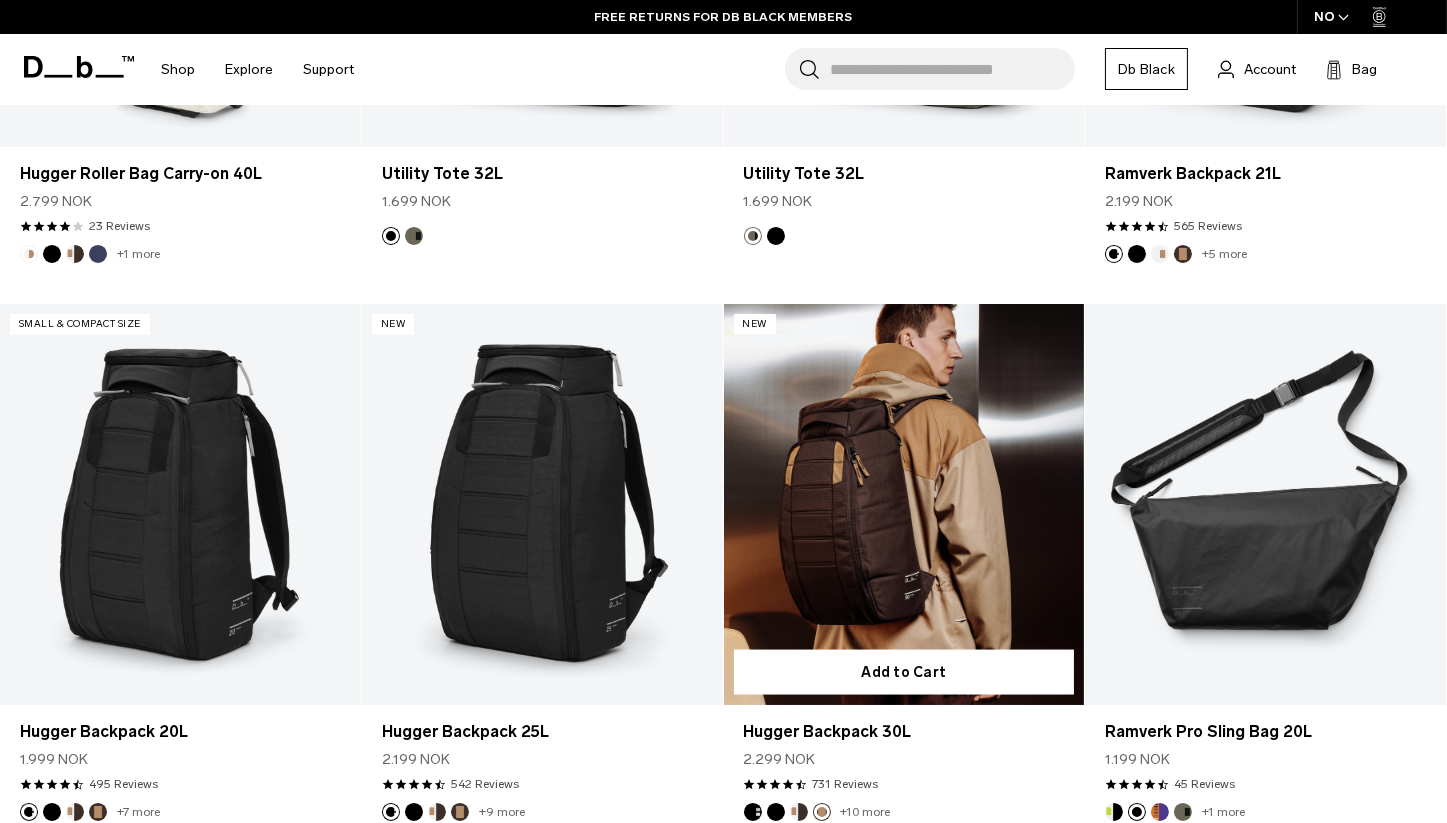click at bounding box center [799, 812] 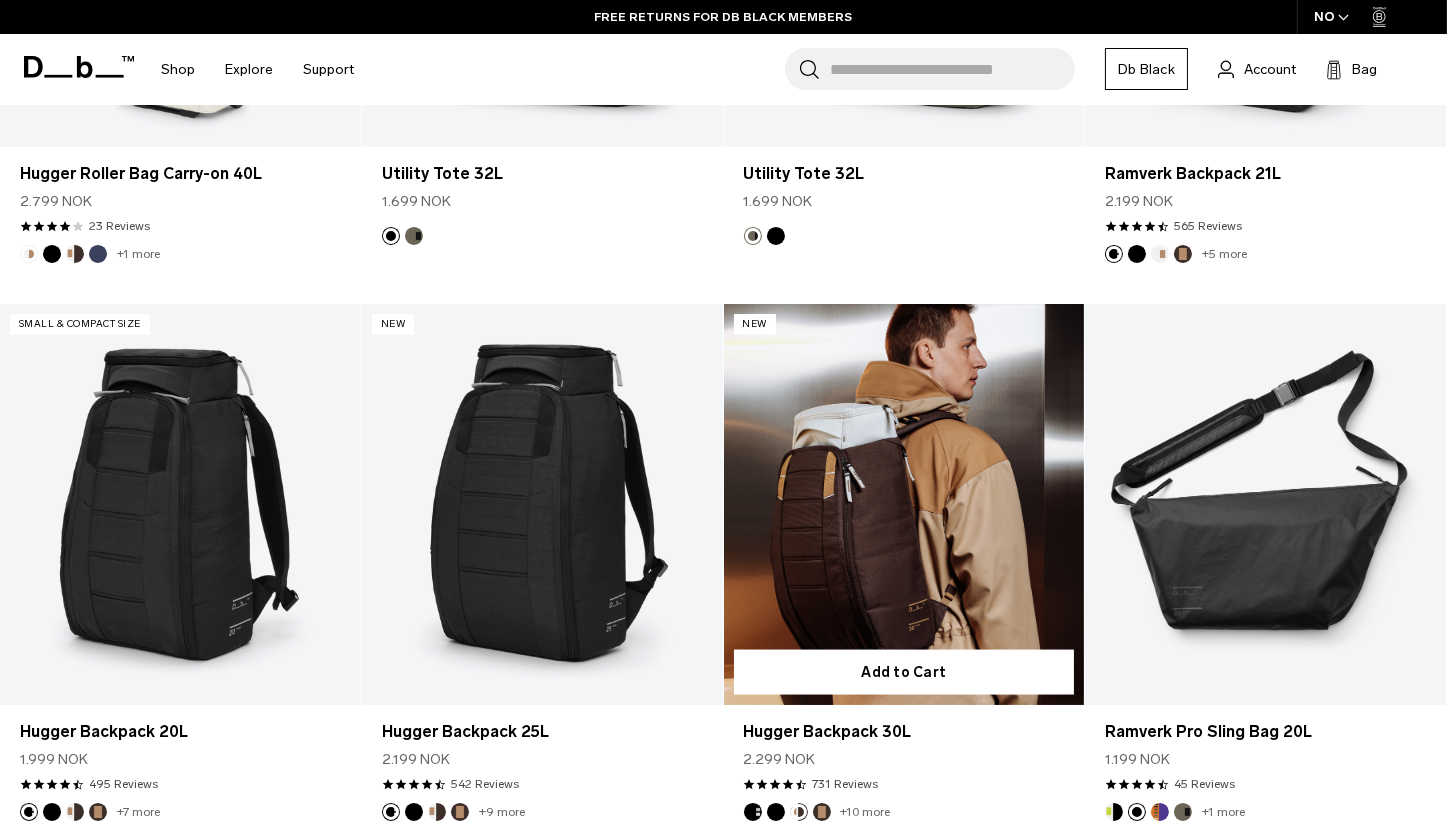 click at bounding box center (753, 812) 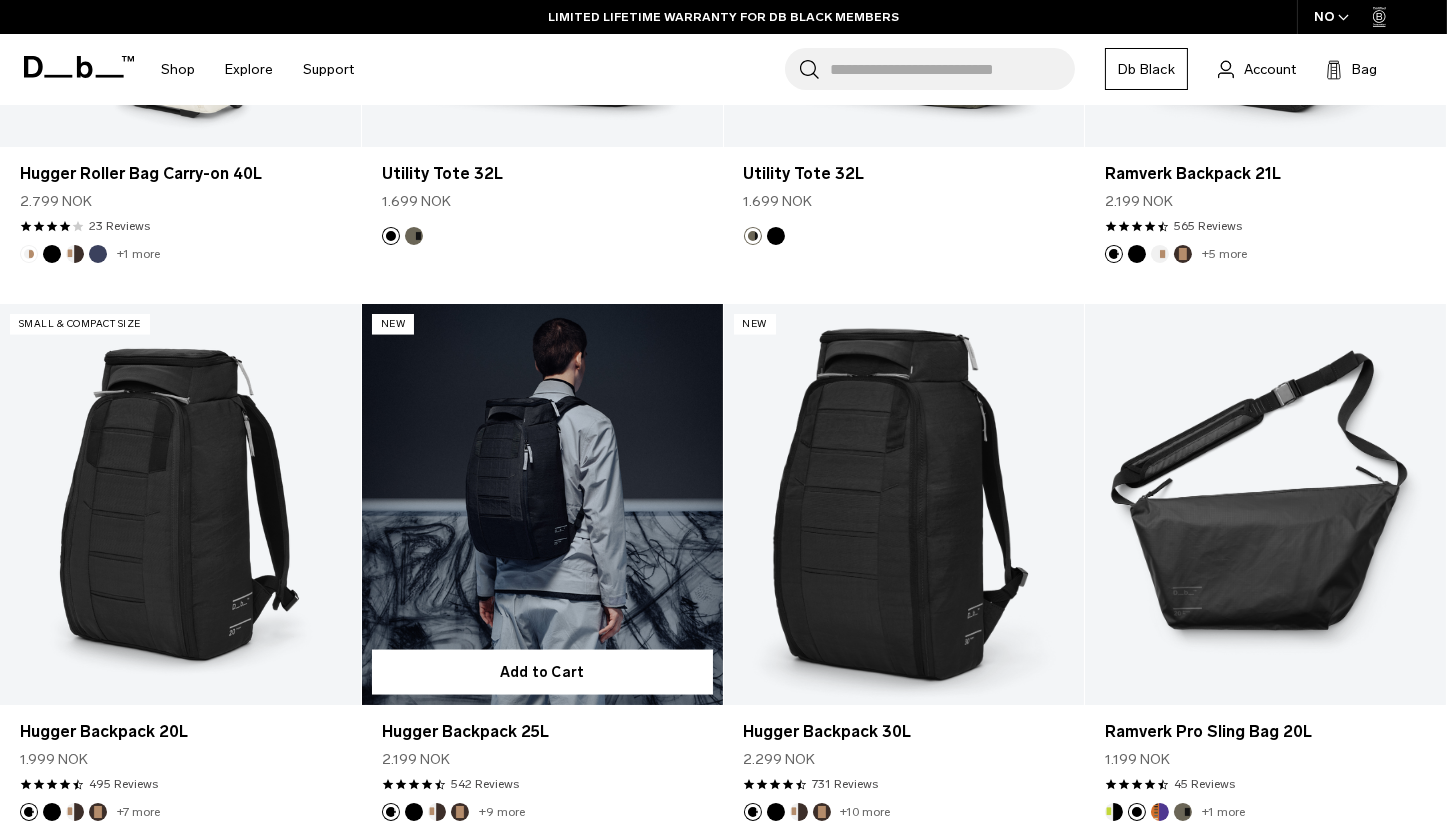 scroll, scrollTop: 4840, scrollLeft: 0, axis: vertical 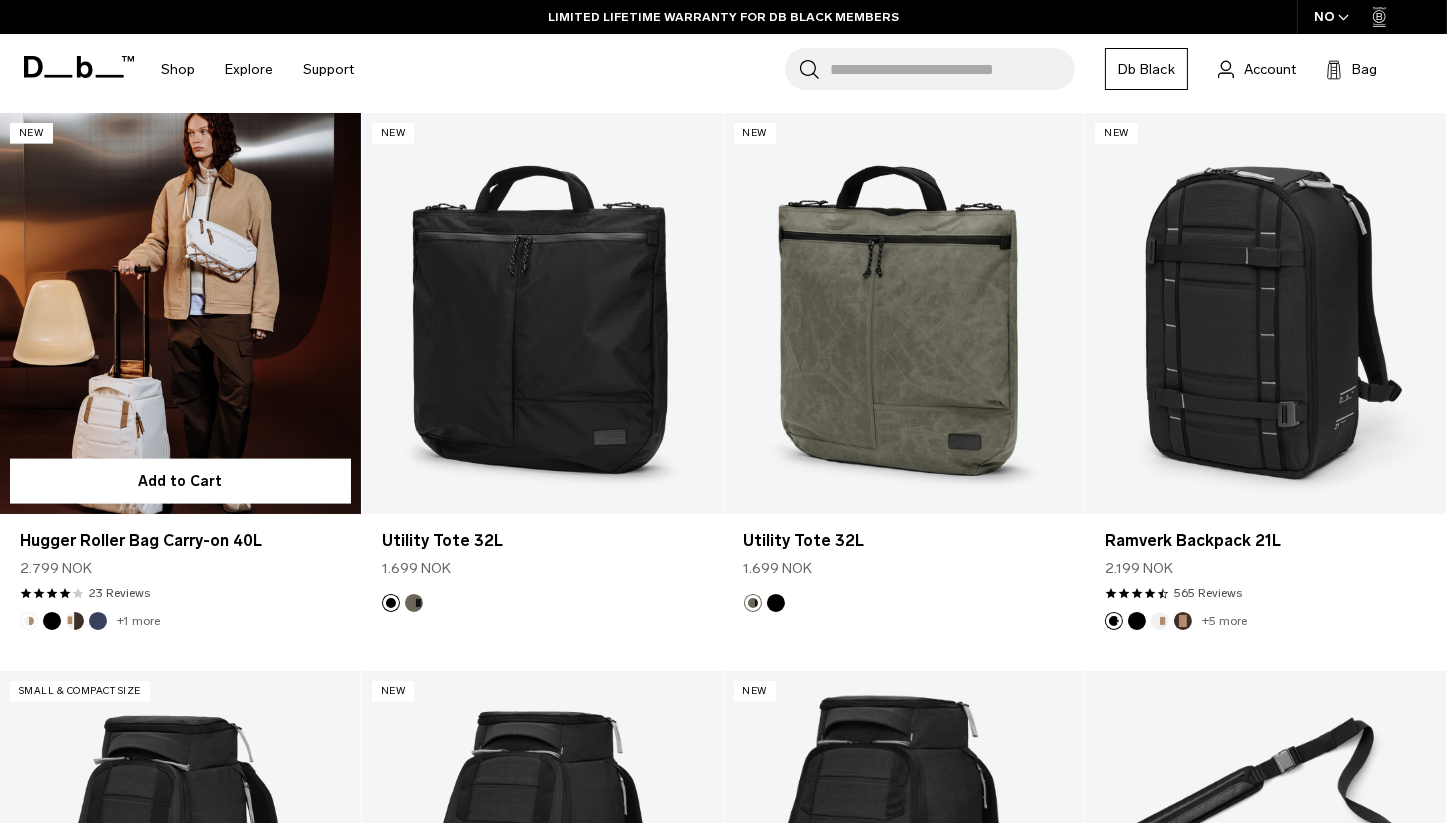 click at bounding box center (75, 621) 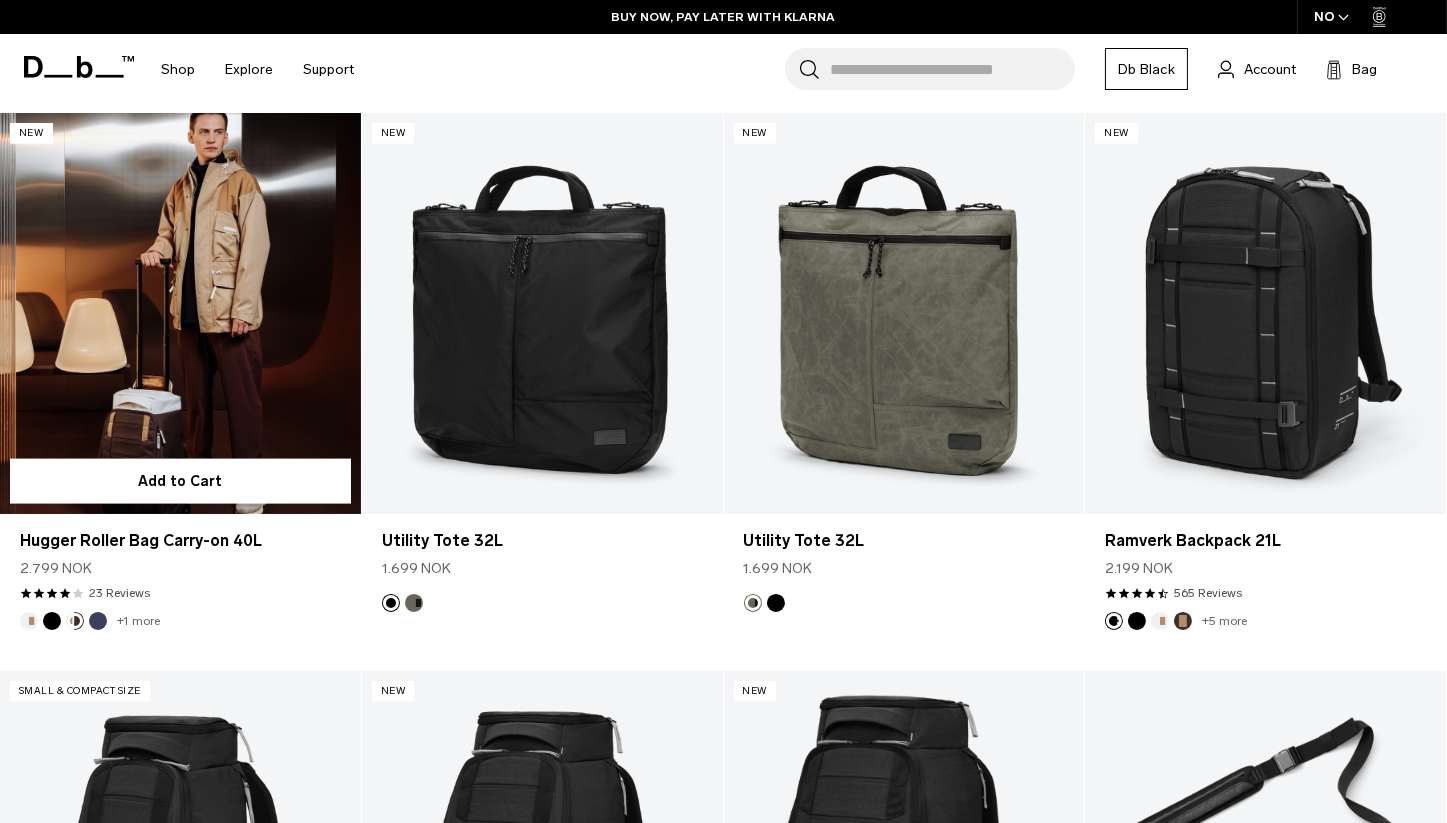 click at bounding box center [29, 621] 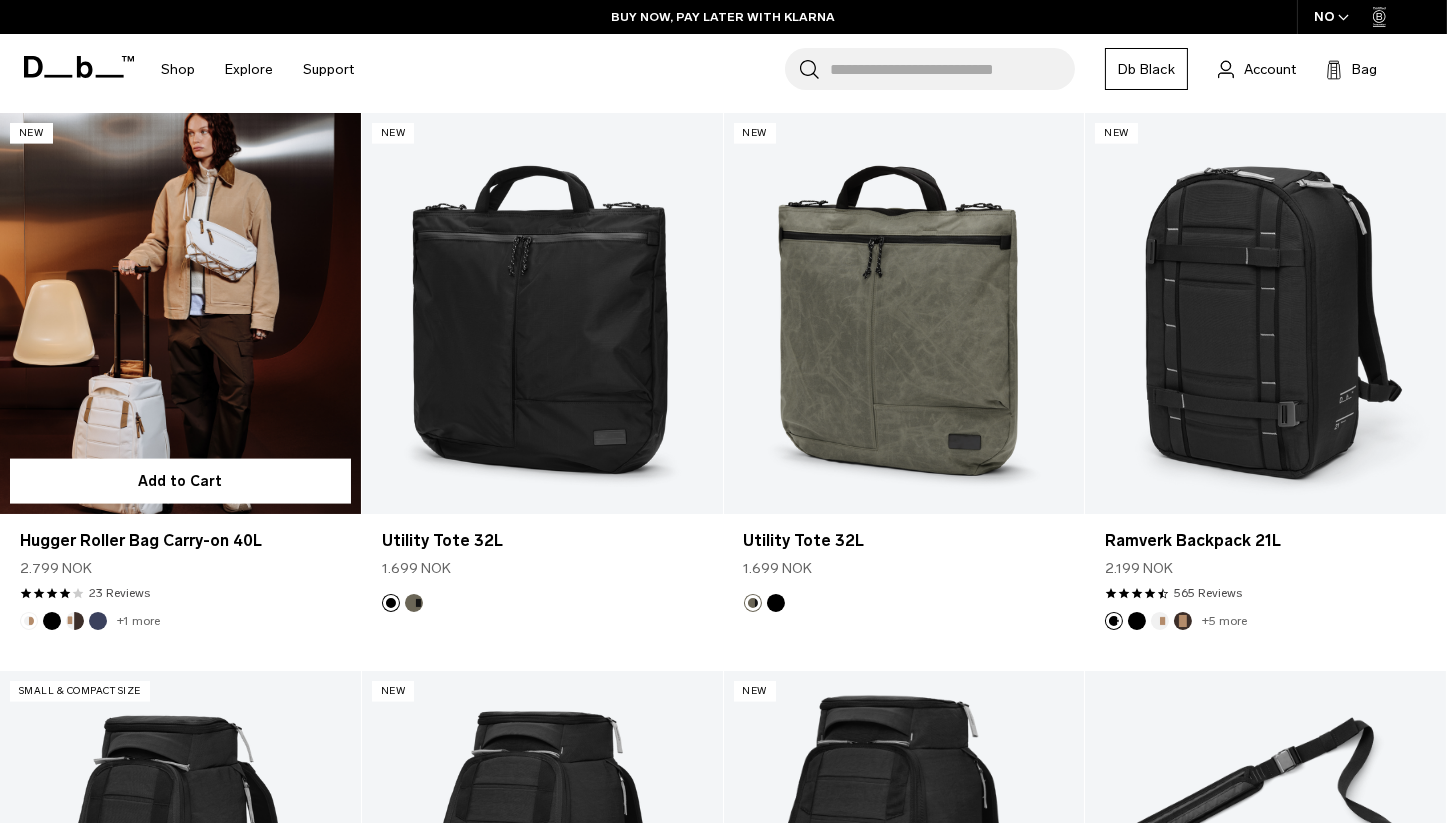 scroll, scrollTop: 4473, scrollLeft: 0, axis: vertical 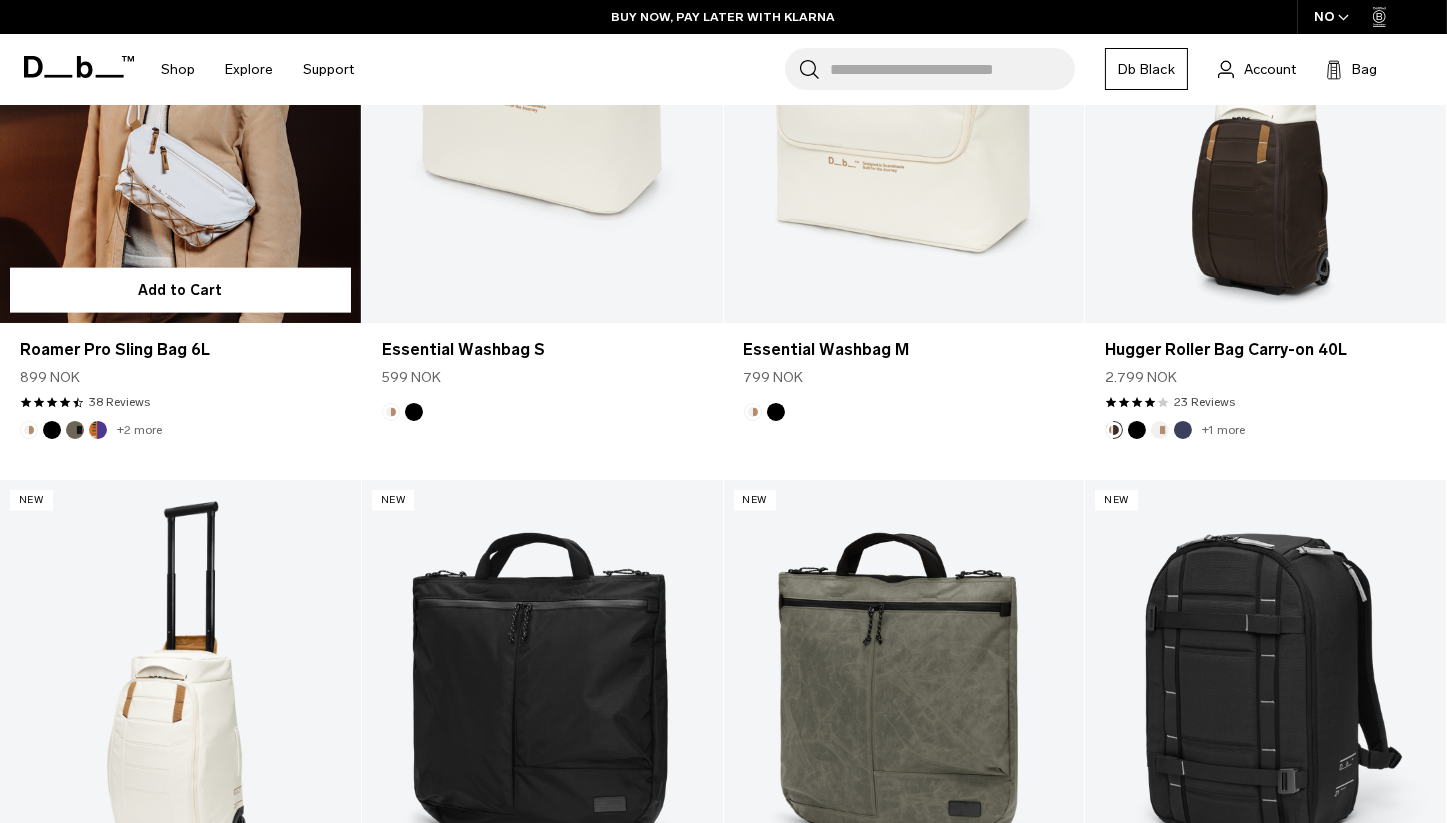 click at bounding box center [98, 430] 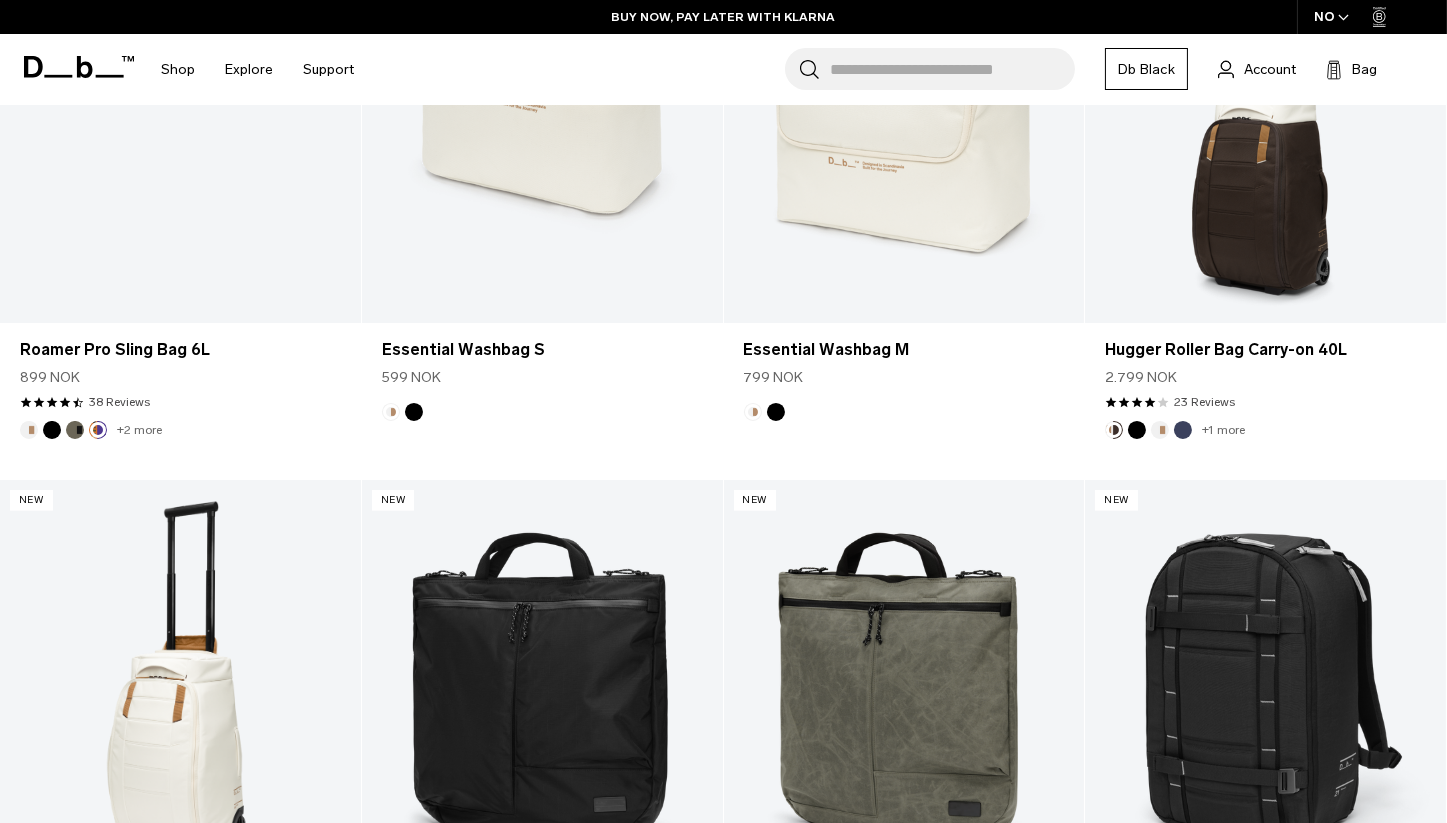 scroll, scrollTop: 4107, scrollLeft: 0, axis: vertical 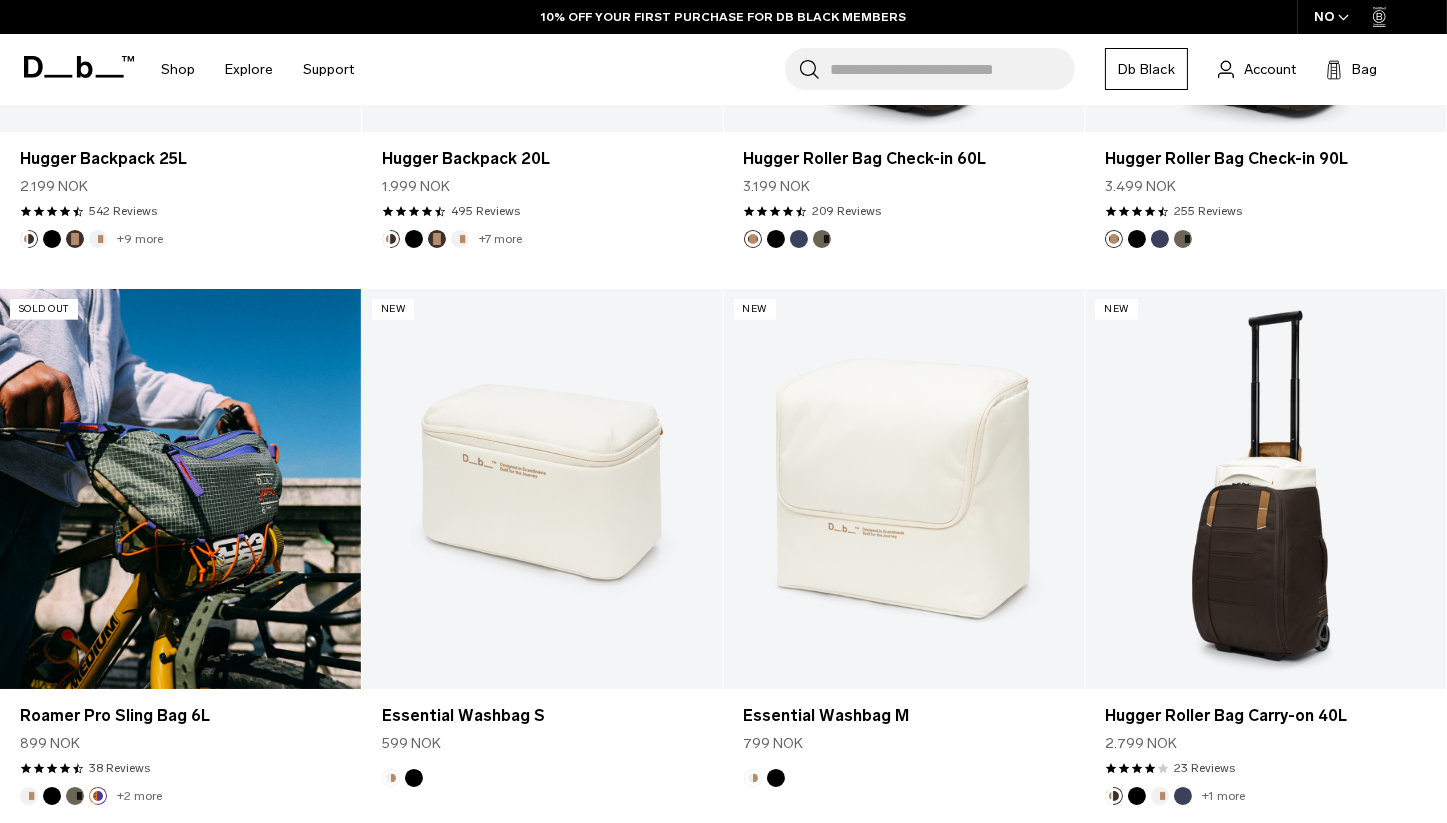 click at bounding box center [75, 796] 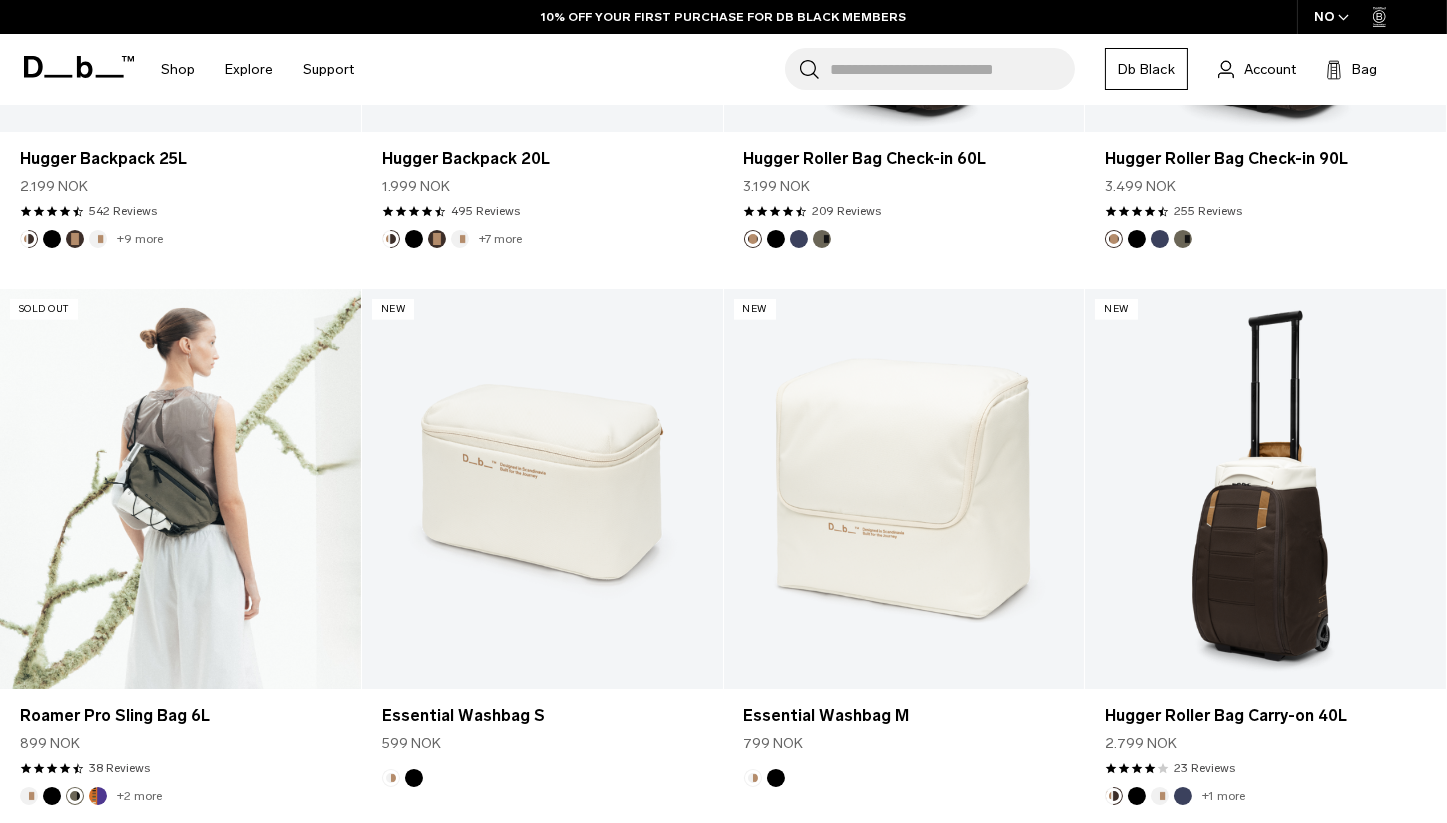click at bounding box center [52, 796] 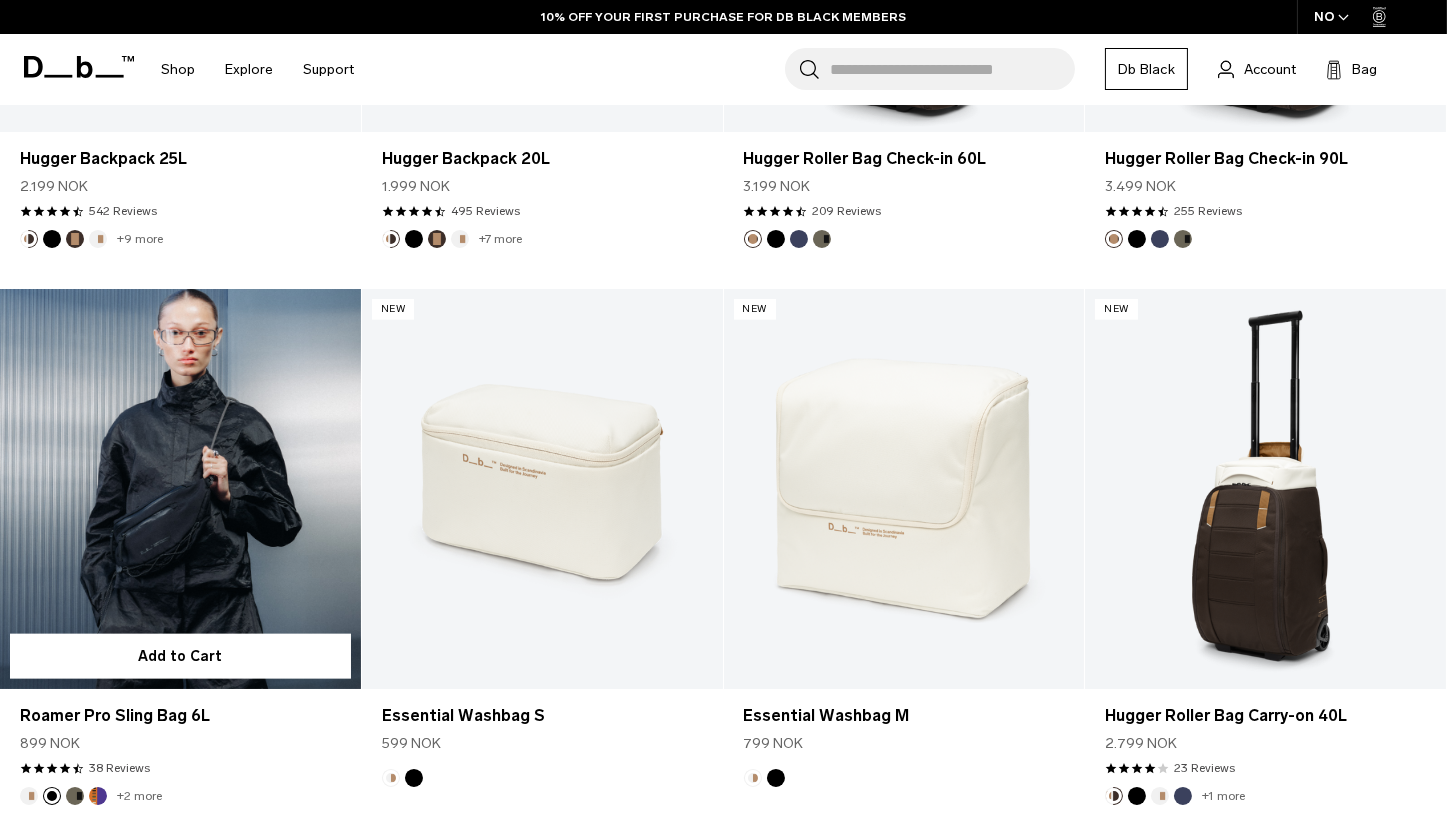 click at bounding box center [29, 796] 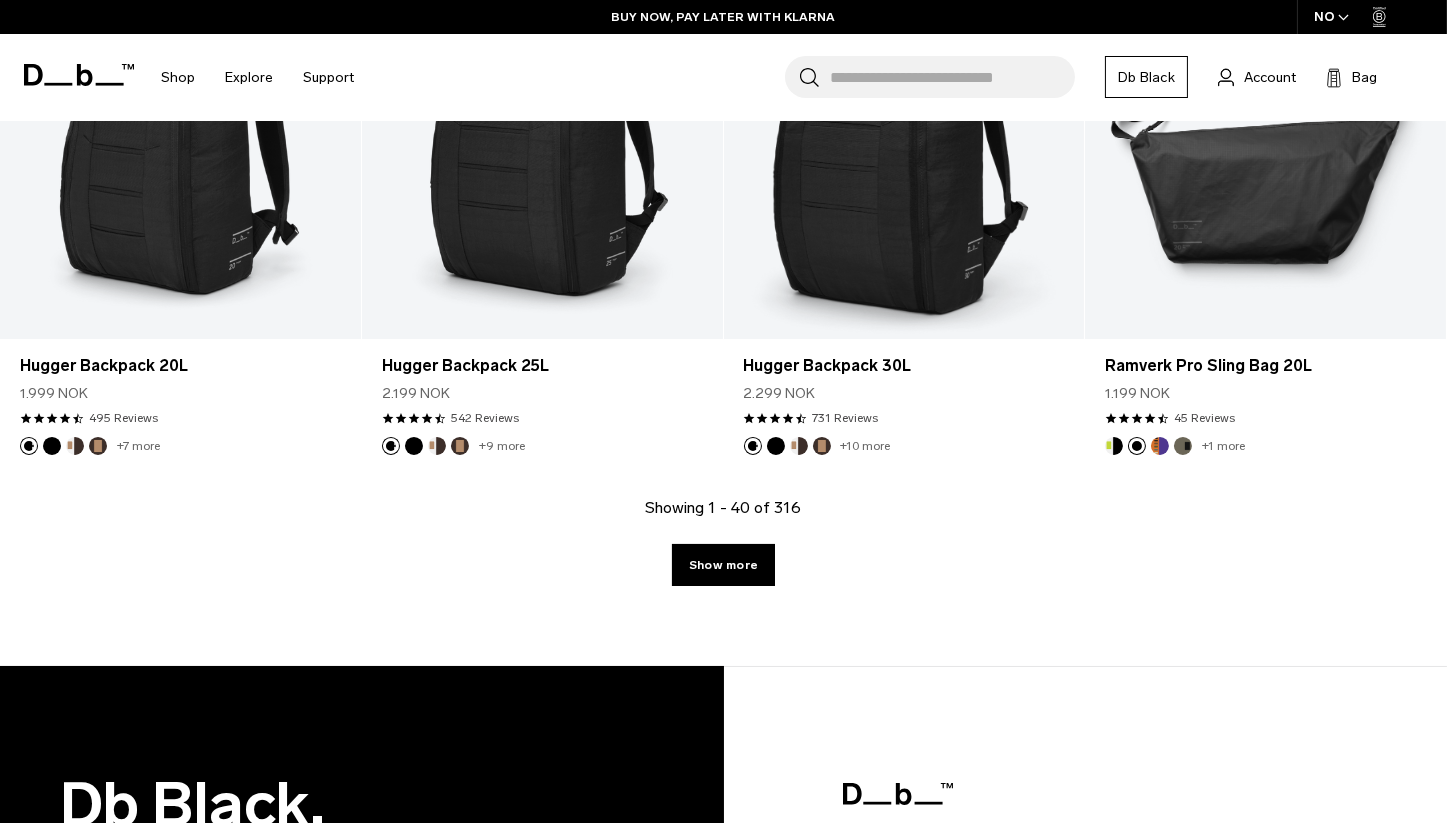 scroll, scrollTop: 5207, scrollLeft: 0, axis: vertical 